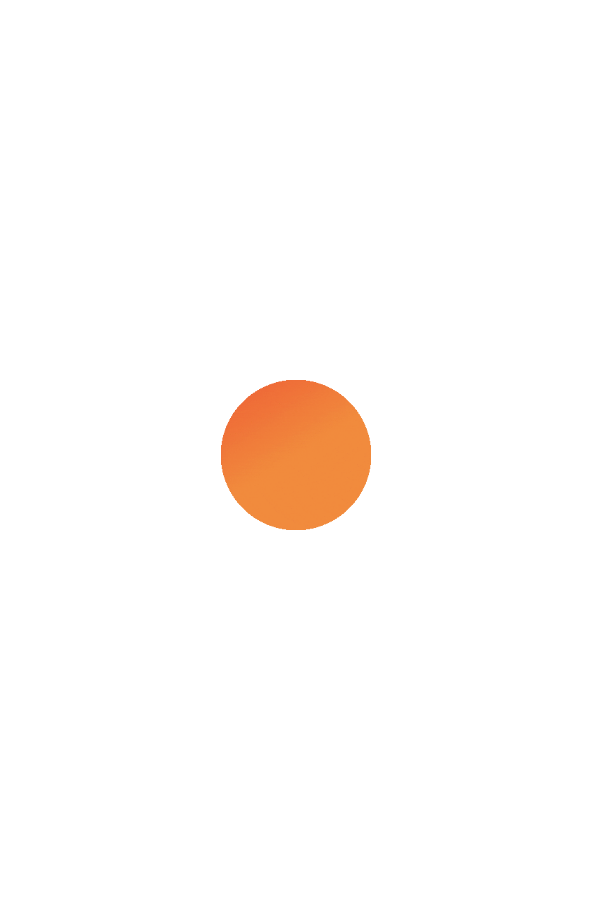 scroll, scrollTop: 0, scrollLeft: 0, axis: both 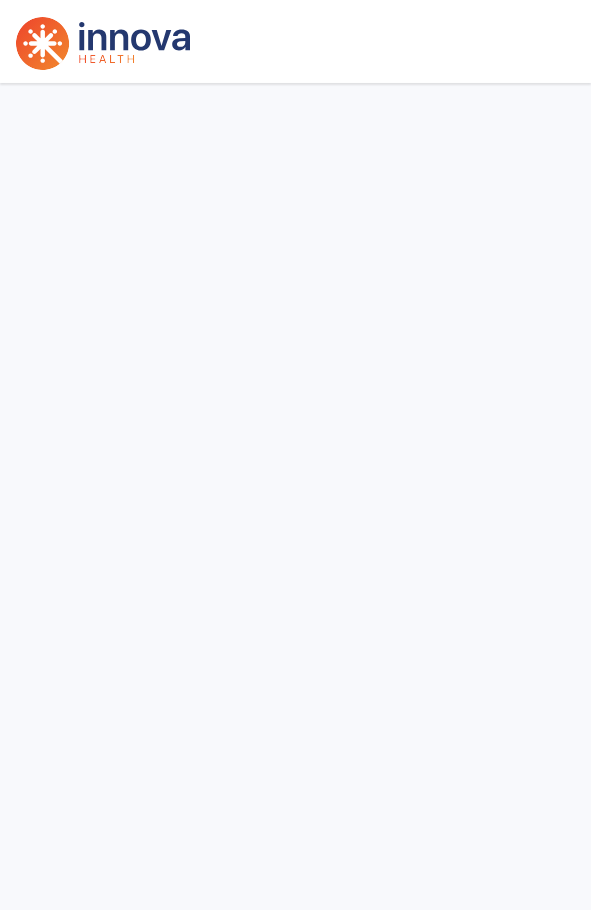 select on "***" 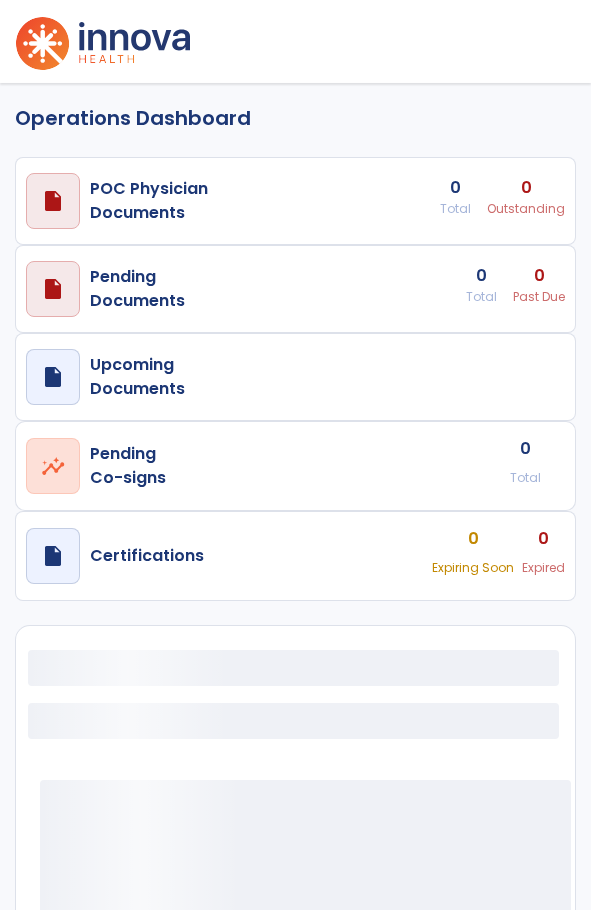 select on "***" 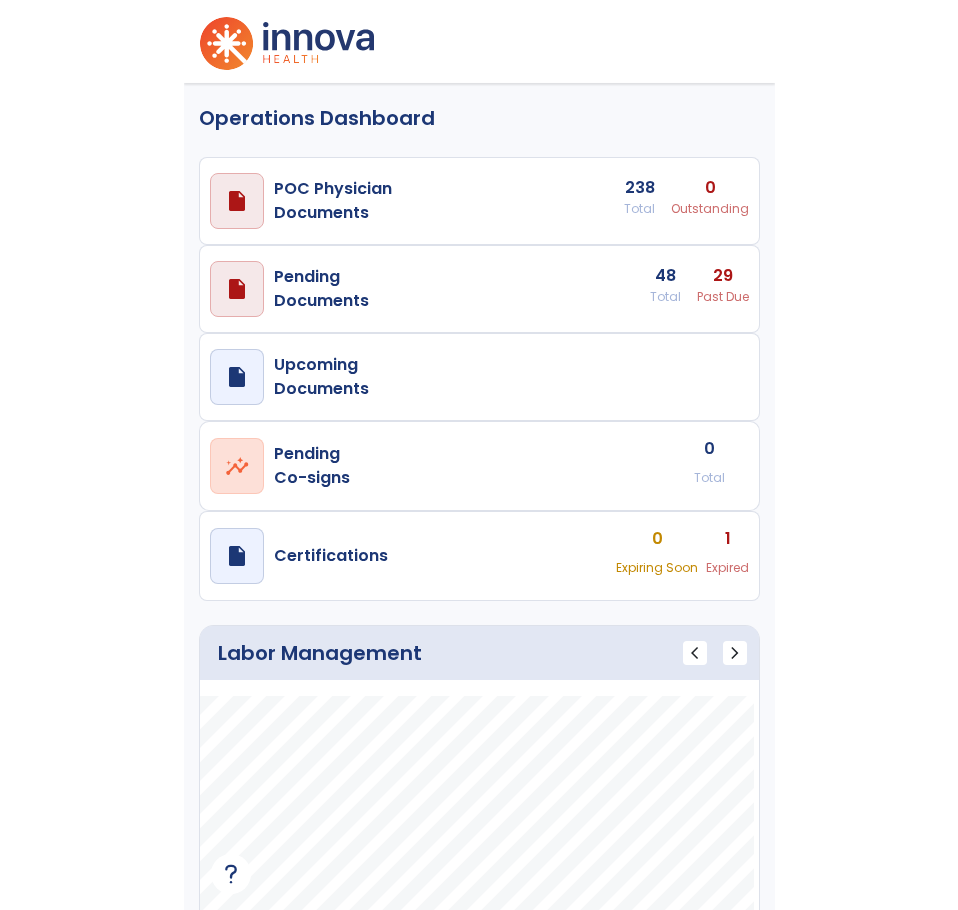 scroll, scrollTop: 0, scrollLeft: 0, axis: both 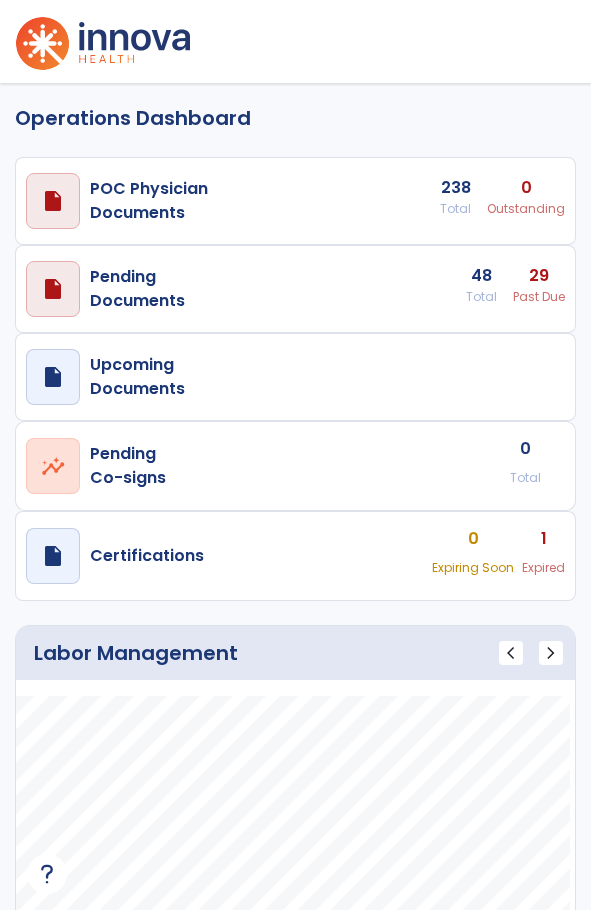 drag, startPoint x: 585, startPoint y: 139, endPoint x: 702, endPoint y: 141, distance: 117.01709 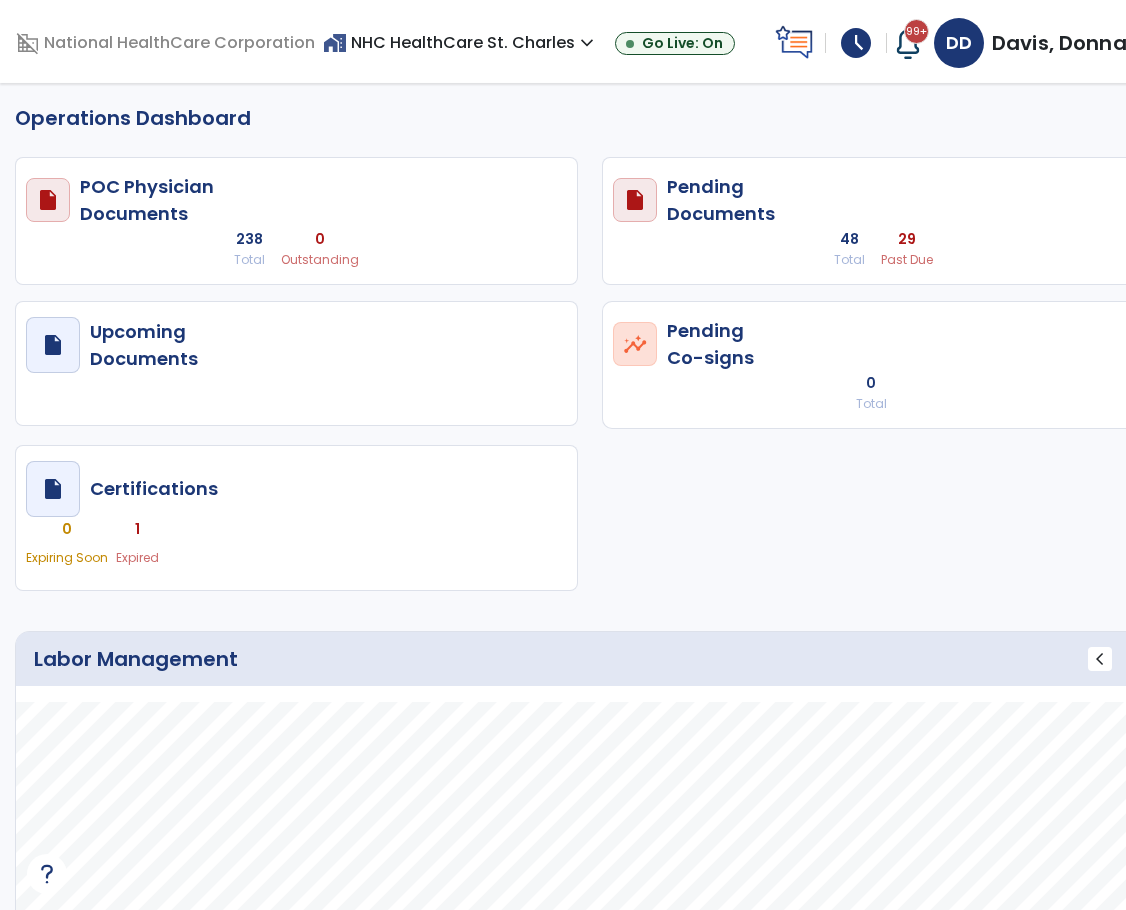 click on "schedule" at bounding box center [856, 43] 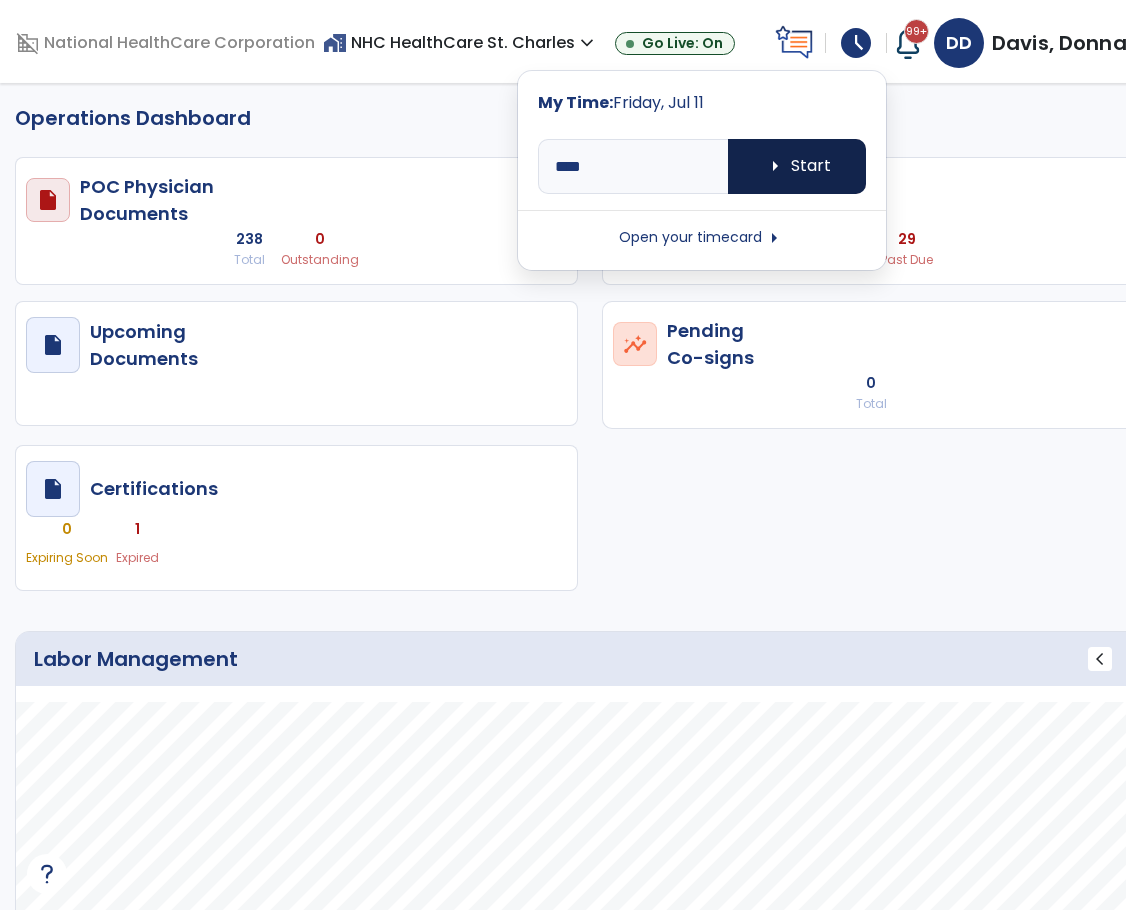click on "arrow_right  Start" at bounding box center [797, 166] 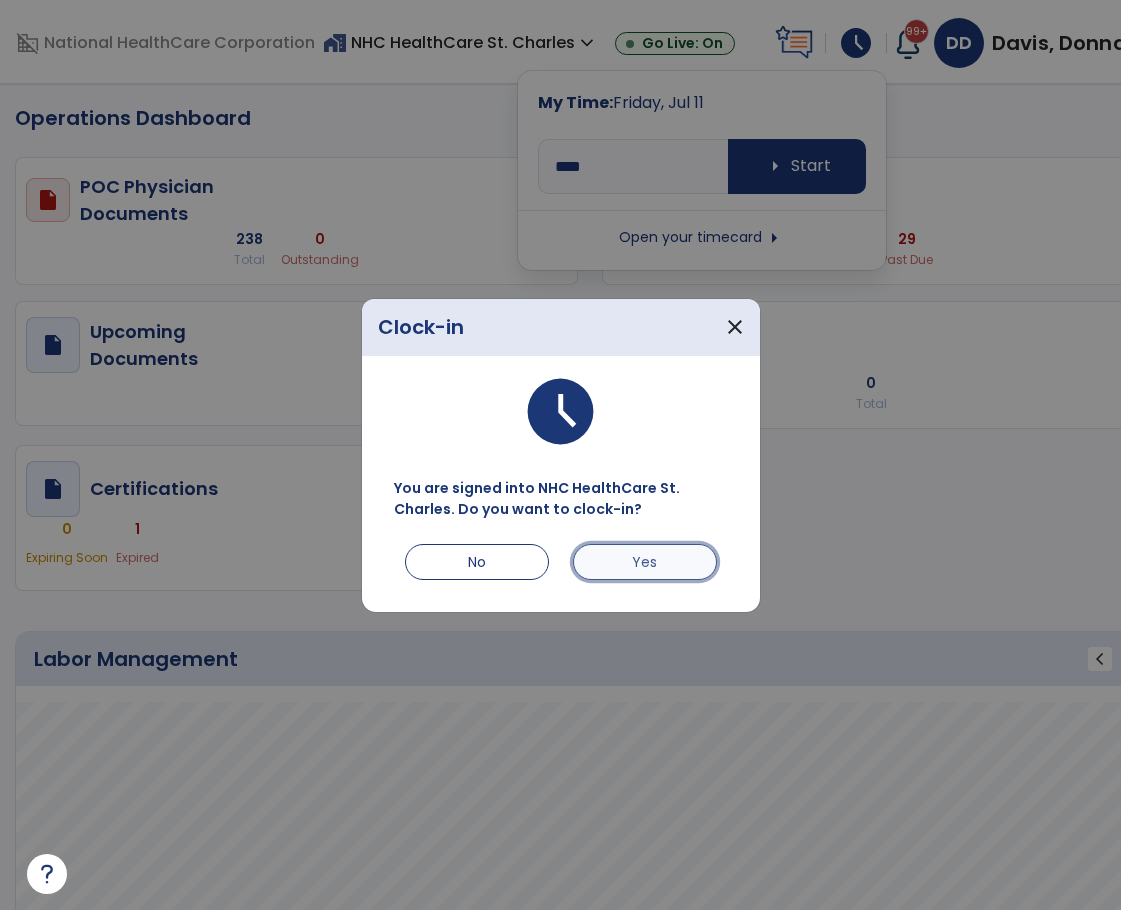 click on "Yes" at bounding box center [645, 562] 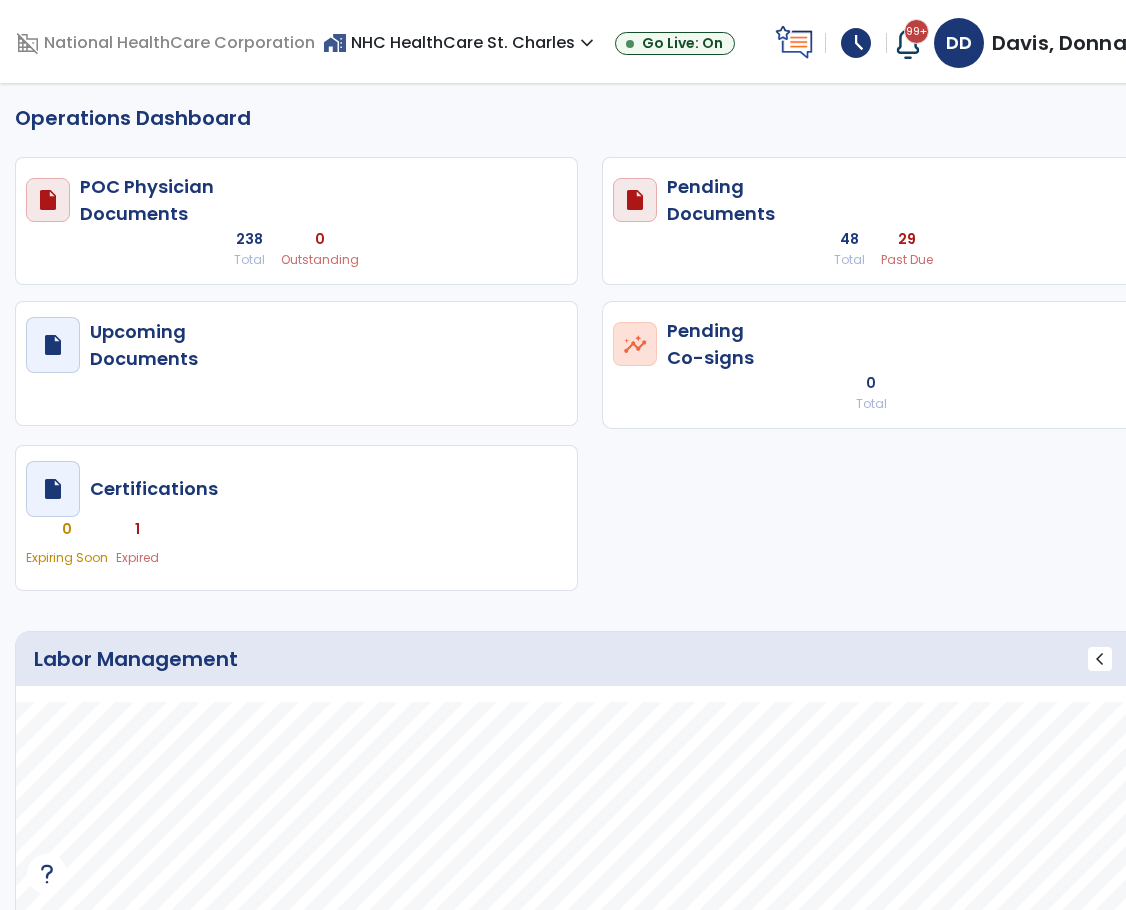 drag, startPoint x: 15, startPoint y: 681, endPoint x: 169, endPoint y: 560, distance: 195.84943 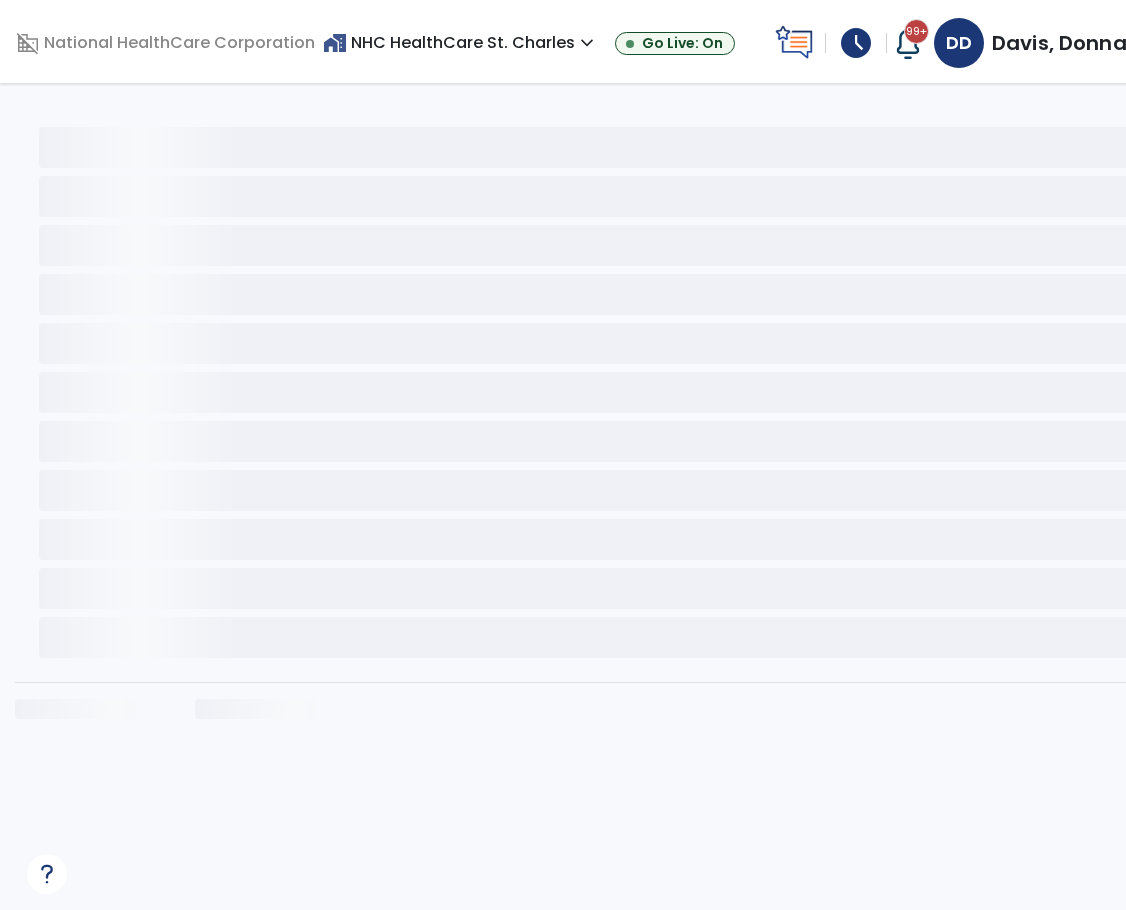 click 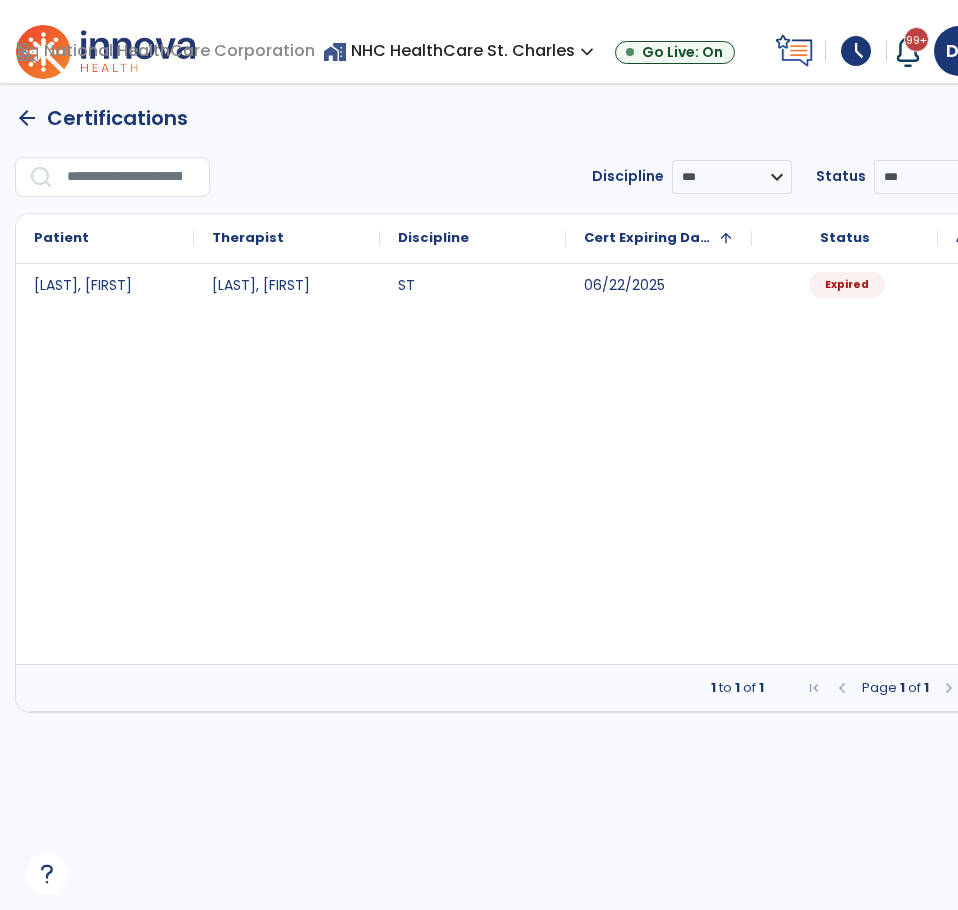 click on "arrow_back" 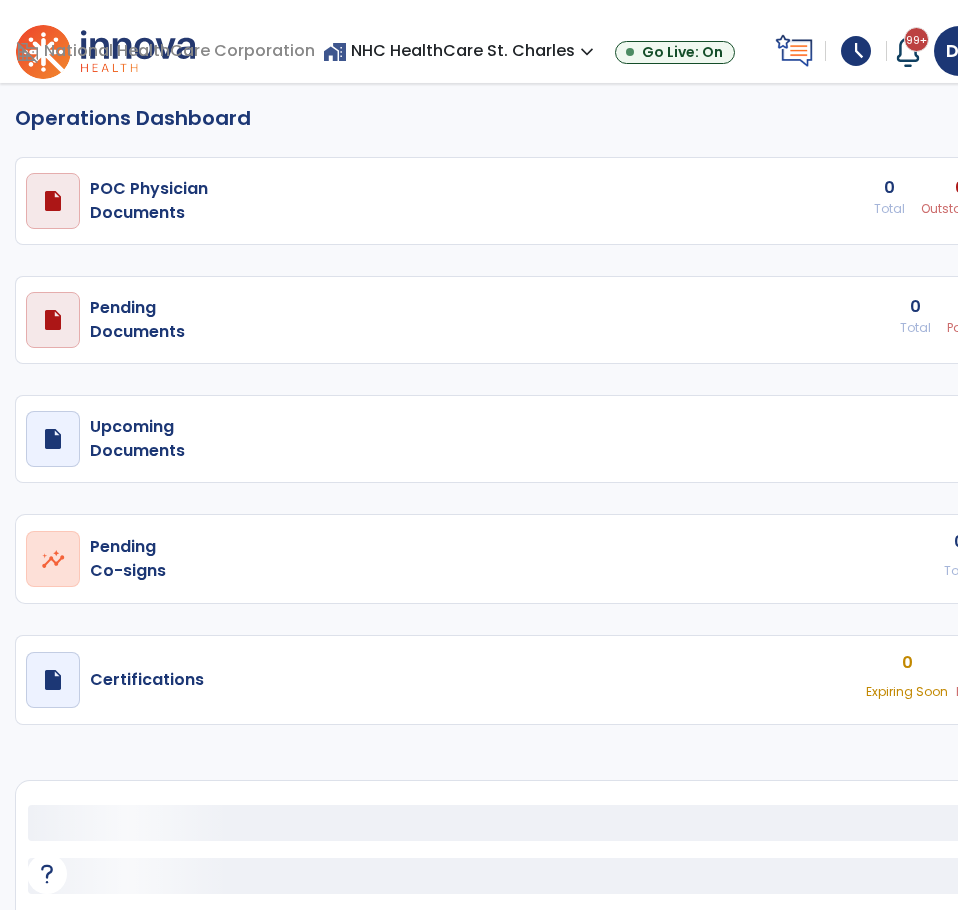 select on "***" 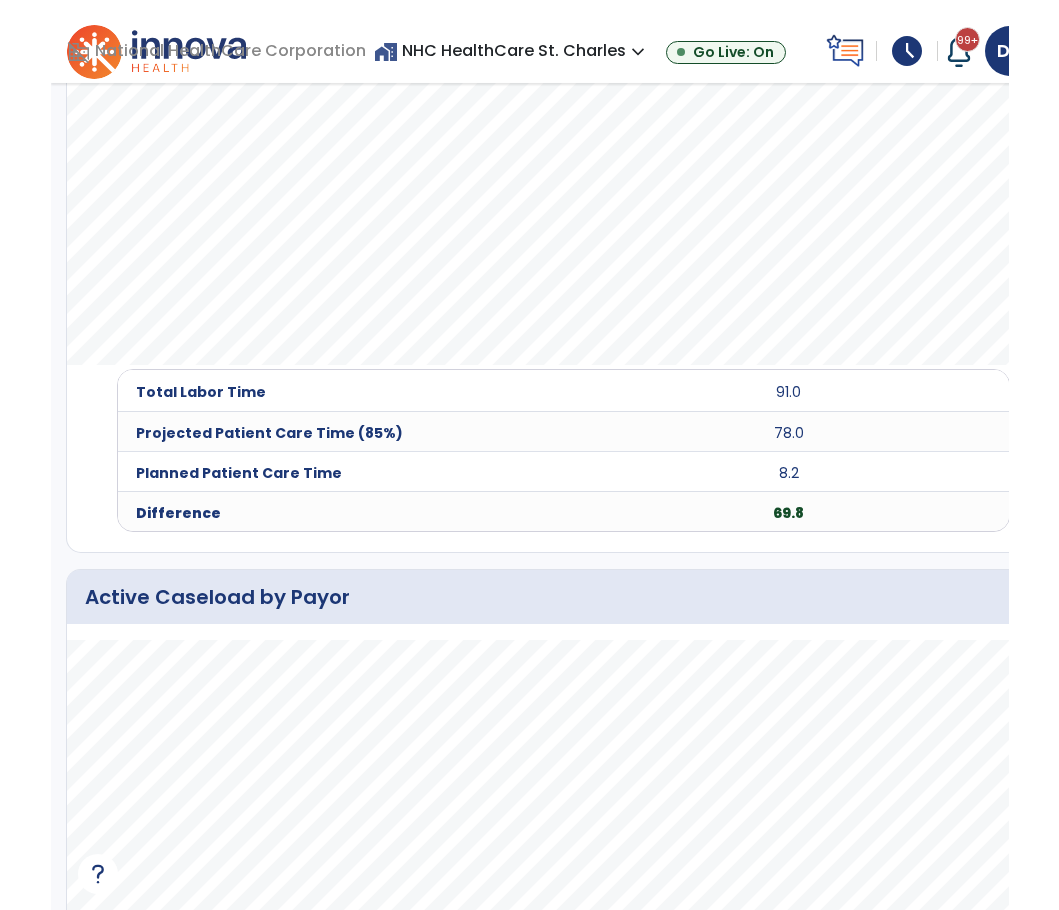 scroll, scrollTop: 885, scrollLeft: 0, axis: vertical 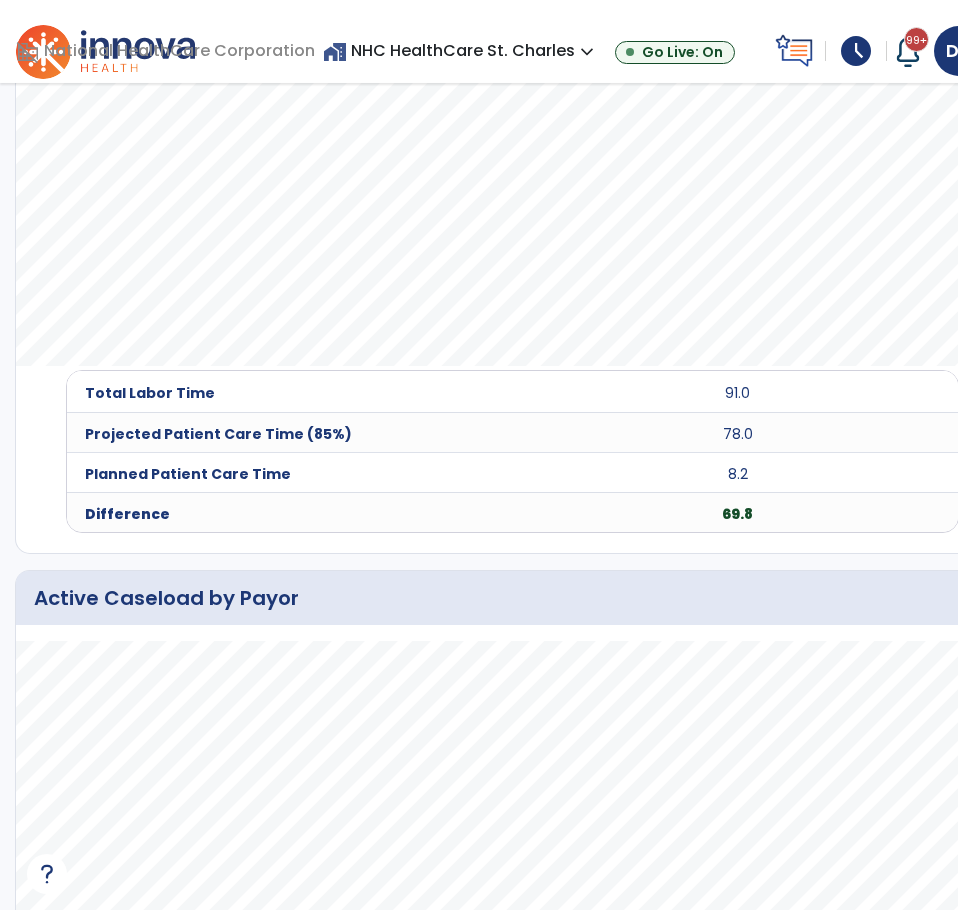 select on "***" 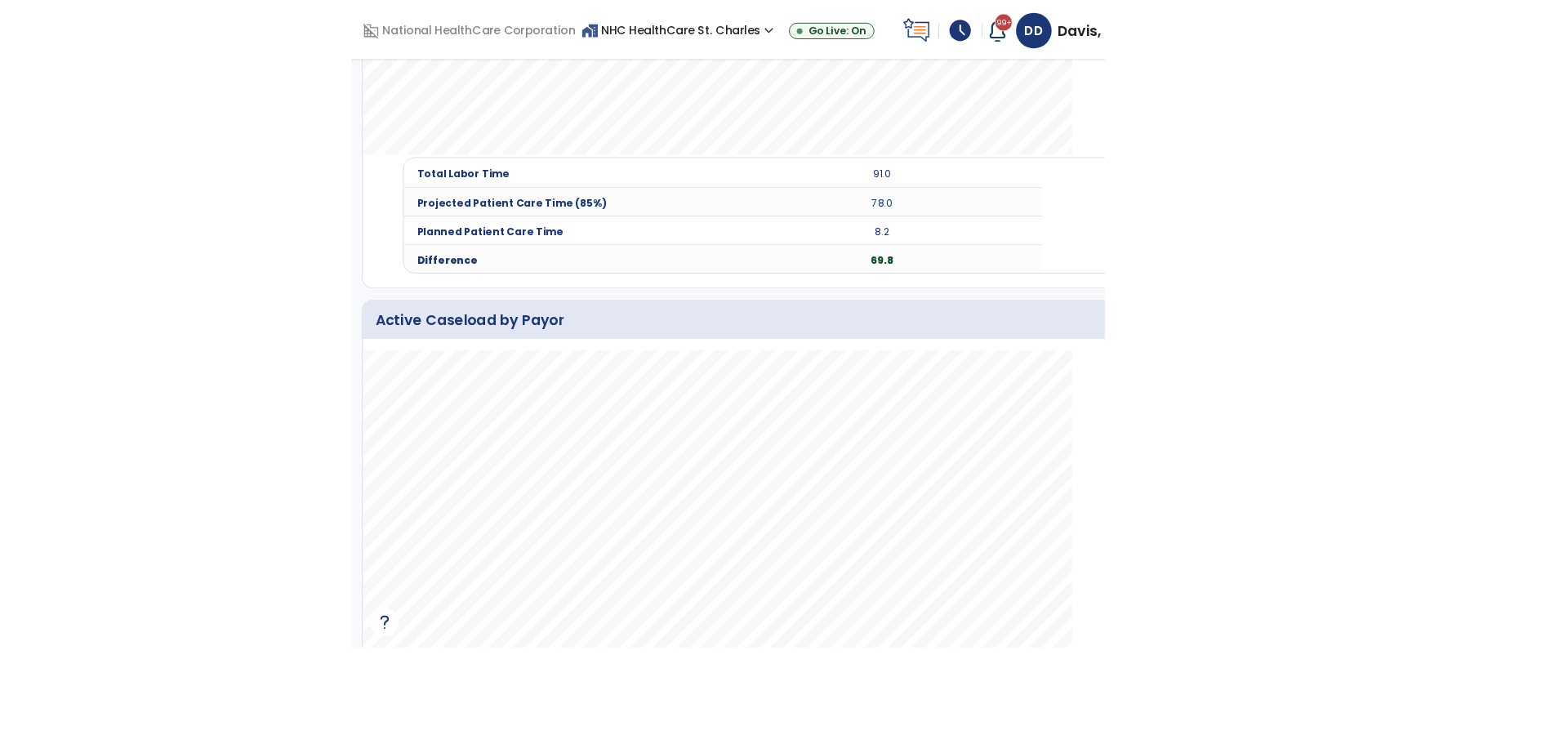 scroll, scrollTop: 601, scrollLeft: 0, axis: vertical 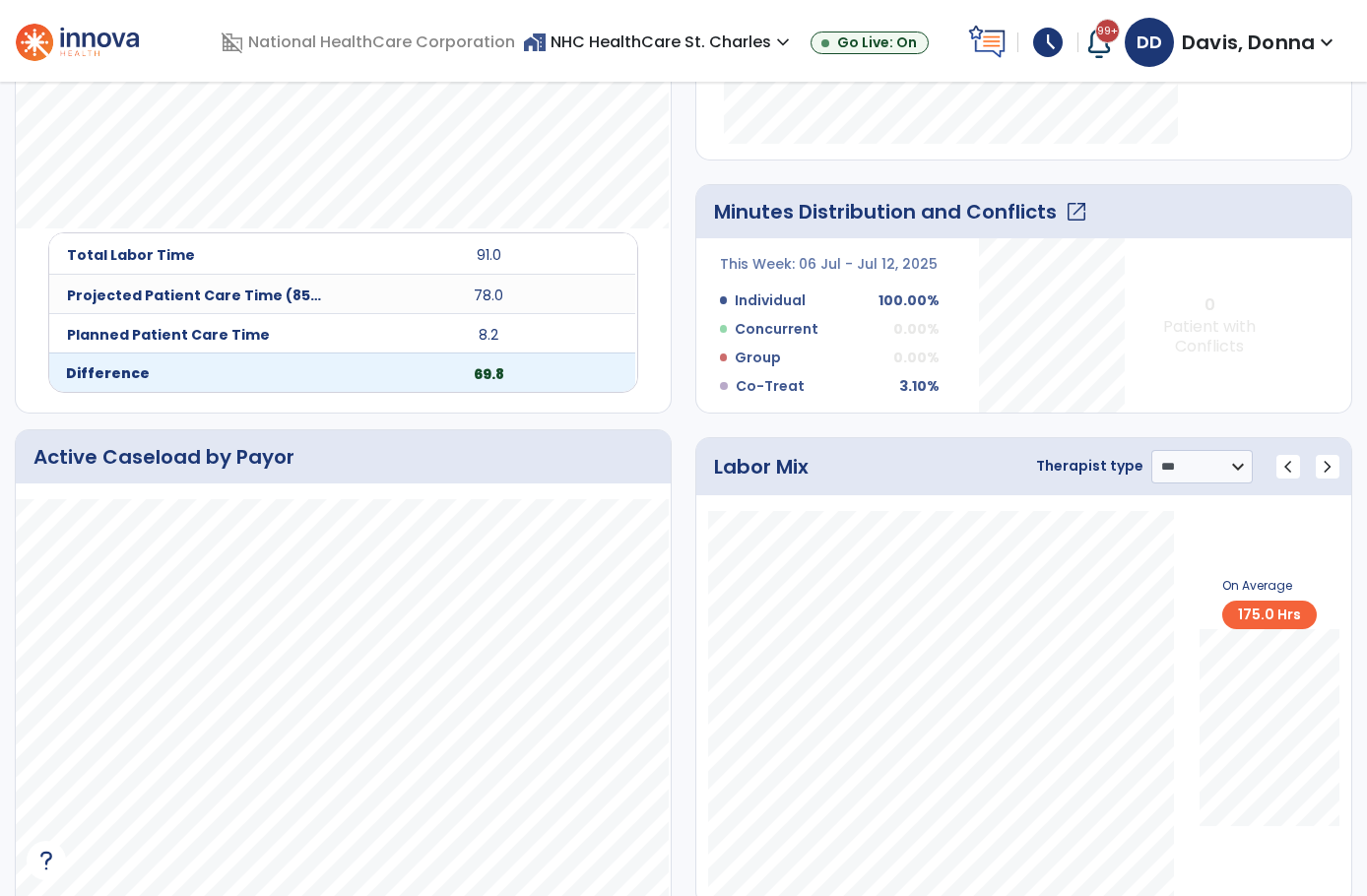 drag, startPoint x: 213, startPoint y: 380, endPoint x: 626, endPoint y: 390, distance: 413.12105 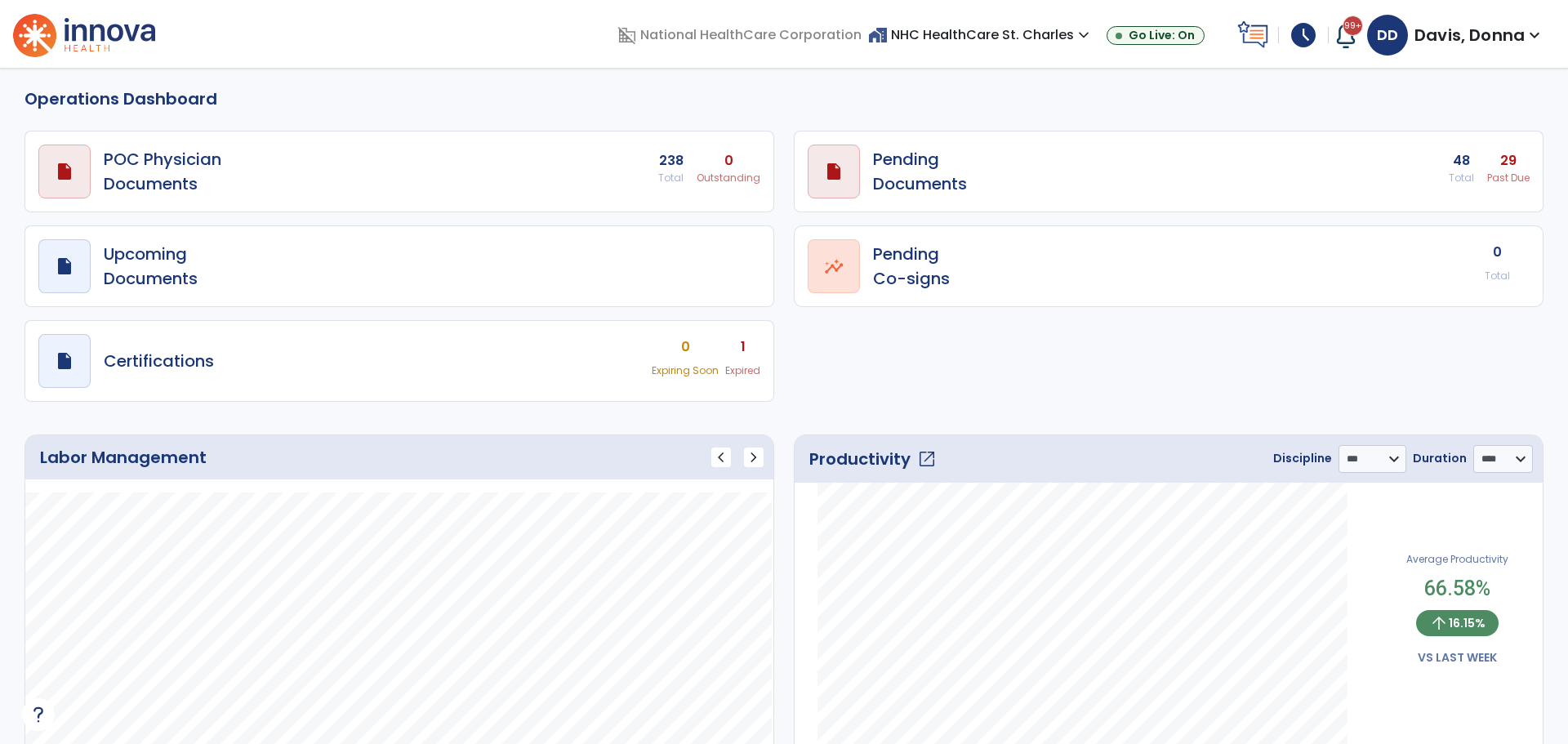 scroll, scrollTop: 0, scrollLeft: 0, axis: both 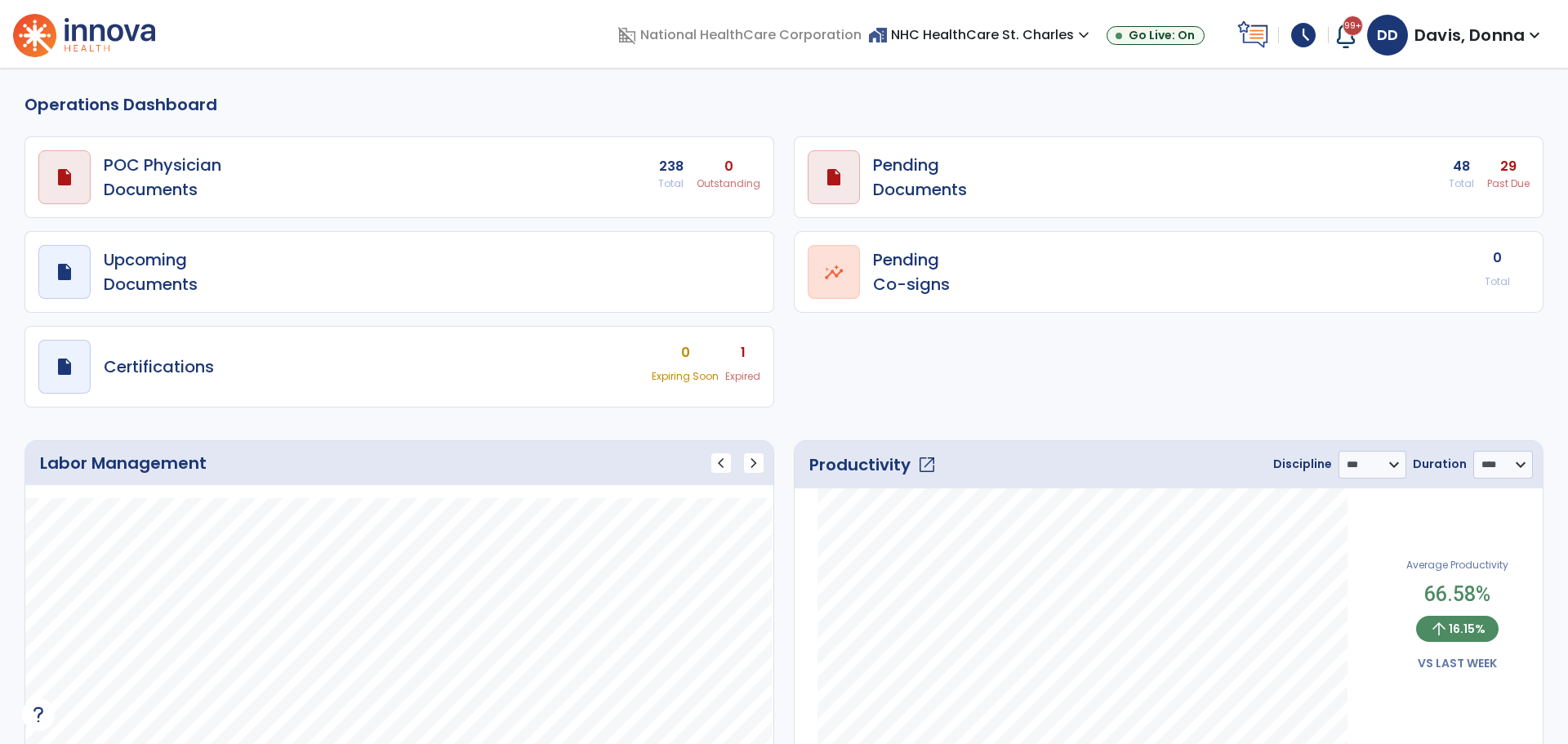 select on "***" 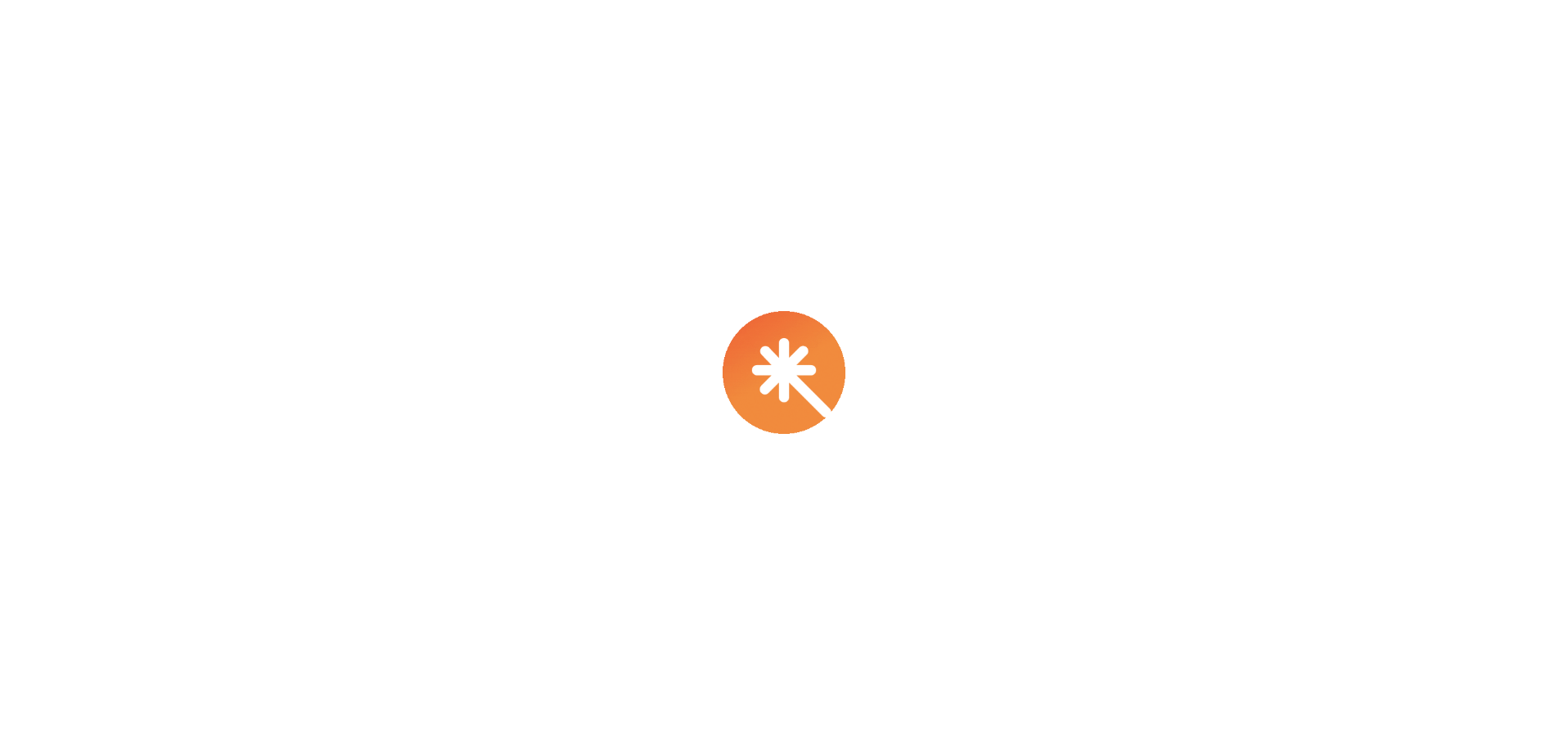 scroll, scrollTop: 0, scrollLeft: 0, axis: both 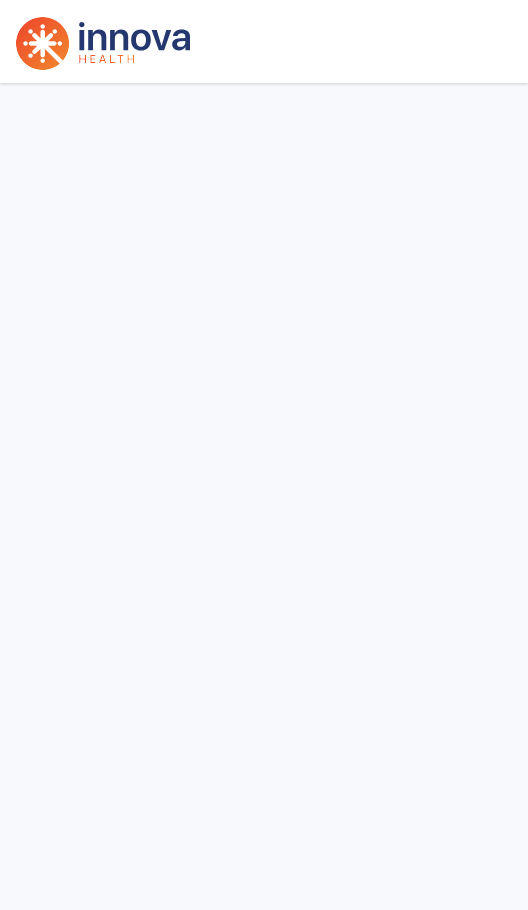 select on "***" 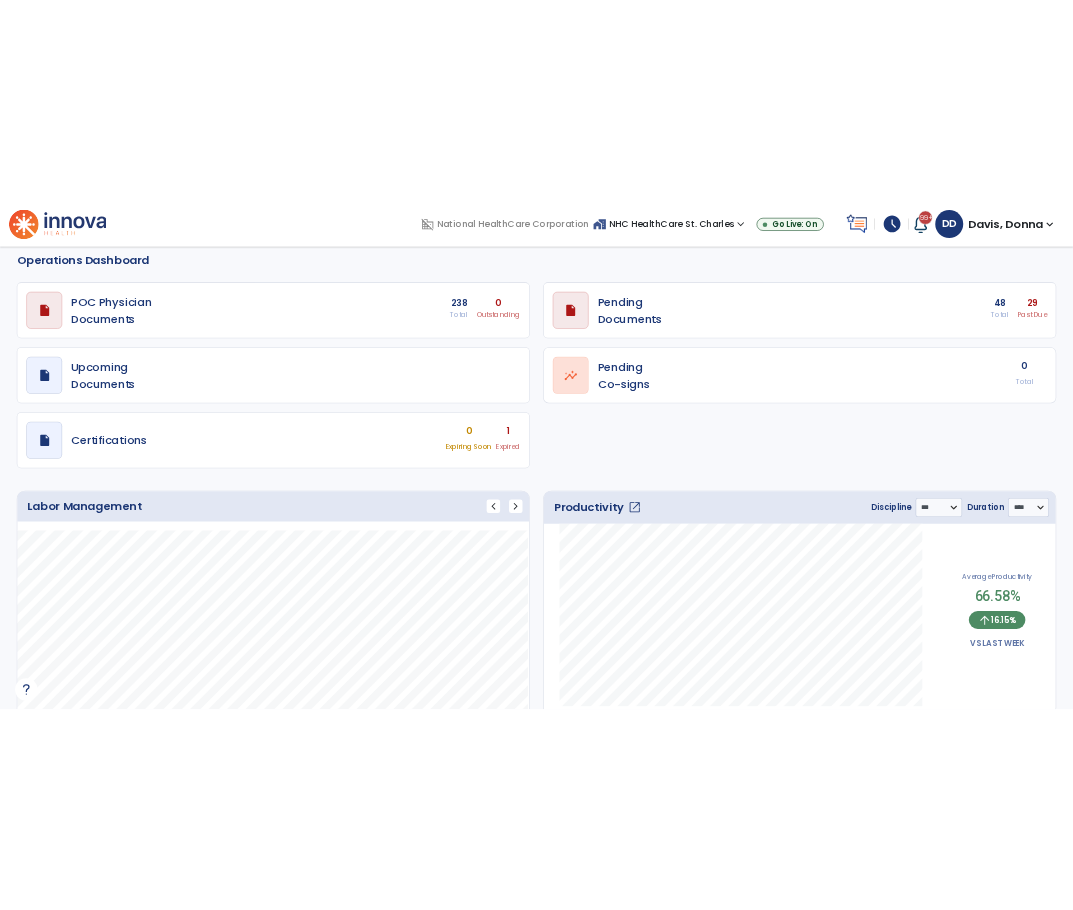 scroll, scrollTop: 0, scrollLeft: 0, axis: both 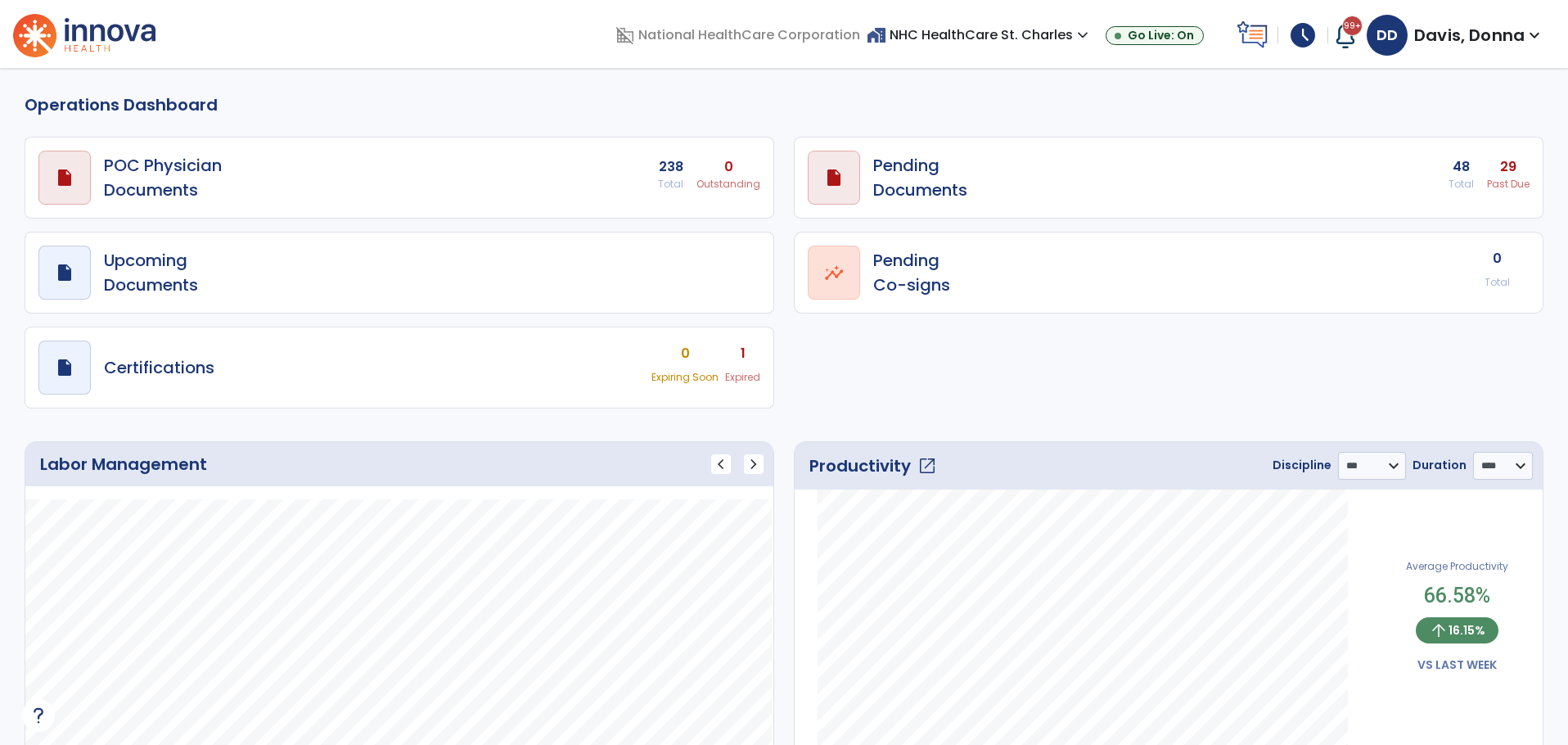 click on "draft   open_in_new  Upcoming   Documents" at bounding box center (399, 178) 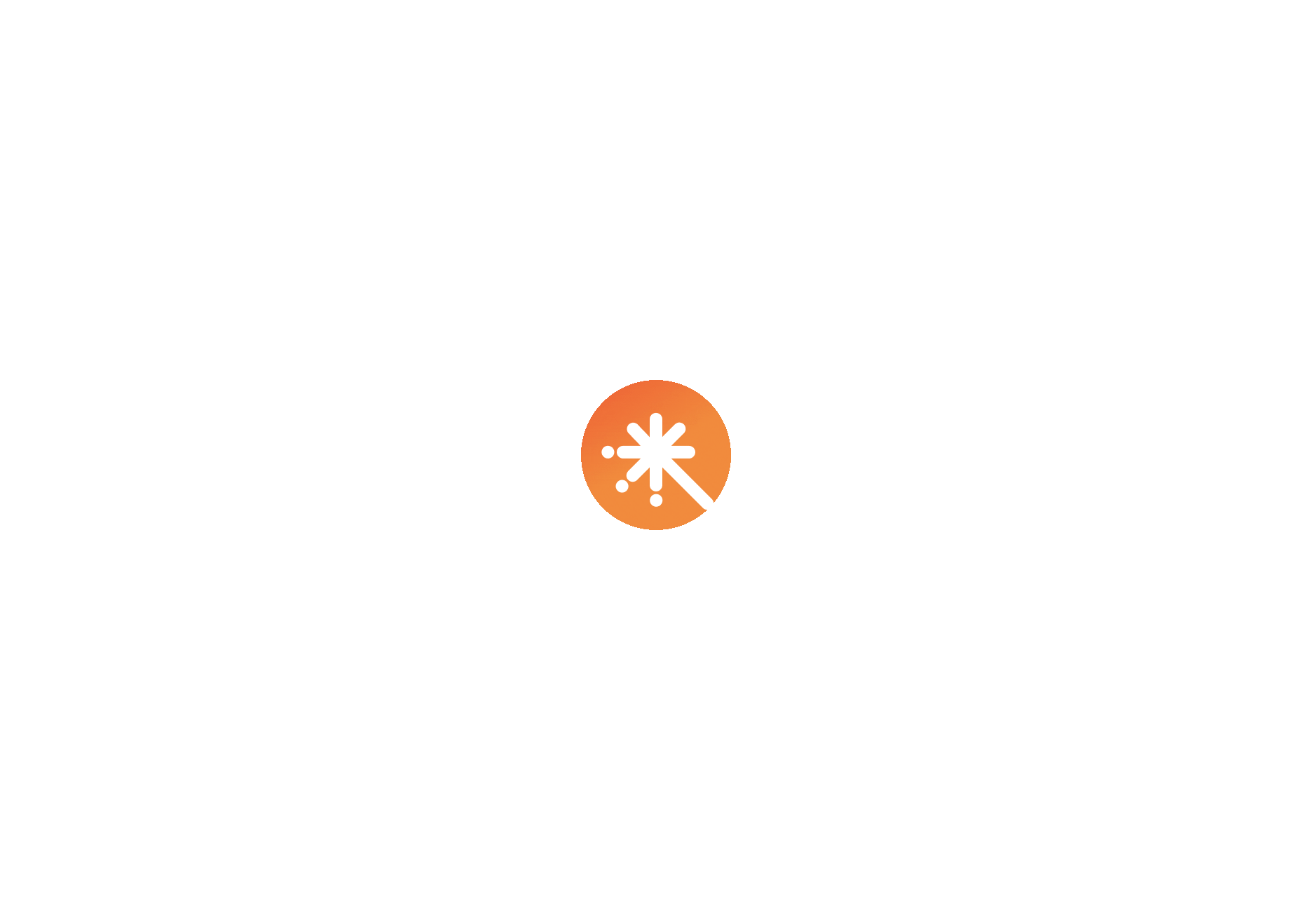 scroll, scrollTop: 0, scrollLeft: 0, axis: both 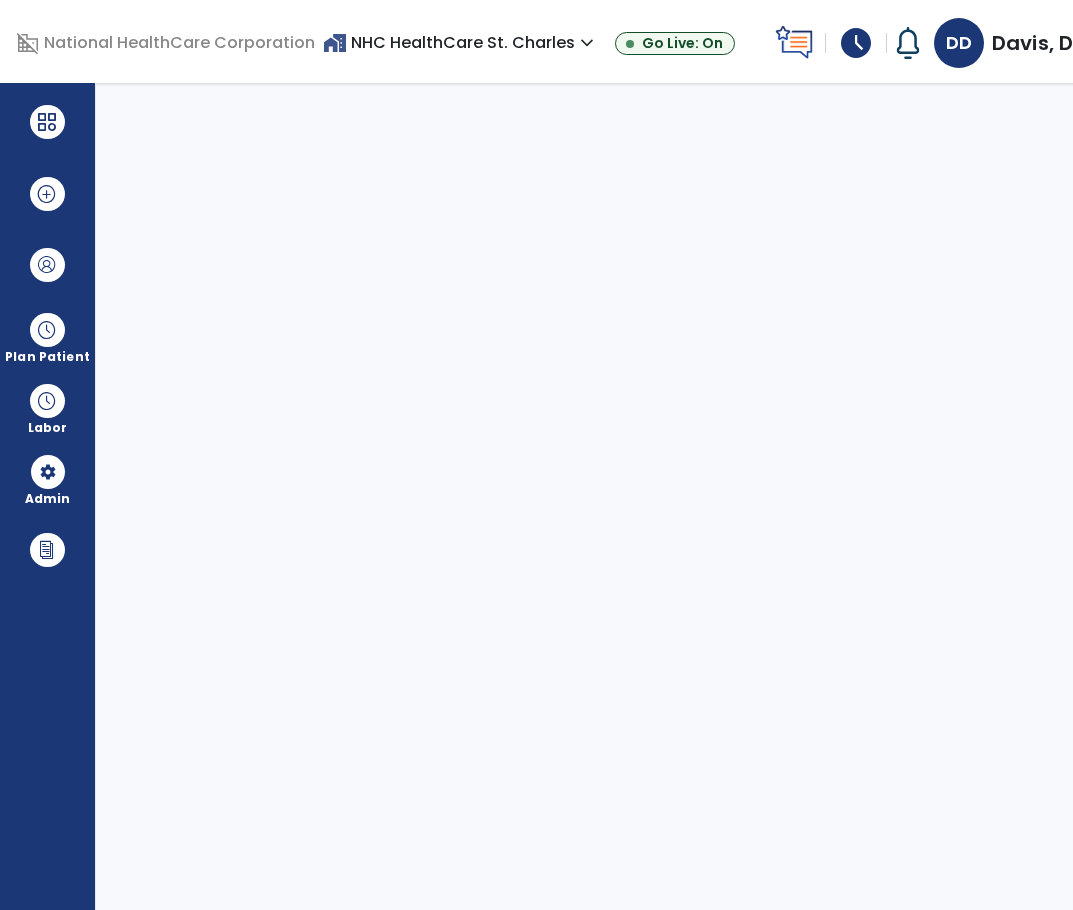 select on "***" 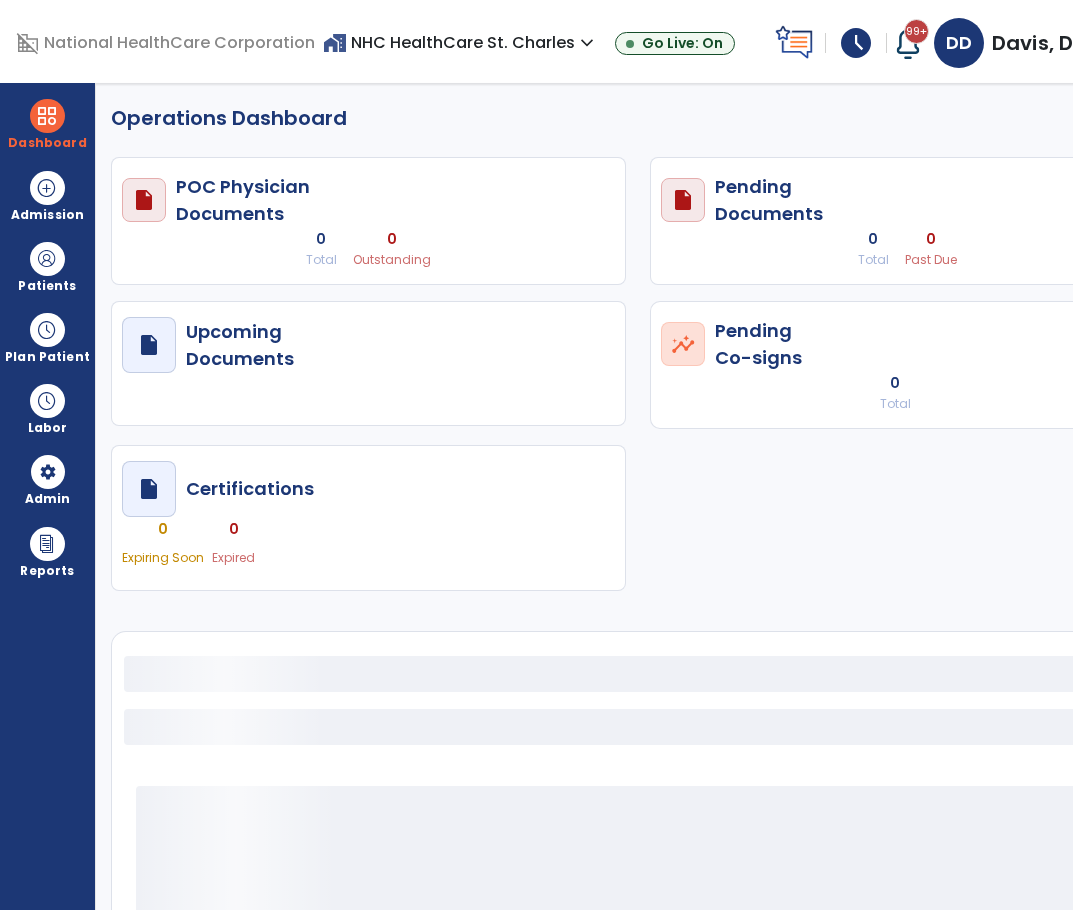 select on "***" 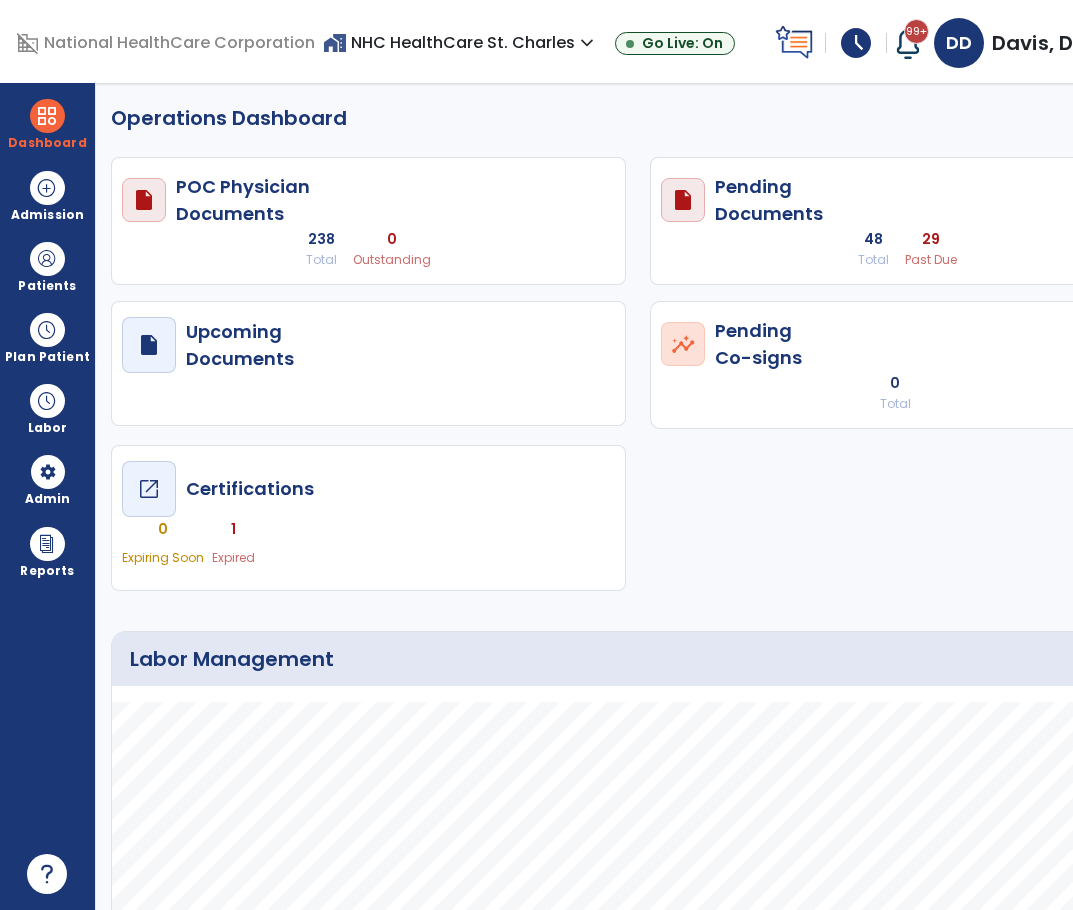 click on "draft   open_in_new  Certifications" at bounding box center [368, 200] 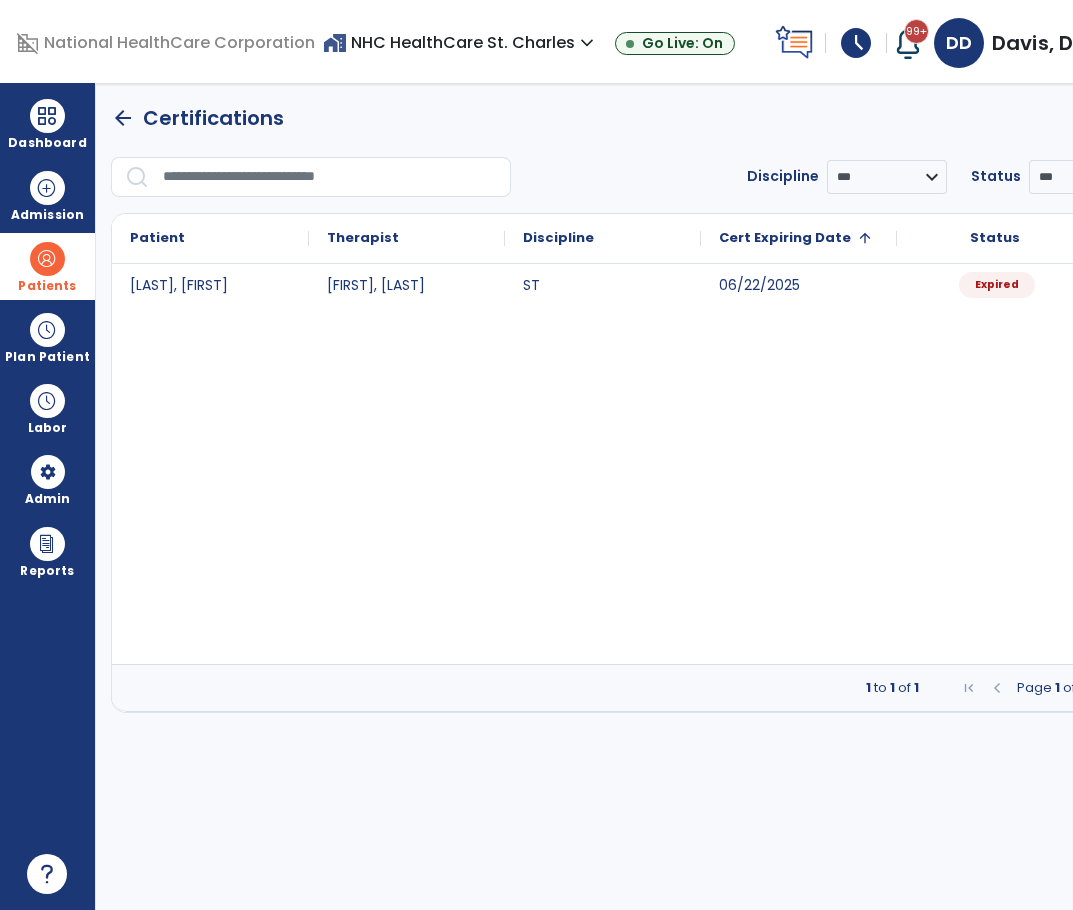click on "Patients" at bounding box center [47, 286] 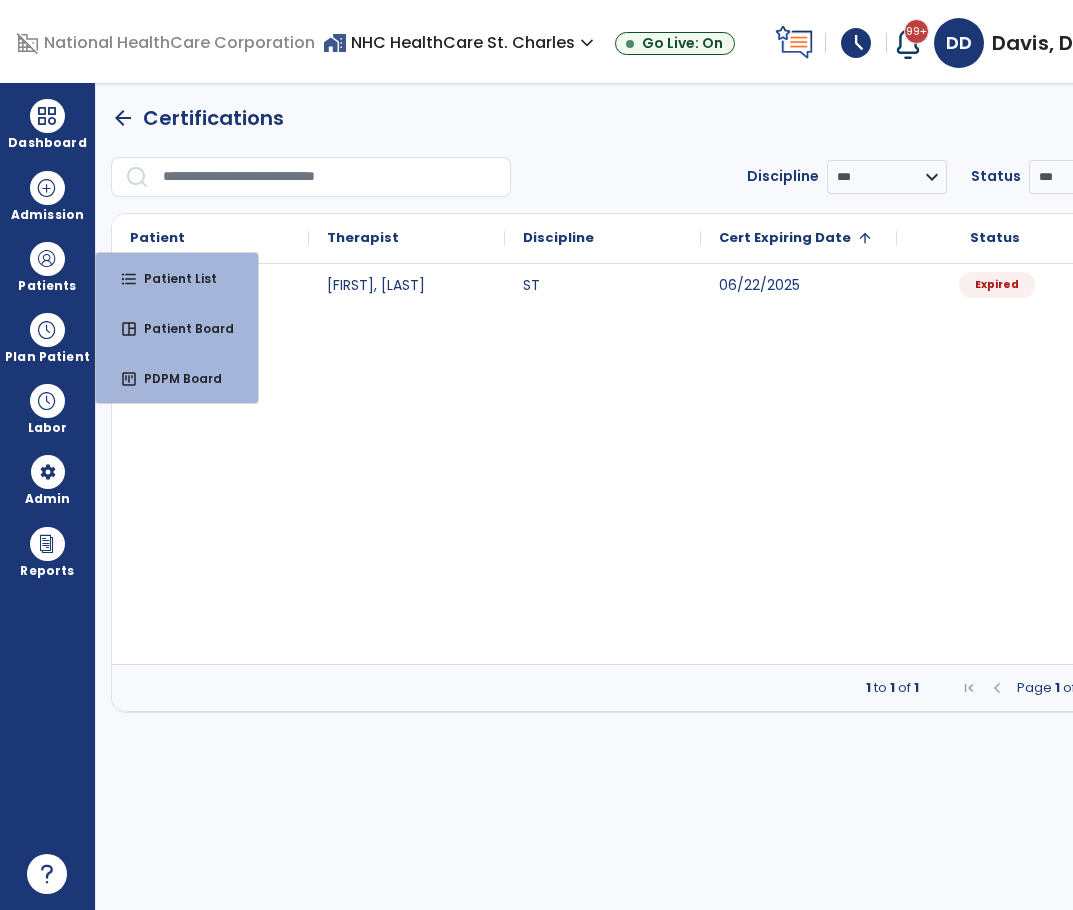 click on "[LAST], [FIRST] [MIDDLE] ST [DATE] Expired open_in_new" 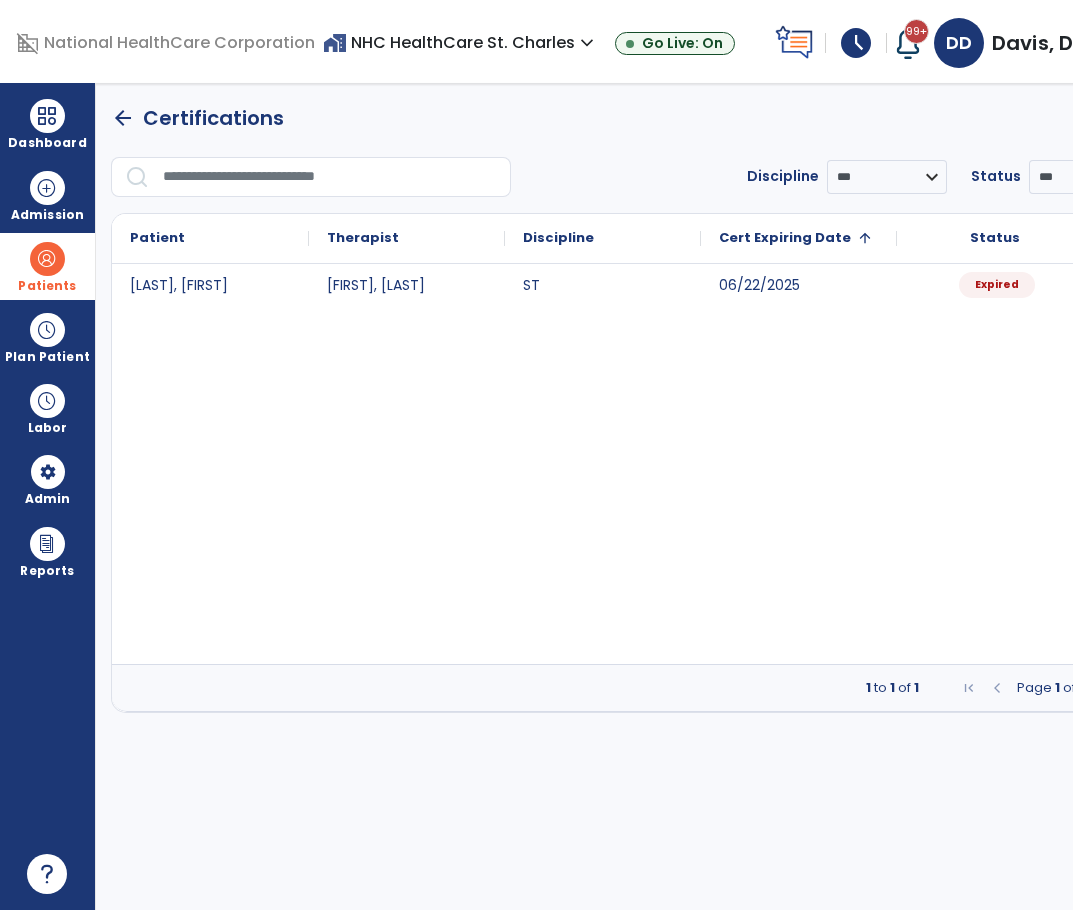click on "Patients" at bounding box center (47, 266) 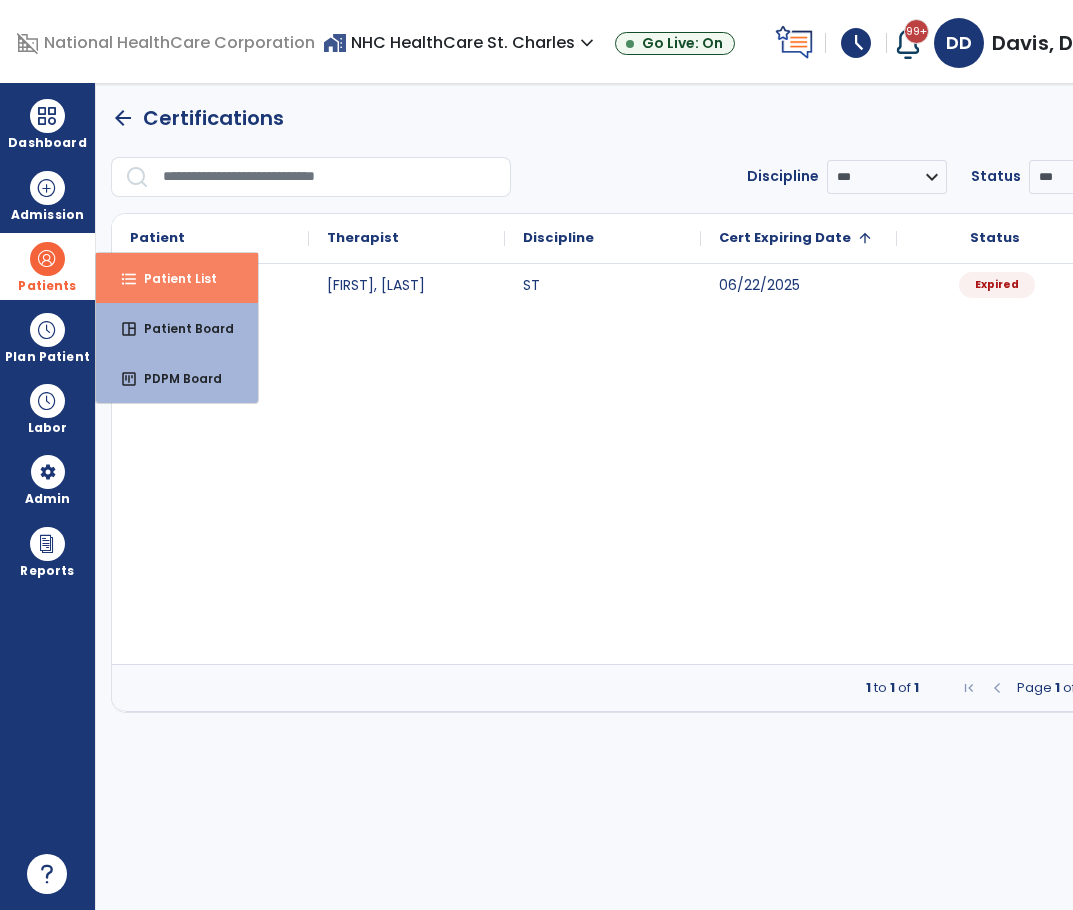 click on "Patient List" at bounding box center (172, 278) 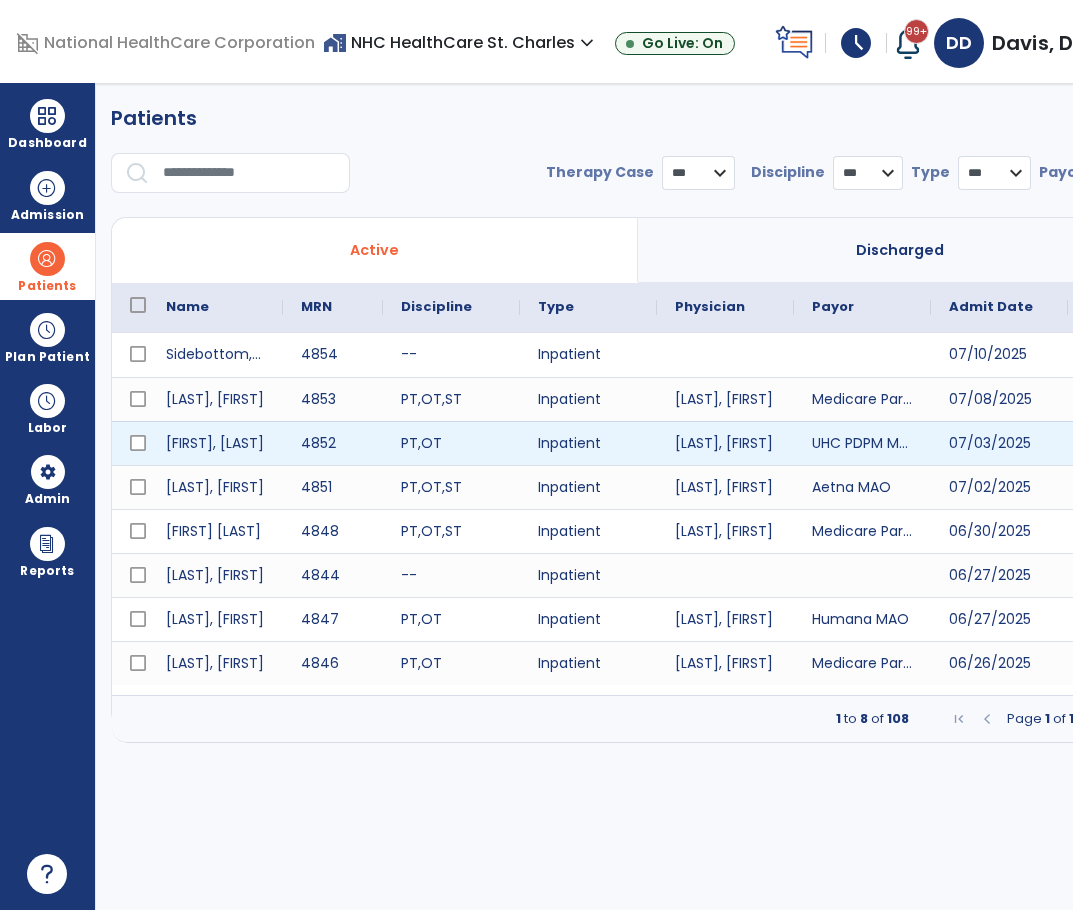 select on "***" 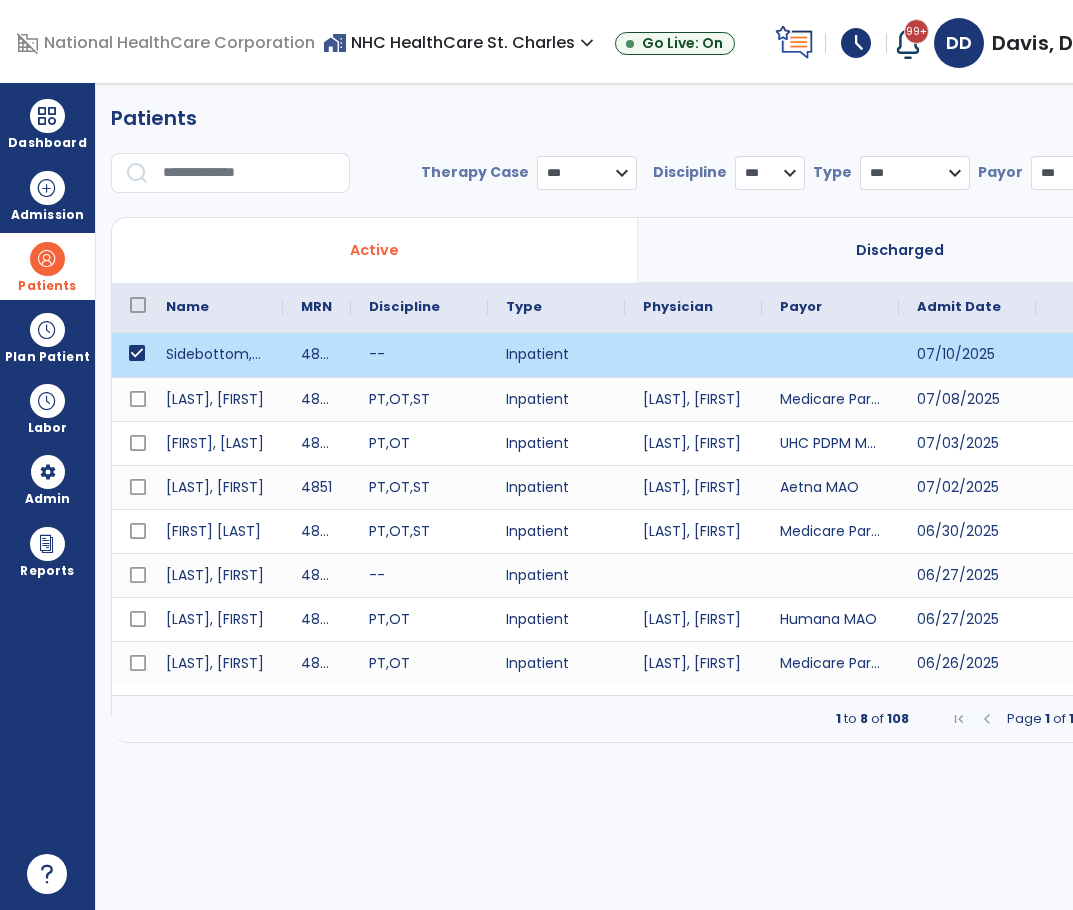 click at bounding box center [830, 355] 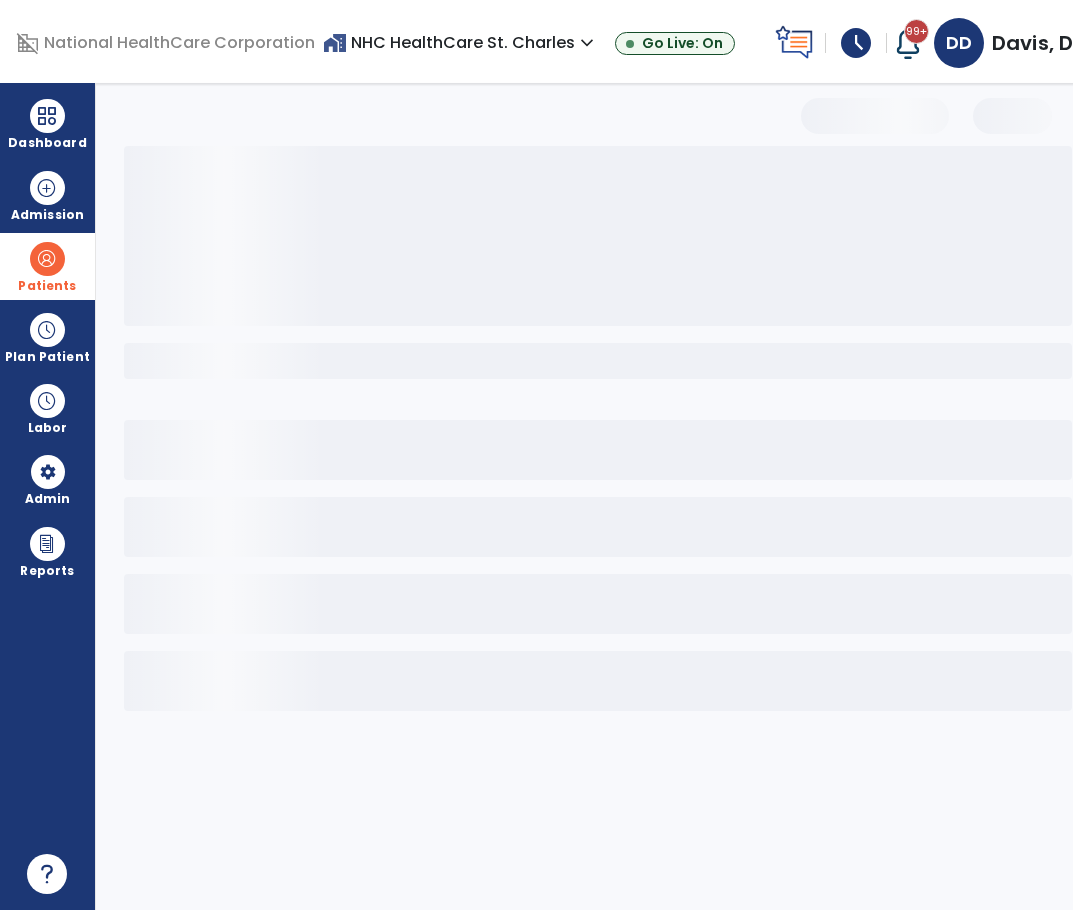 click at bounding box center [598, 361] 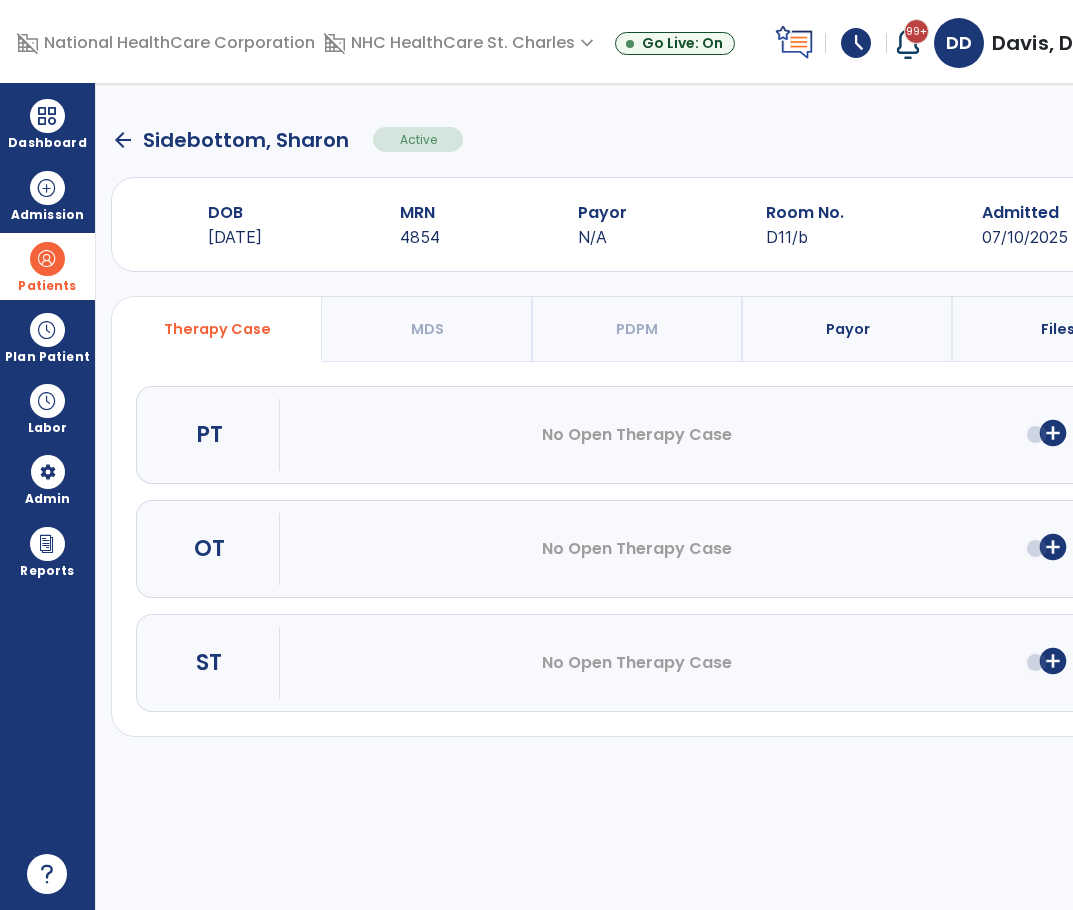 click on "Payor" at bounding box center (848, 329) 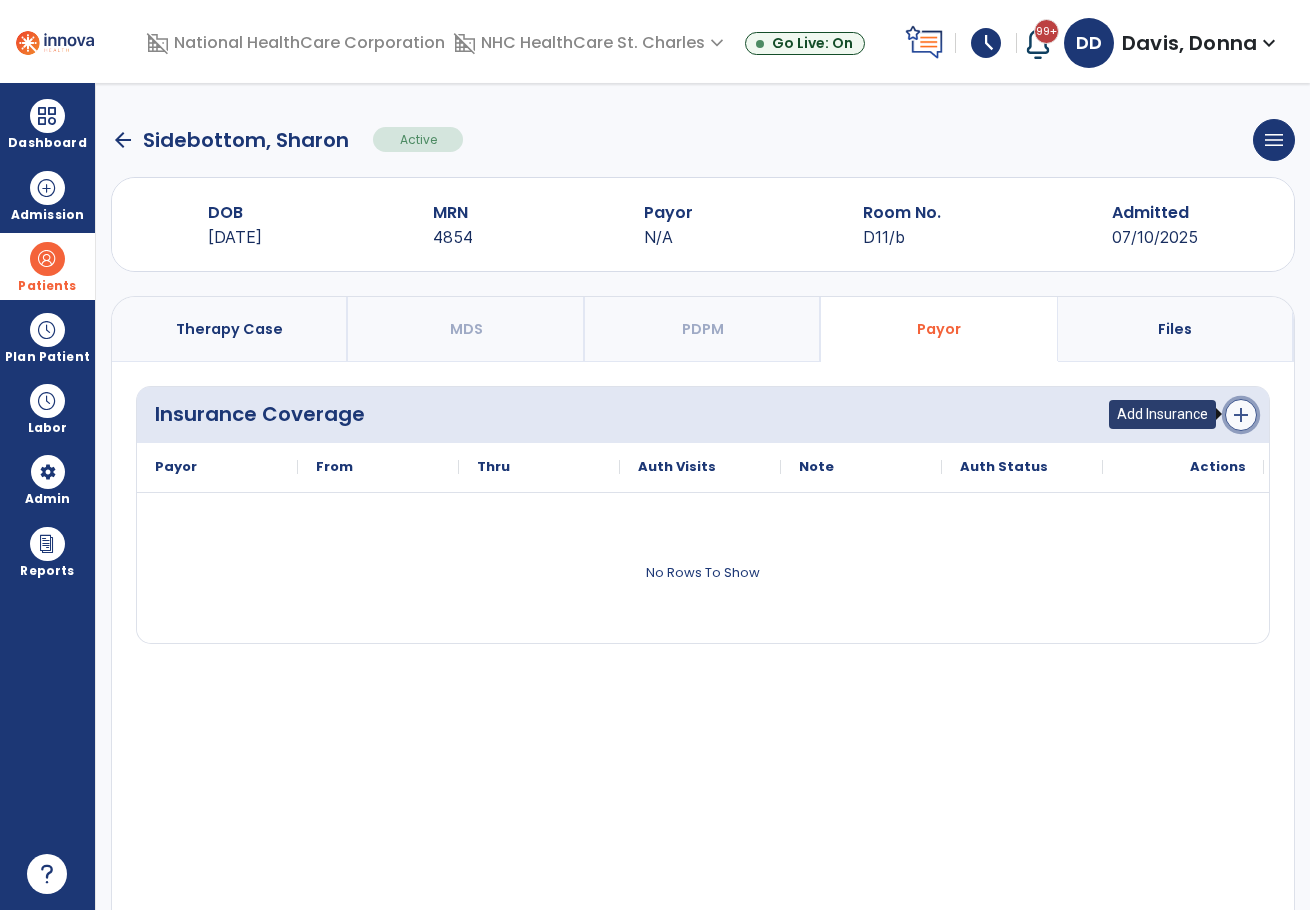 click on "add" 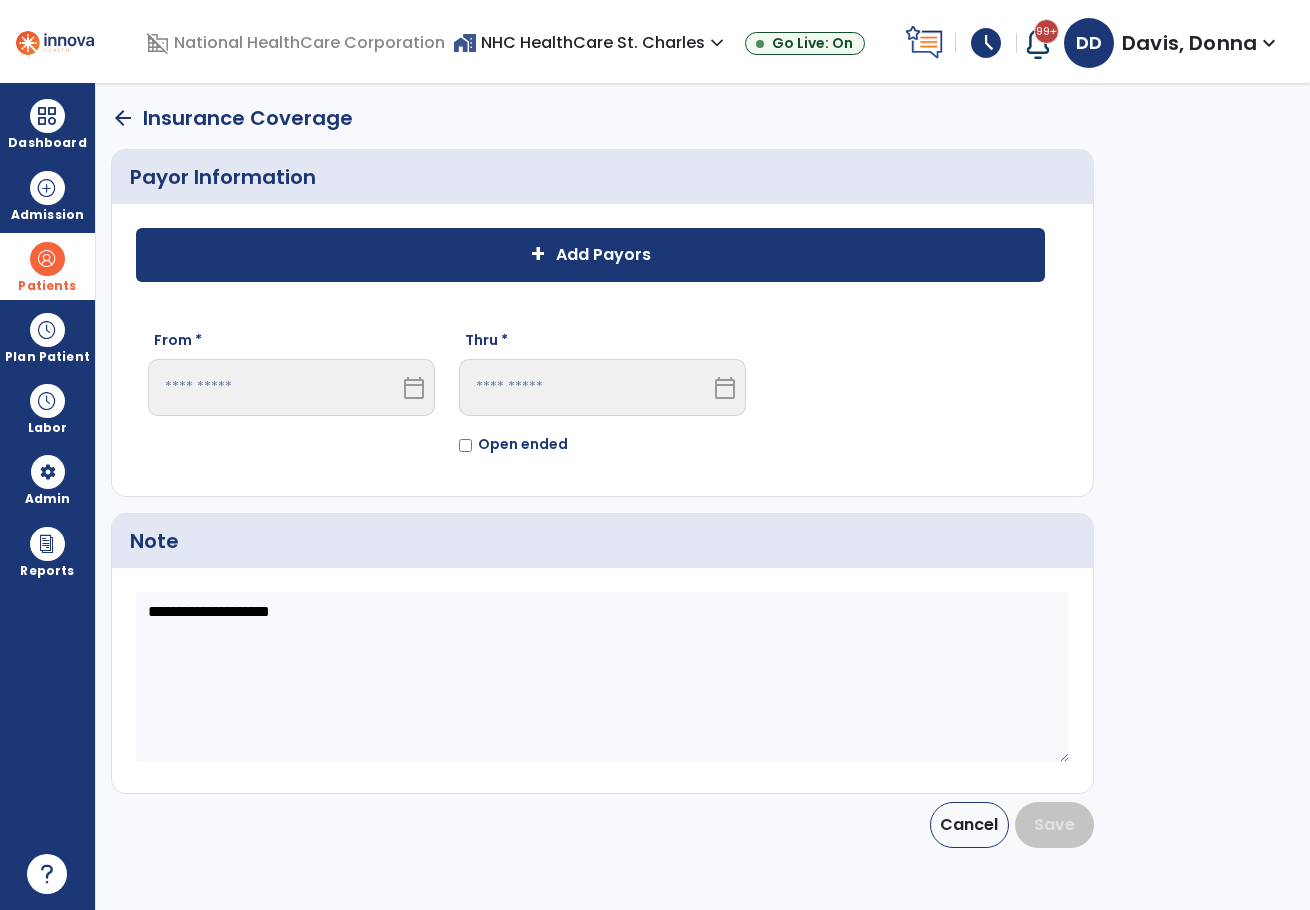click on "+" 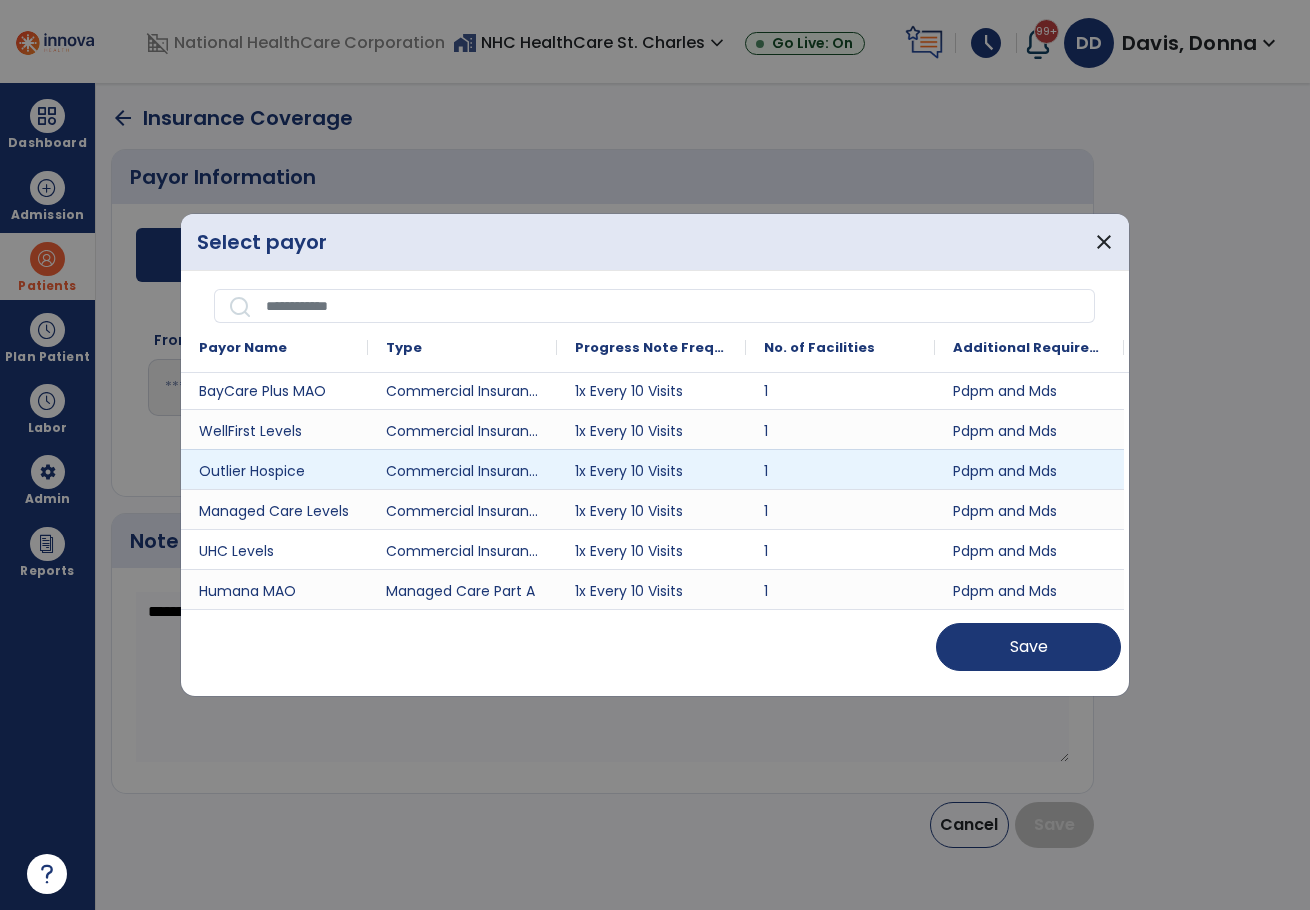 scroll, scrollTop: 300, scrollLeft: 0, axis: vertical 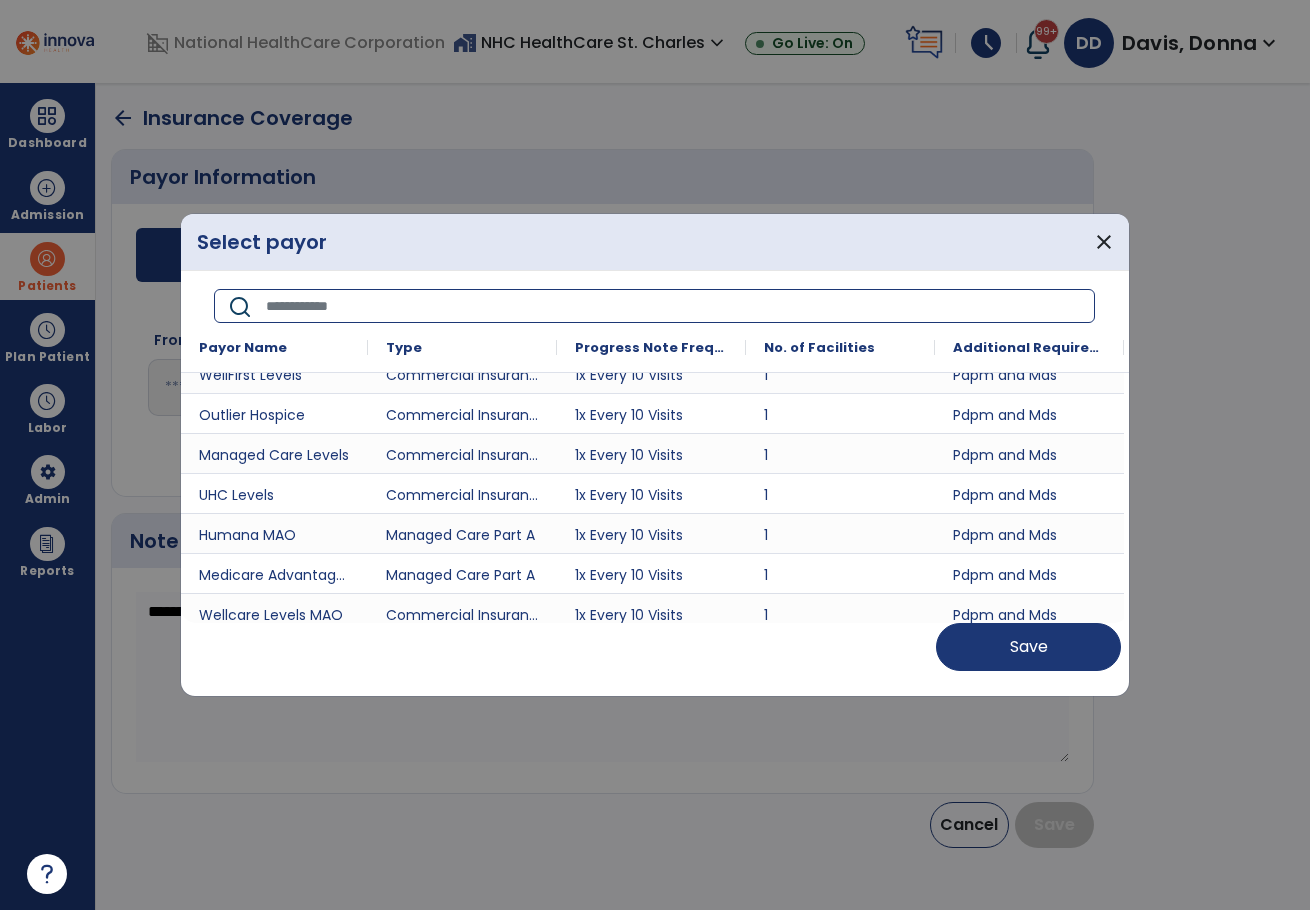 click at bounding box center [674, 306] 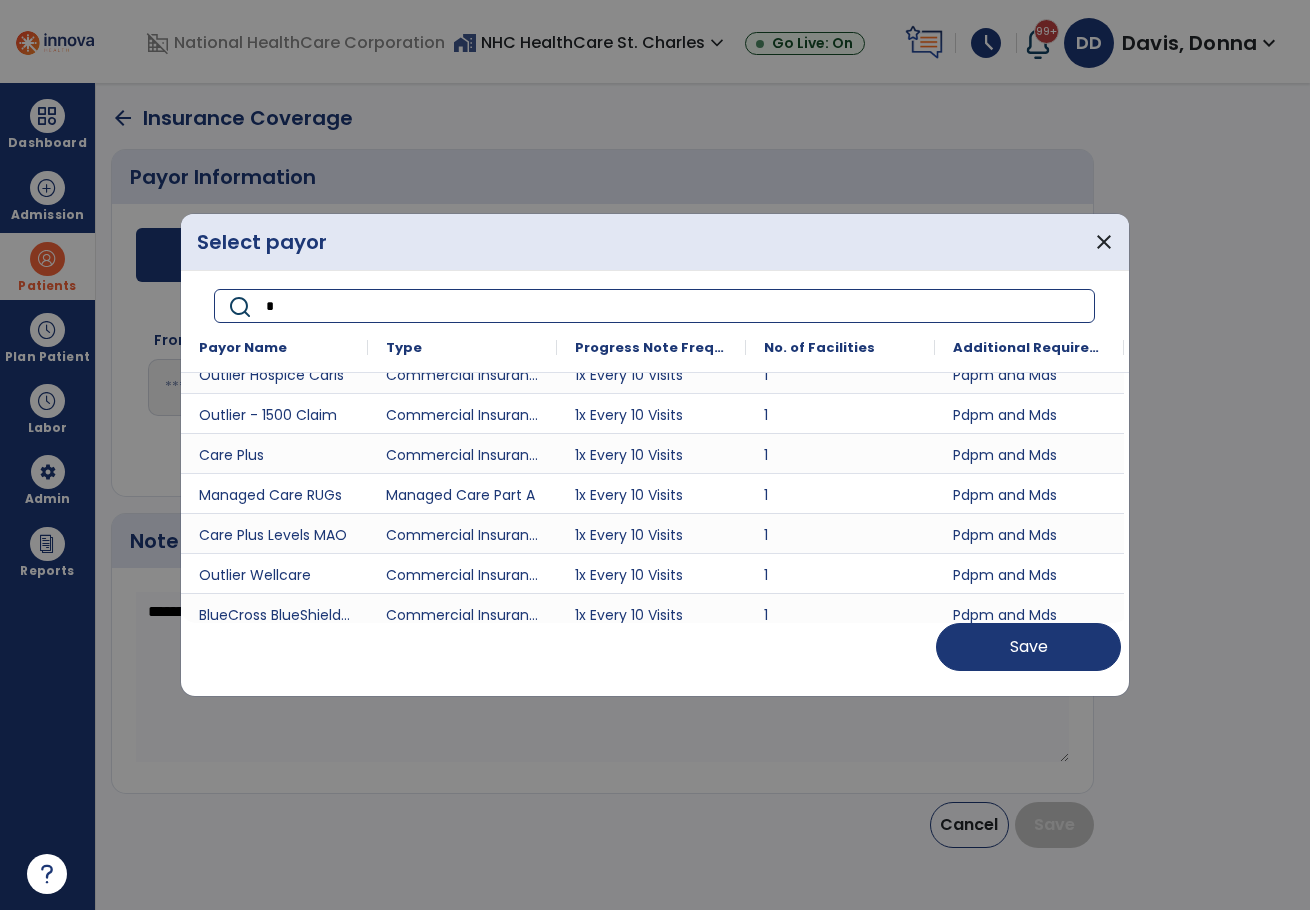 scroll, scrollTop: 0, scrollLeft: 0, axis: both 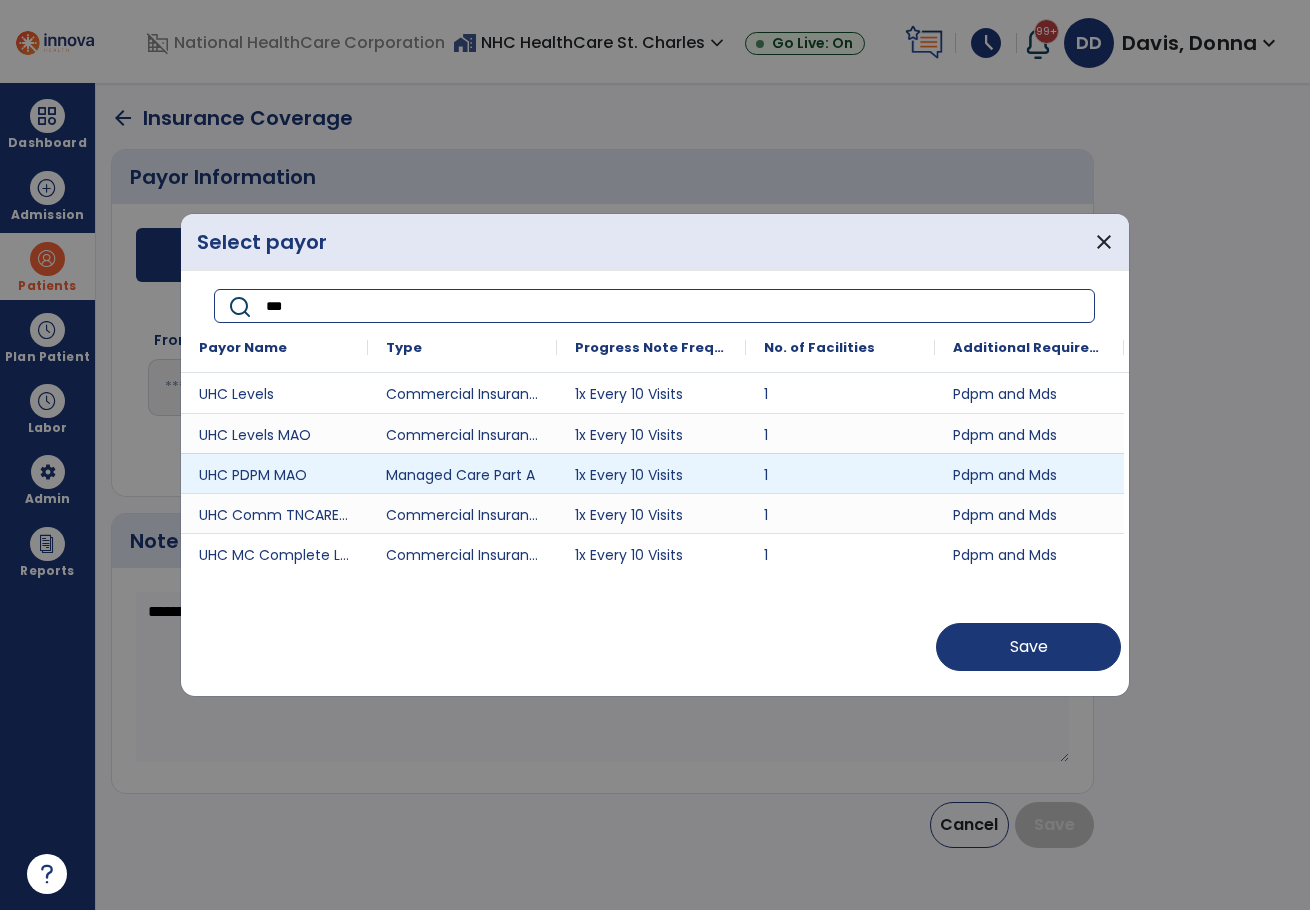 type on "***" 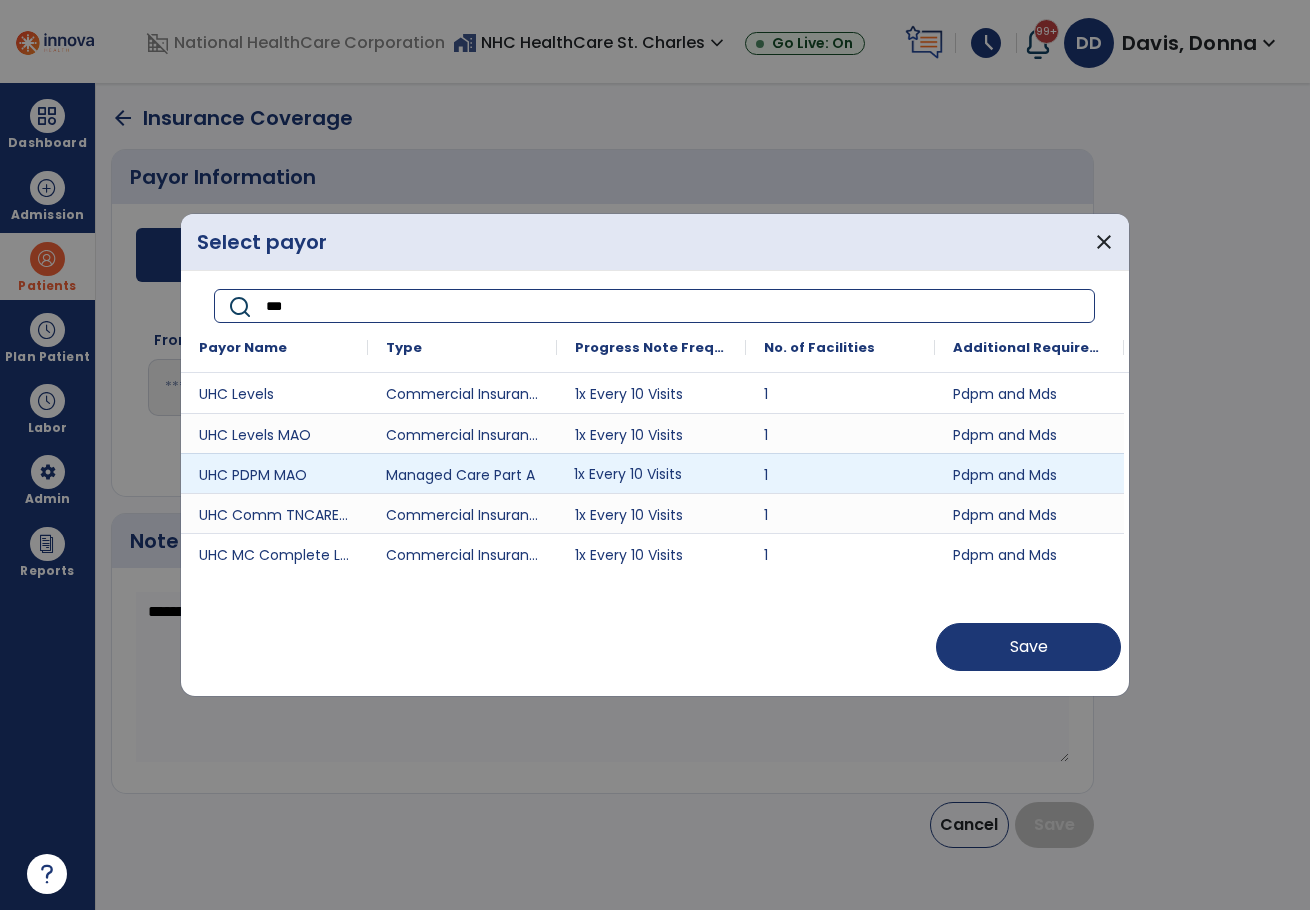click on "1x Every 10 Visits" at bounding box center (651, 473) 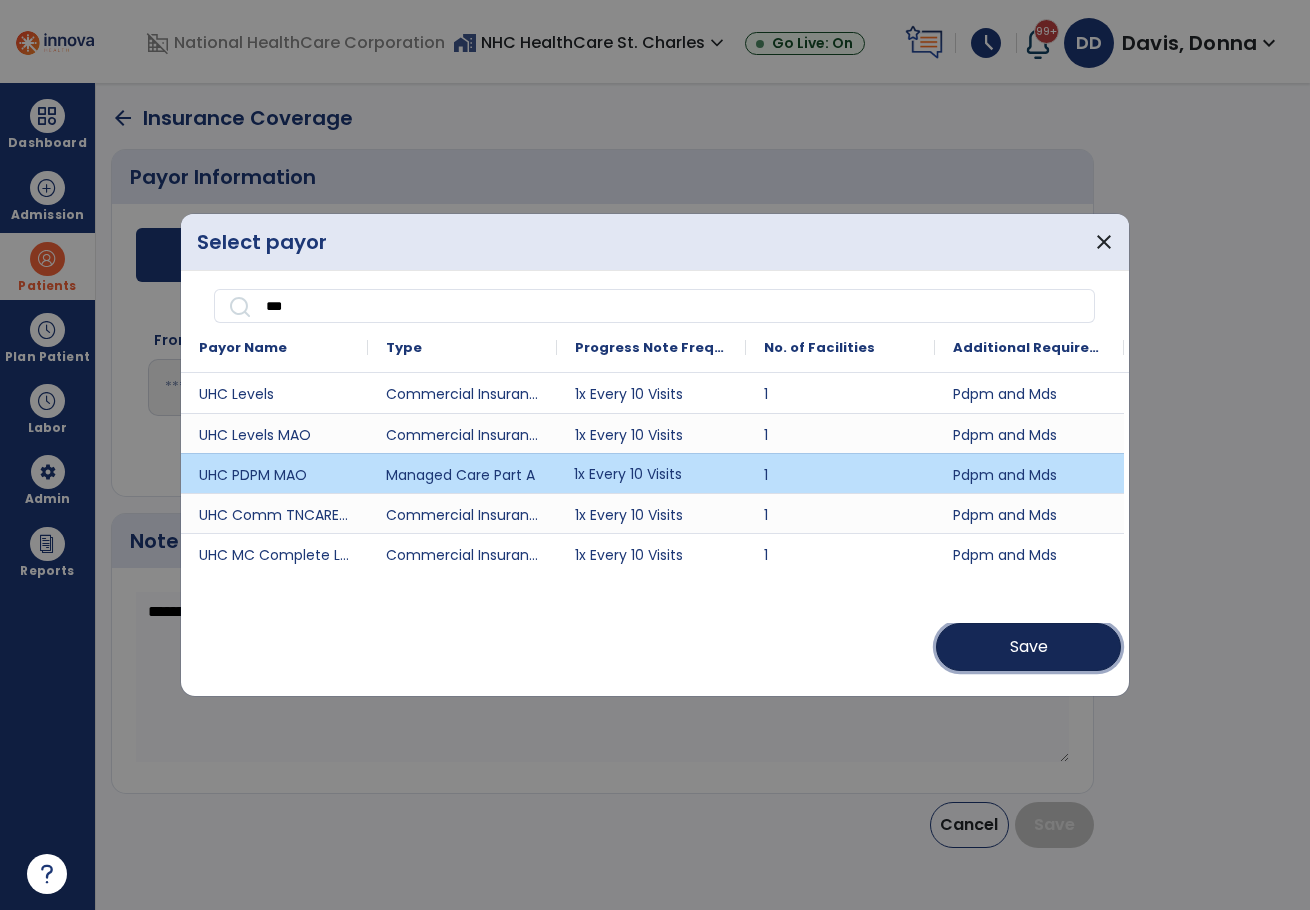 click on "Save" at bounding box center [1028, 647] 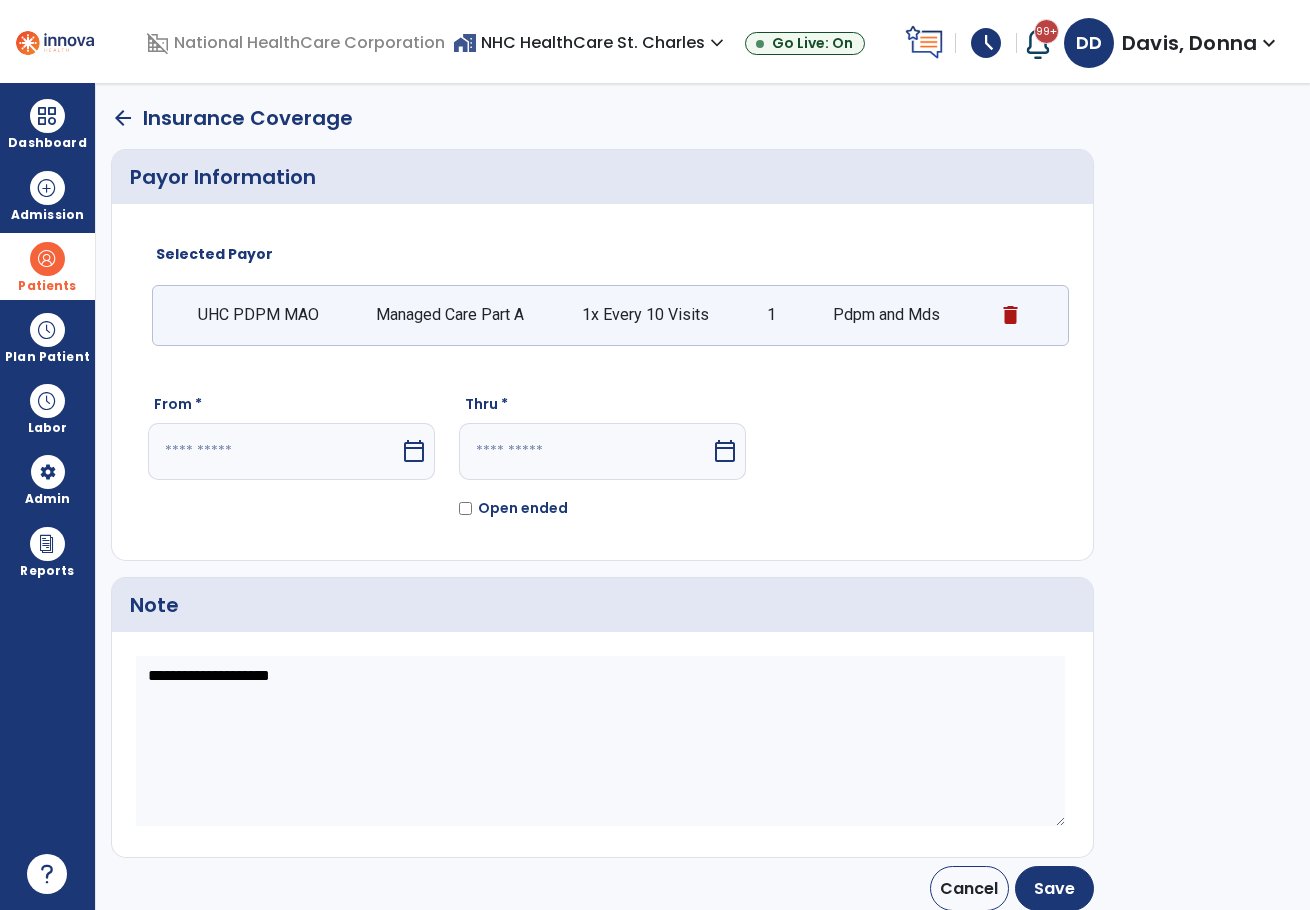 click on "calendar_today" at bounding box center [416, 451] 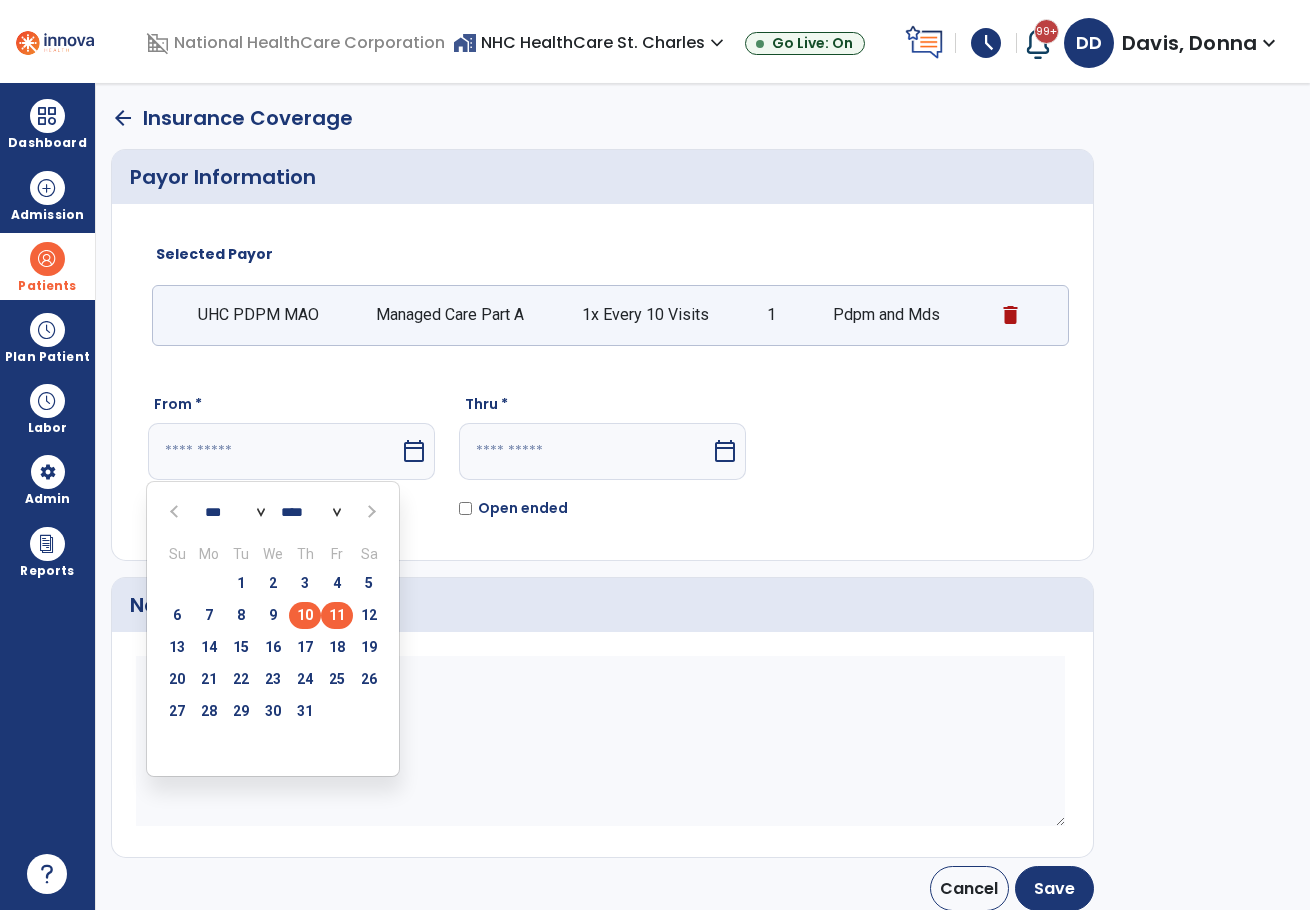 click on "10" at bounding box center [305, 615] 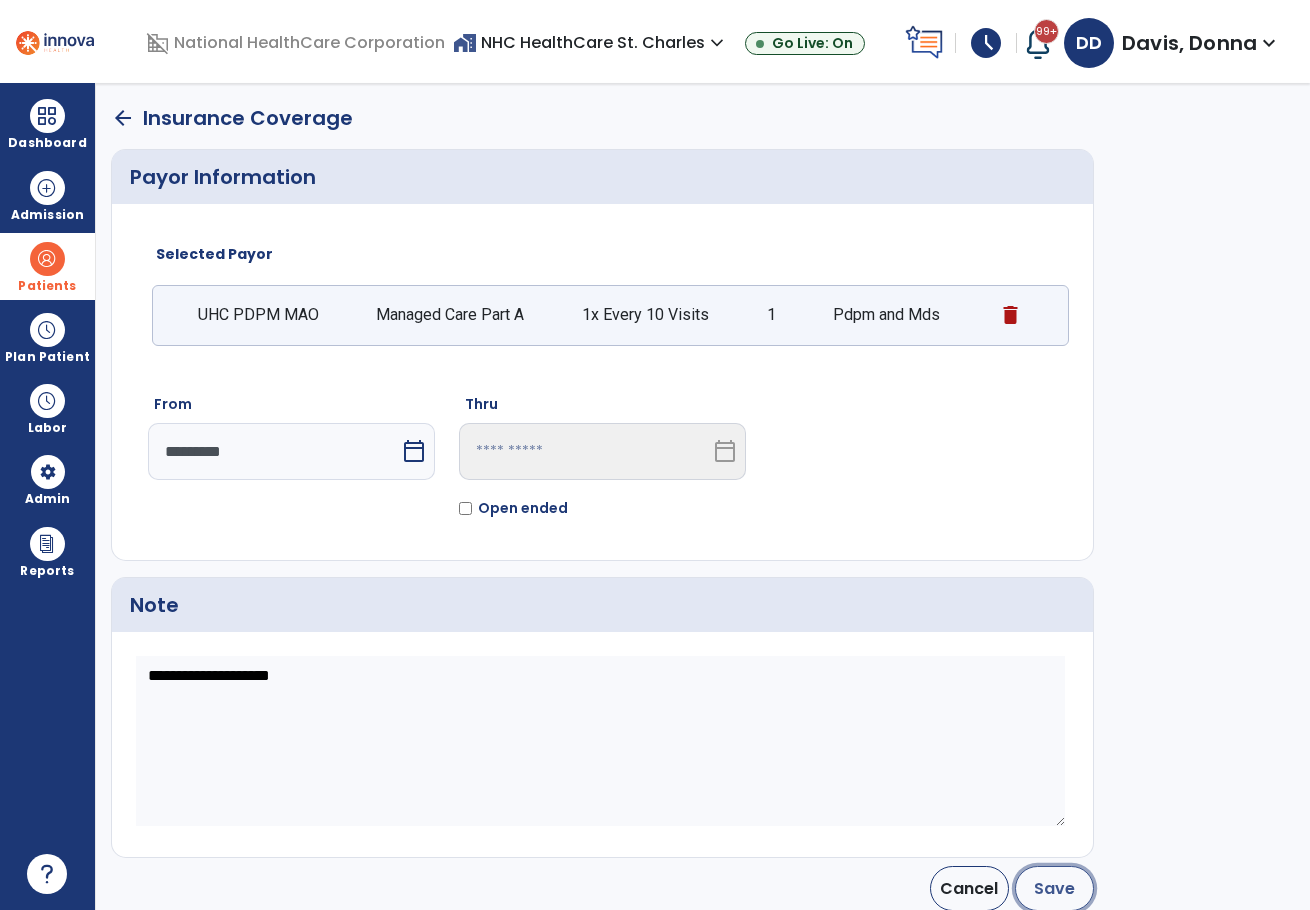 click on "Save" 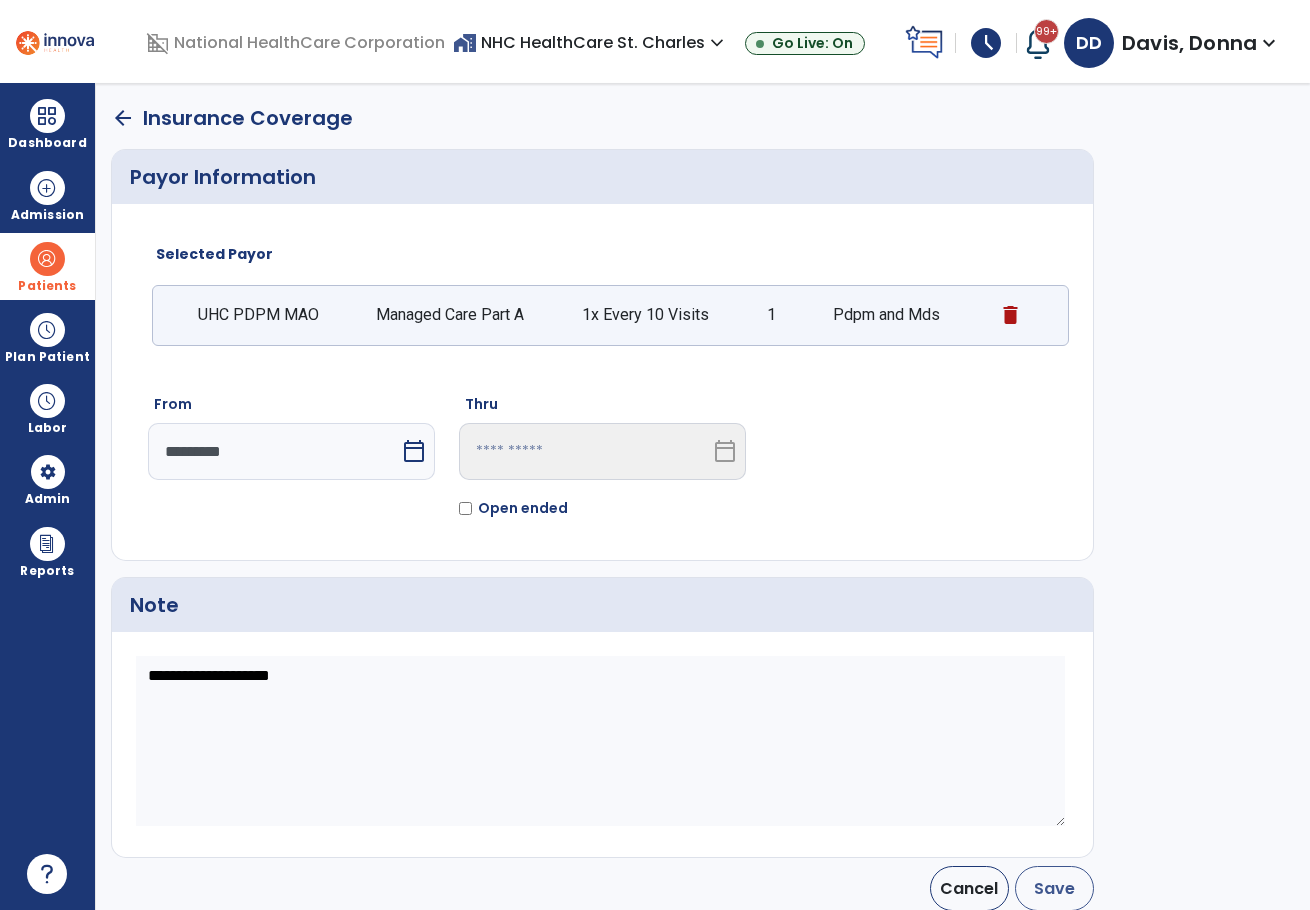 type on "*********" 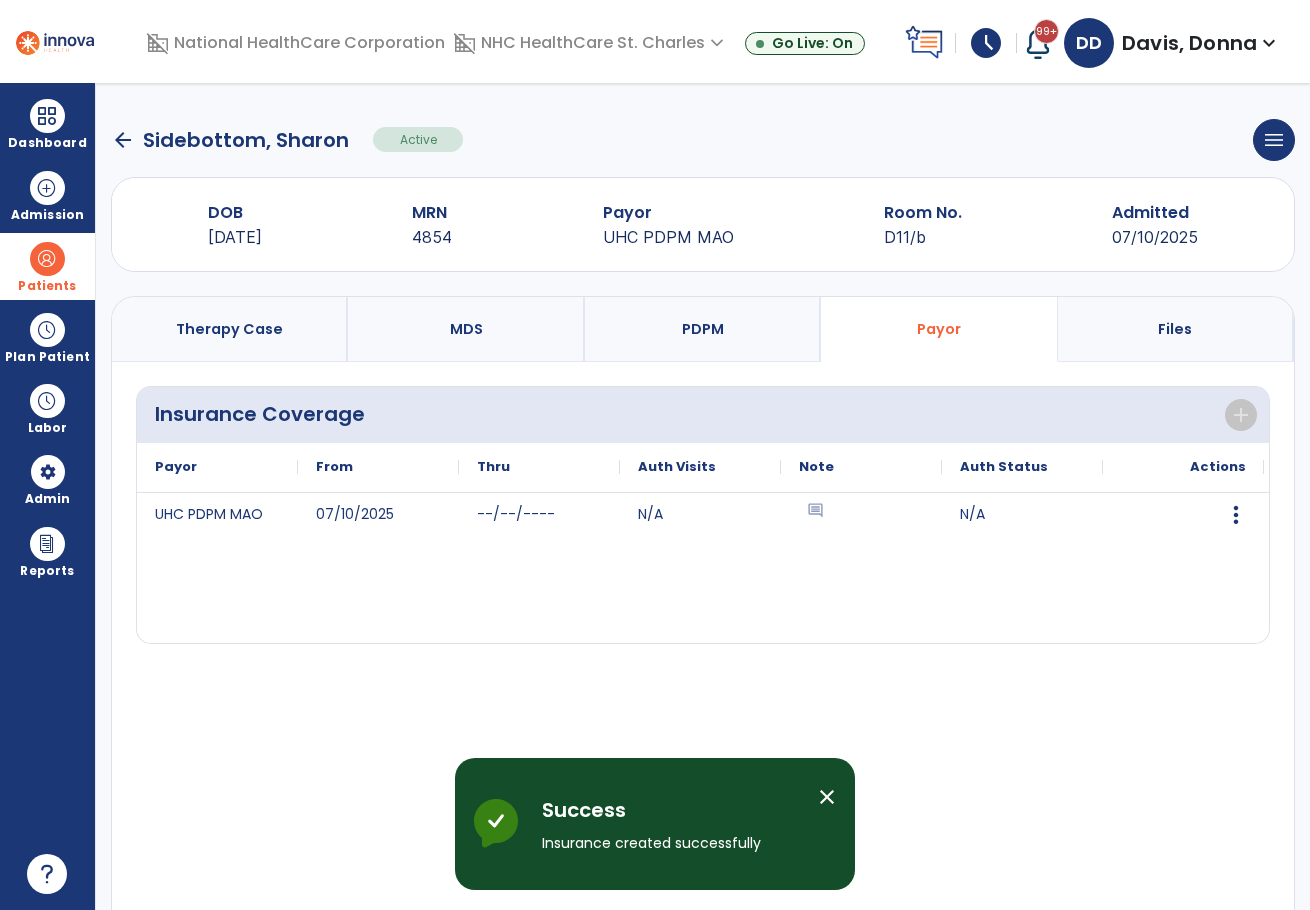 click on "Patients" at bounding box center [47, 266] 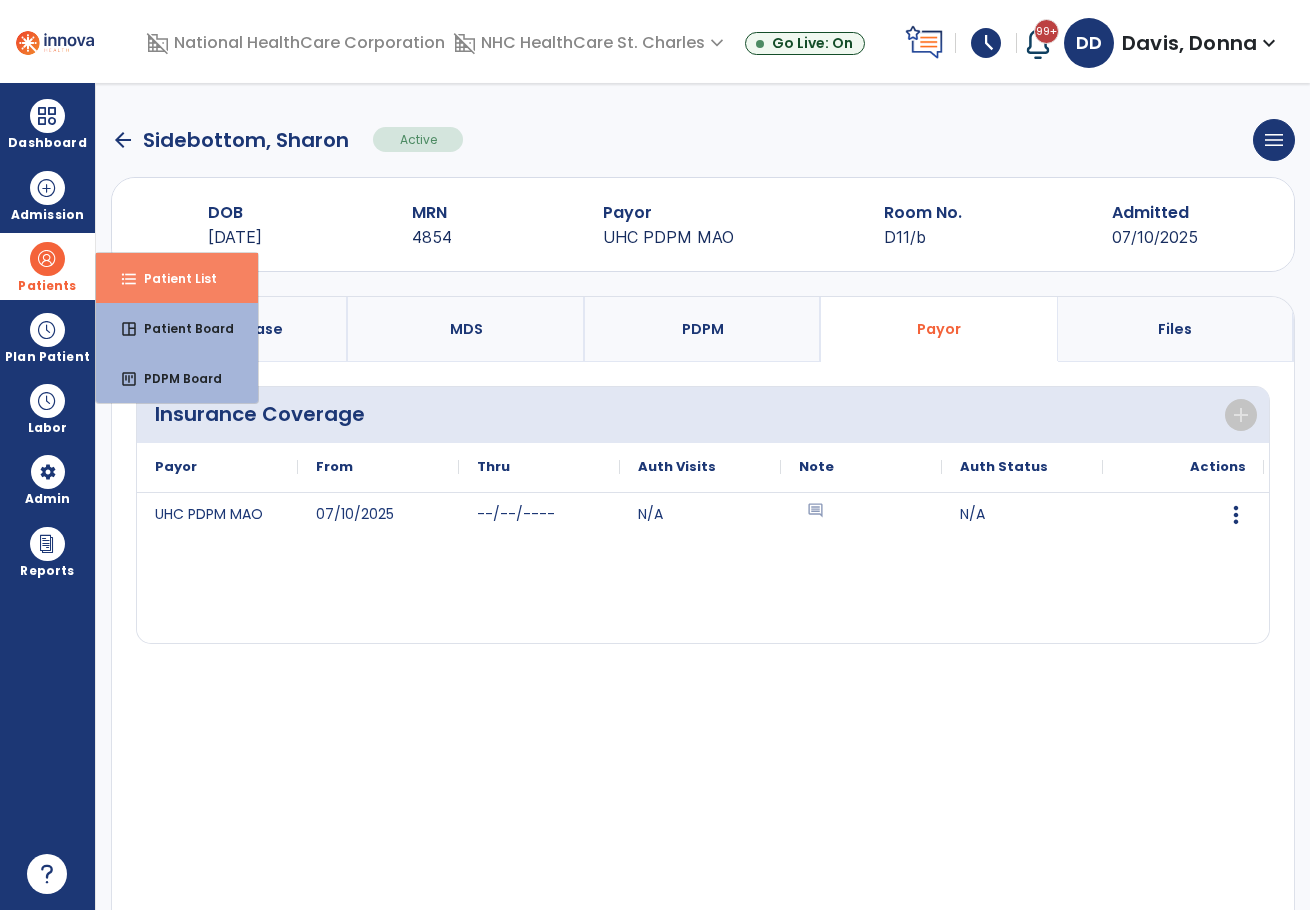 click on "Patient List" at bounding box center [172, 278] 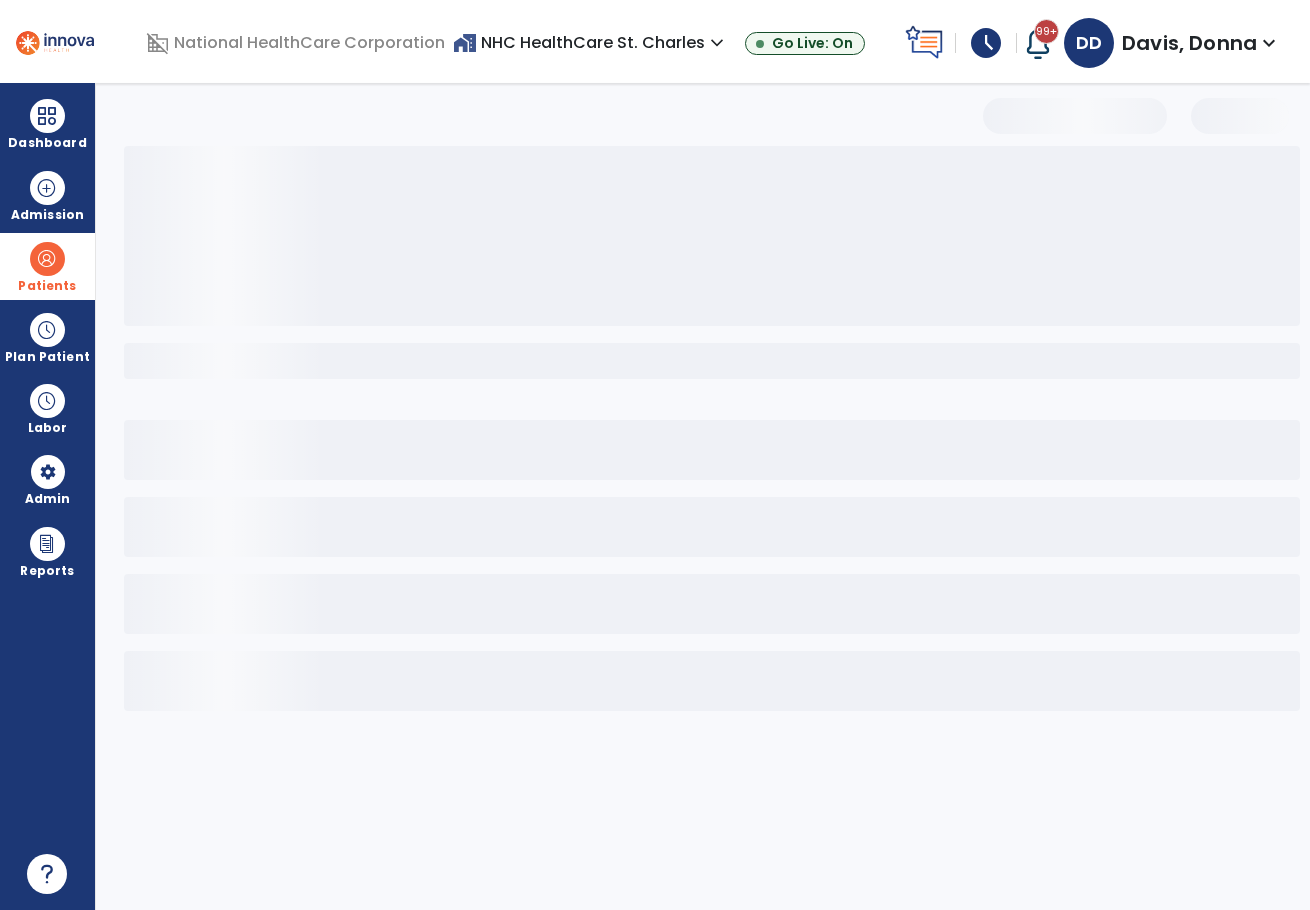 select on "***" 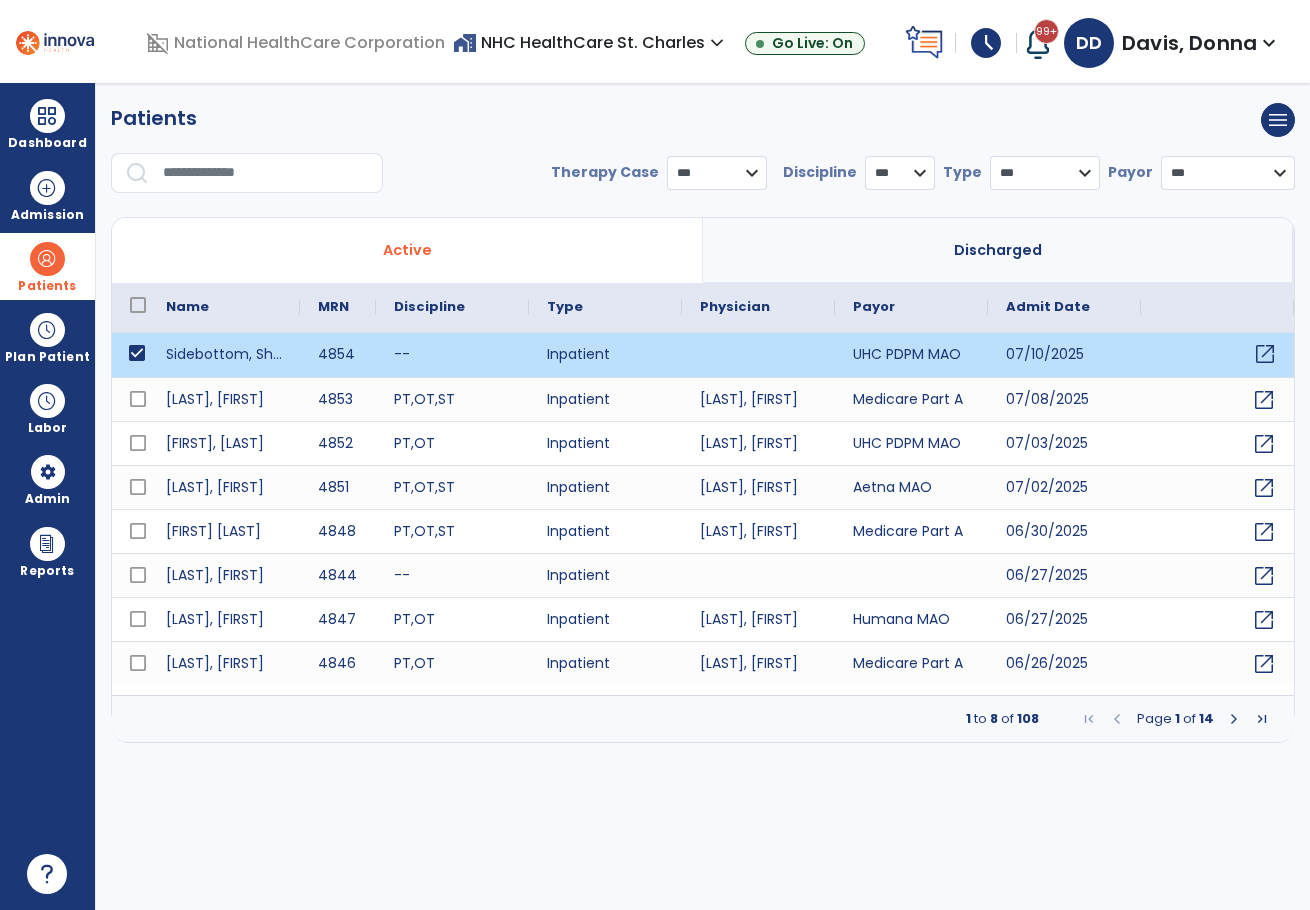 click on "open_in_new" at bounding box center [1265, 354] 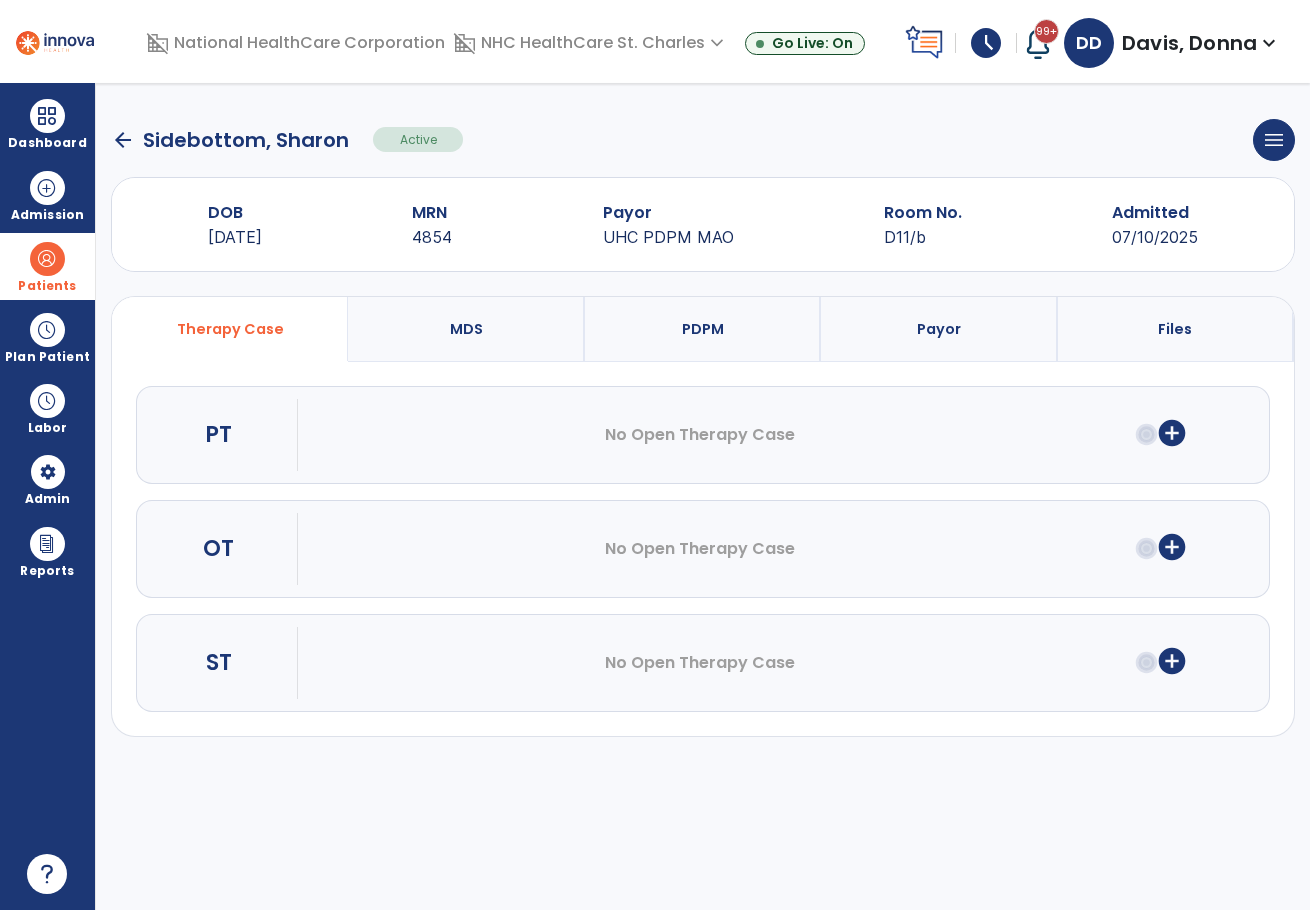 click on "add_circle" at bounding box center [1172, 433] 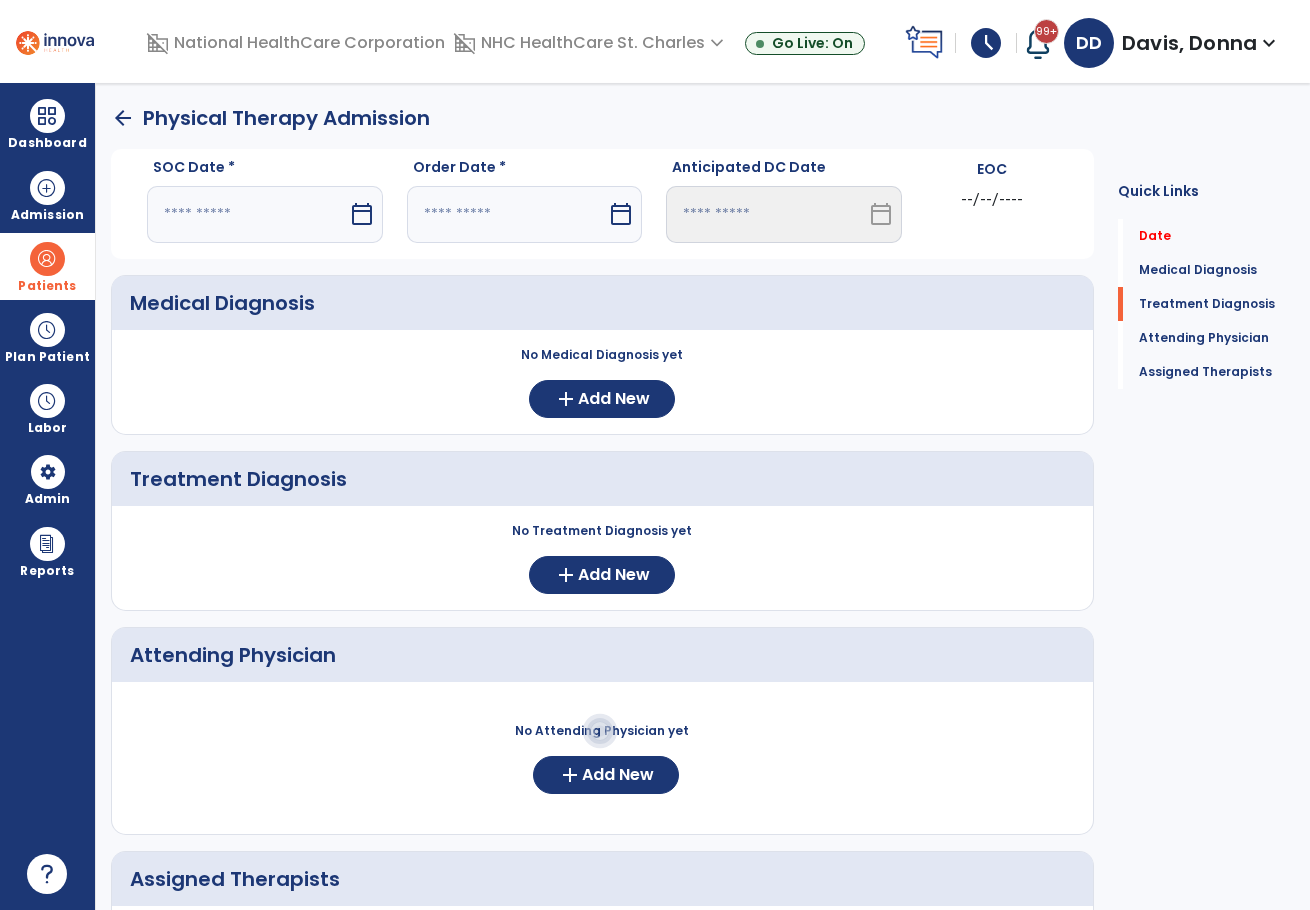 click at bounding box center (247, 214) 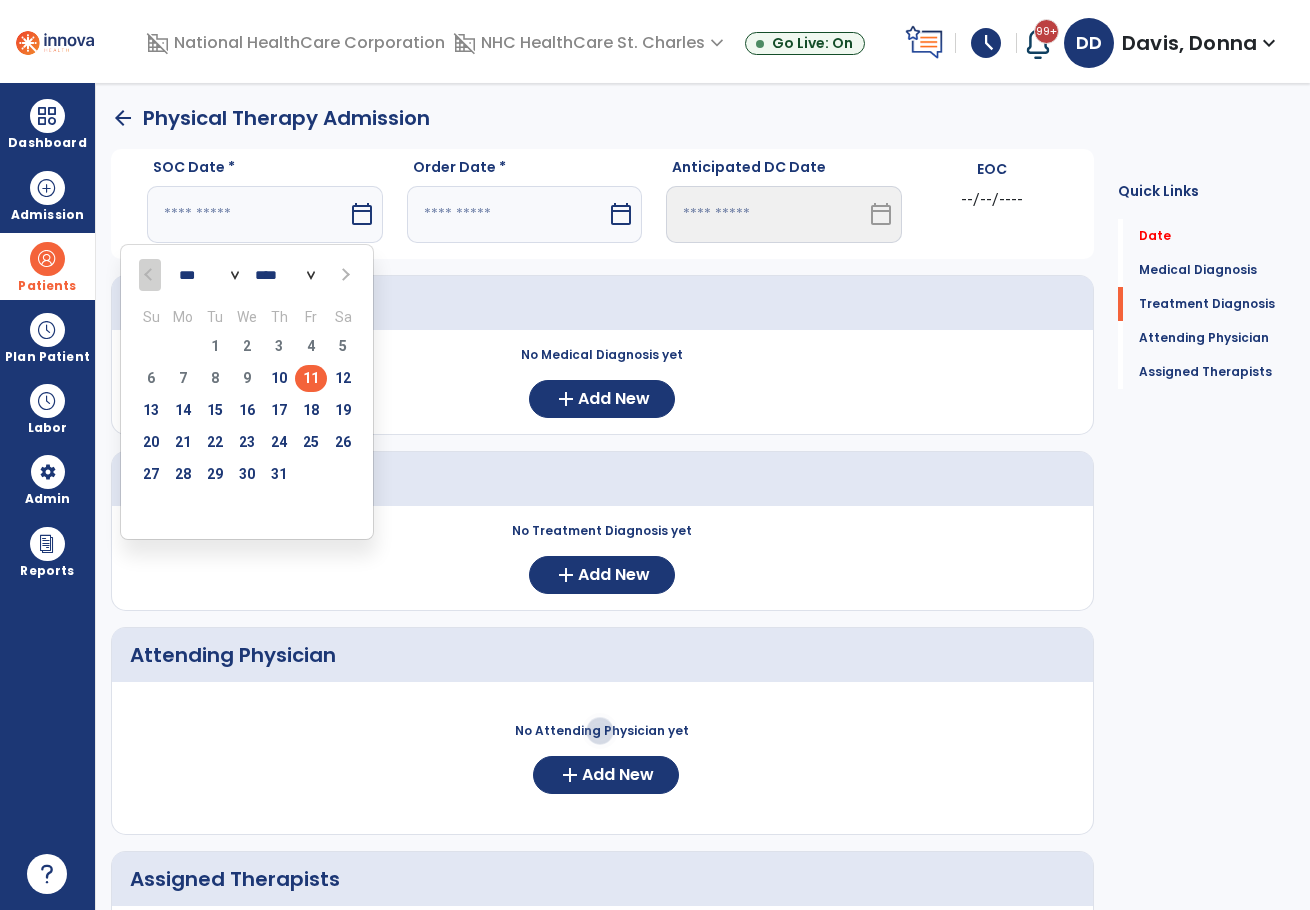 click on "11" at bounding box center [311, 378] 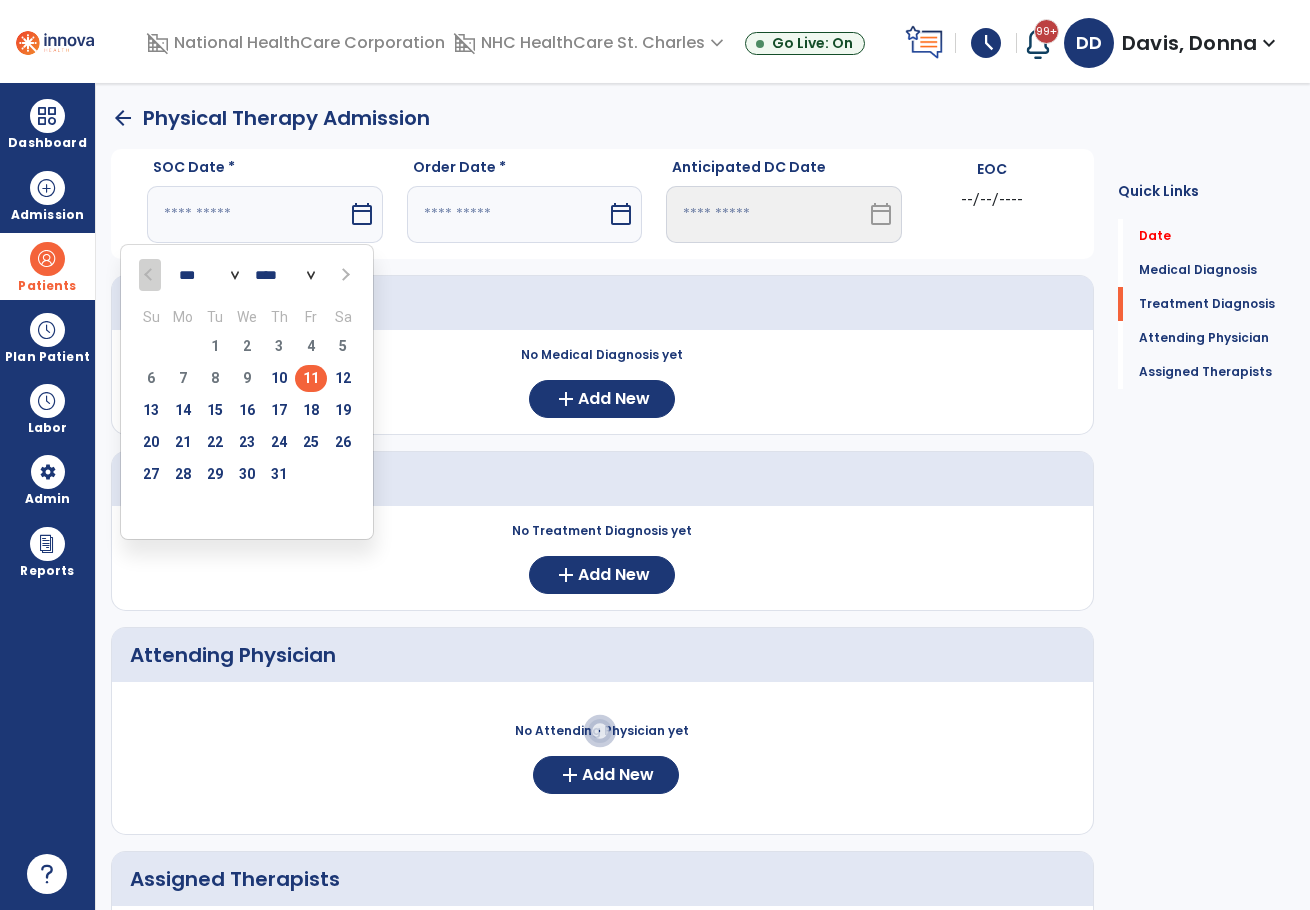 type on "*********" 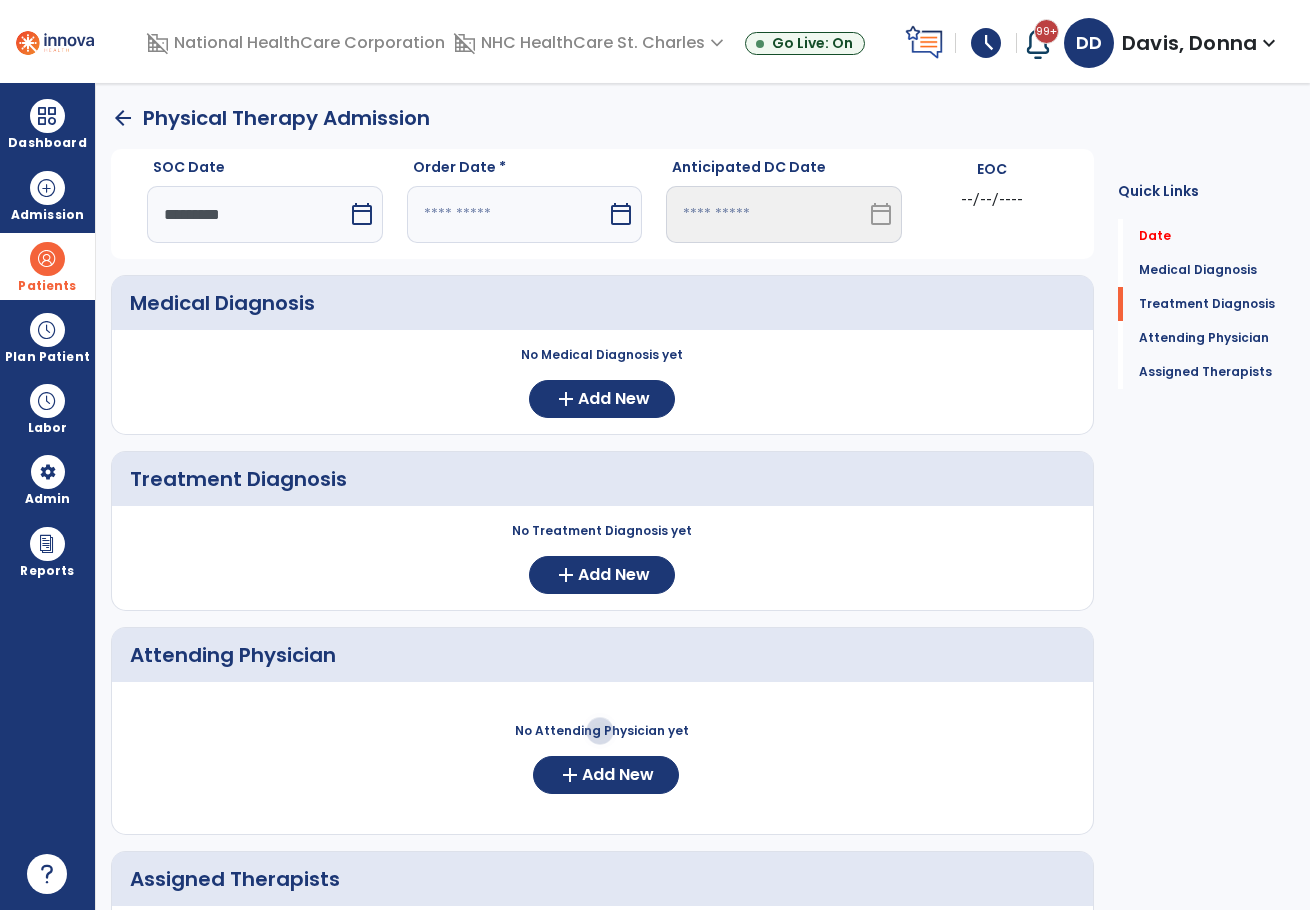 click at bounding box center [507, 214] 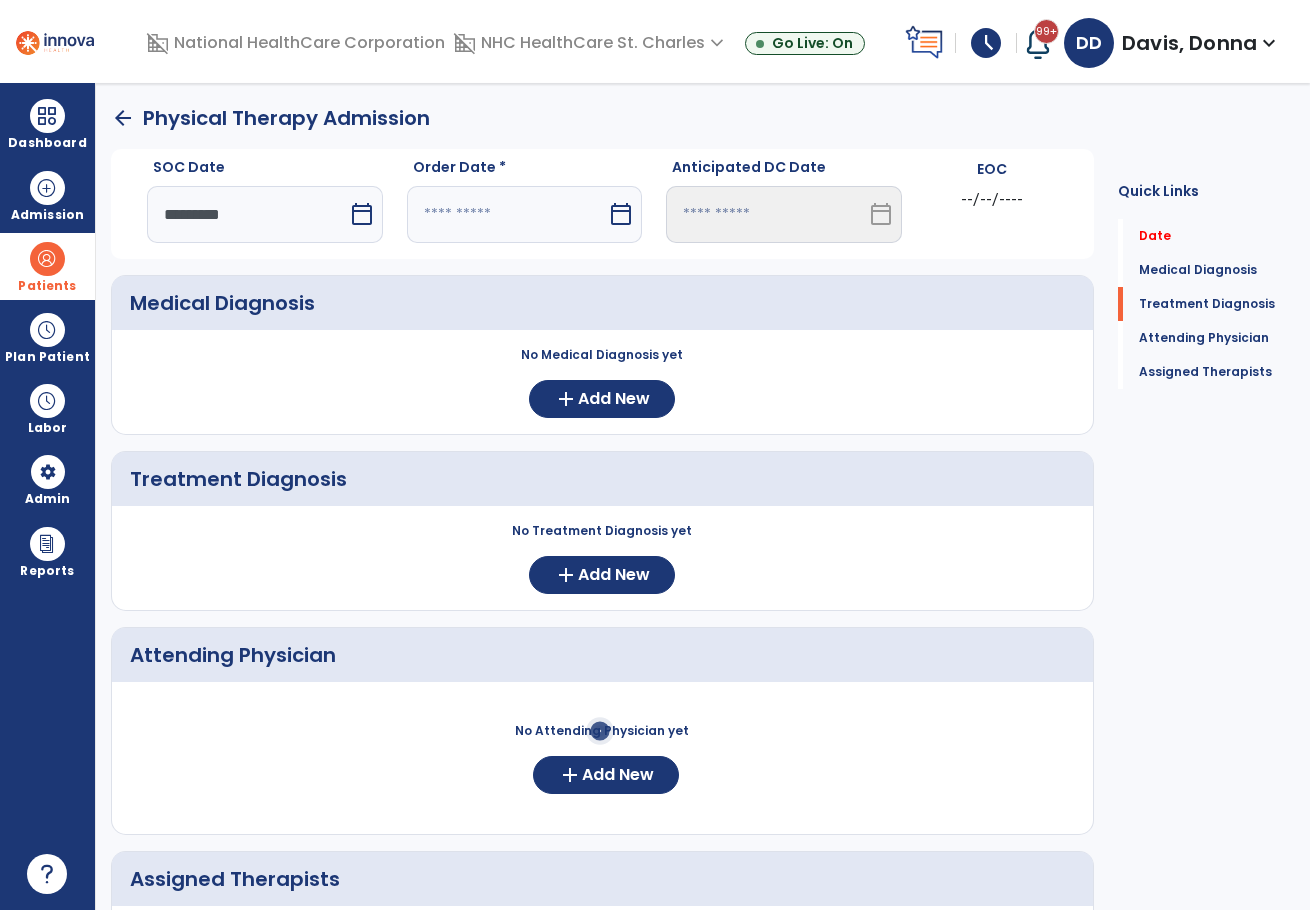 select on "*" 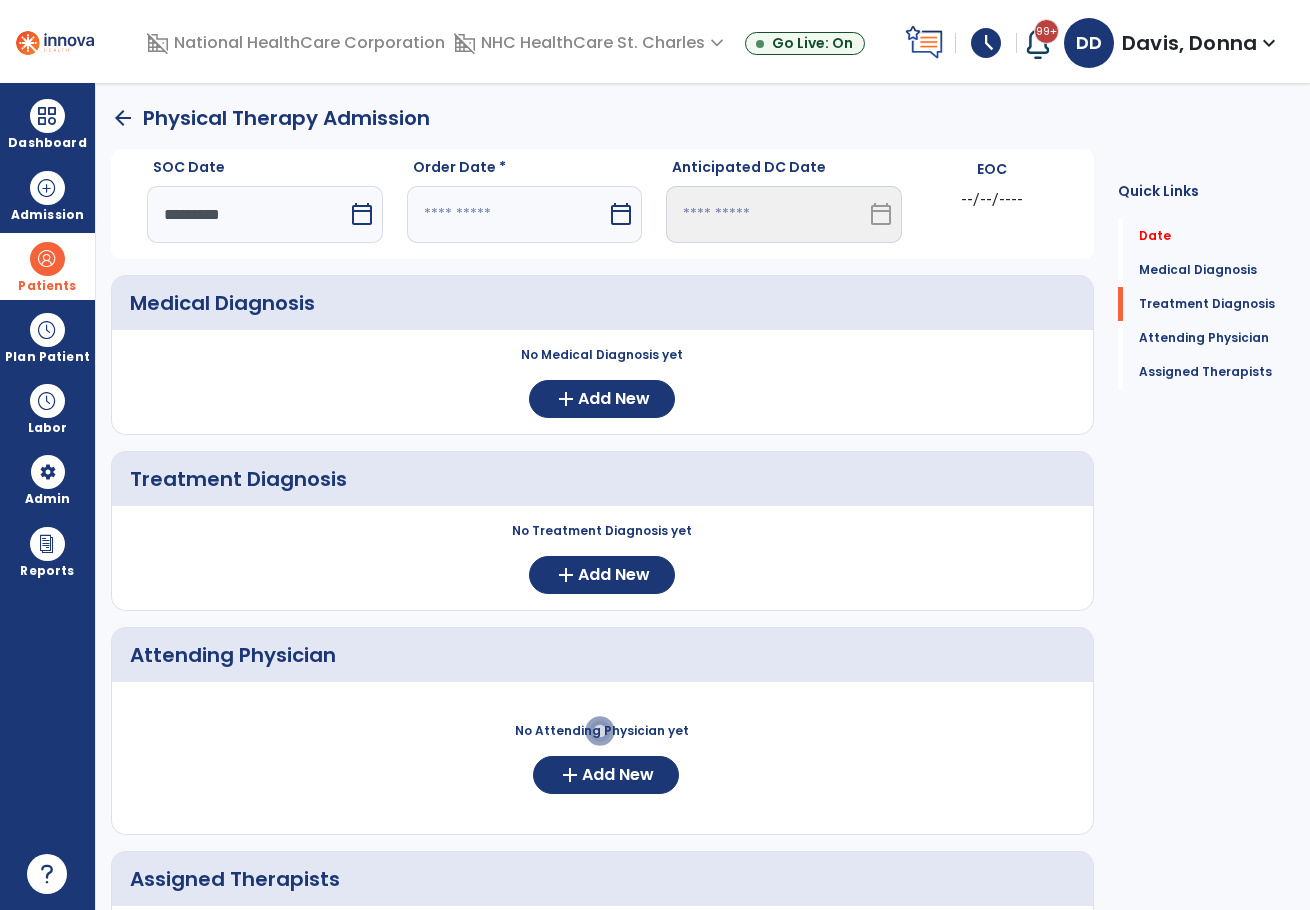 select on "****" 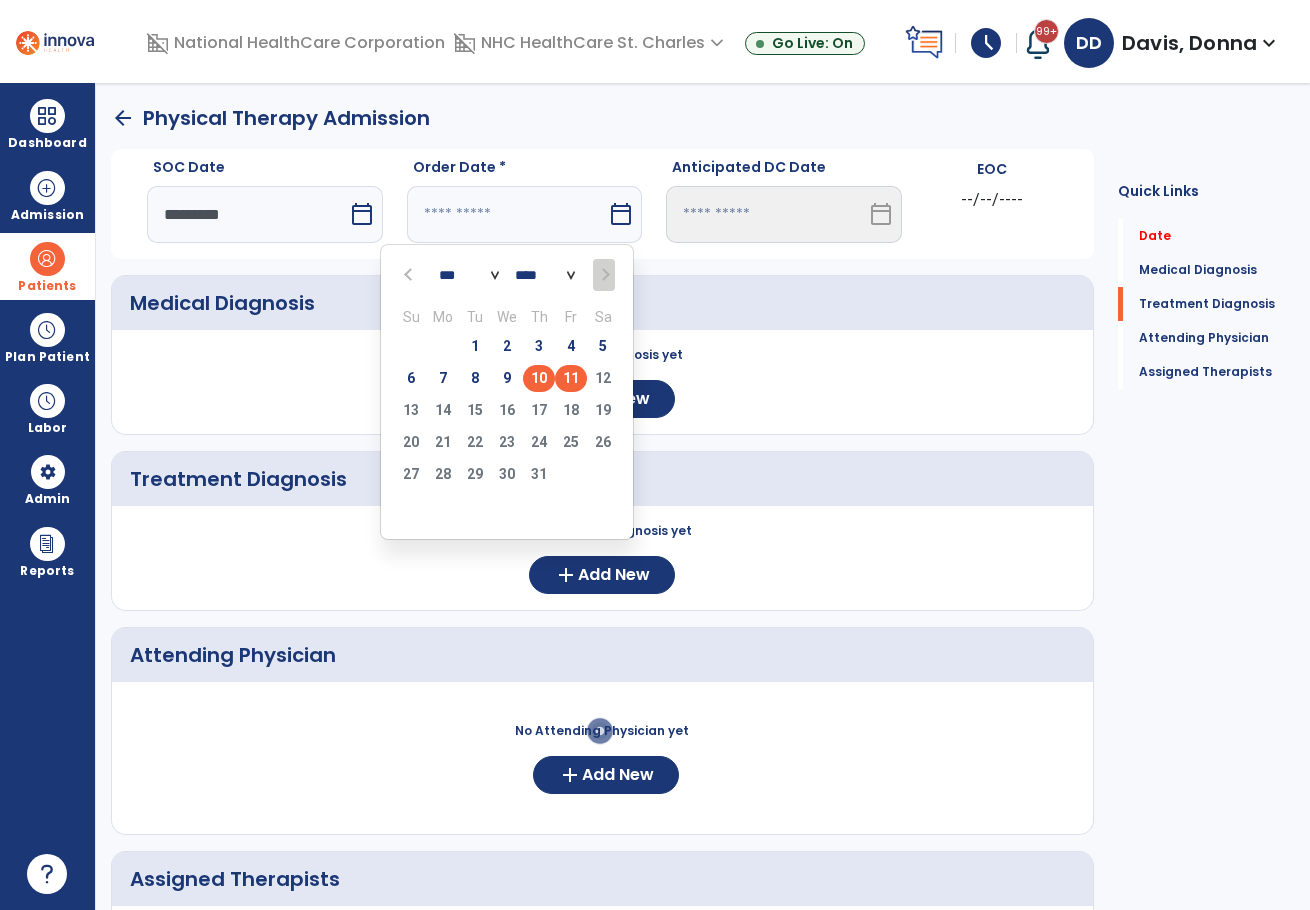 click on "10" at bounding box center [539, 378] 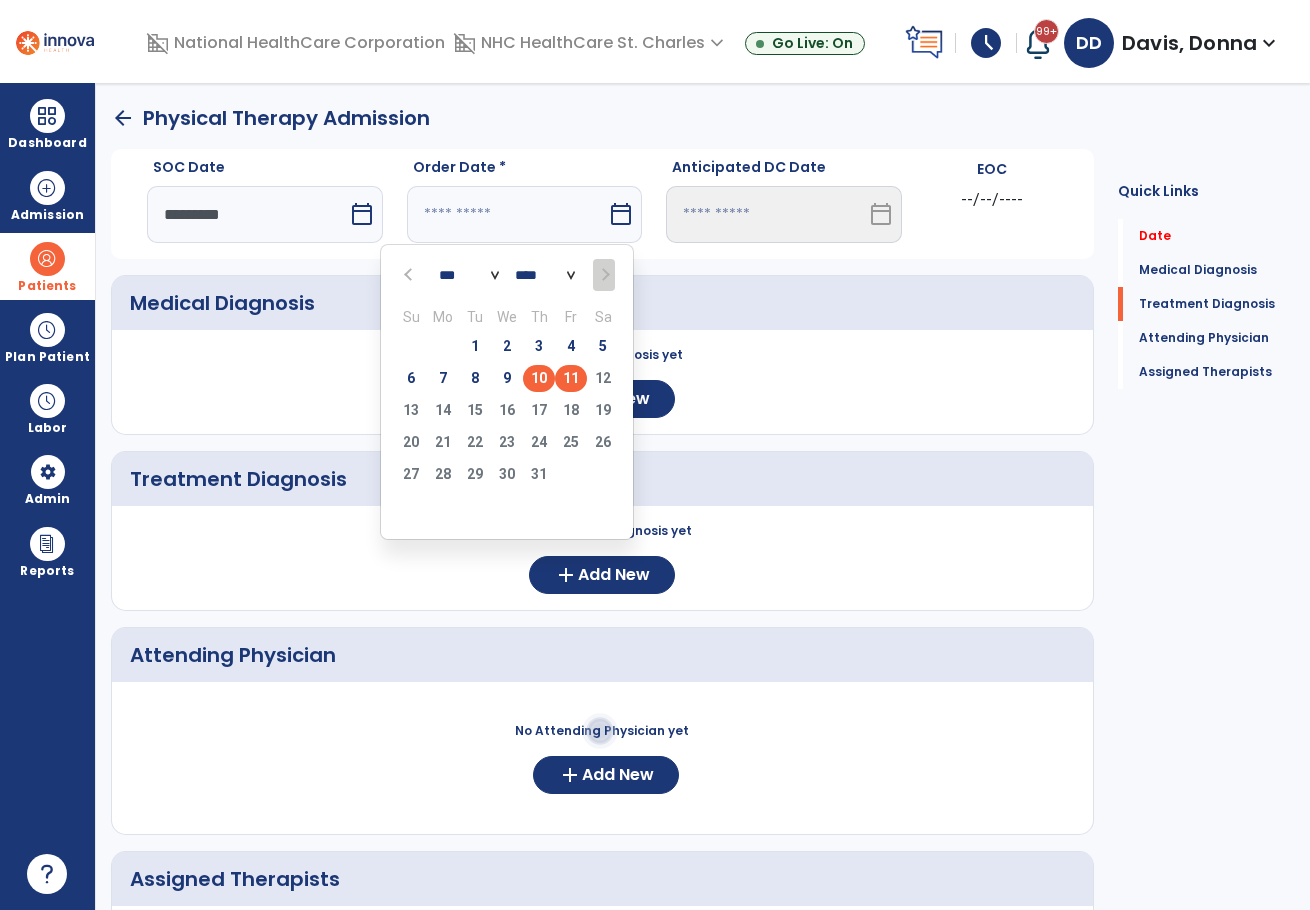 type on "*********" 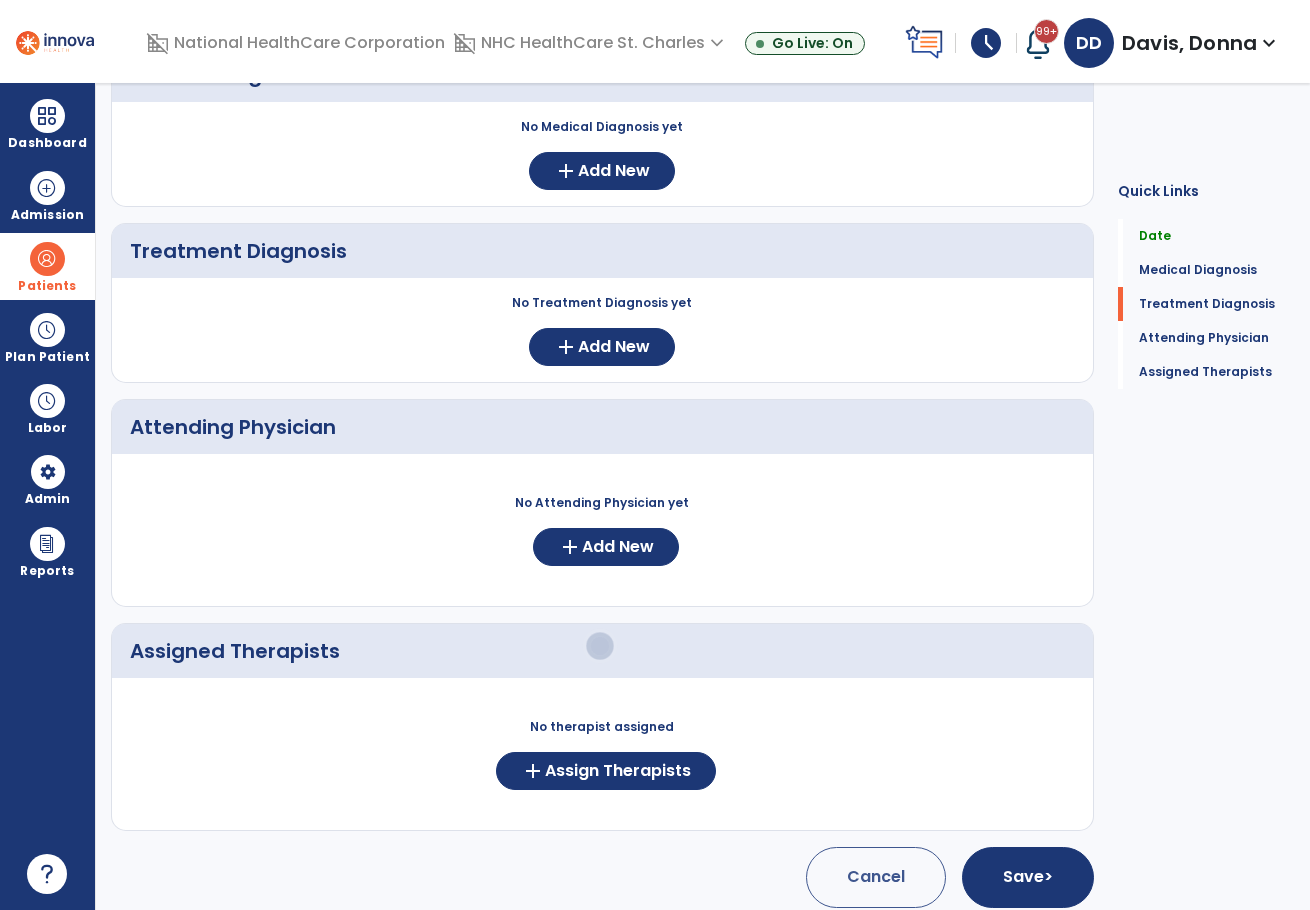 scroll, scrollTop: 242, scrollLeft: 0, axis: vertical 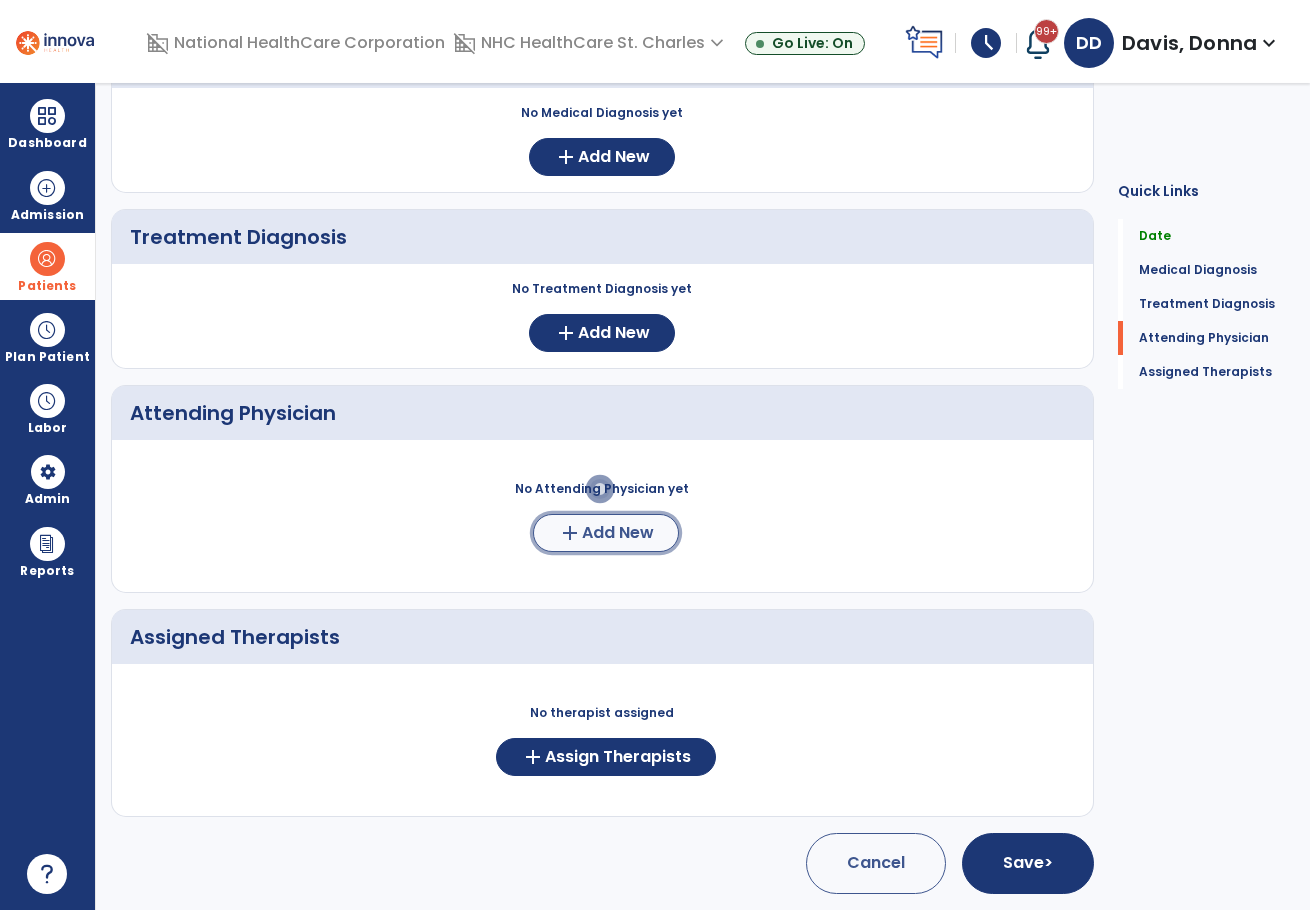 click on "add  Add New" 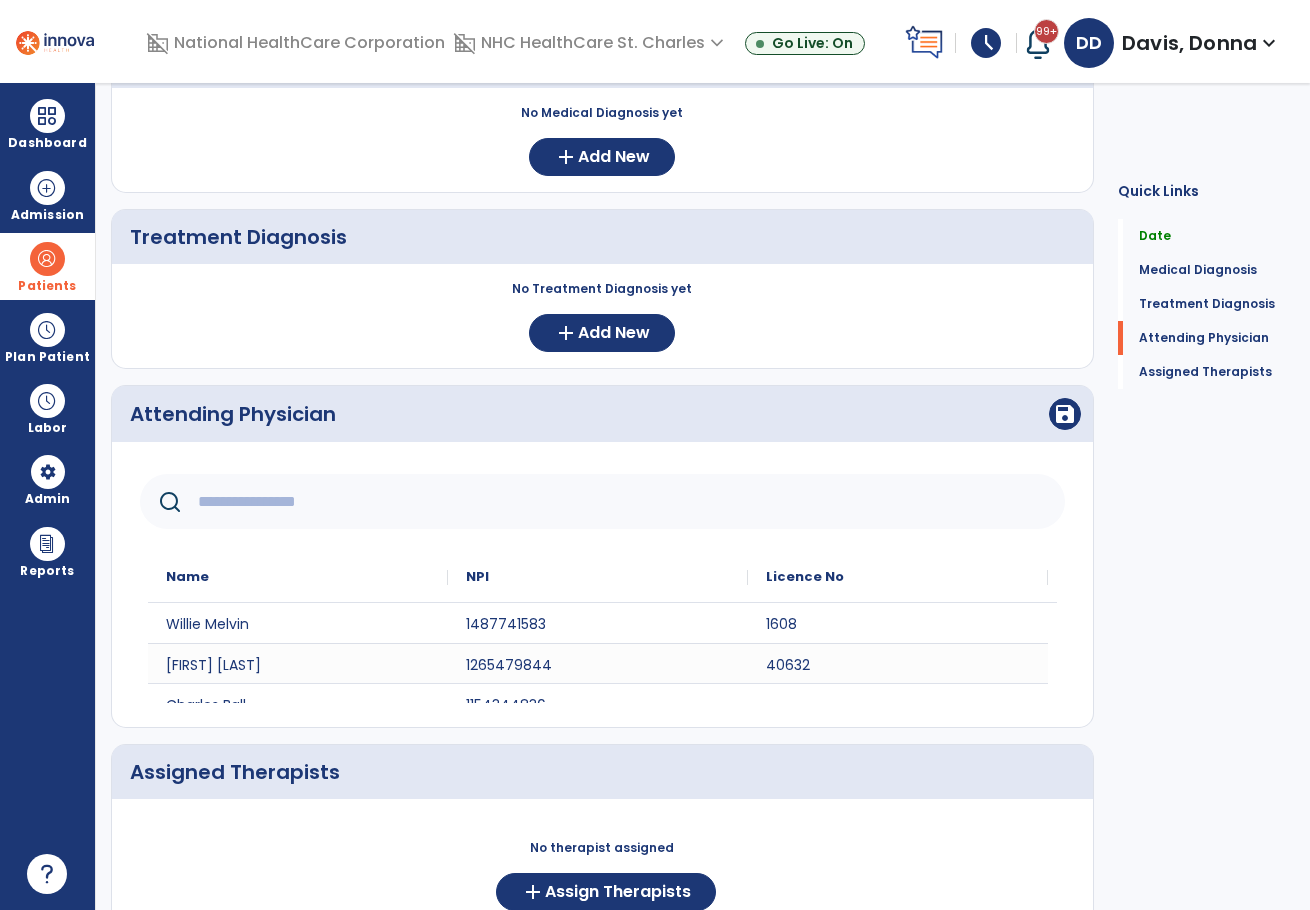 click 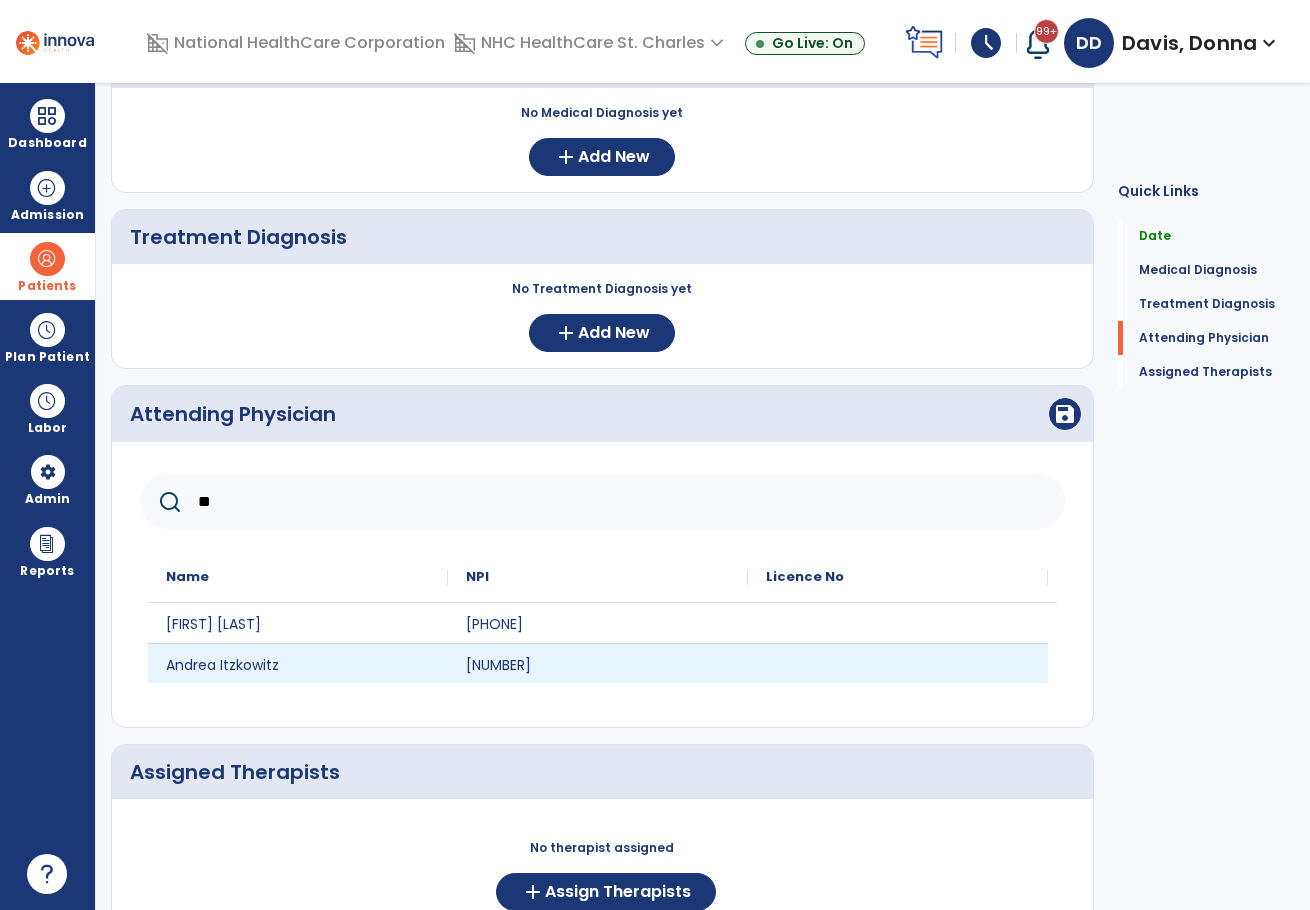 type on "**" 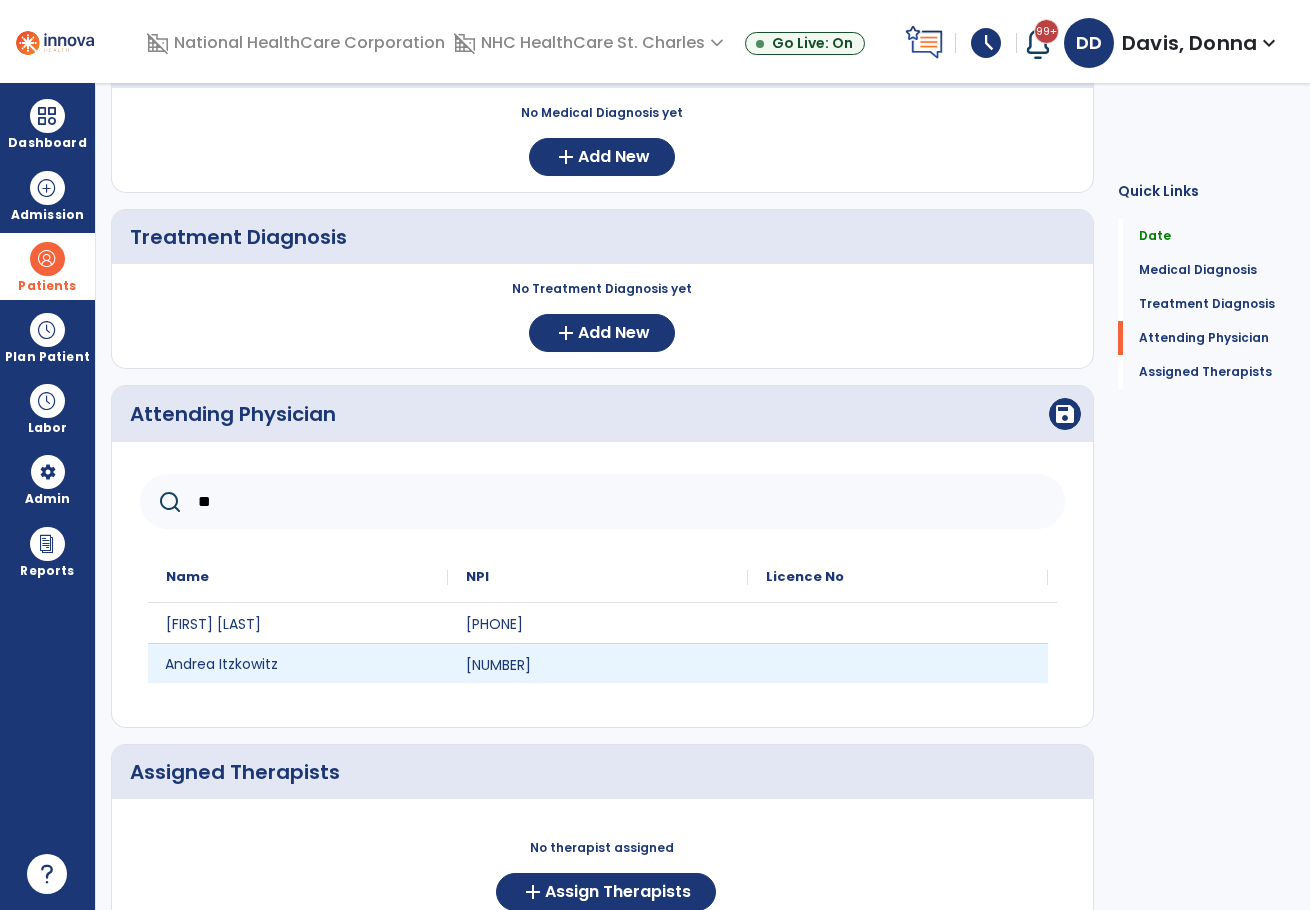 click 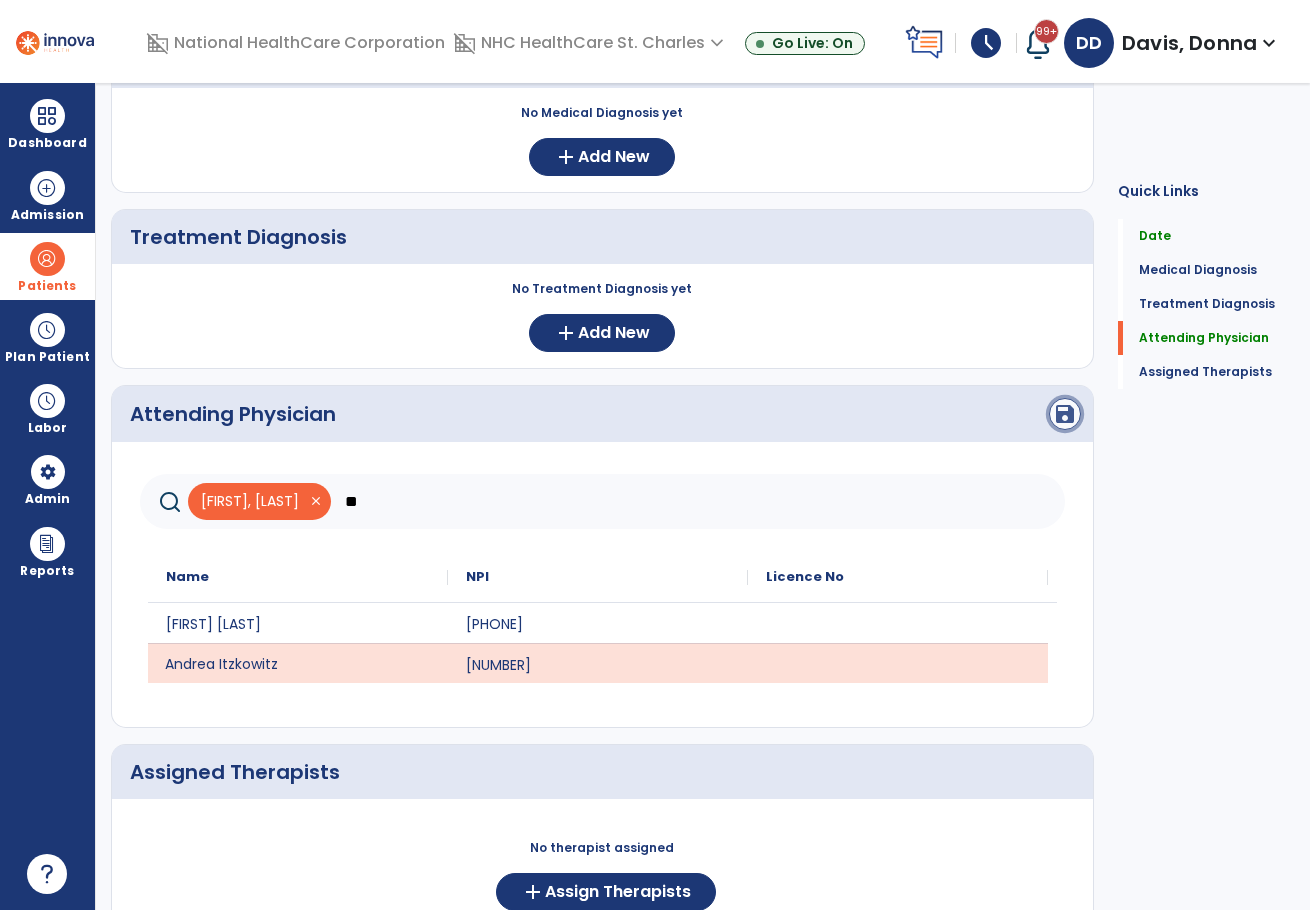 click on "save" 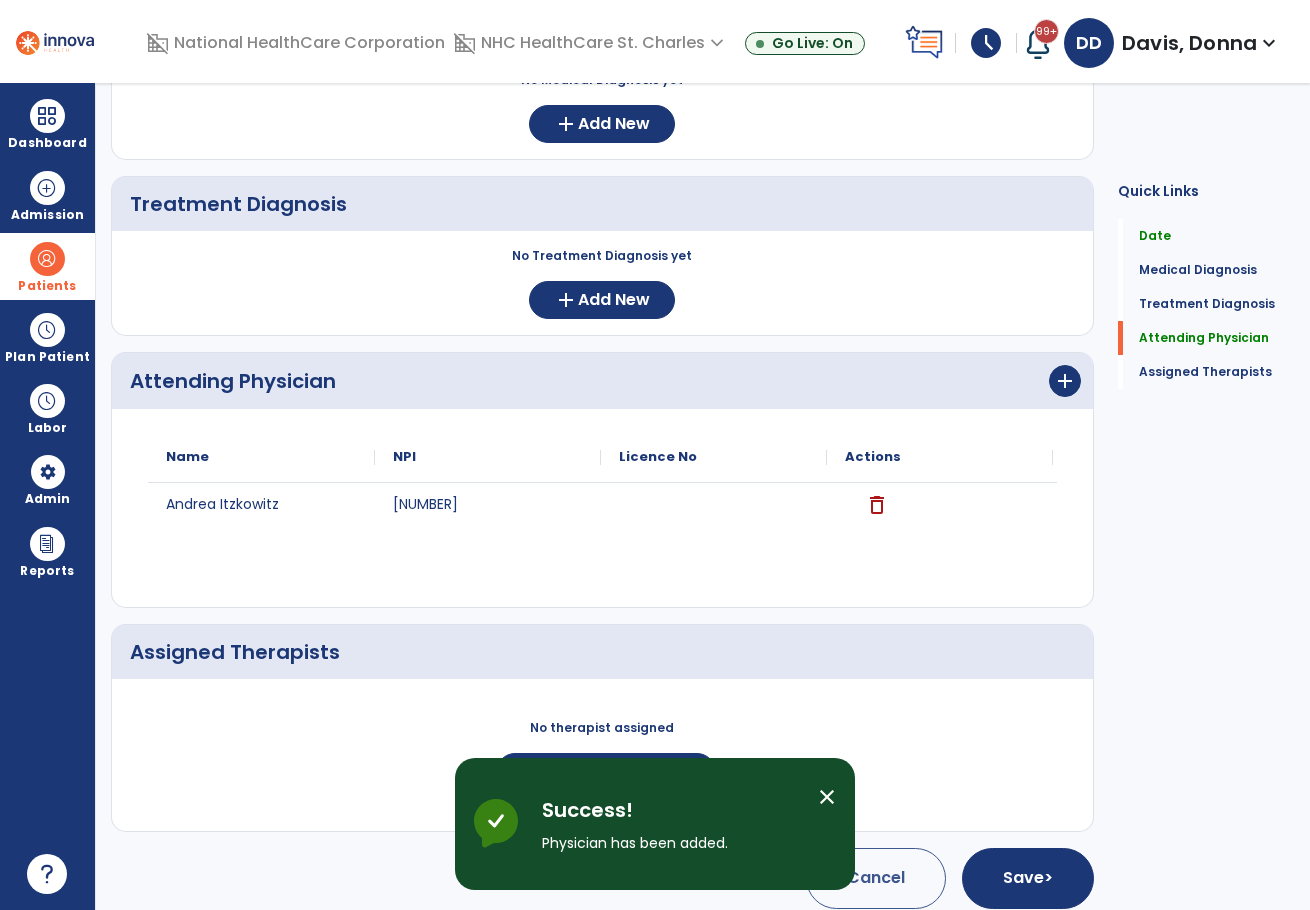 scroll, scrollTop: 290, scrollLeft: 0, axis: vertical 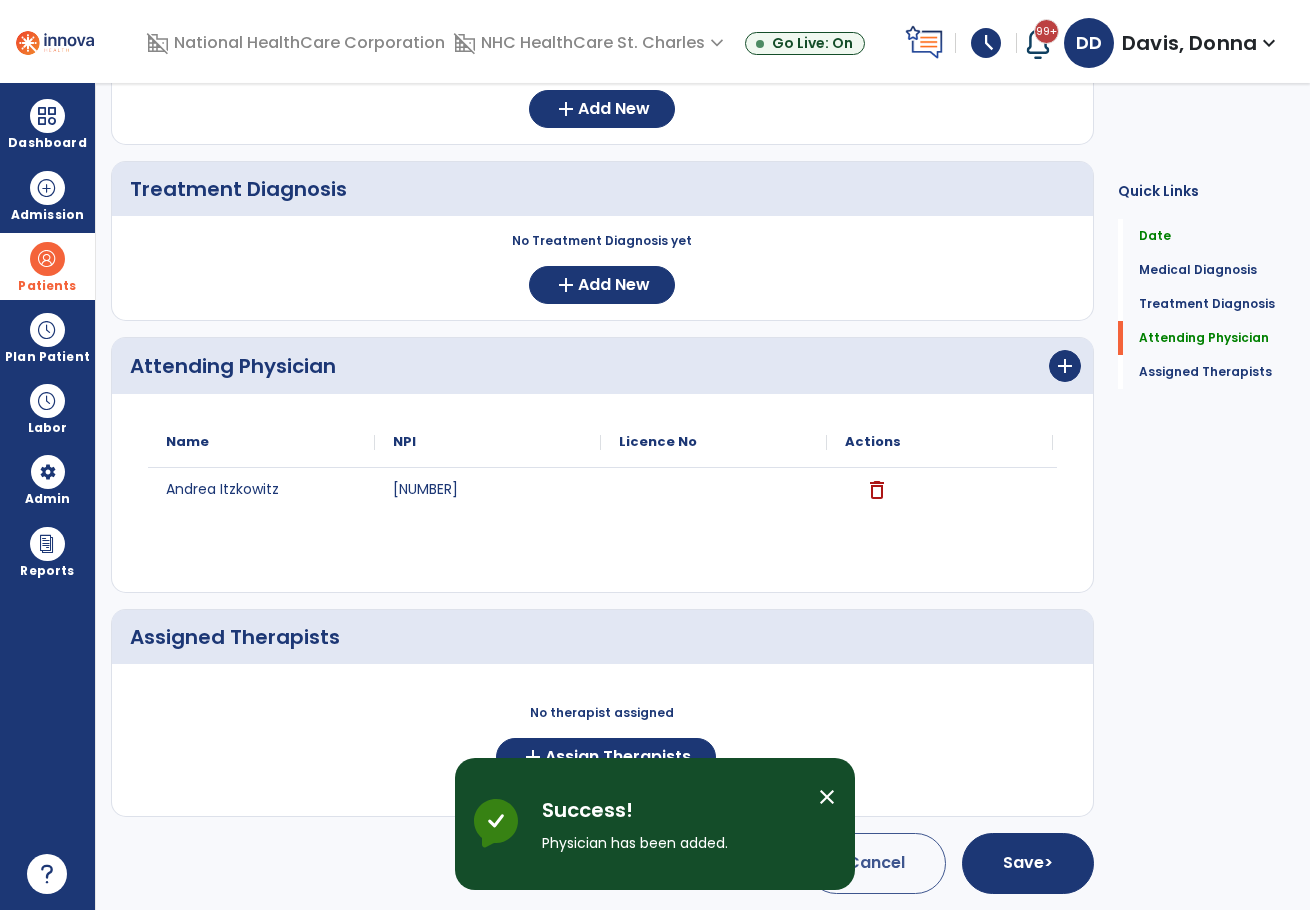 click on "close" at bounding box center [827, 797] 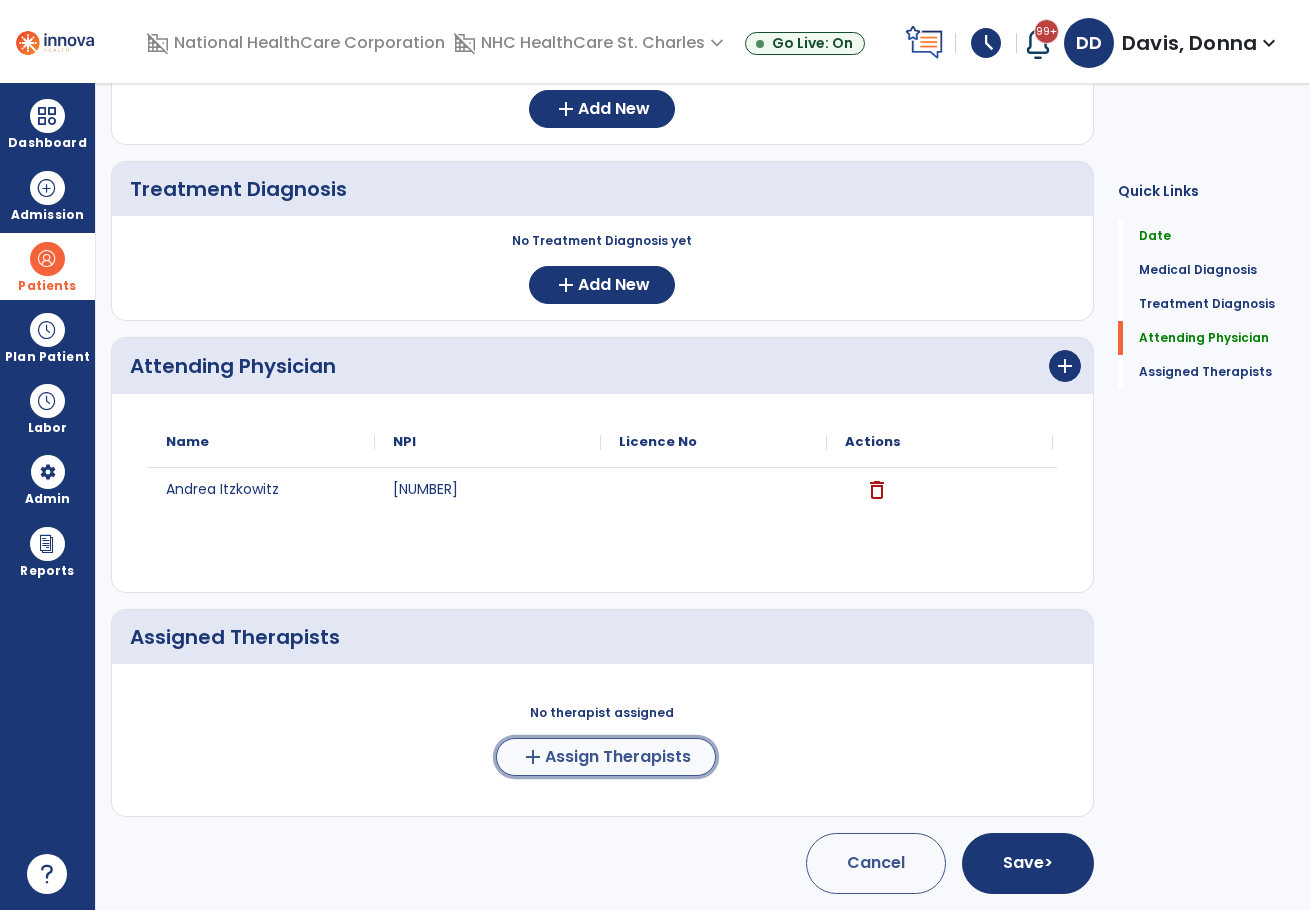 click on "Assign Therapists" 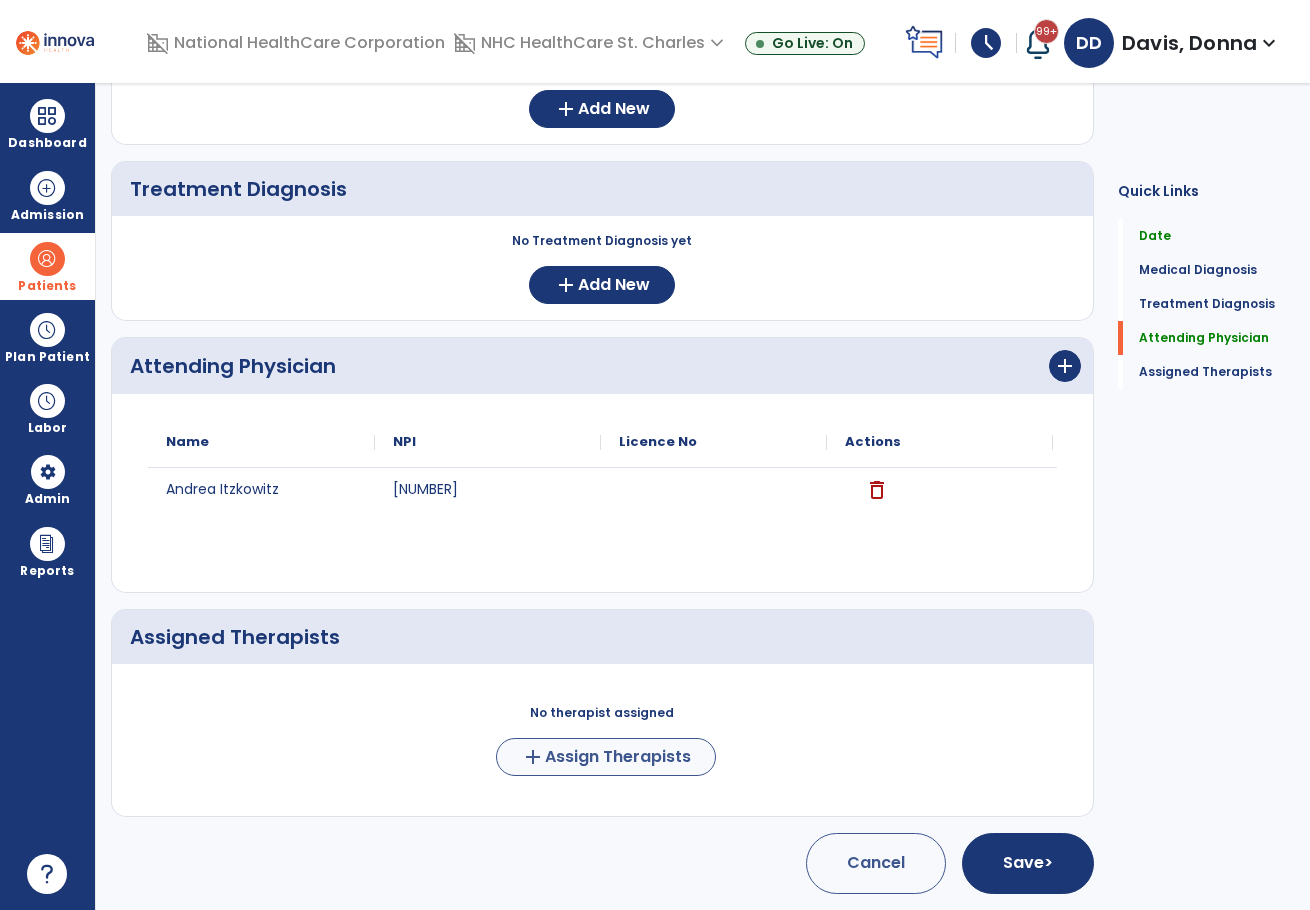 scroll, scrollTop: 286, scrollLeft: 0, axis: vertical 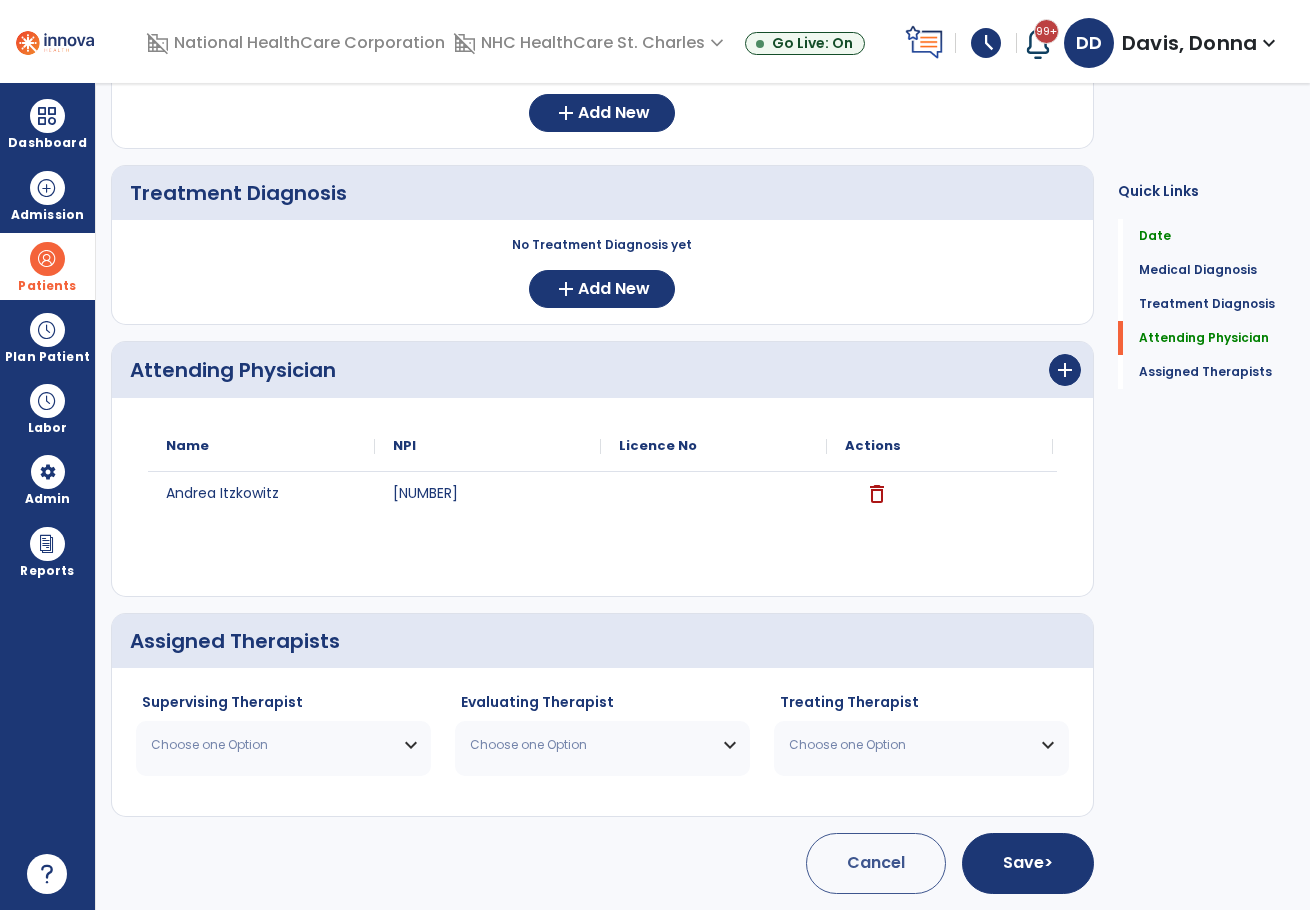 click on "Choose one Option" at bounding box center [283, 745] 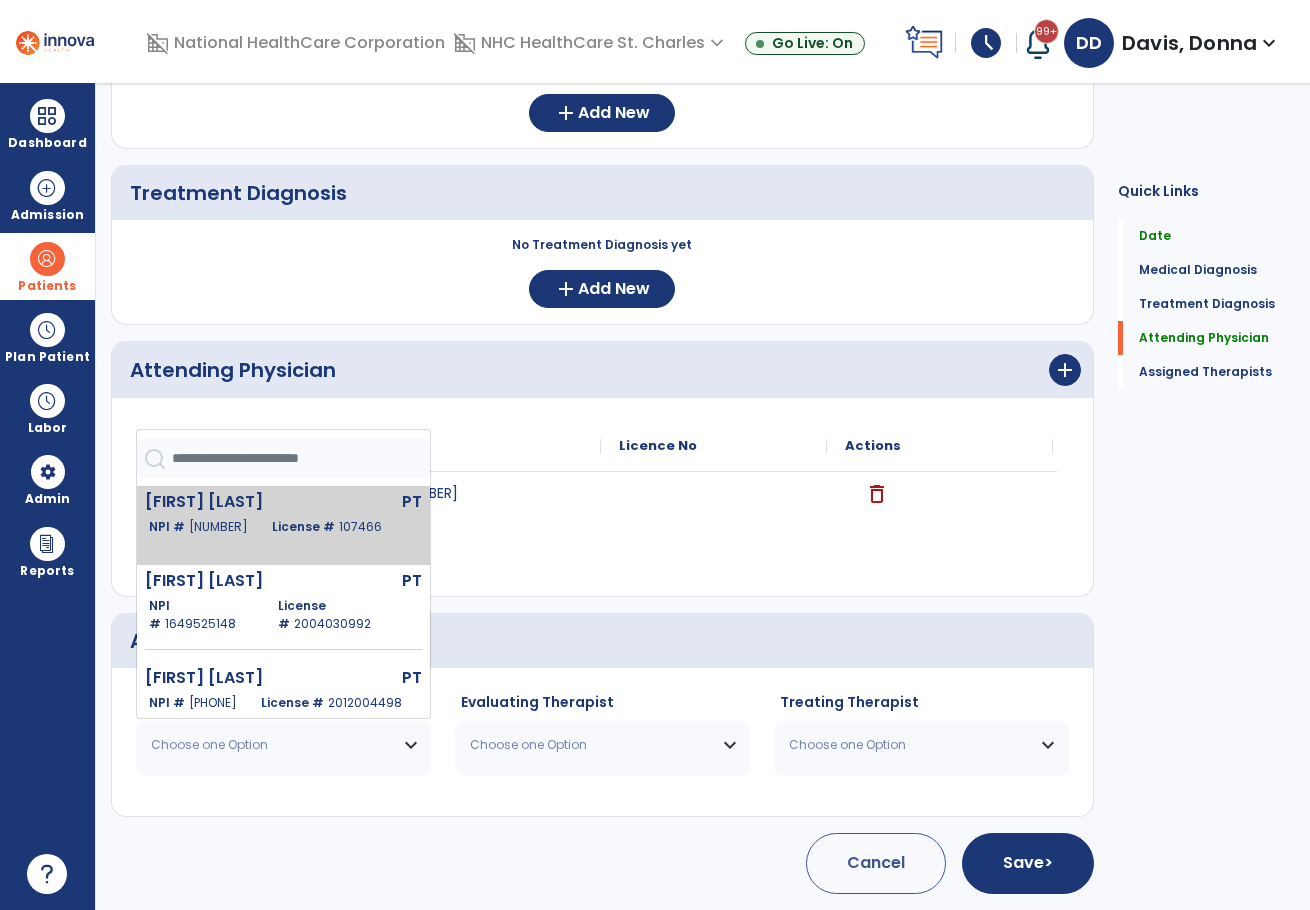click on "[FIRST] [LAST]" 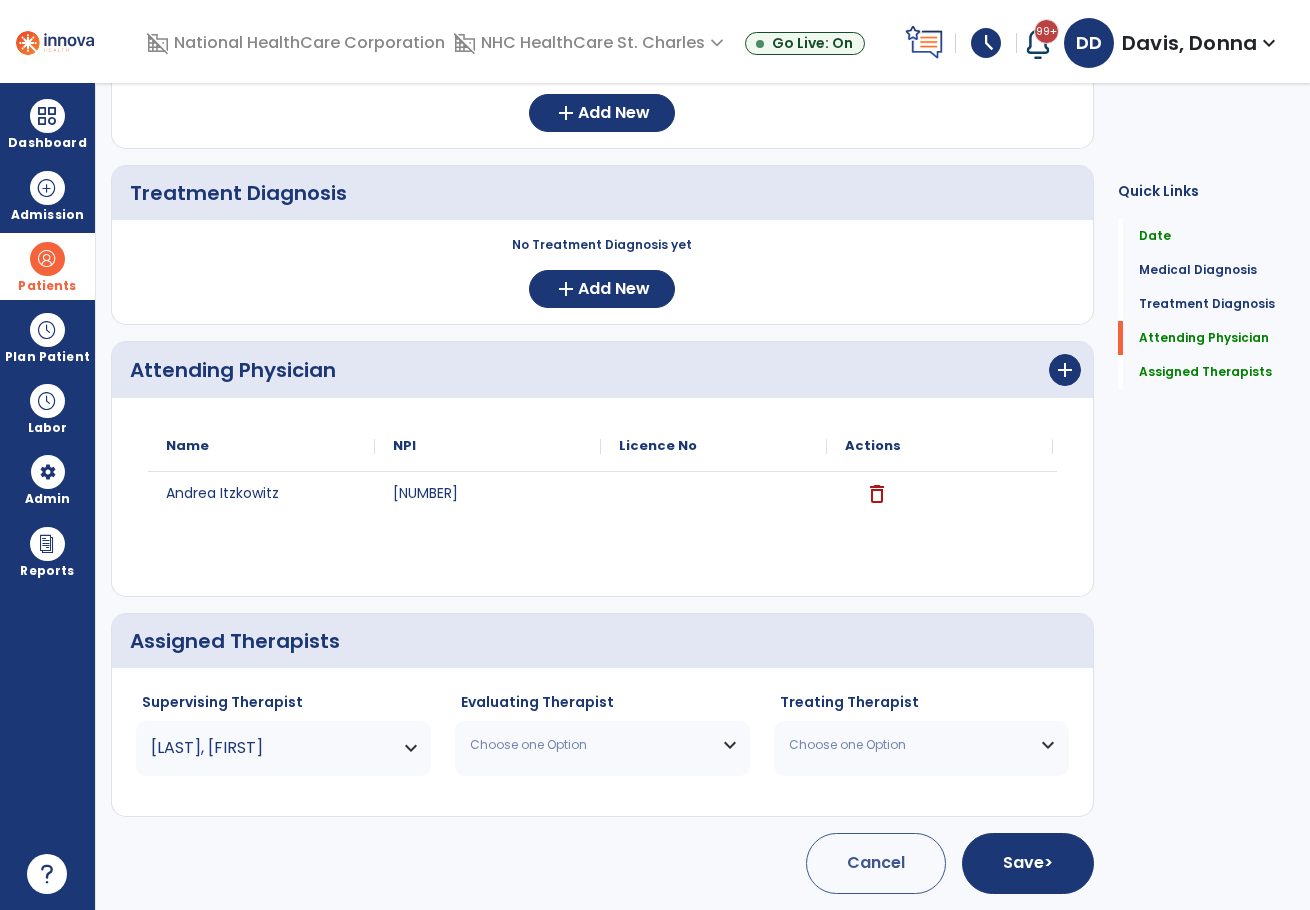 click on "Choose one Option" at bounding box center [602, 745] 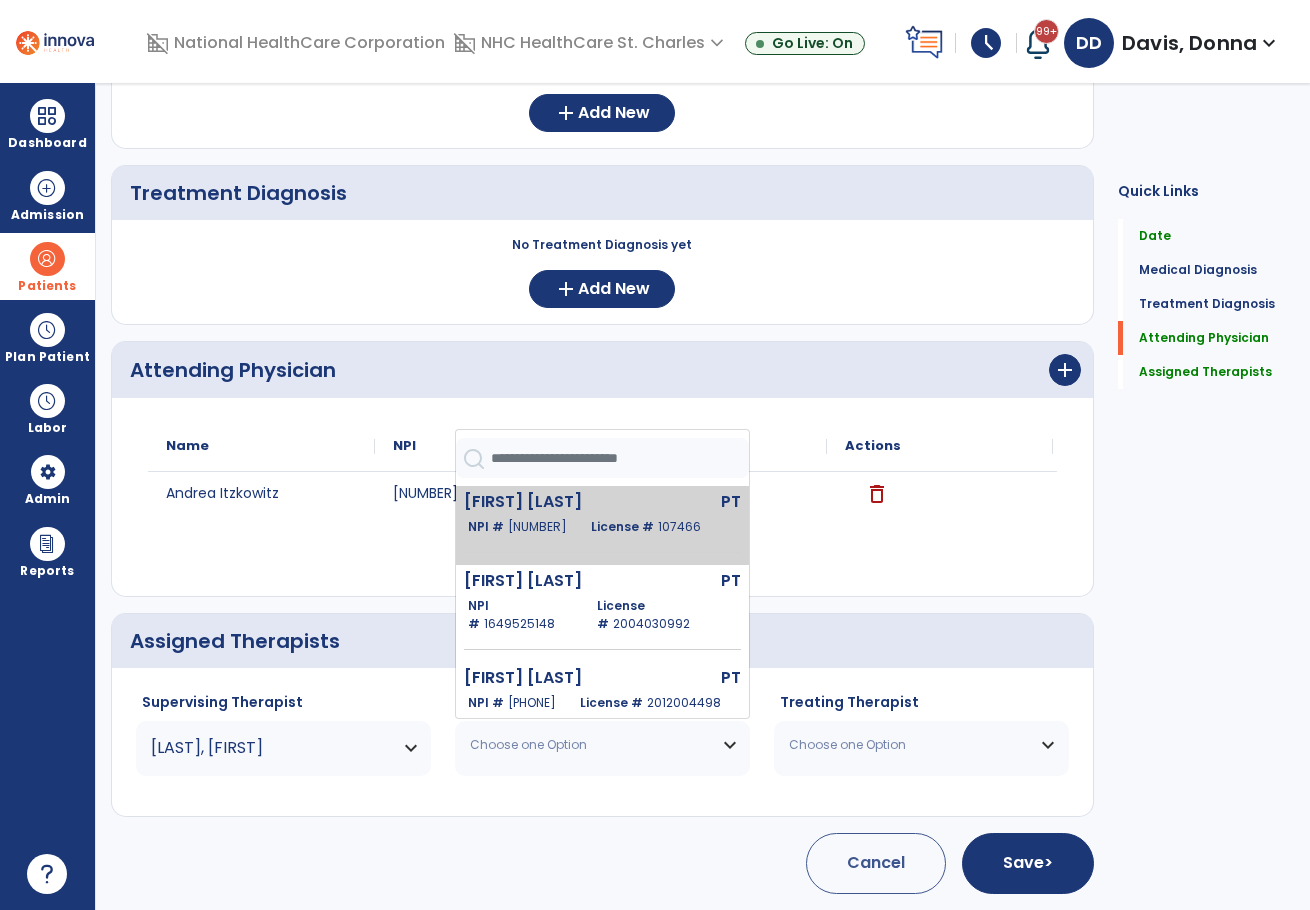 click on "[FIRST] [LAST] PT NPI # [NPI] License # [LICENSE]" 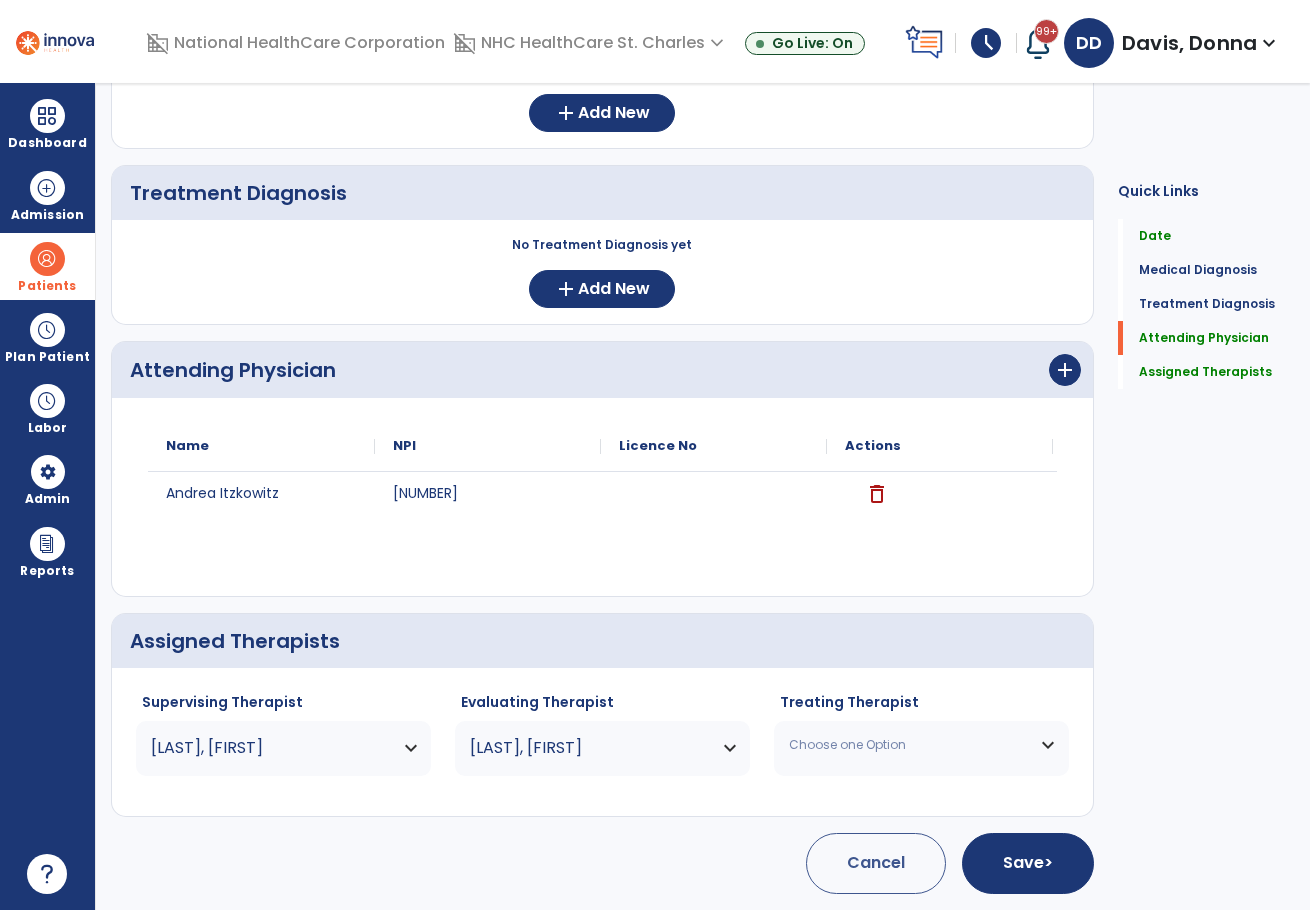 click on "Choose one Option" at bounding box center (909, 745) 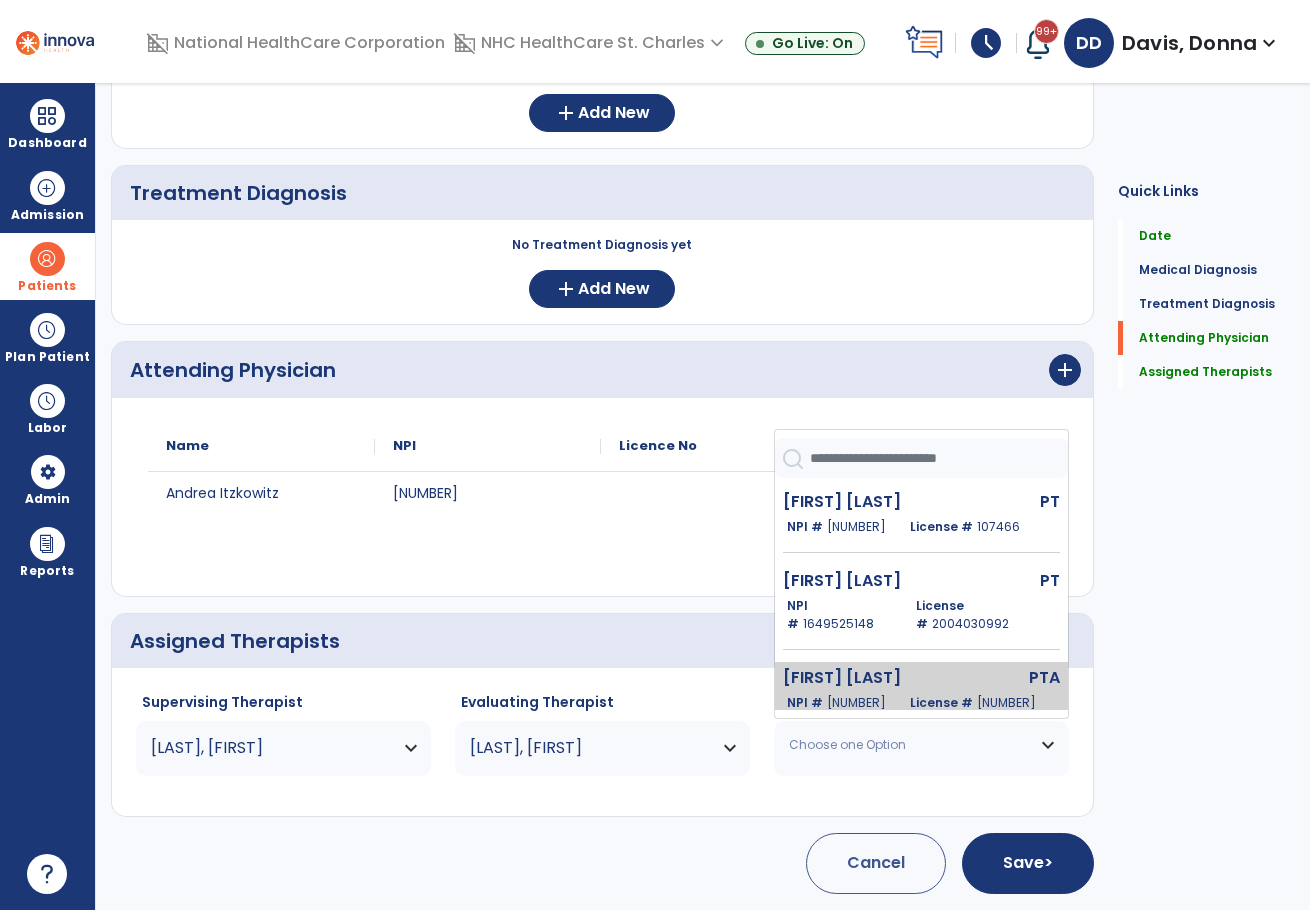 click on "[FIRST] [LAST]" 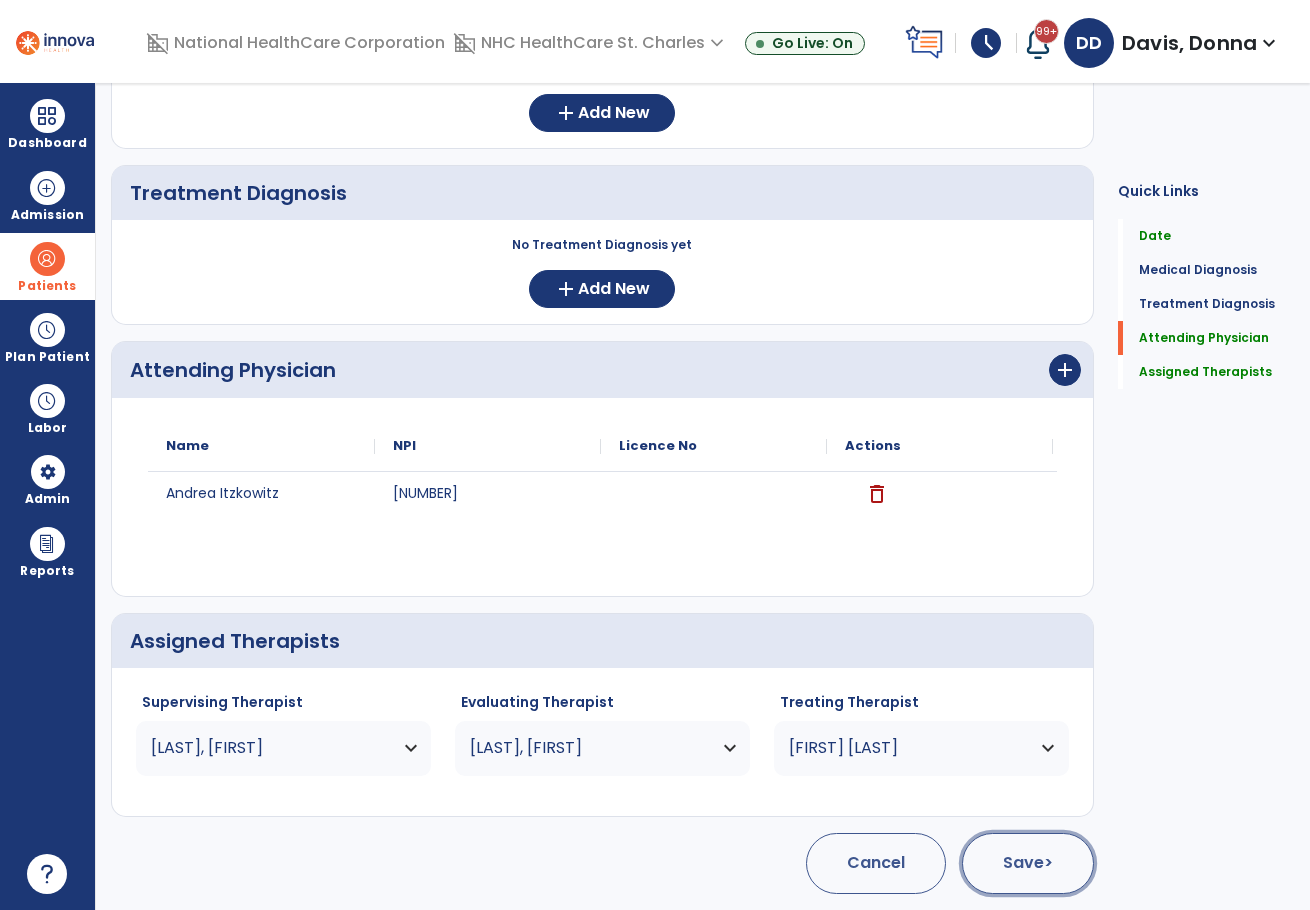 click on "Save  >" 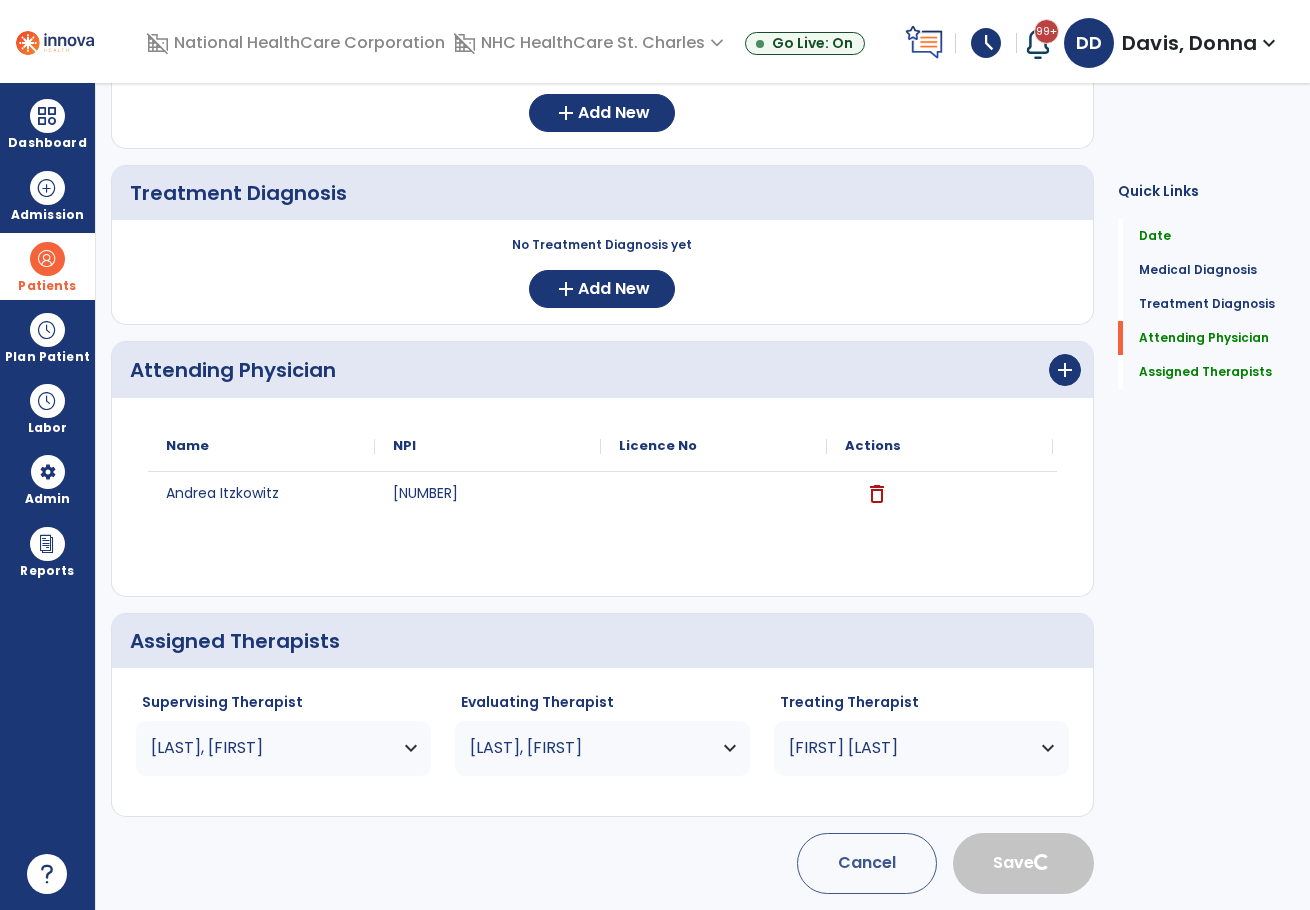 type 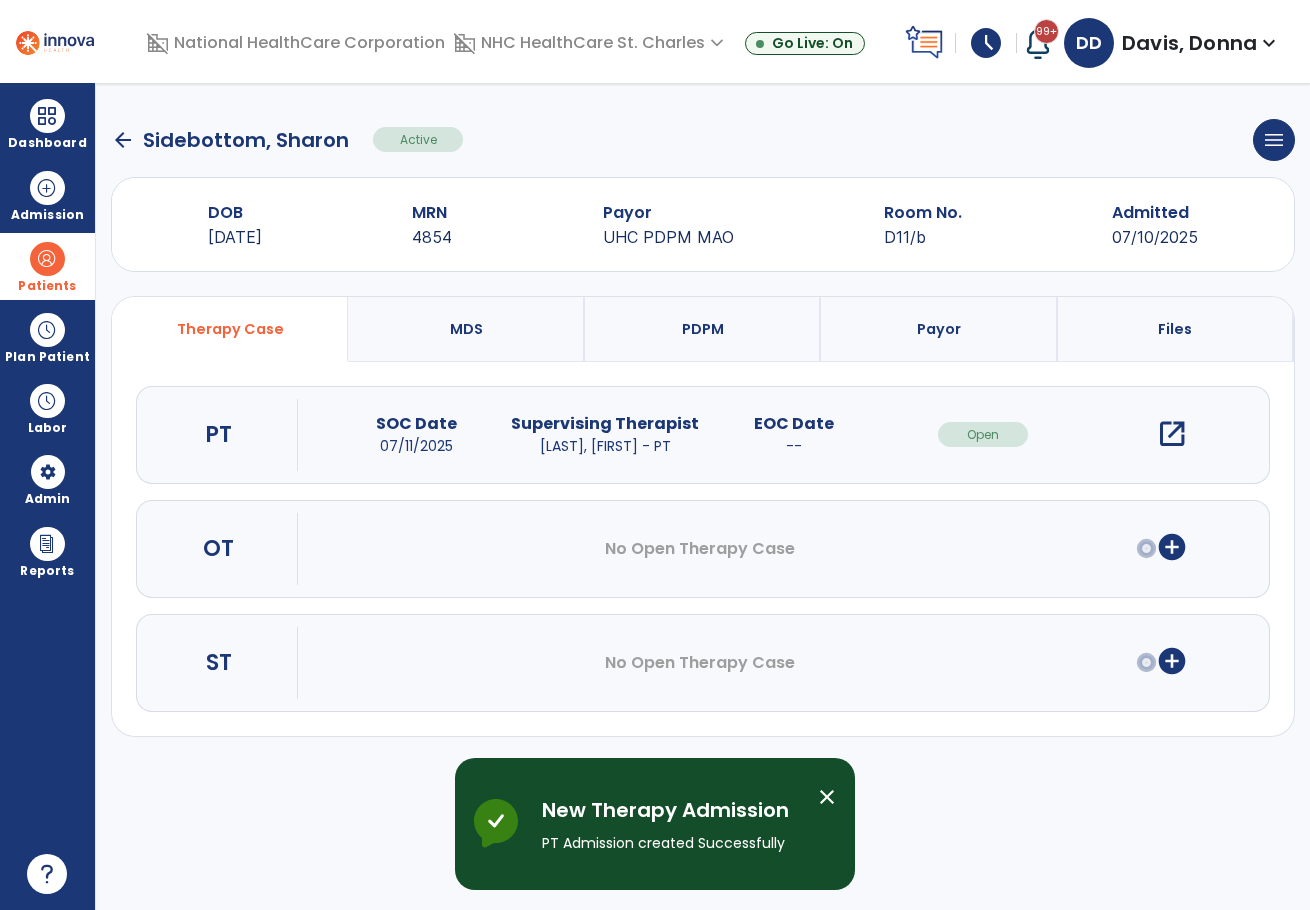 scroll, scrollTop: 0, scrollLeft: 0, axis: both 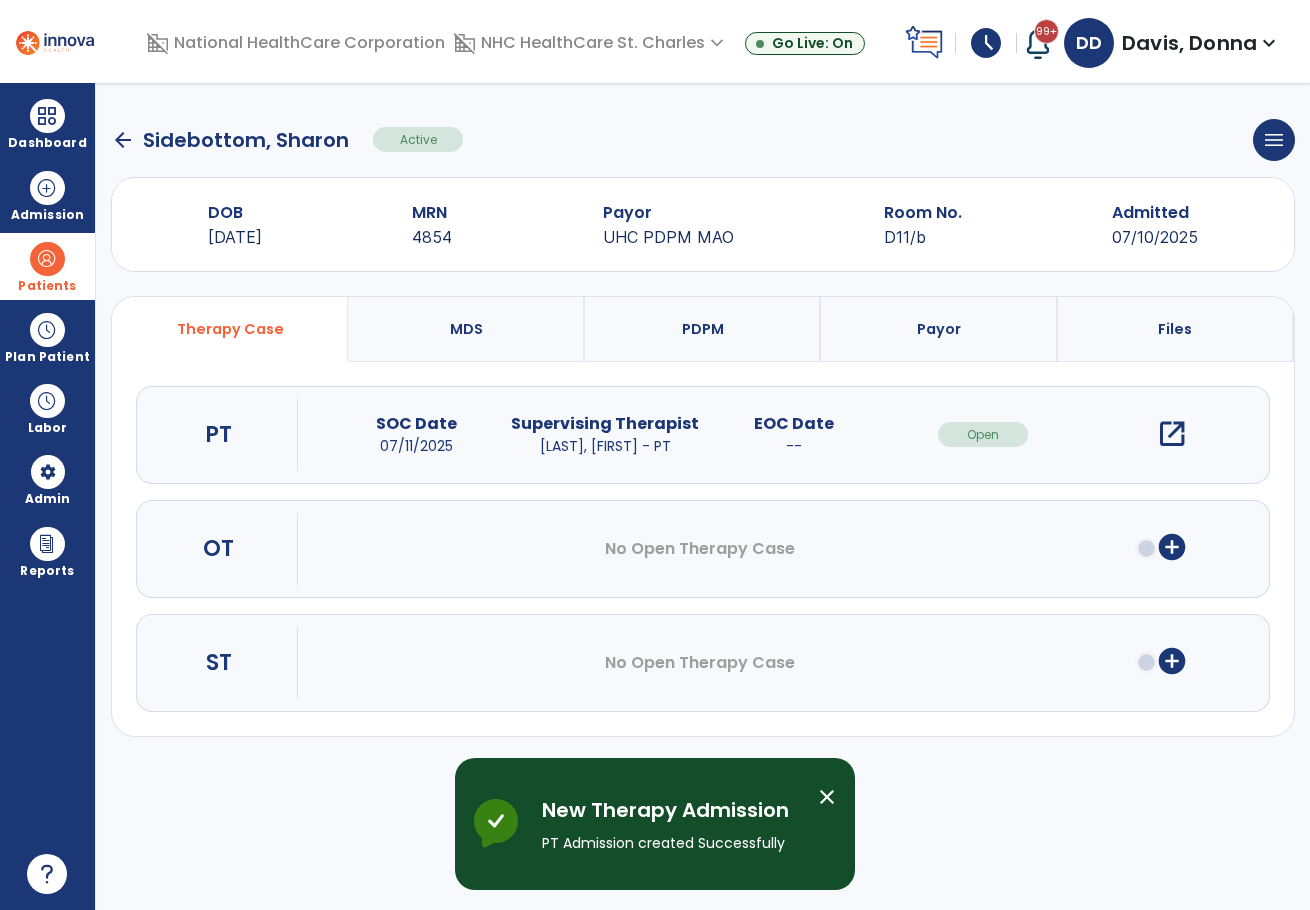 click on "add_circle" at bounding box center (1172, 547) 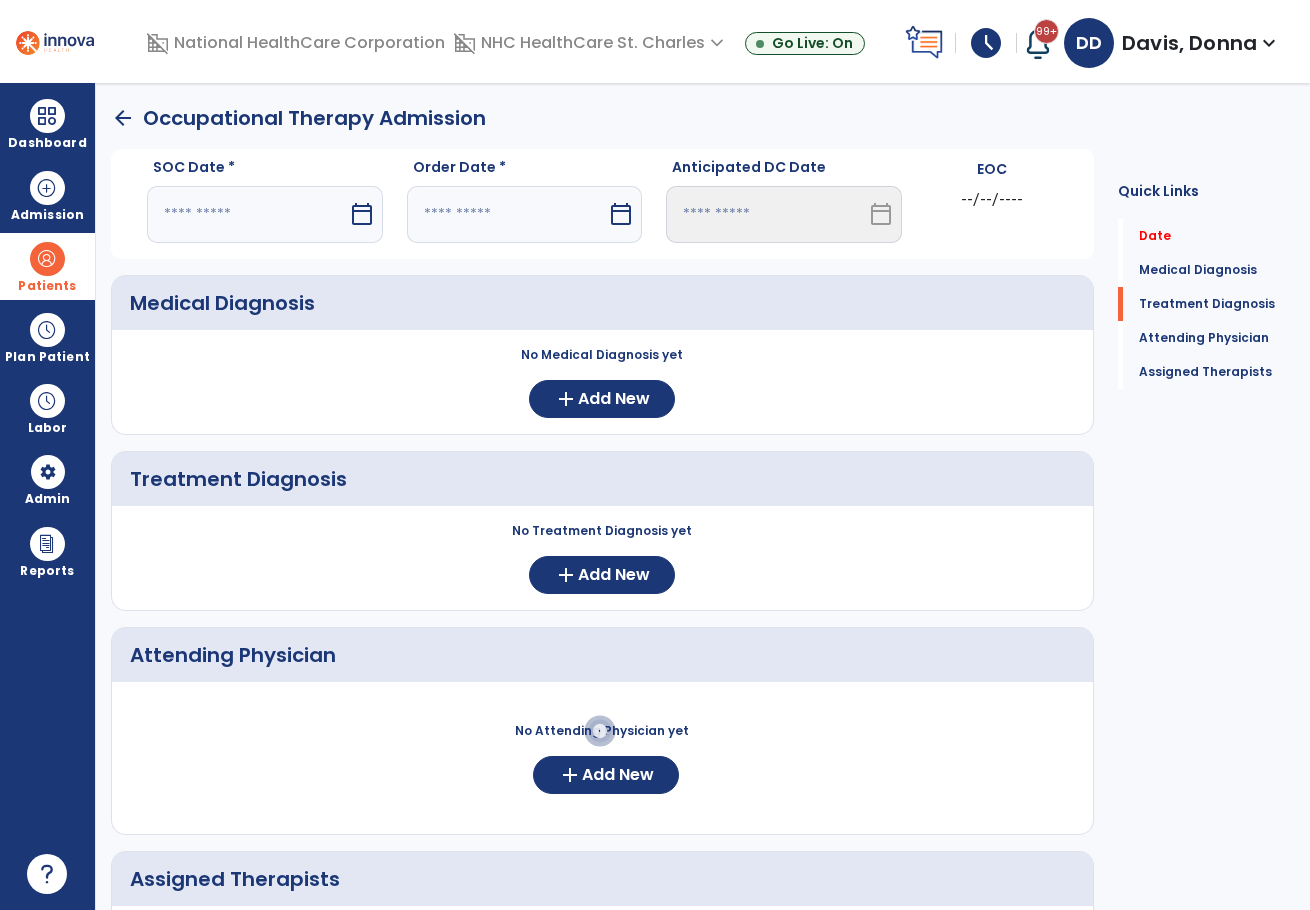 click on "calendar_today" at bounding box center (362, 214) 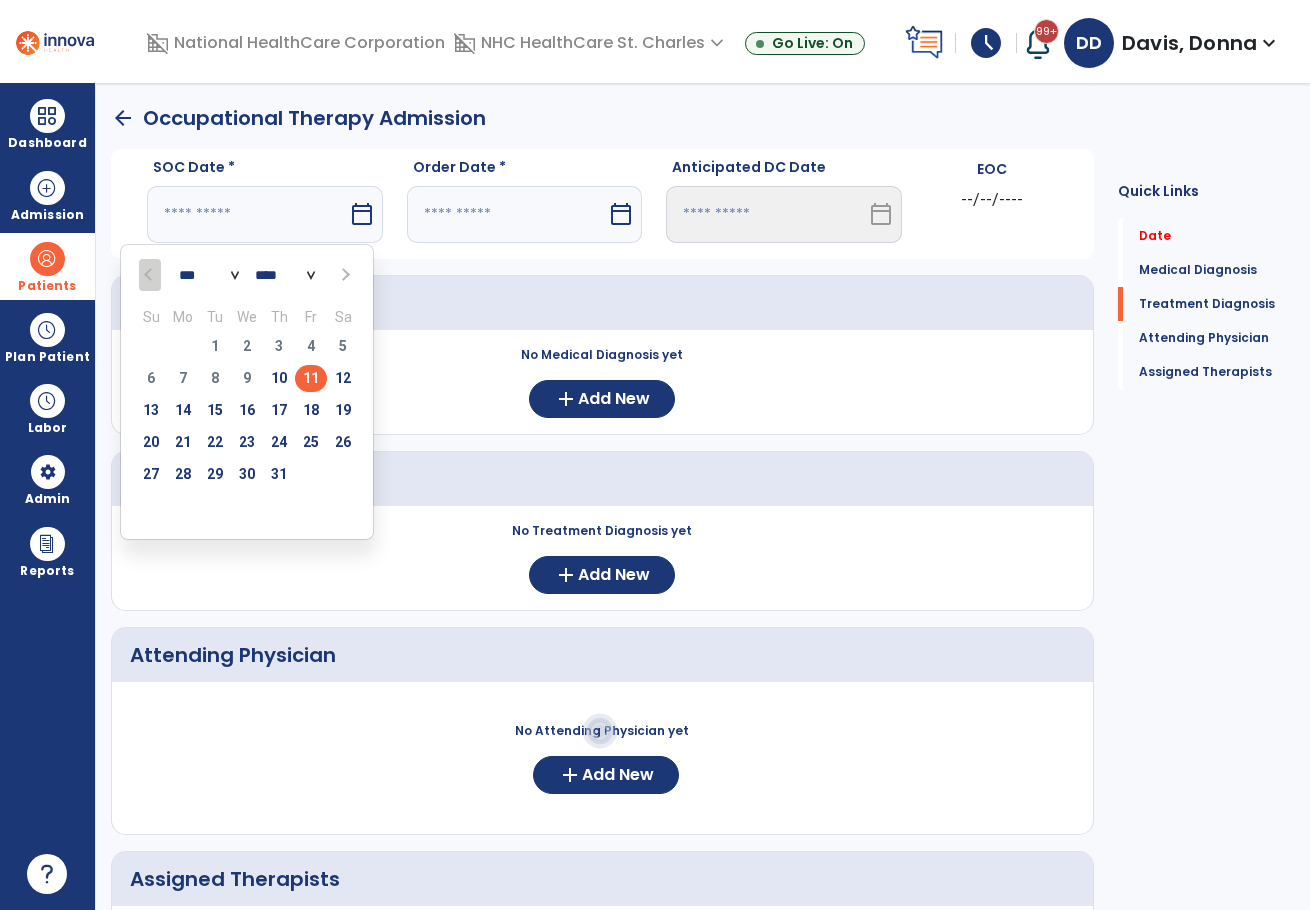 click on "11" at bounding box center (311, 378) 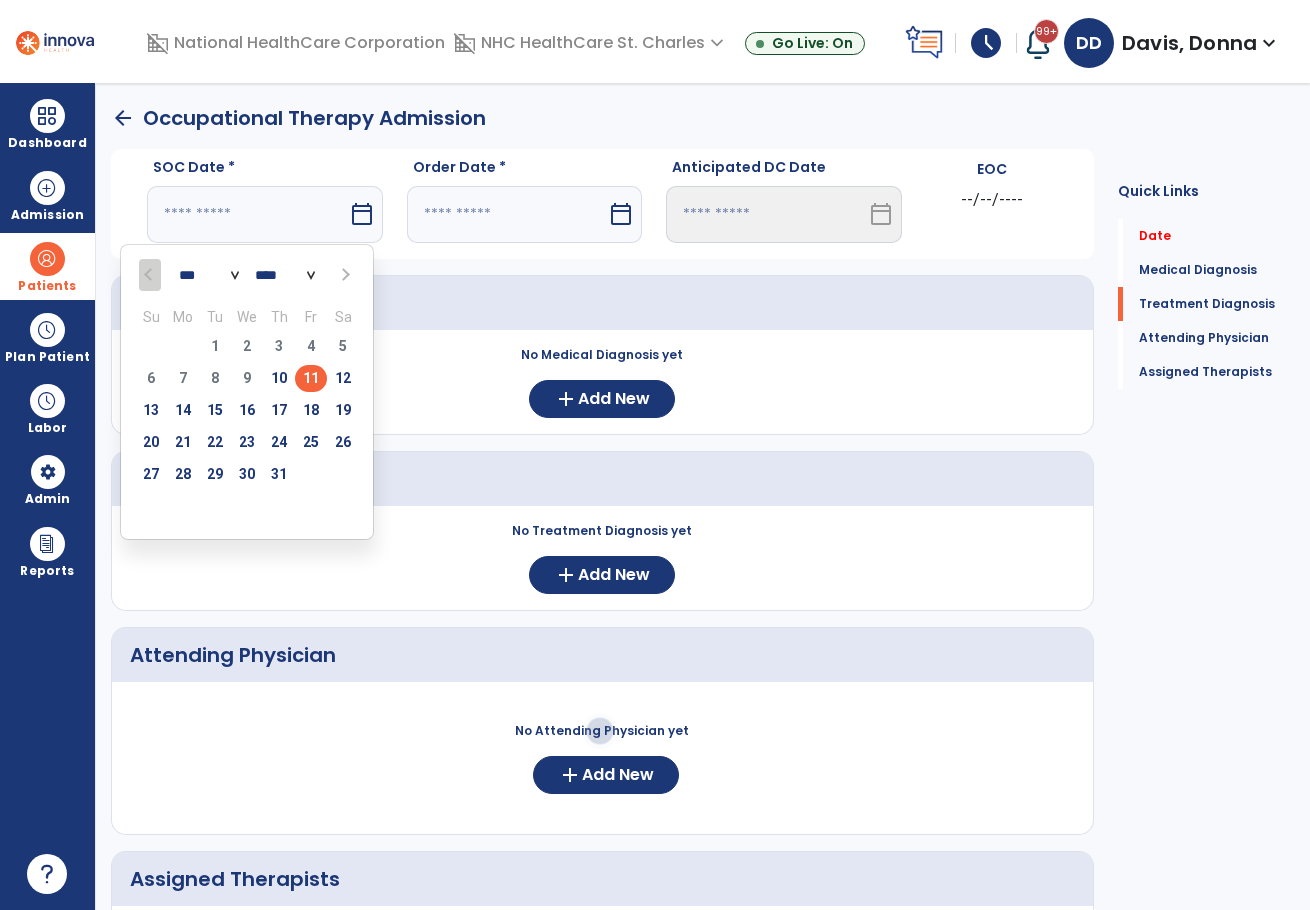 type on "*********" 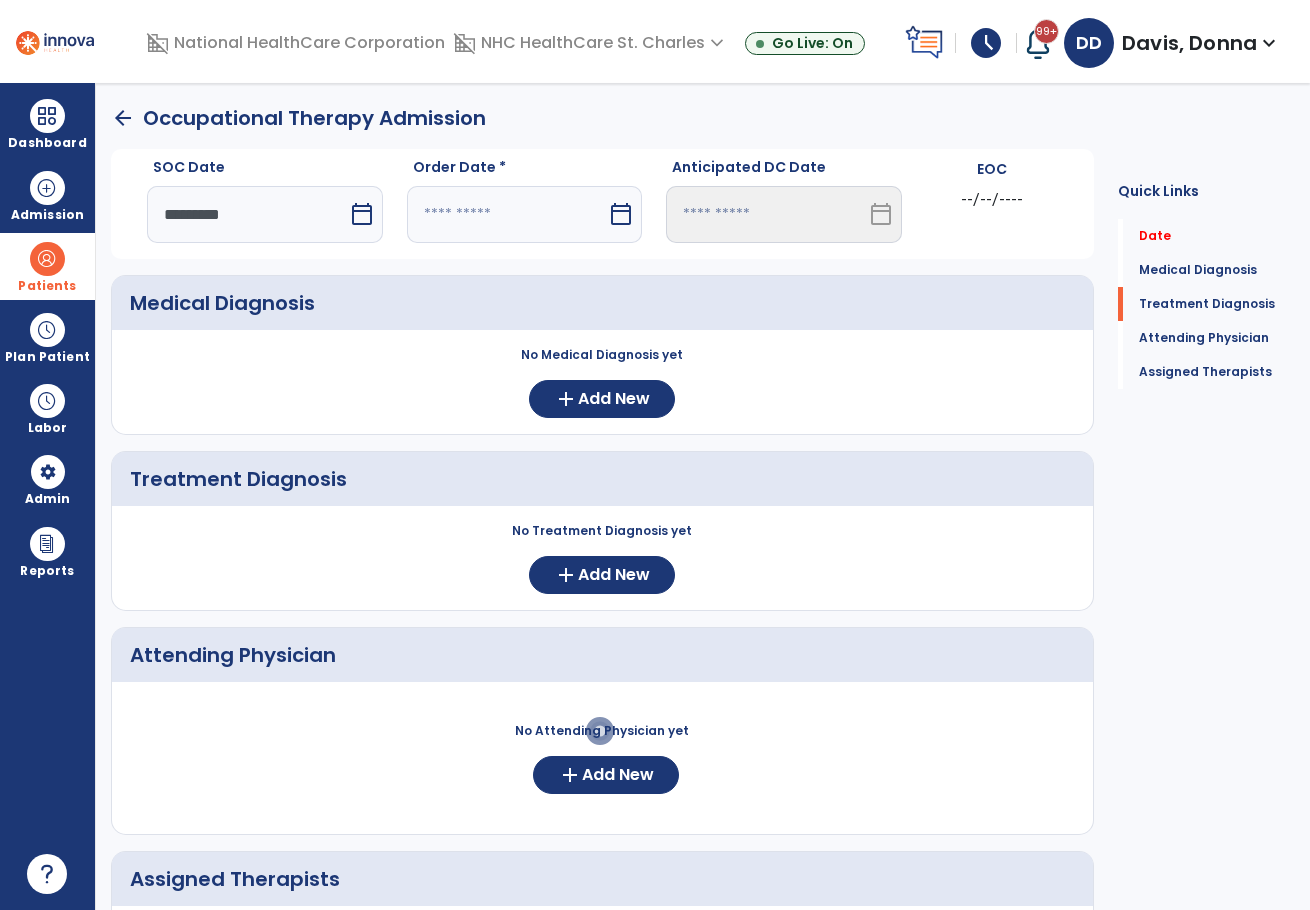 click at bounding box center [507, 214] 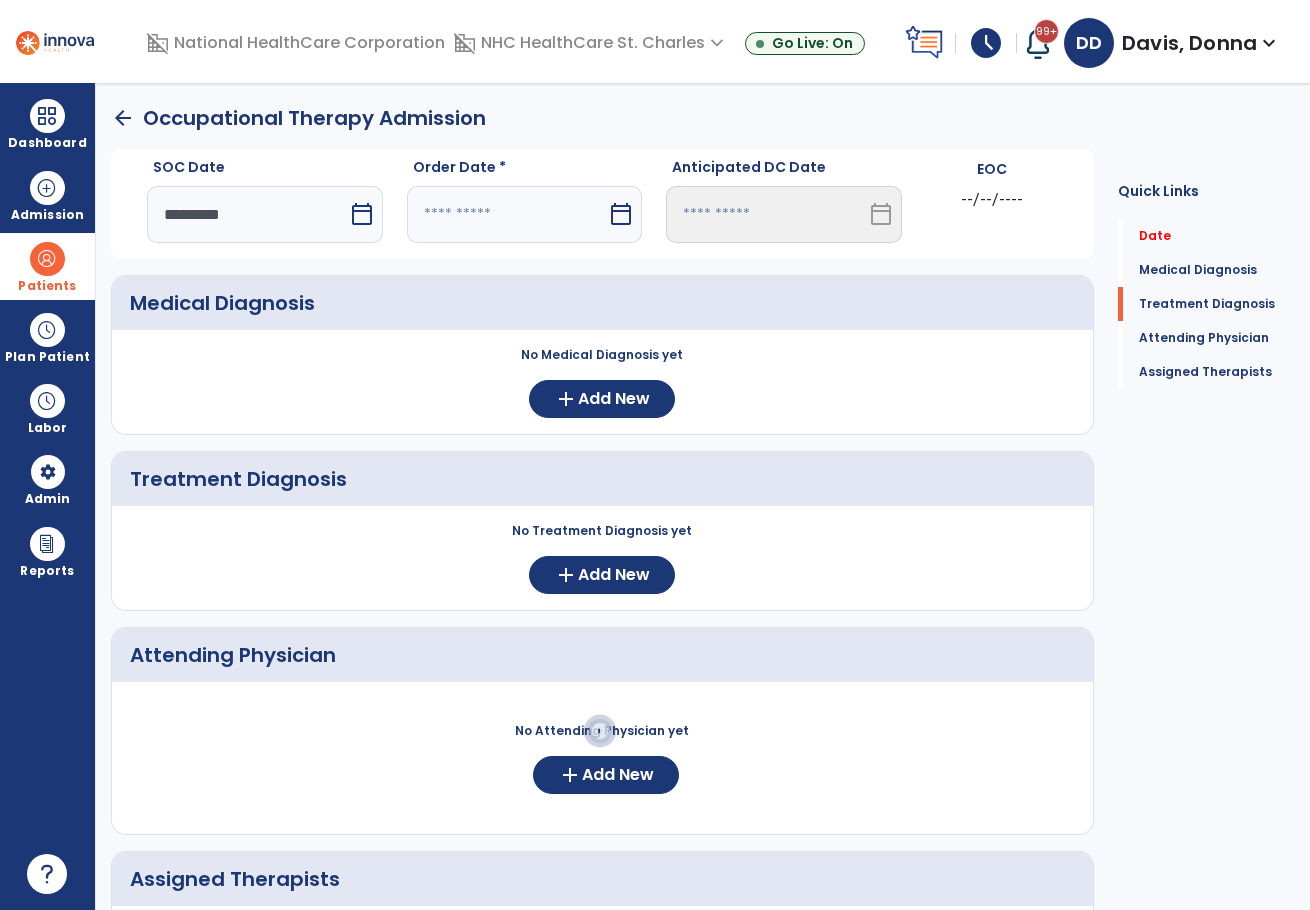 select on "*" 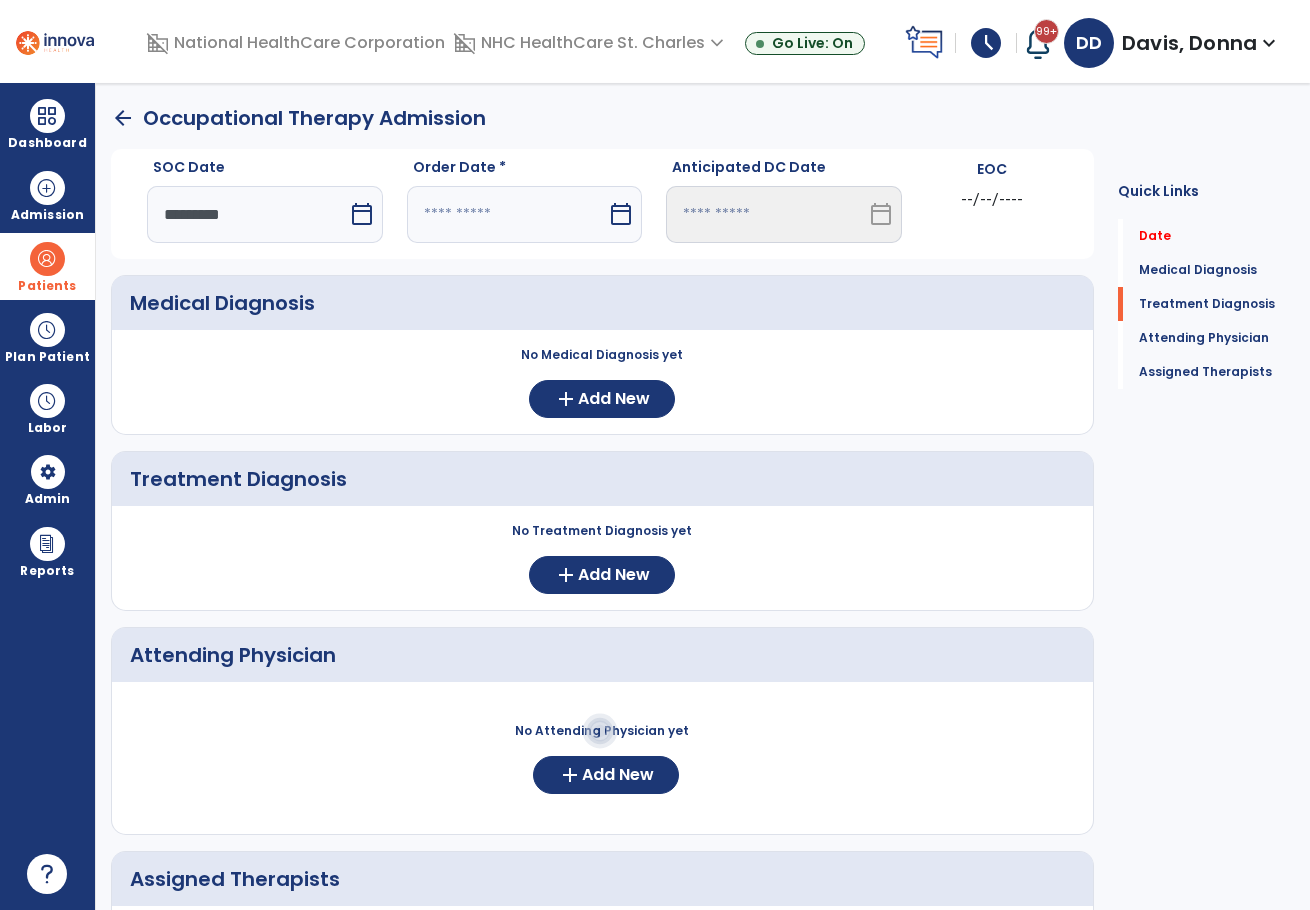 select on "****" 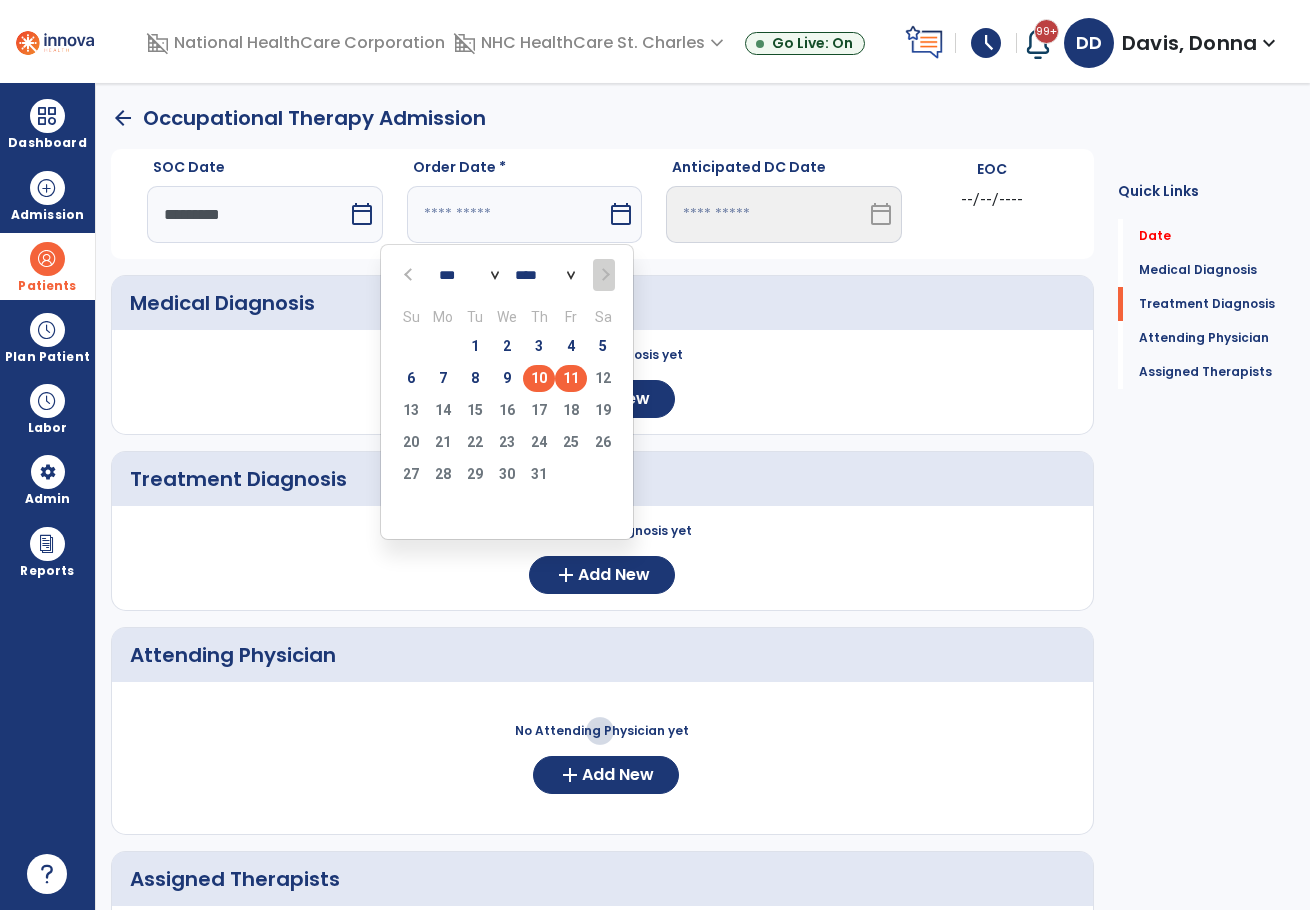 click on "10" at bounding box center (539, 378) 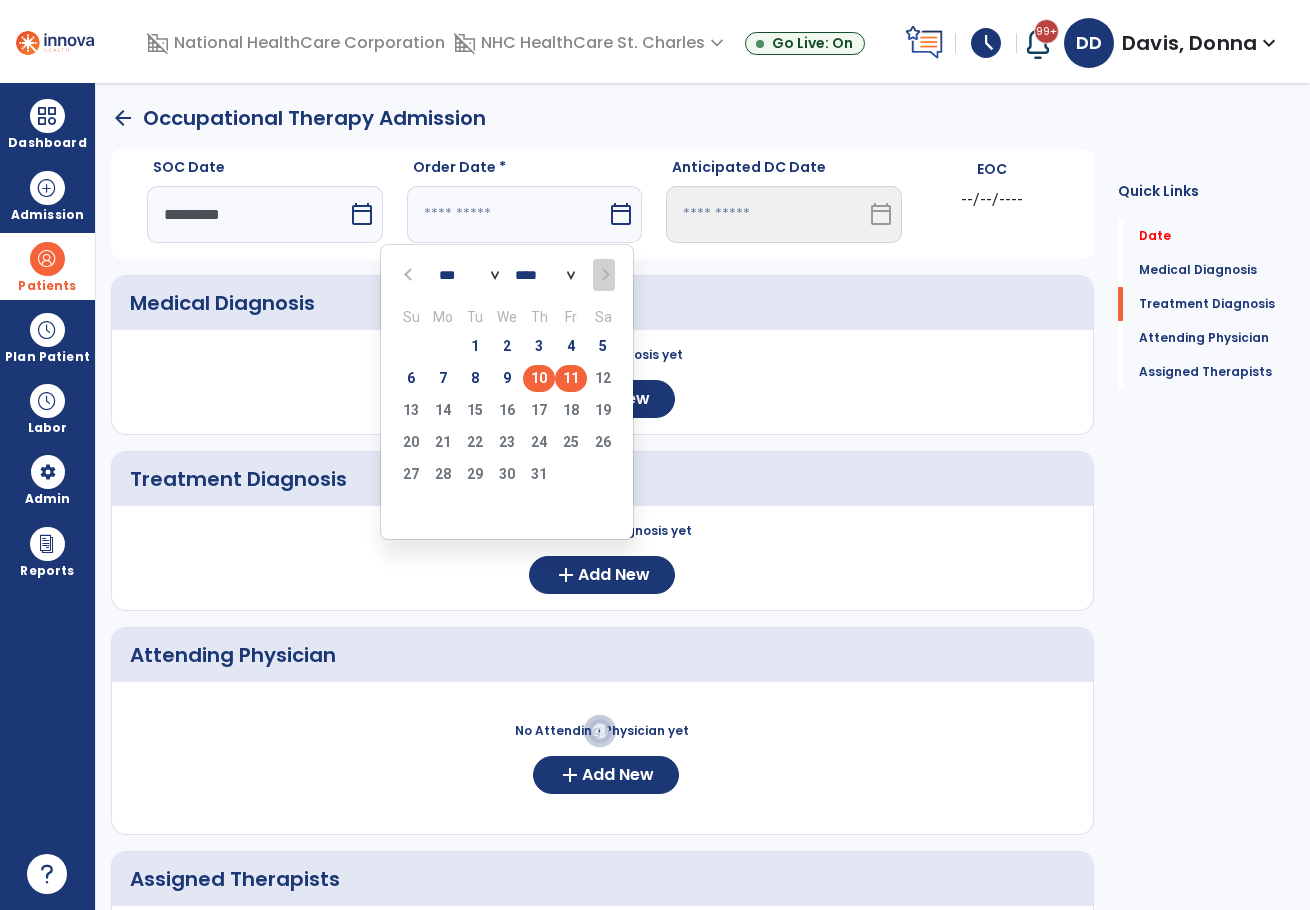 type on "*********" 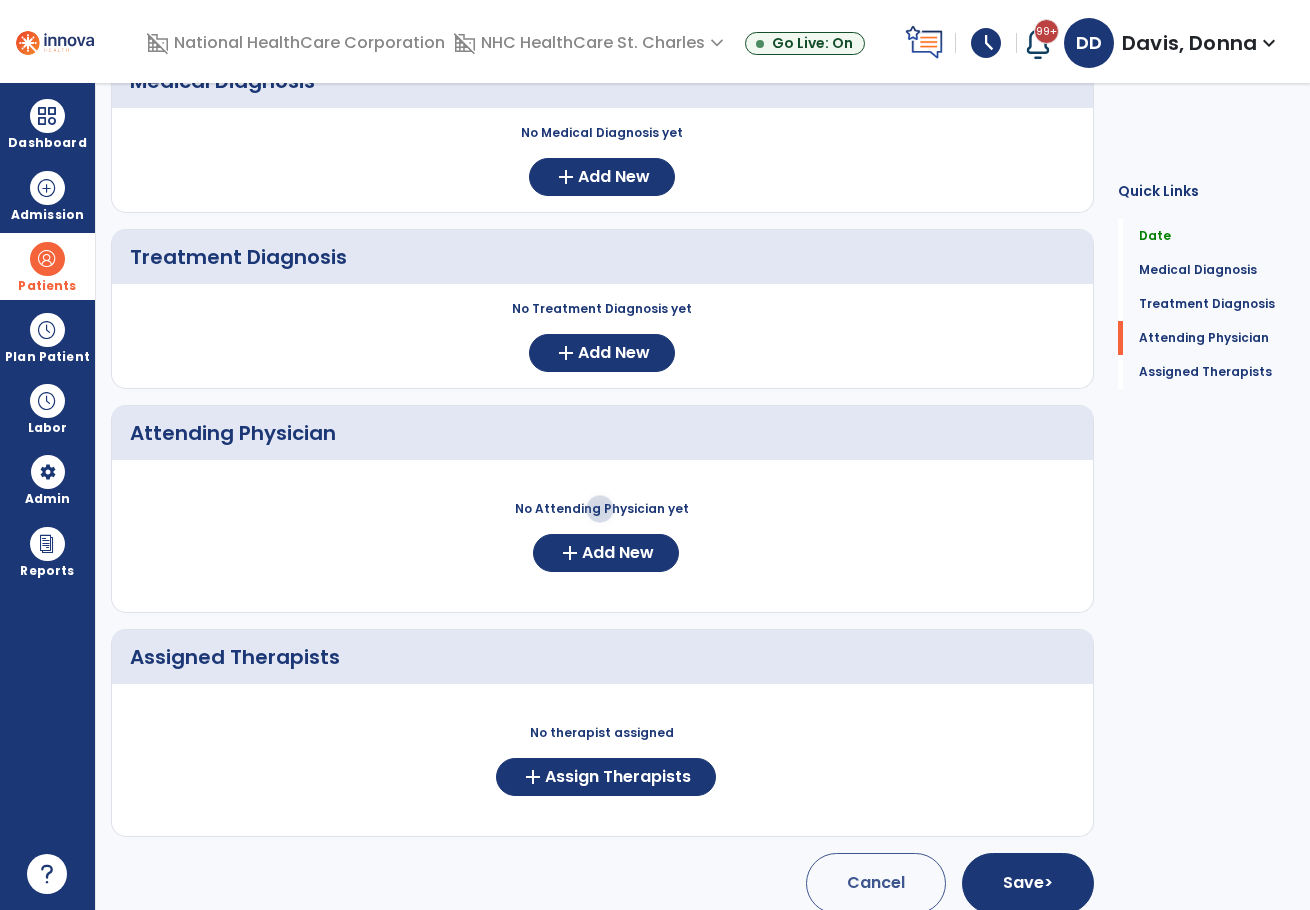 scroll, scrollTop: 242, scrollLeft: 0, axis: vertical 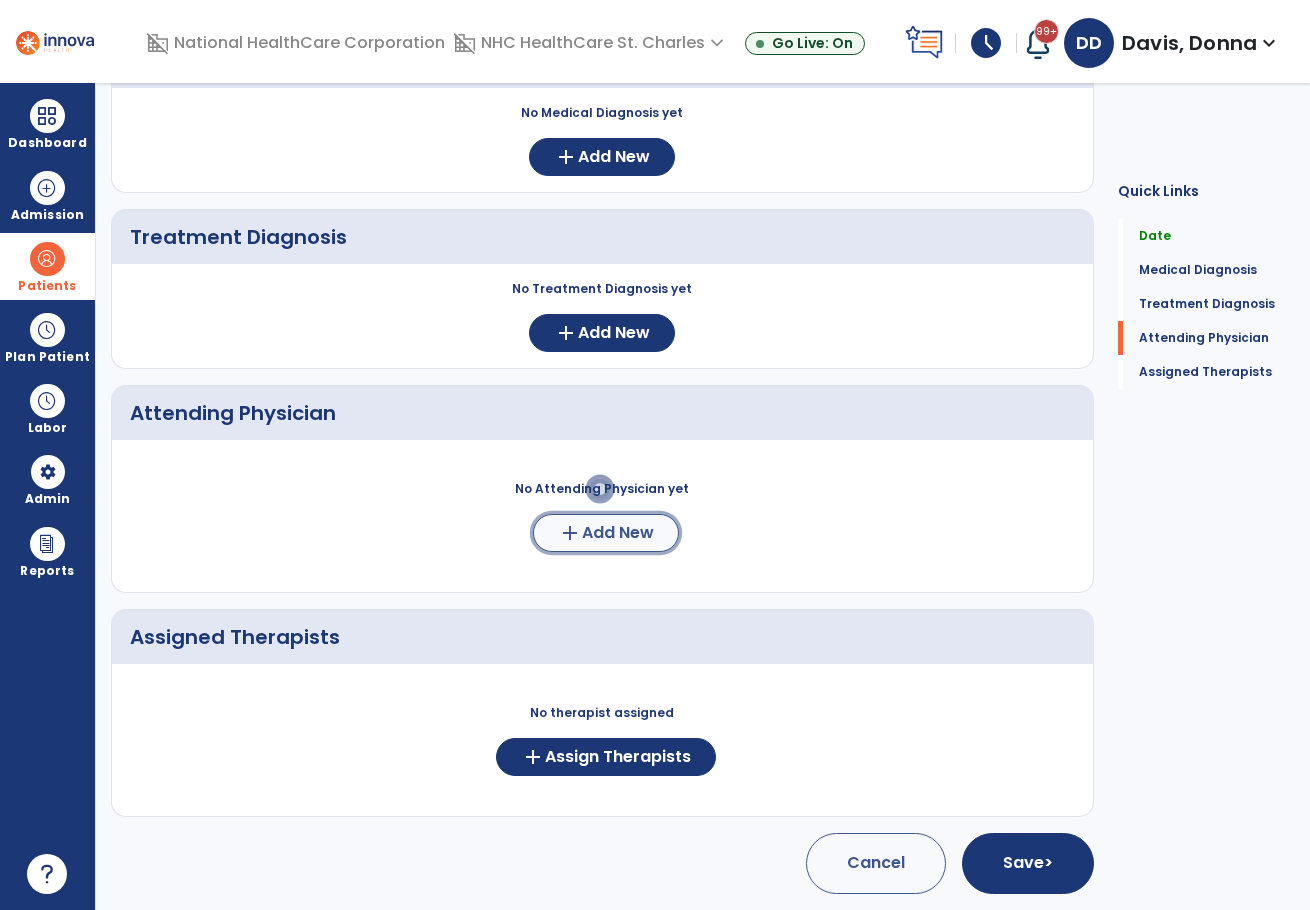 click on "add  Add New" 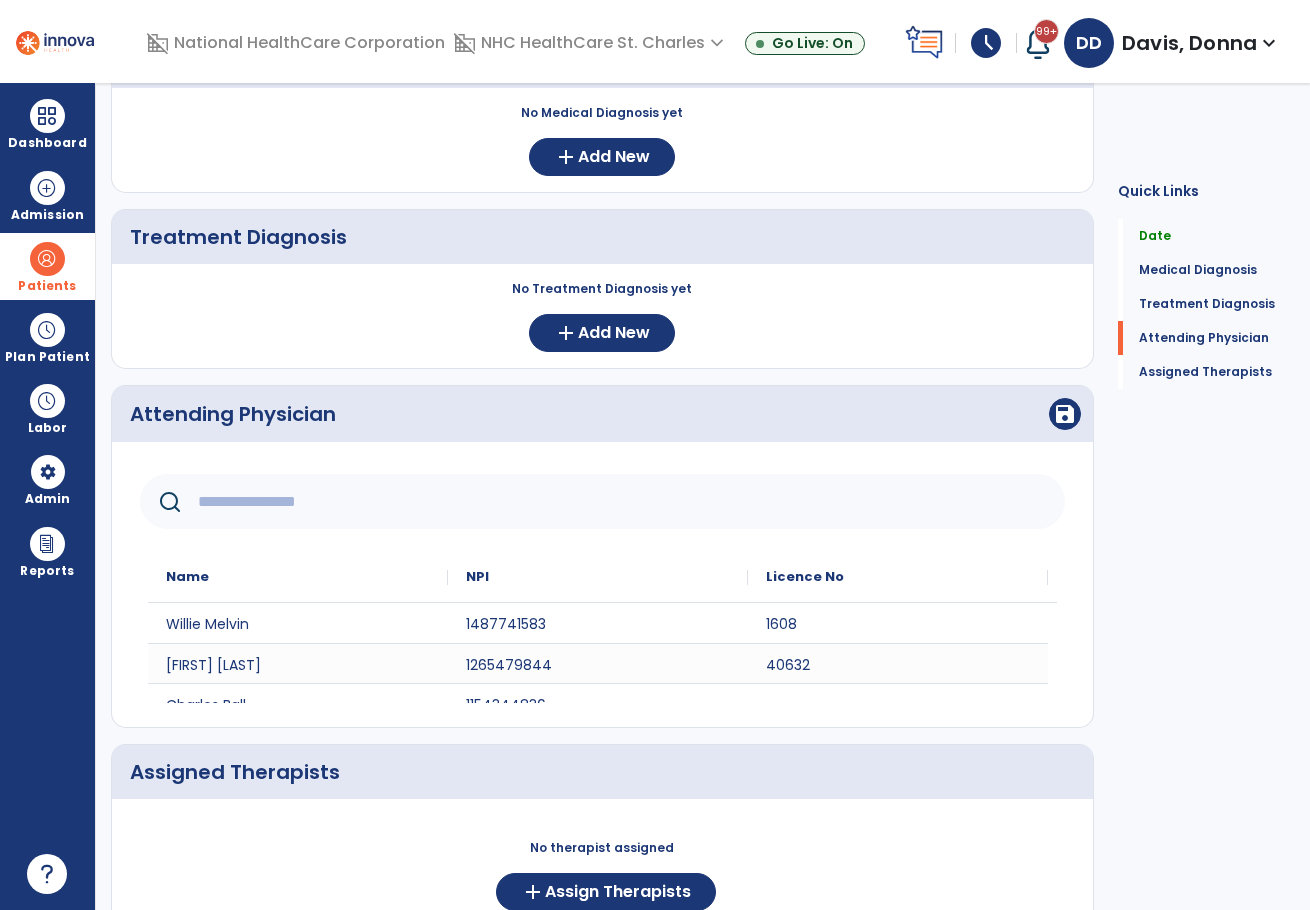click 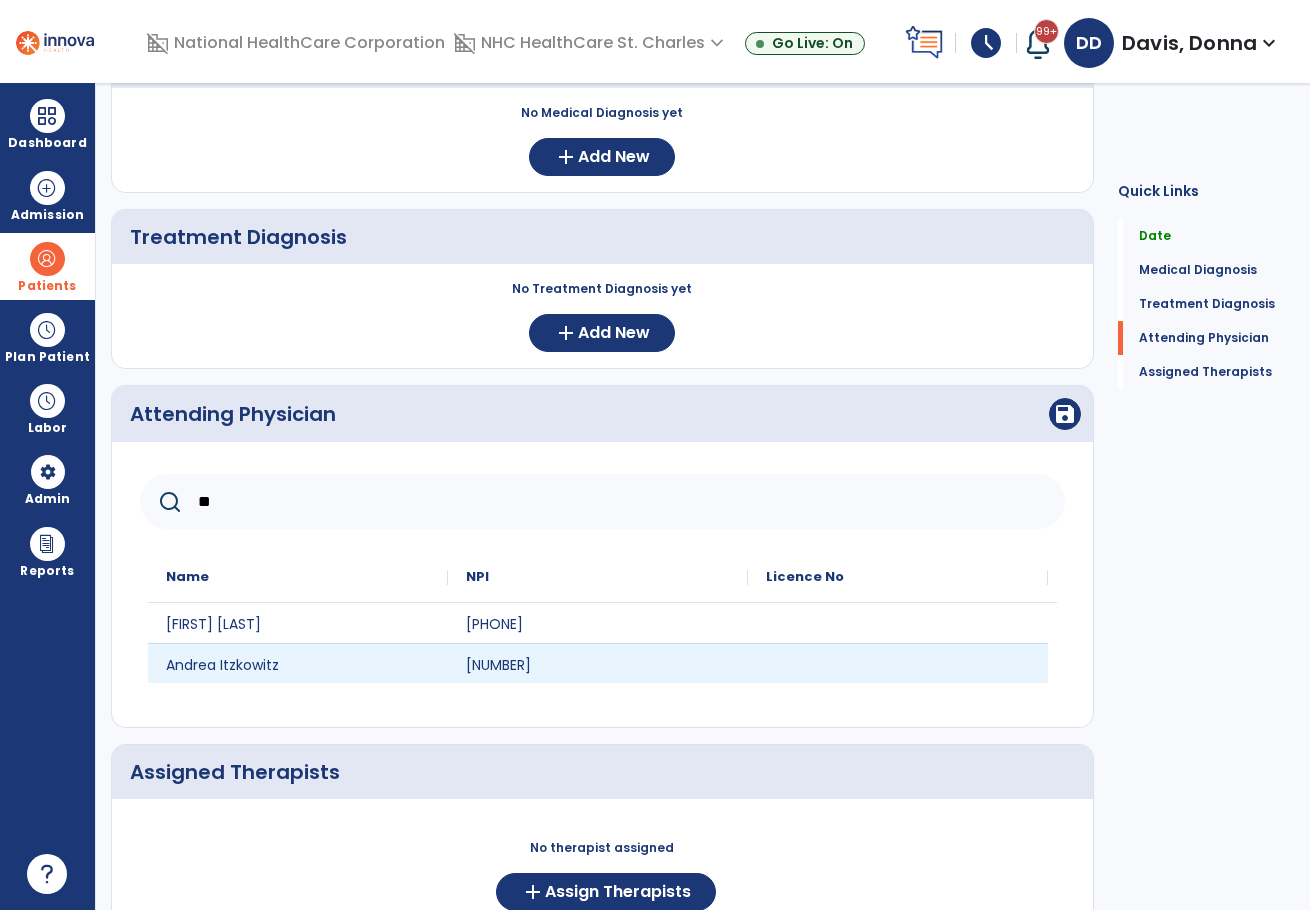 type on "**" 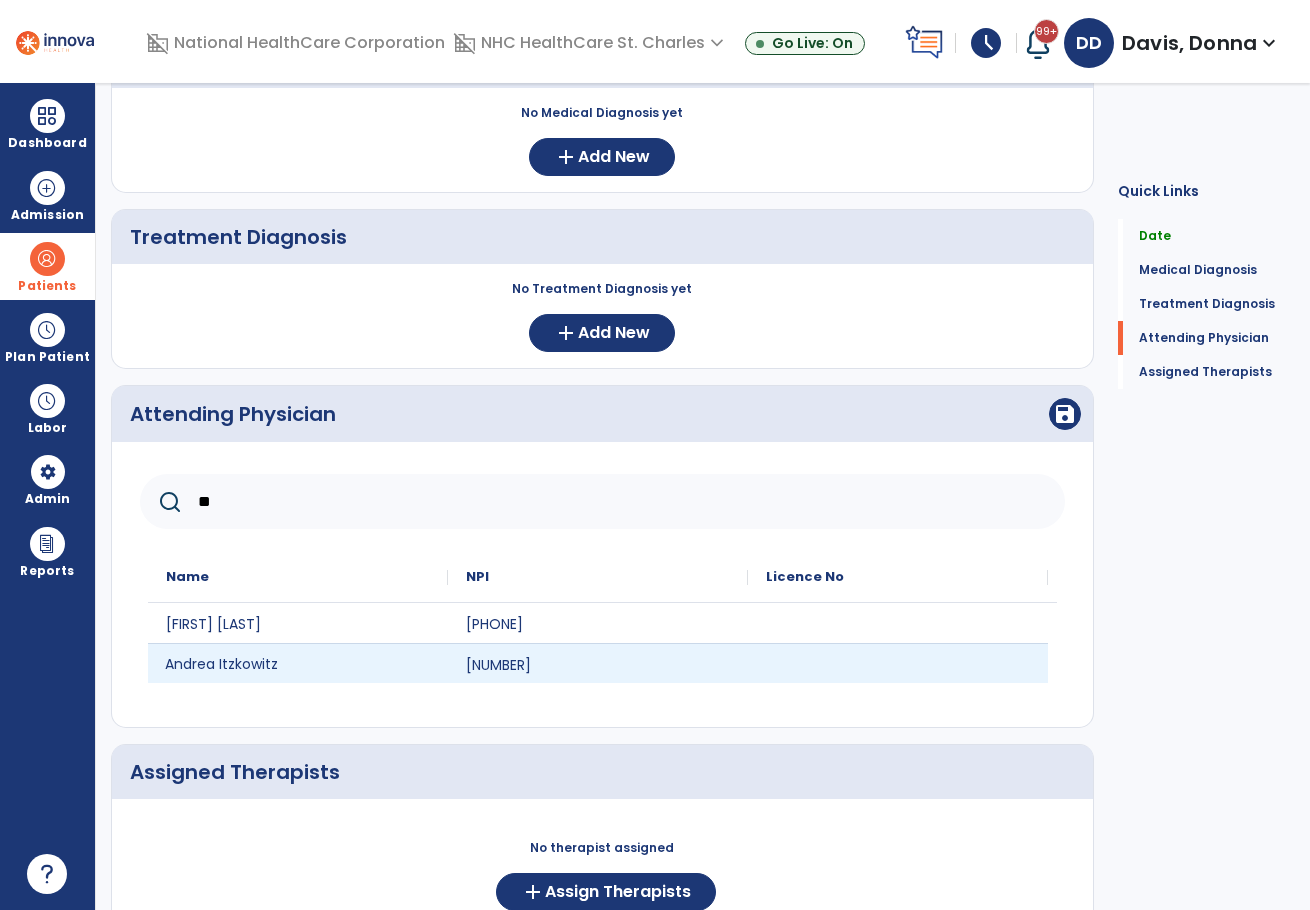 click 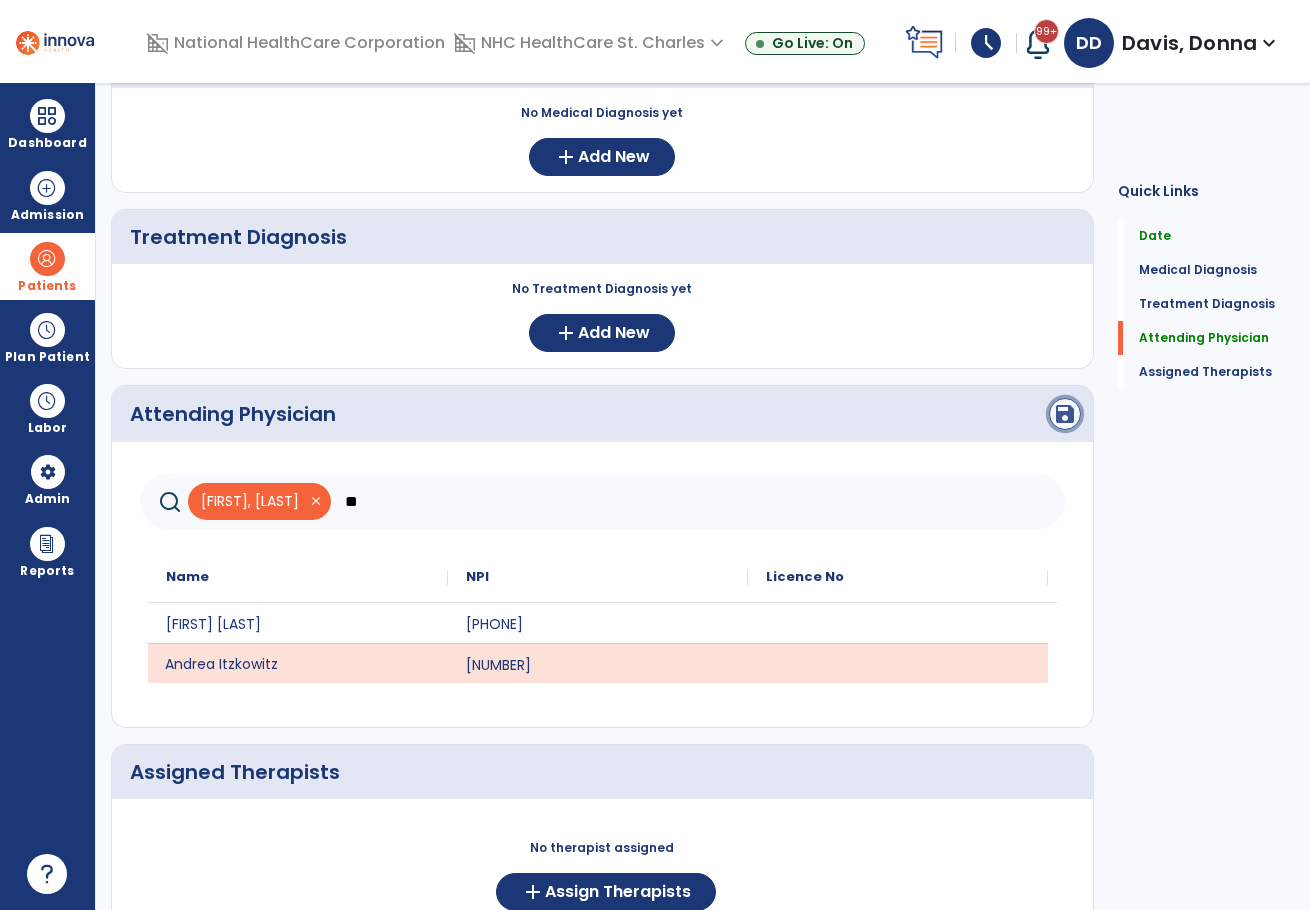 click on "save" 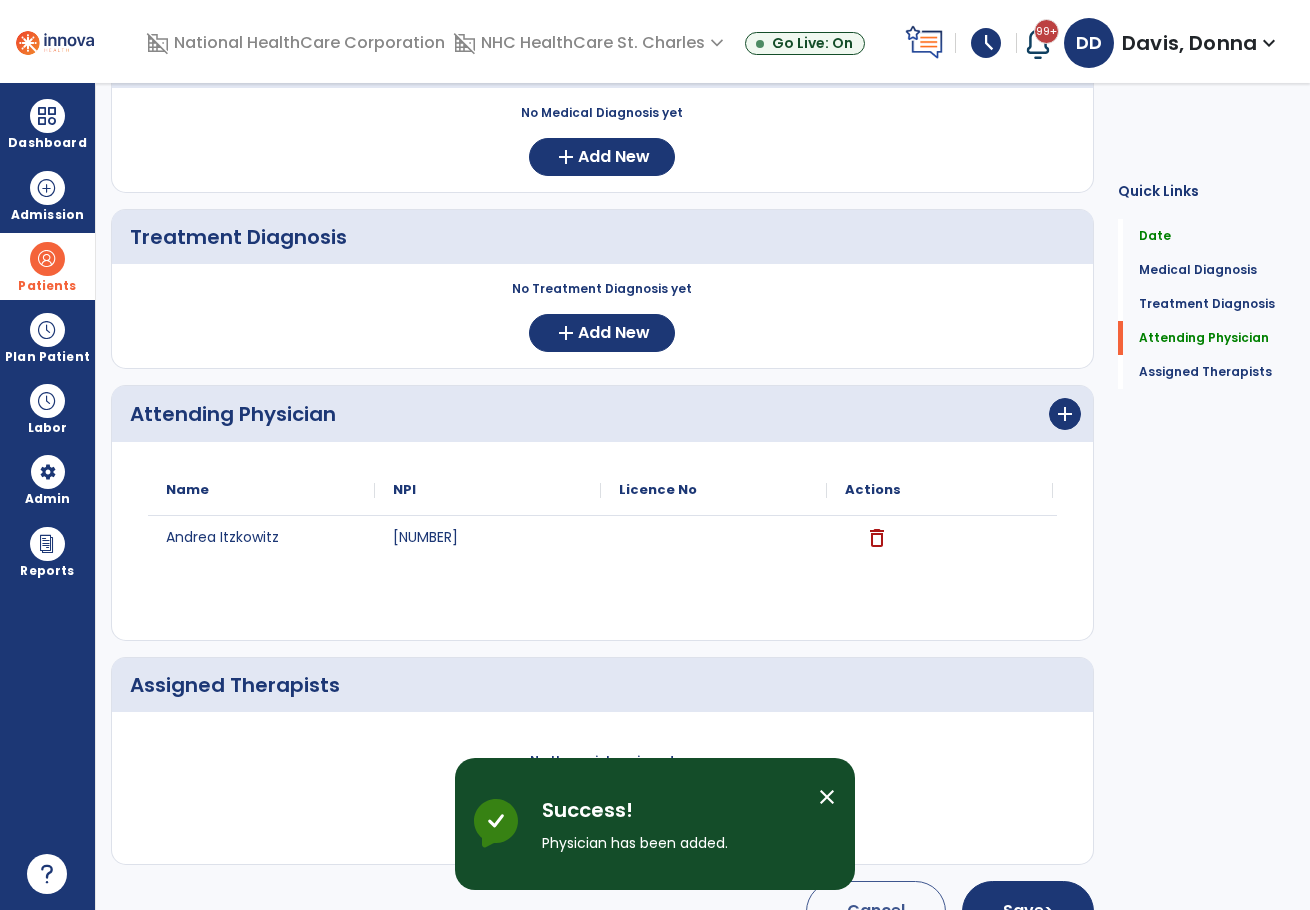 scroll, scrollTop: 290, scrollLeft: 0, axis: vertical 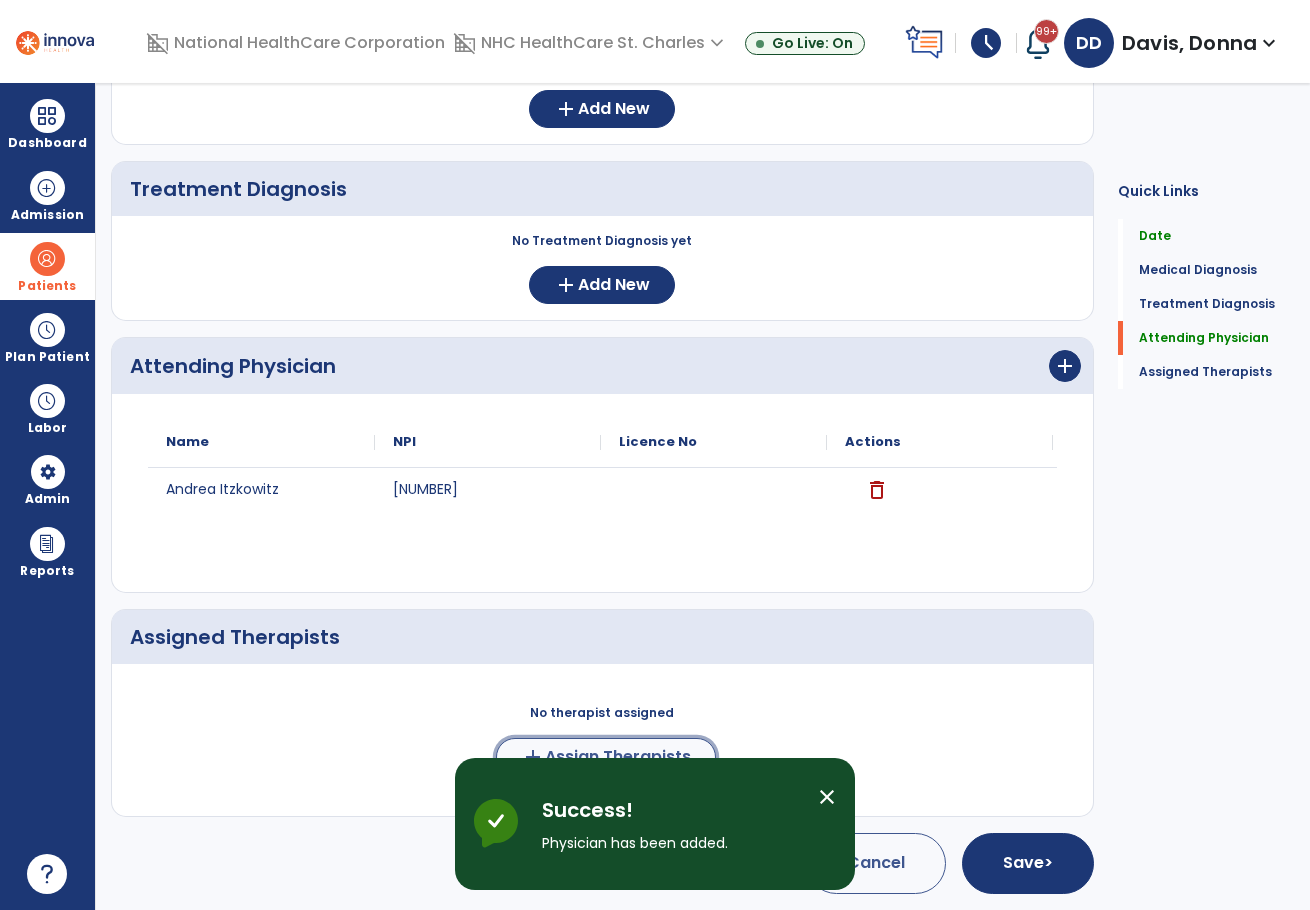 click on "Assign Therapists" 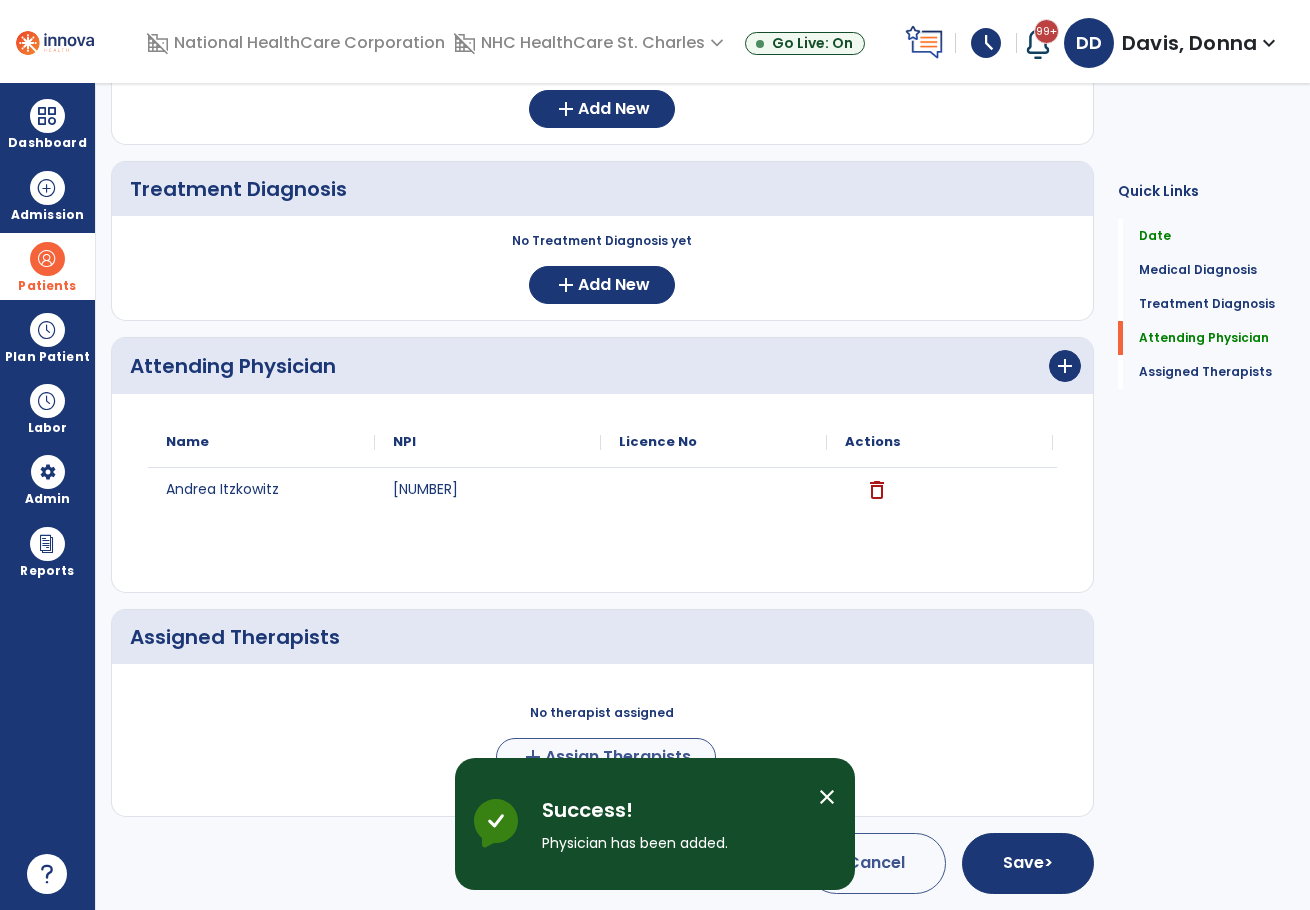 scroll, scrollTop: 286, scrollLeft: 0, axis: vertical 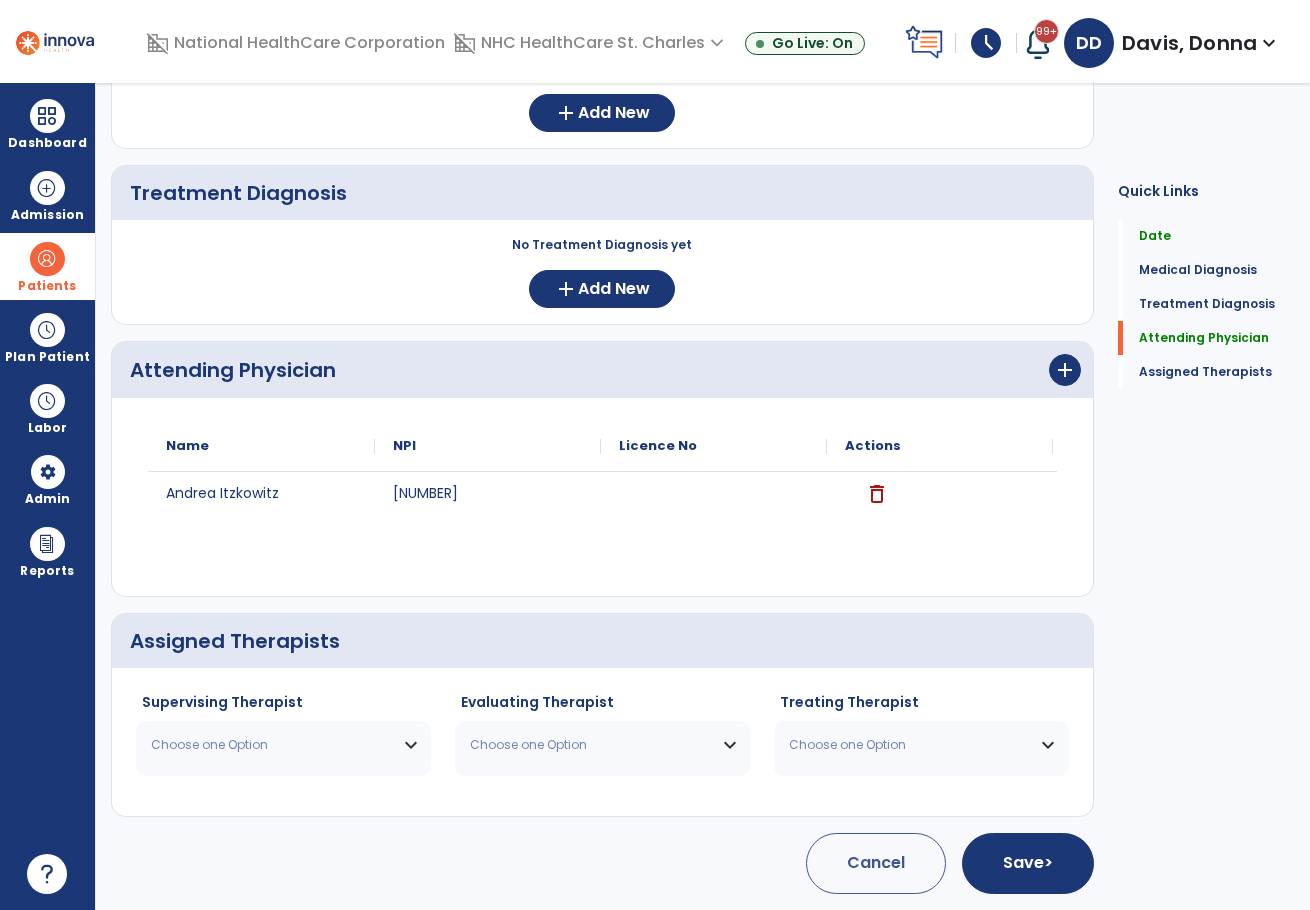 click on "Choose one Option" at bounding box center (283, 745) 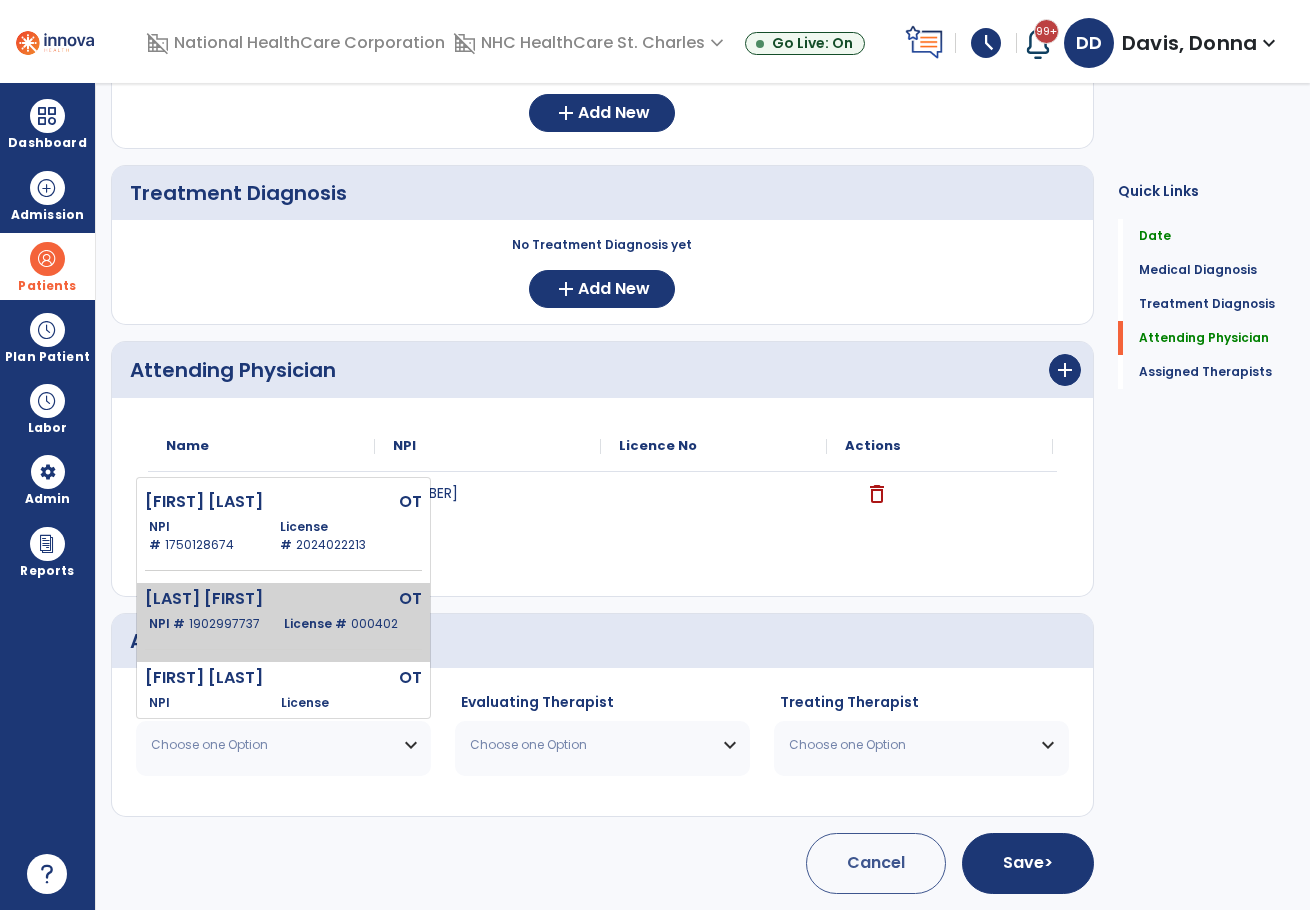 click on "[LAST] [FIRST]   OT   NPI #  [NPI]  License #  [LICENSE]" 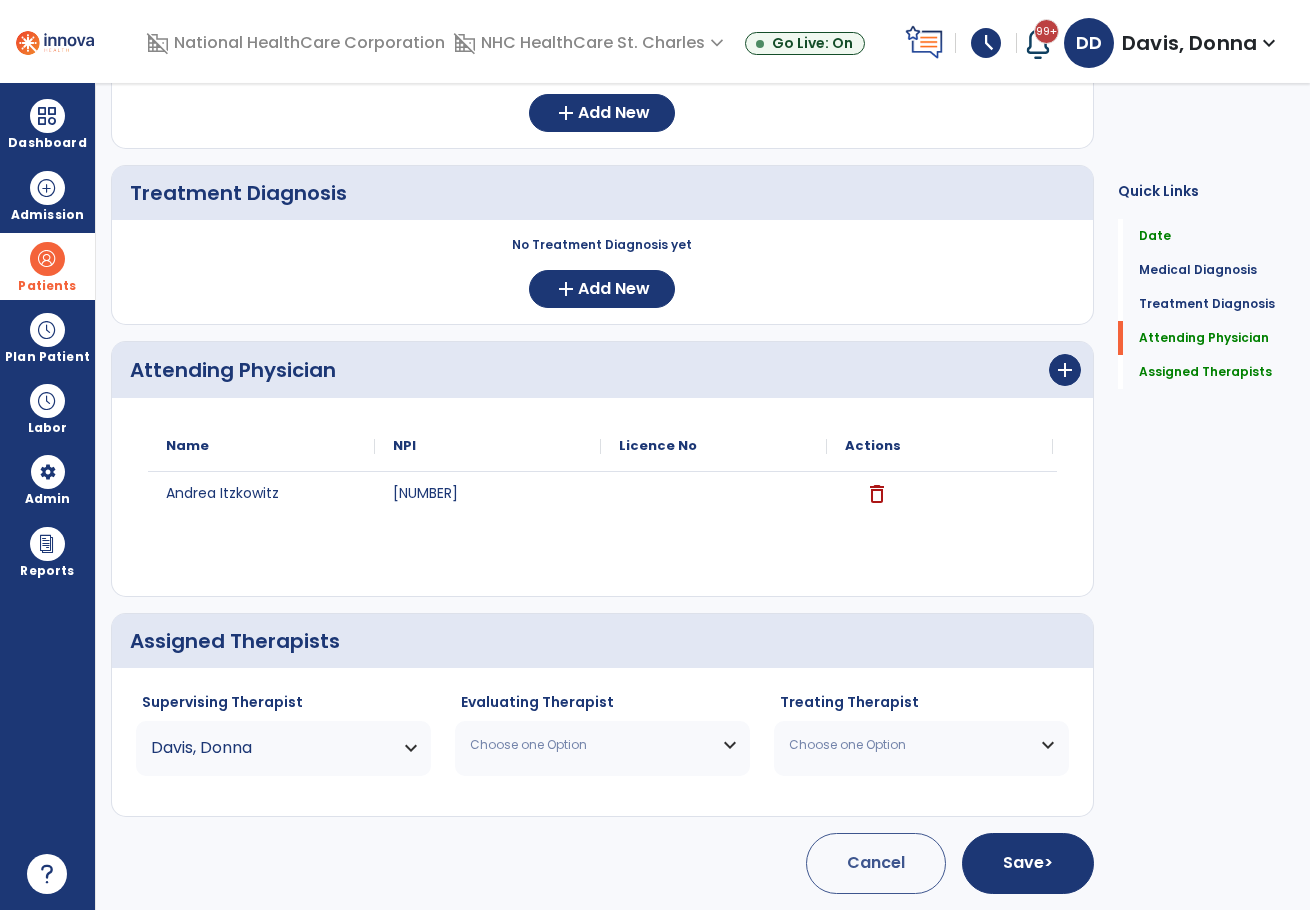 click on "Choose one Option" at bounding box center (602, 745) 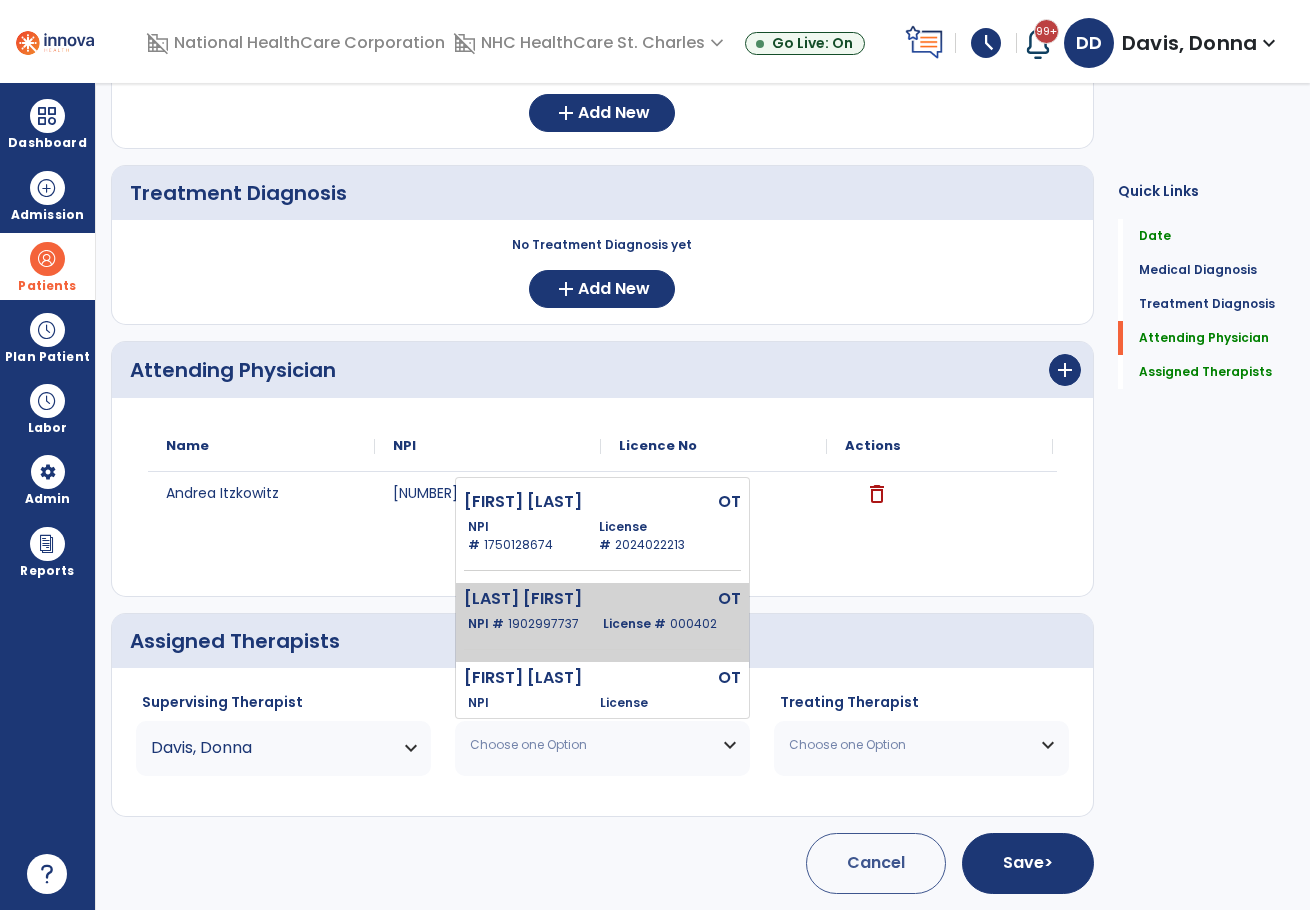 click on "1902997737" 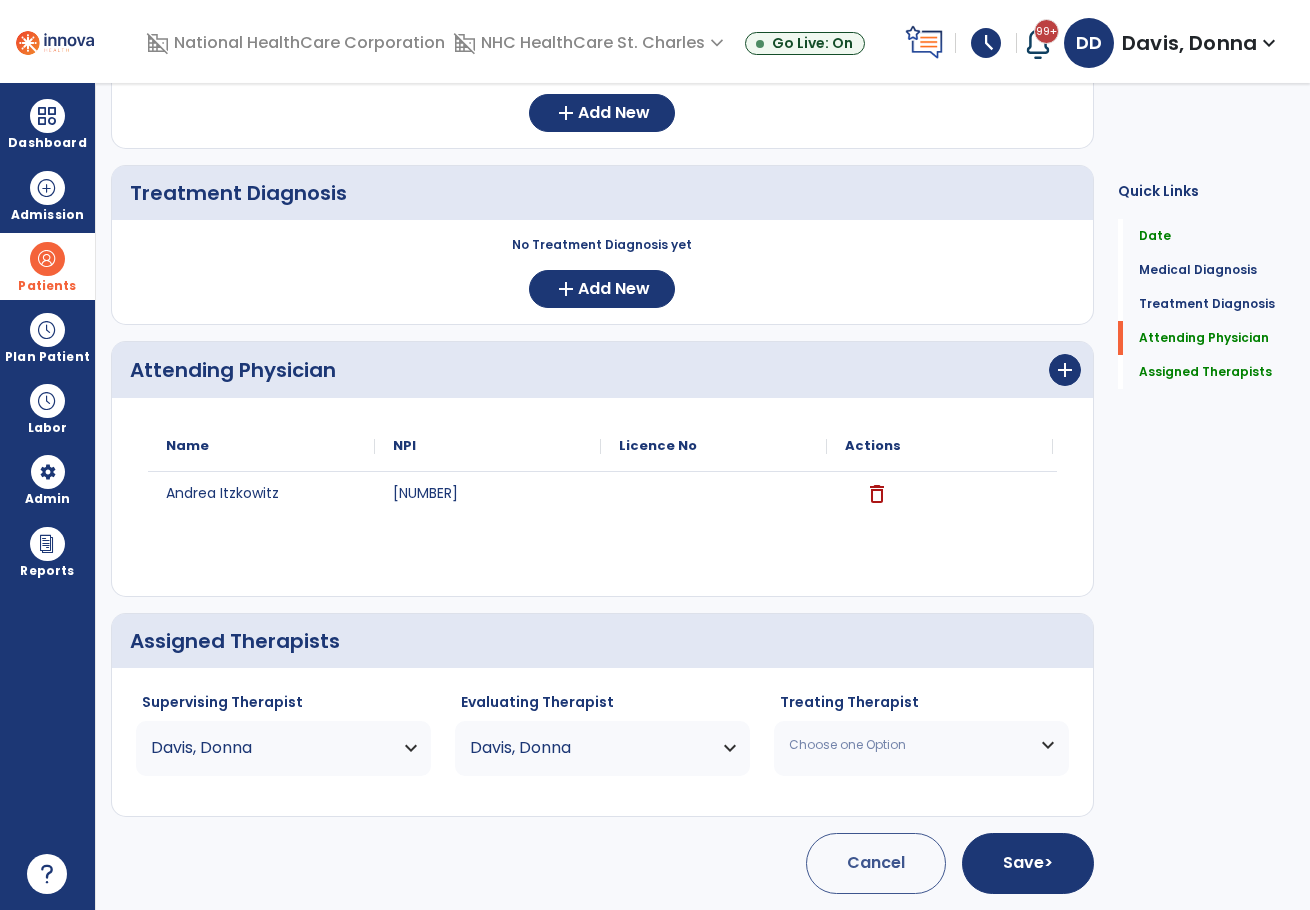 click on "Choose one Option" at bounding box center [909, 745] 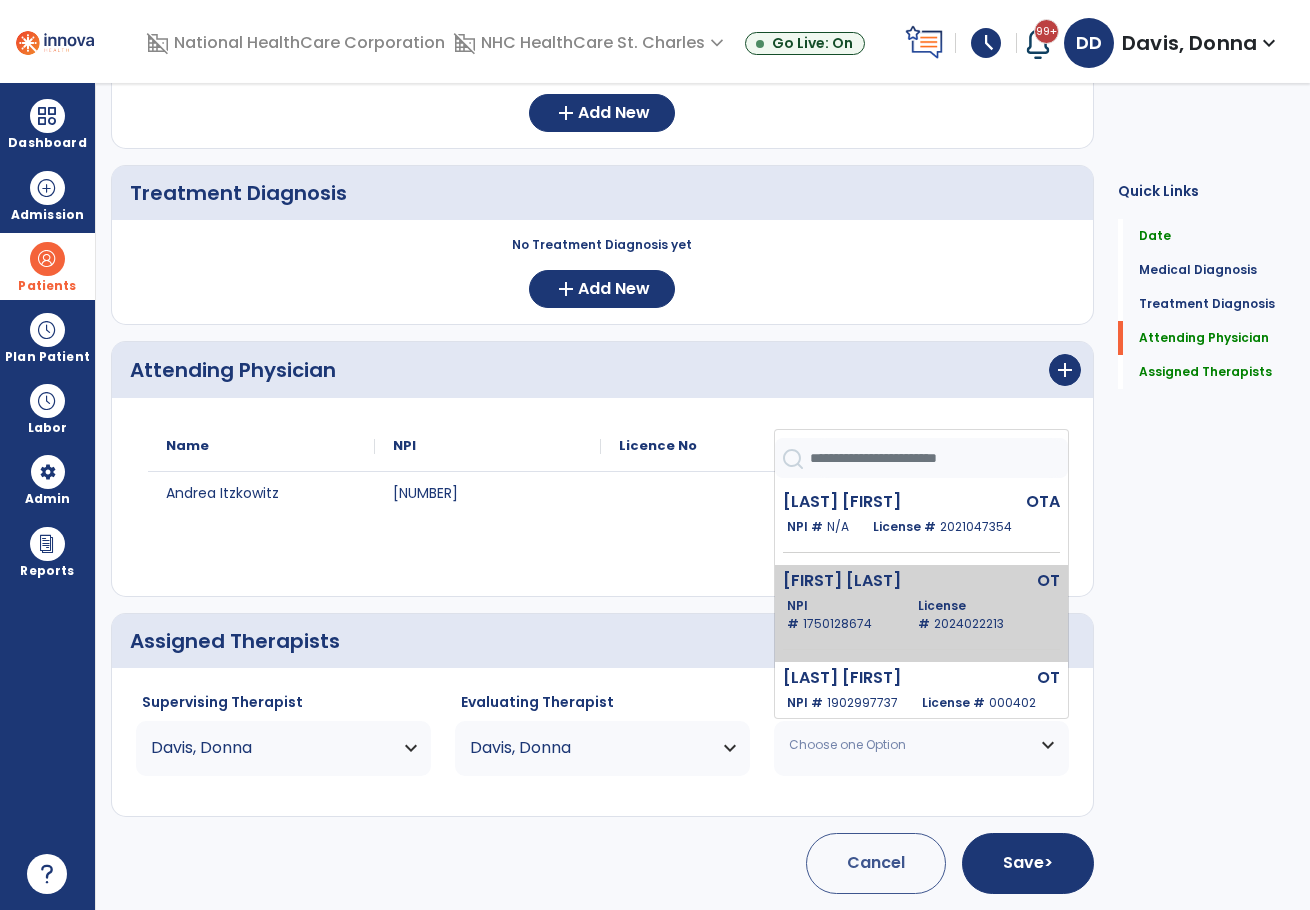 click on "NPI # [NUMBER]" 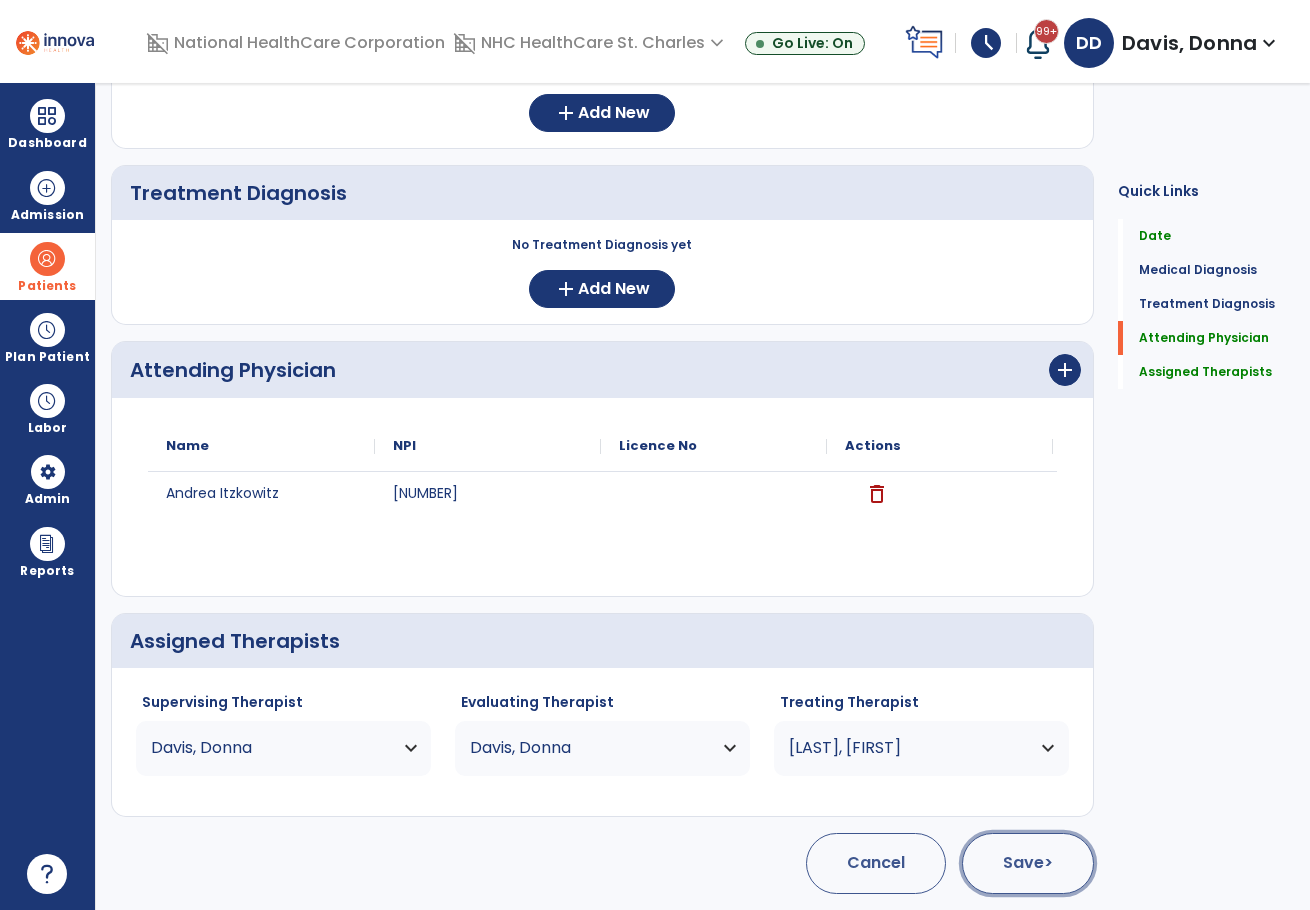 click on "Save  >" 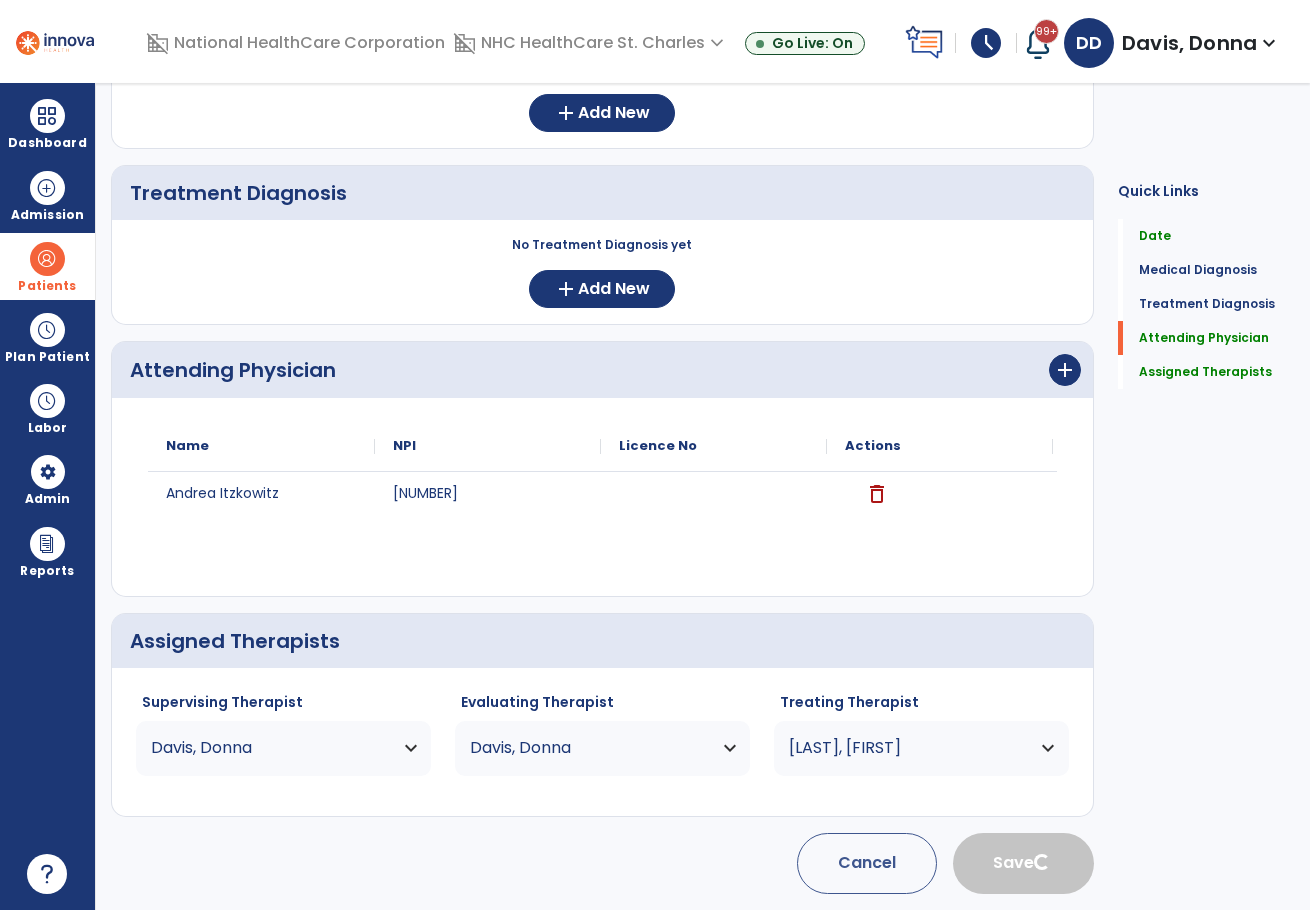 type 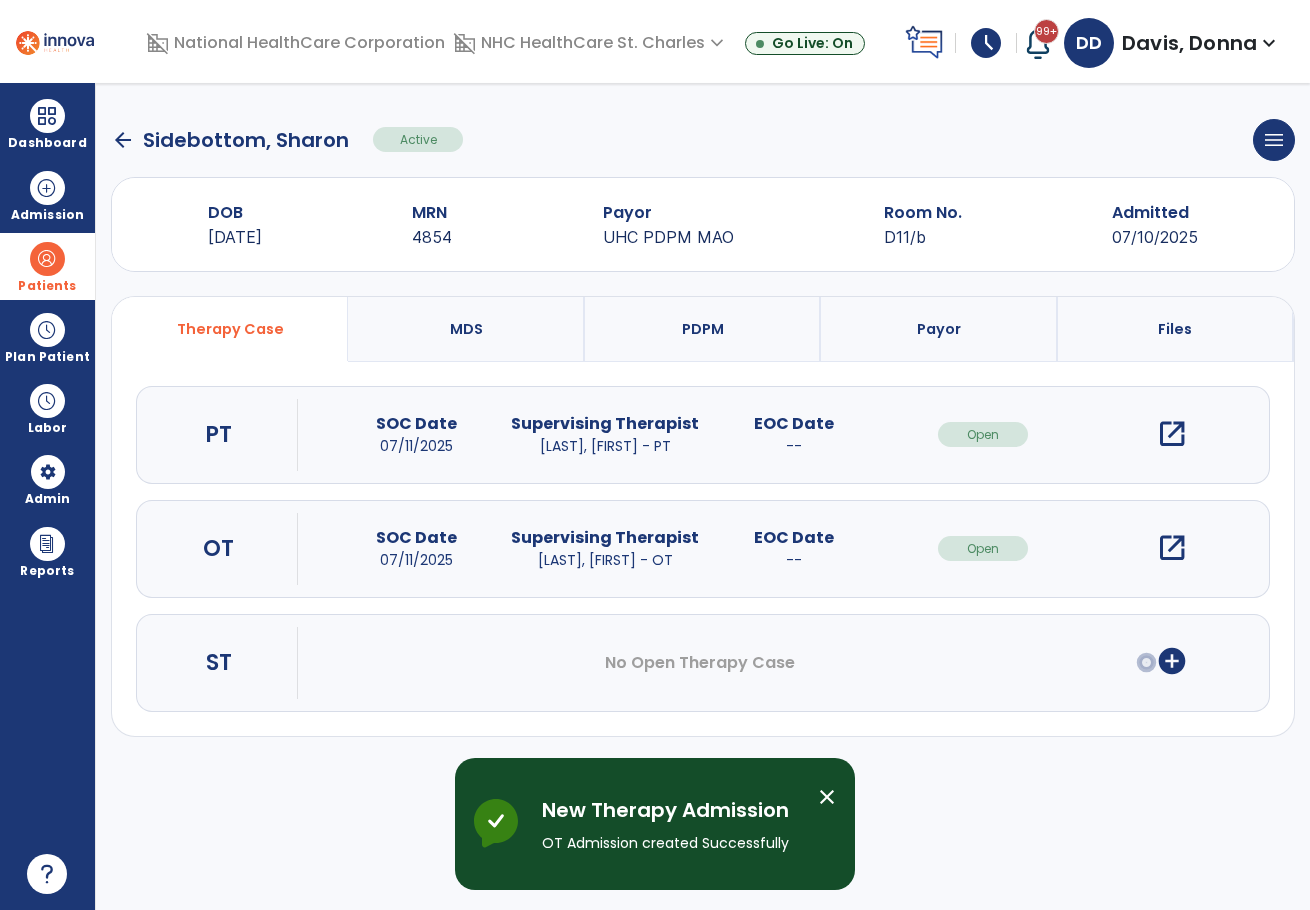scroll, scrollTop: 0, scrollLeft: 0, axis: both 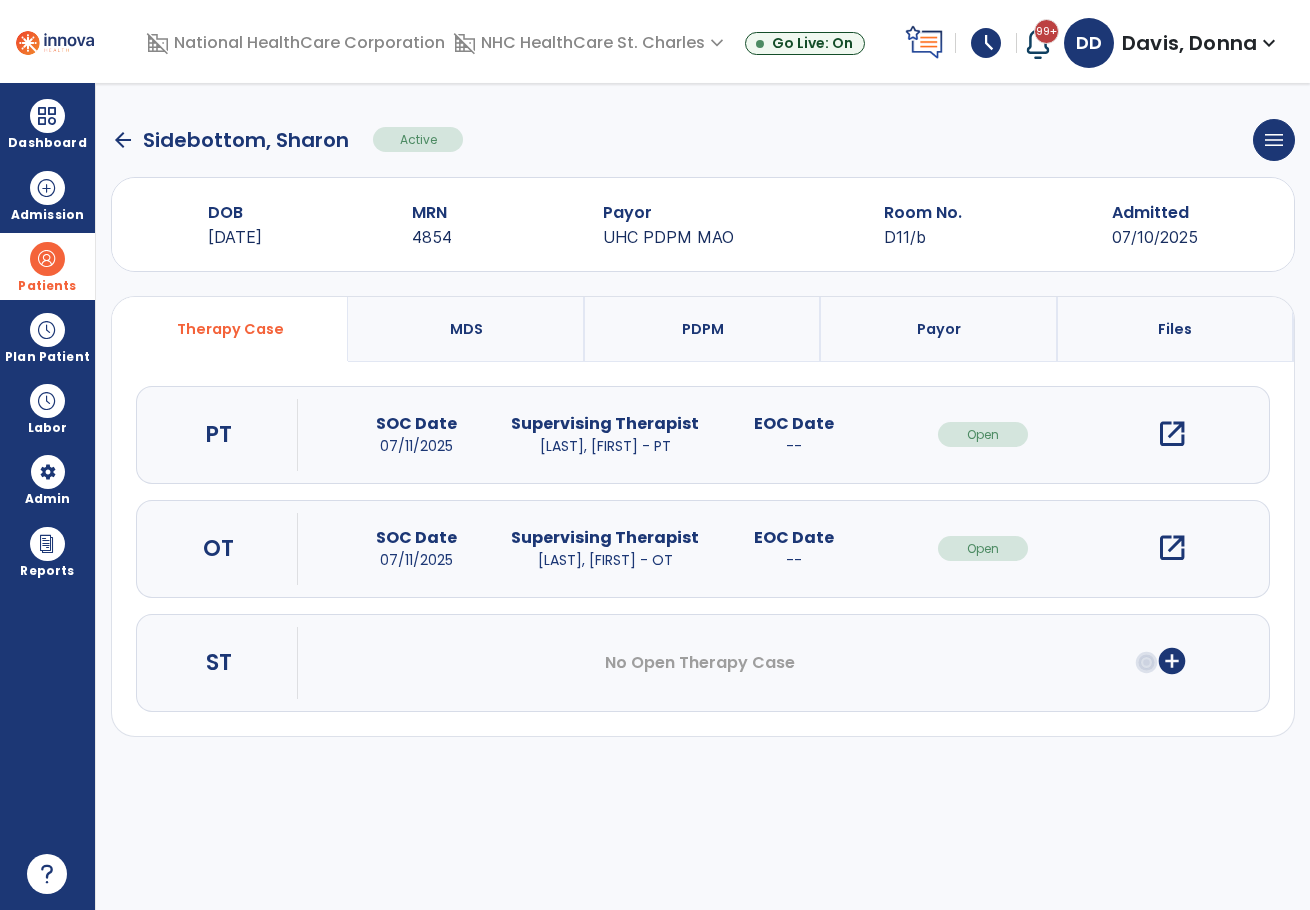 click on "EOC Date   --" at bounding box center (794, 548) 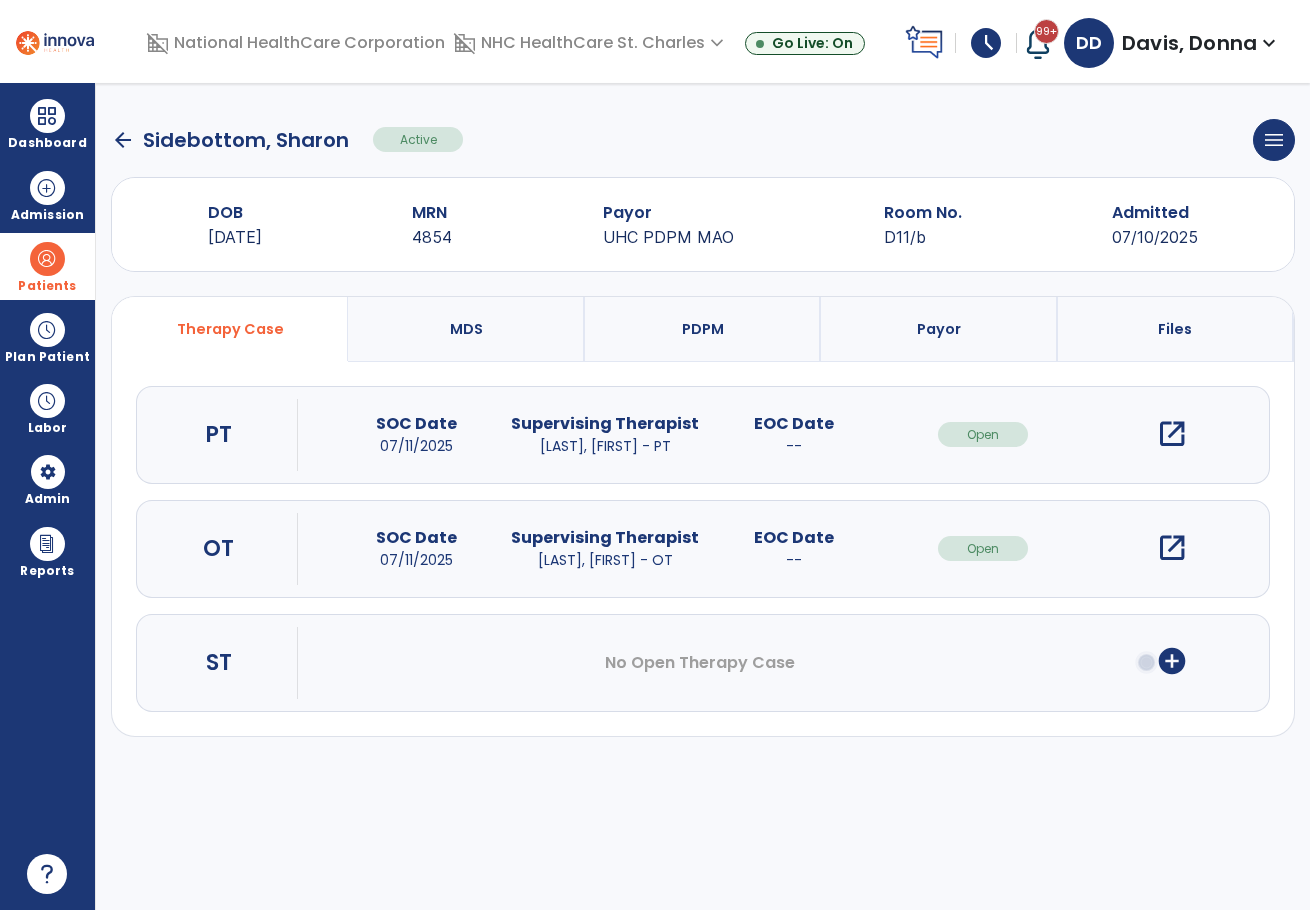 click on "EOC Date   --" at bounding box center (794, 548) 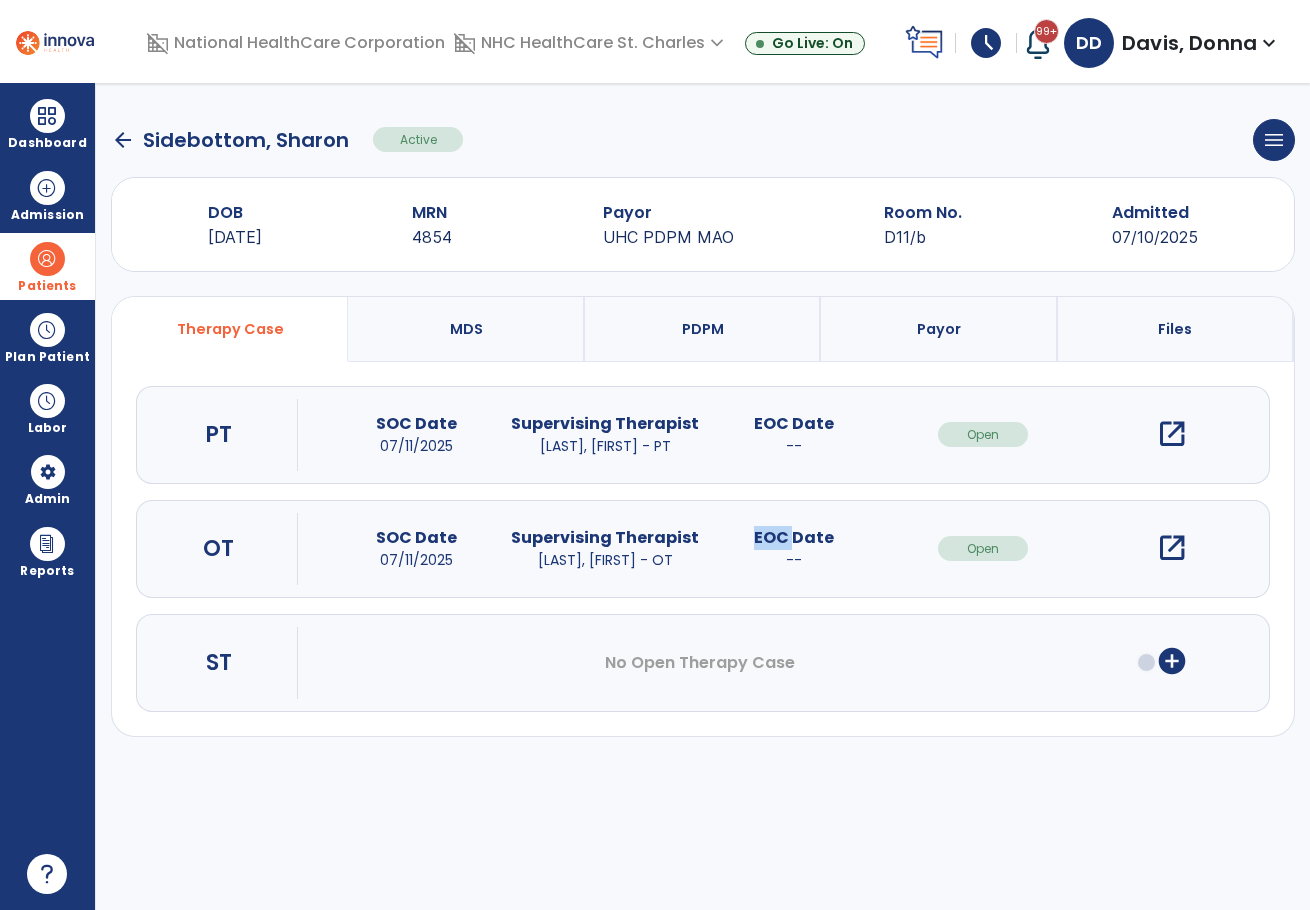 click on "EOC Date   --" at bounding box center (794, 548) 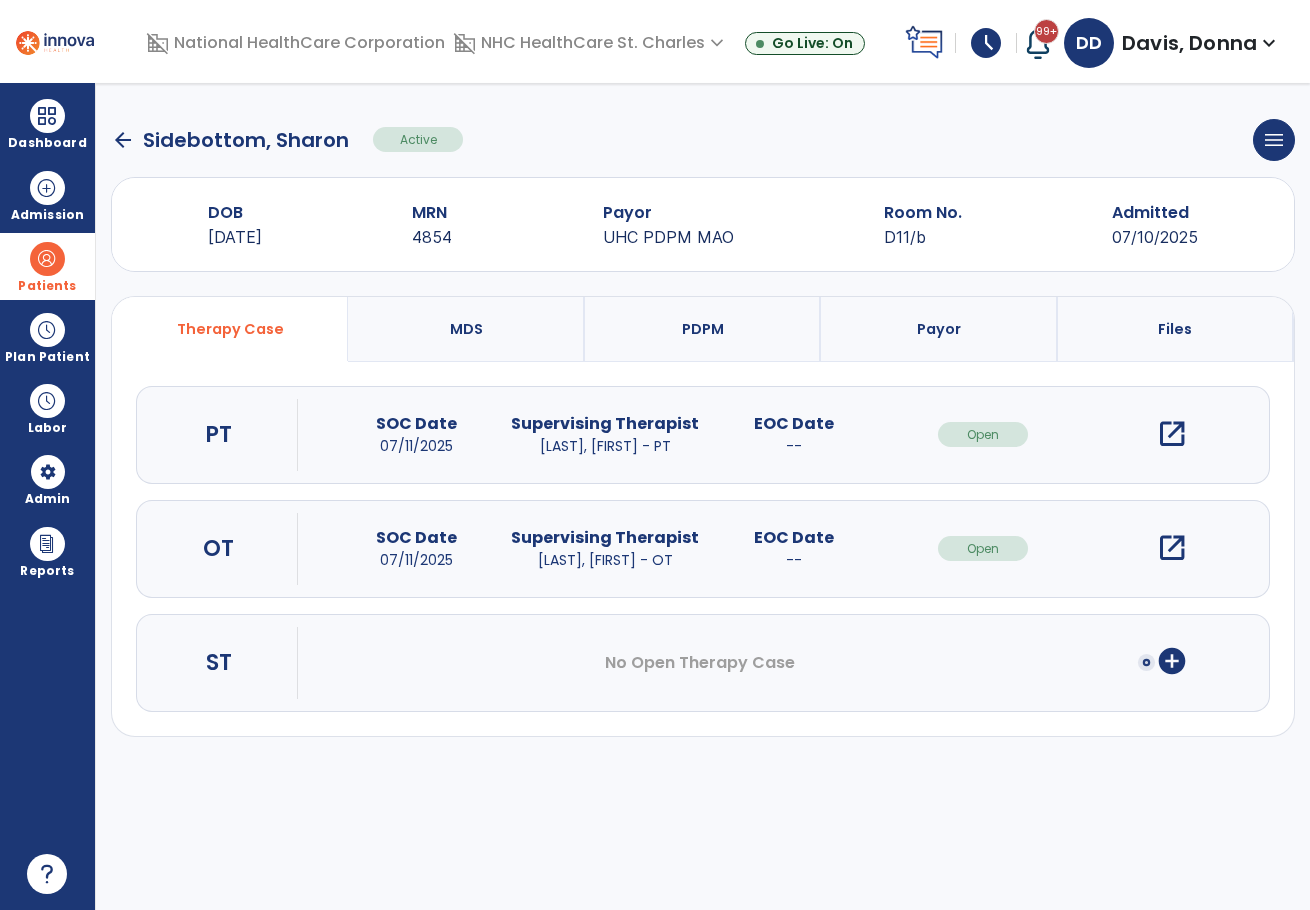 click on "[LAST], [FIRST] - OT" at bounding box center (605, 560) 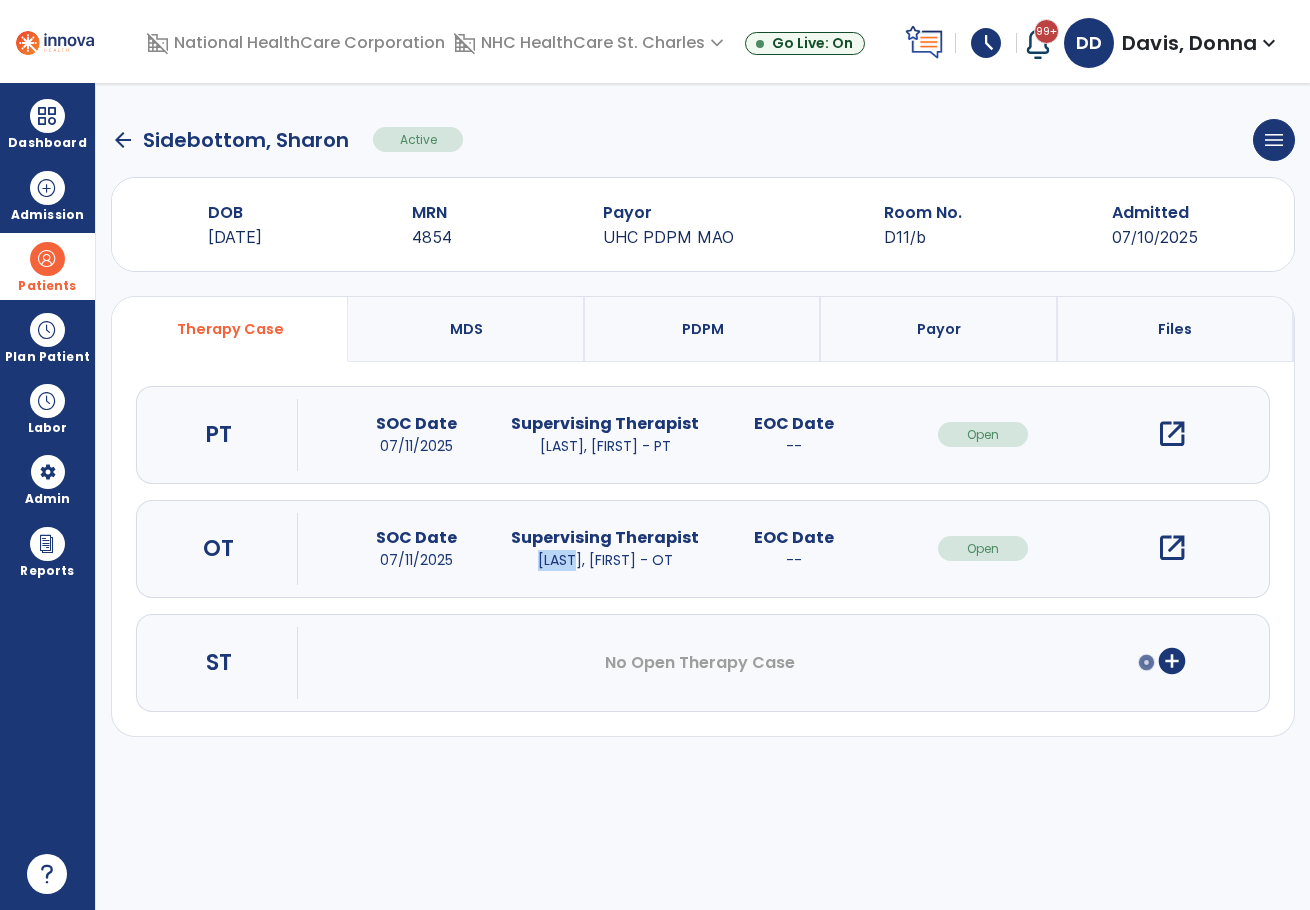 click on "[LAST], [FIRST] - OT" at bounding box center (605, 560) 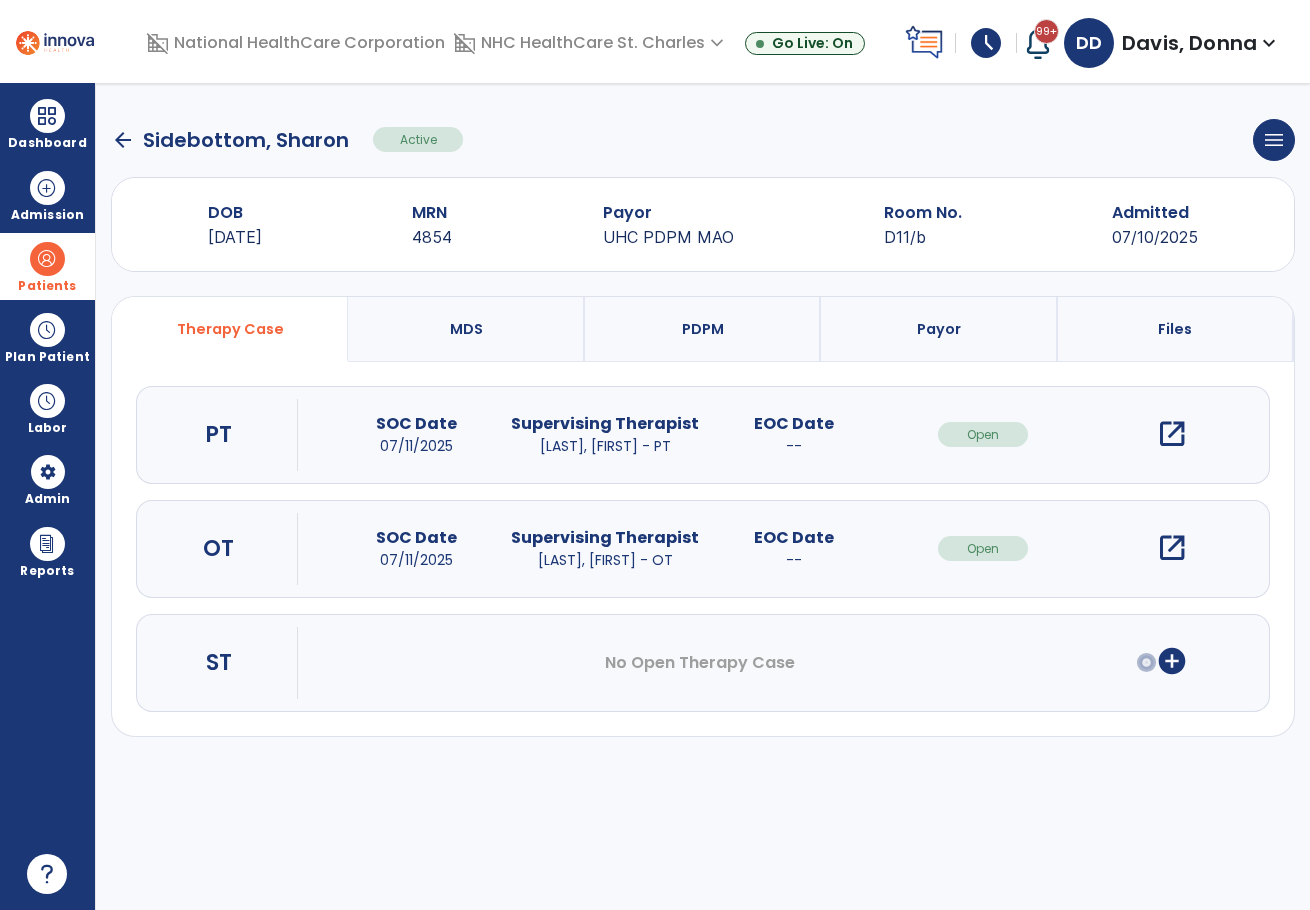 click on "open_in_new" at bounding box center (1172, 548) 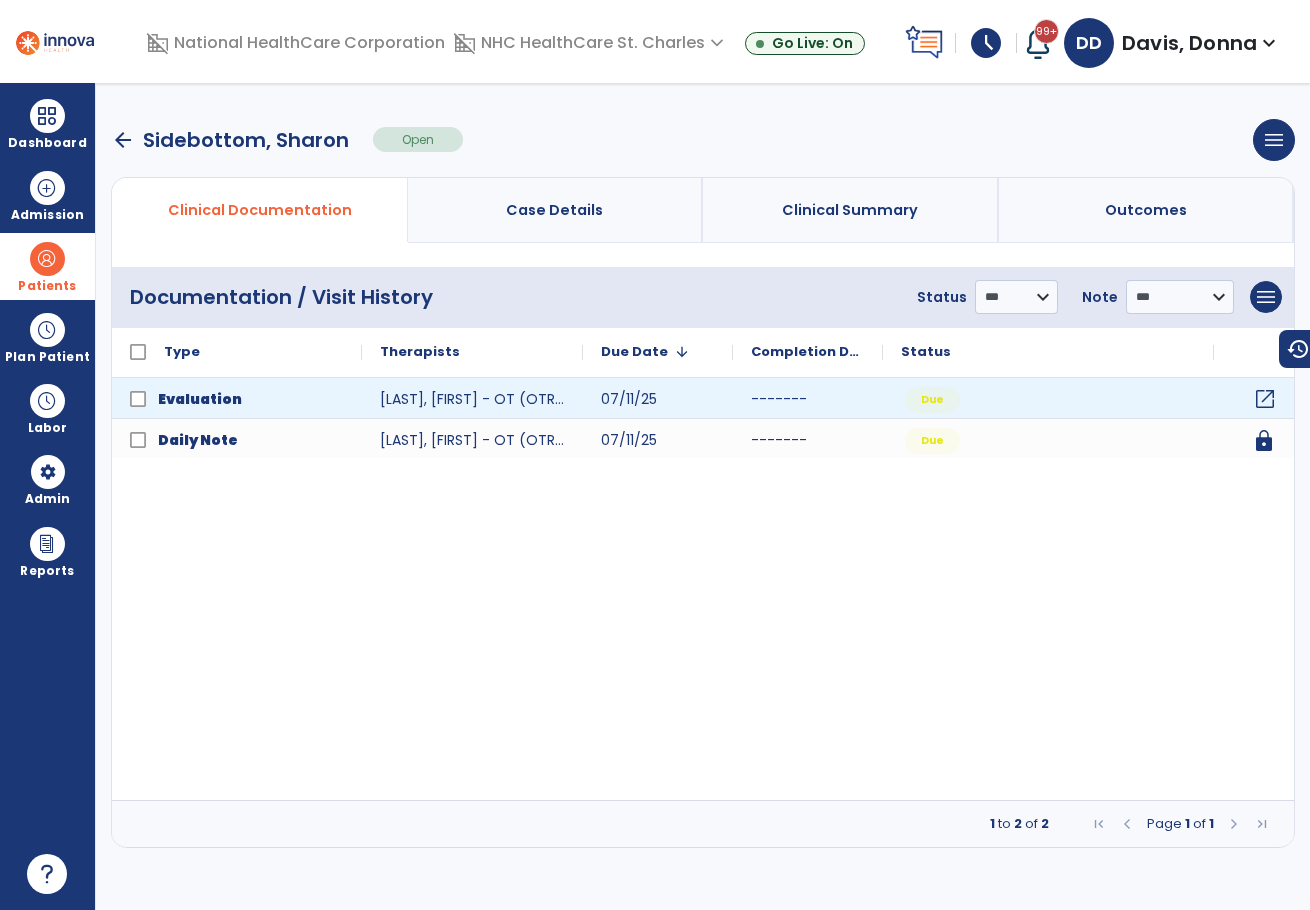 click on "open_in_new" 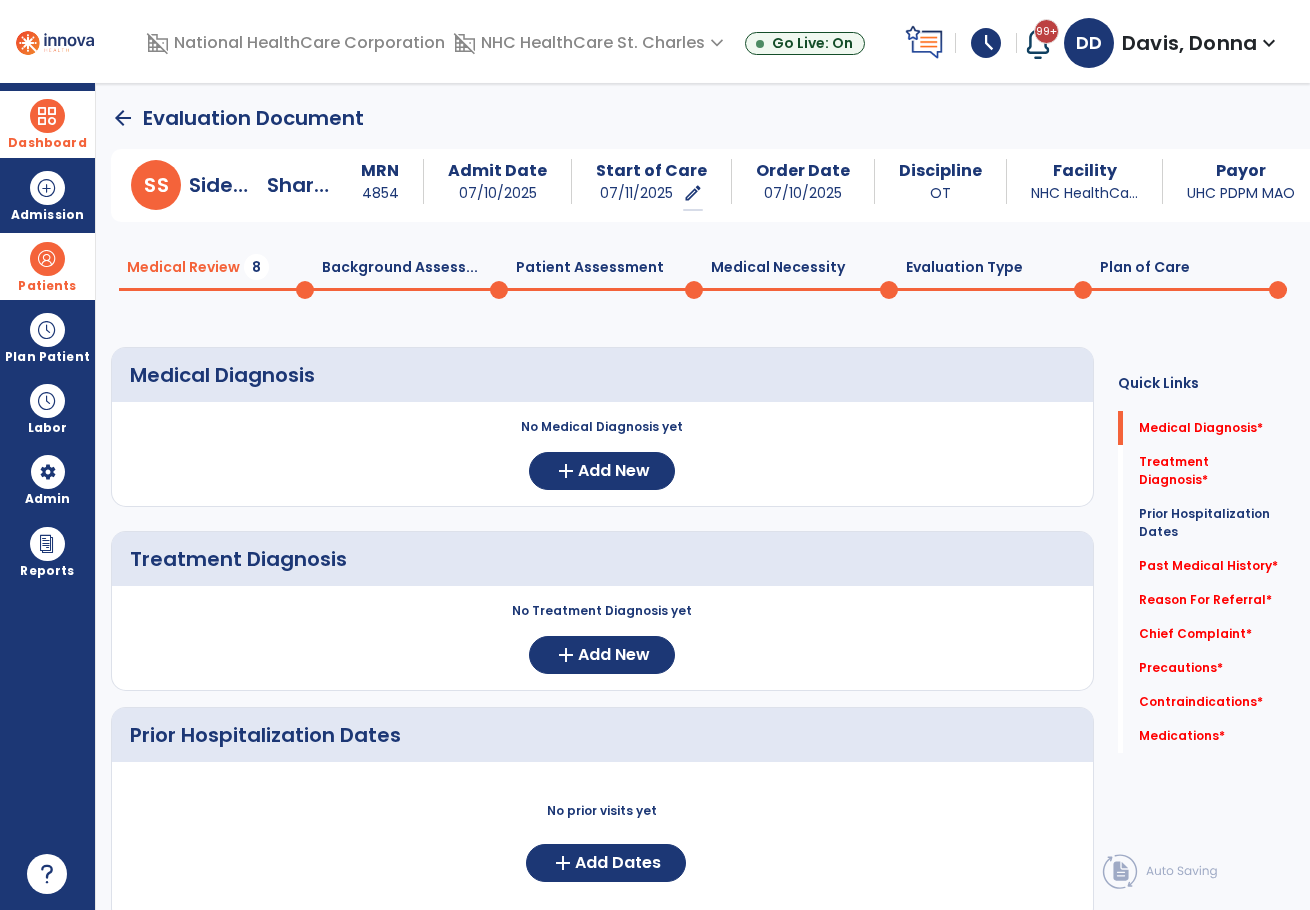 click on "Dashboard" at bounding box center (47, 143) 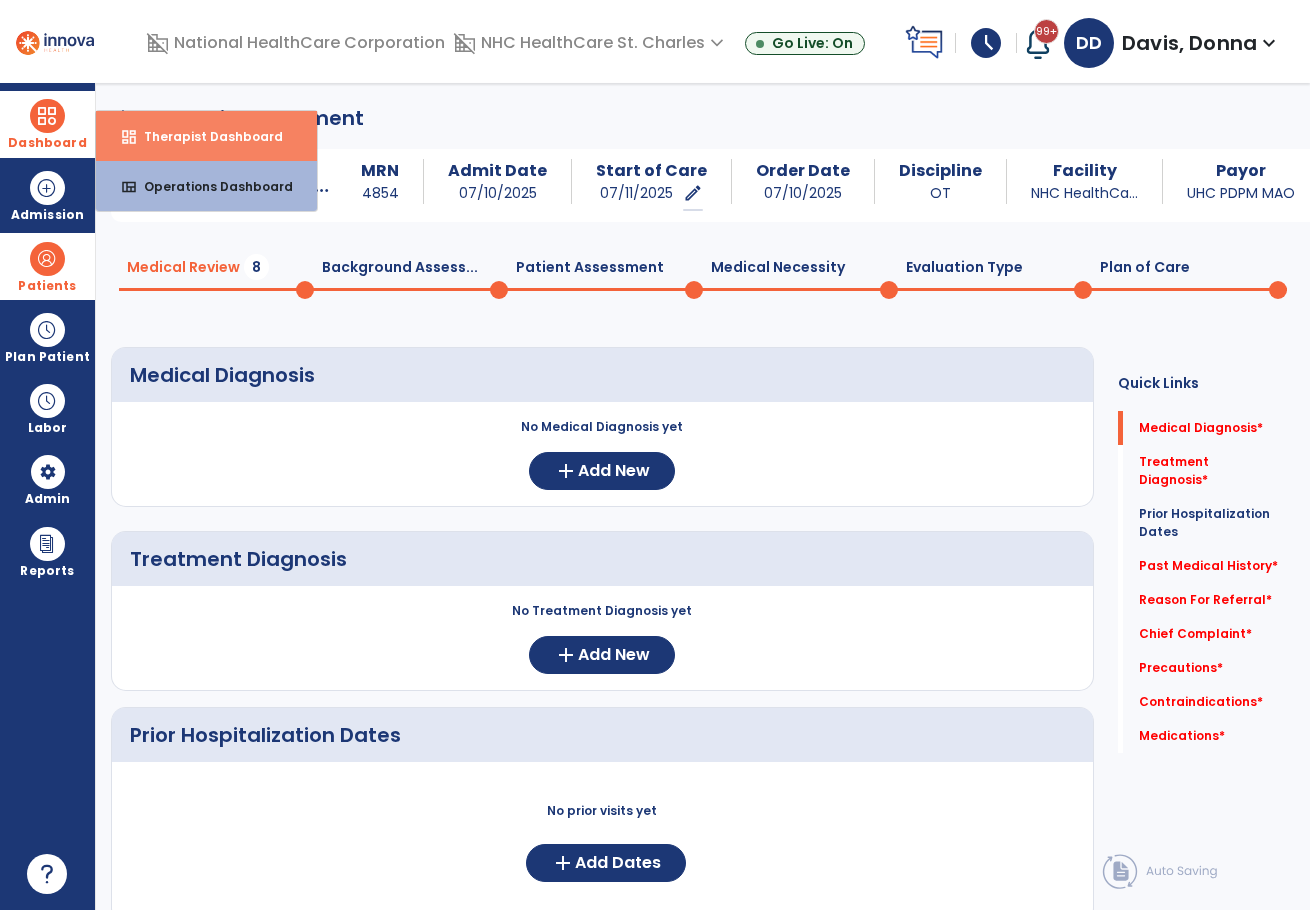 click on "dashboard  Therapist Dashboard" at bounding box center [206, 136] 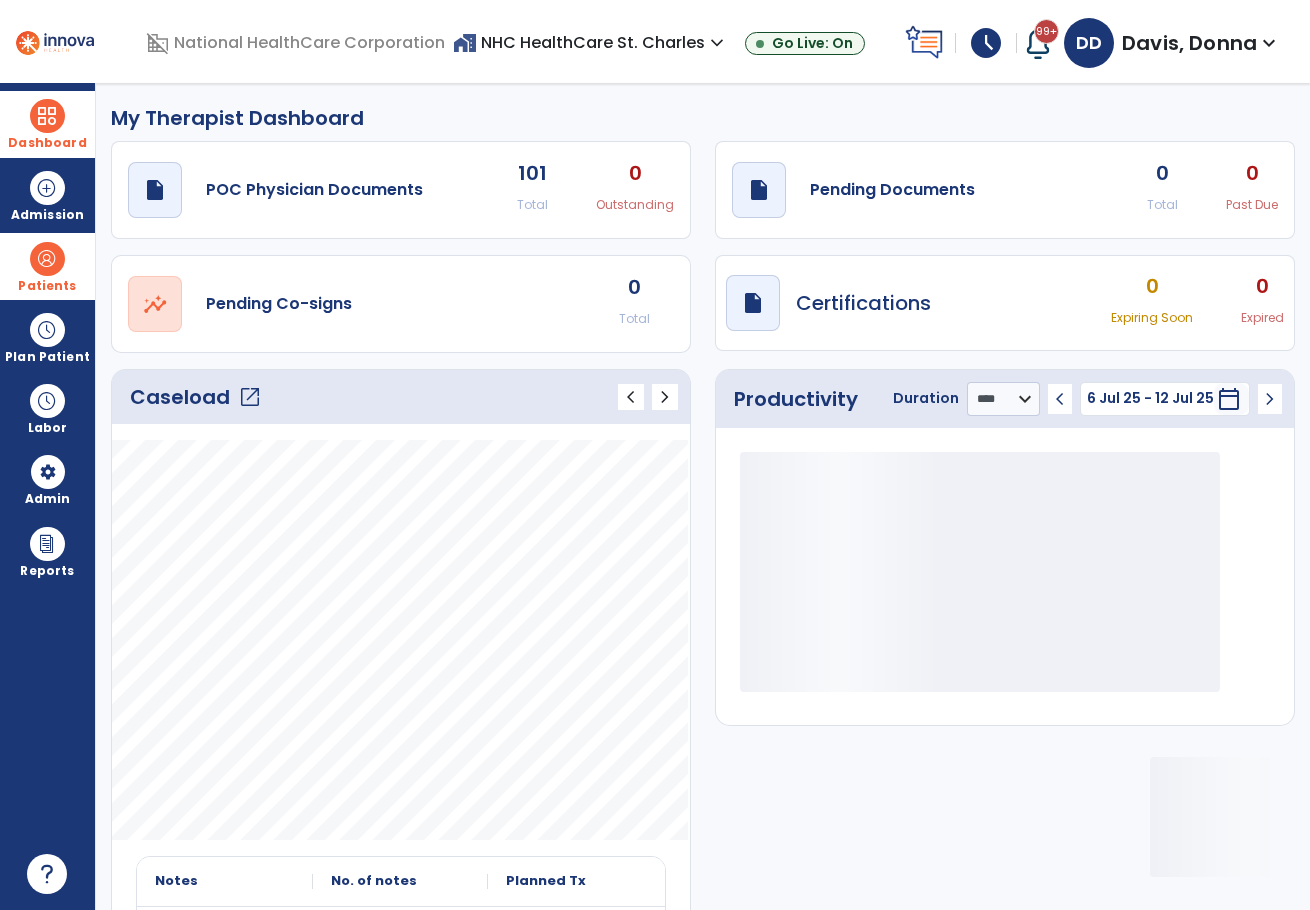 click on "open_in_new" 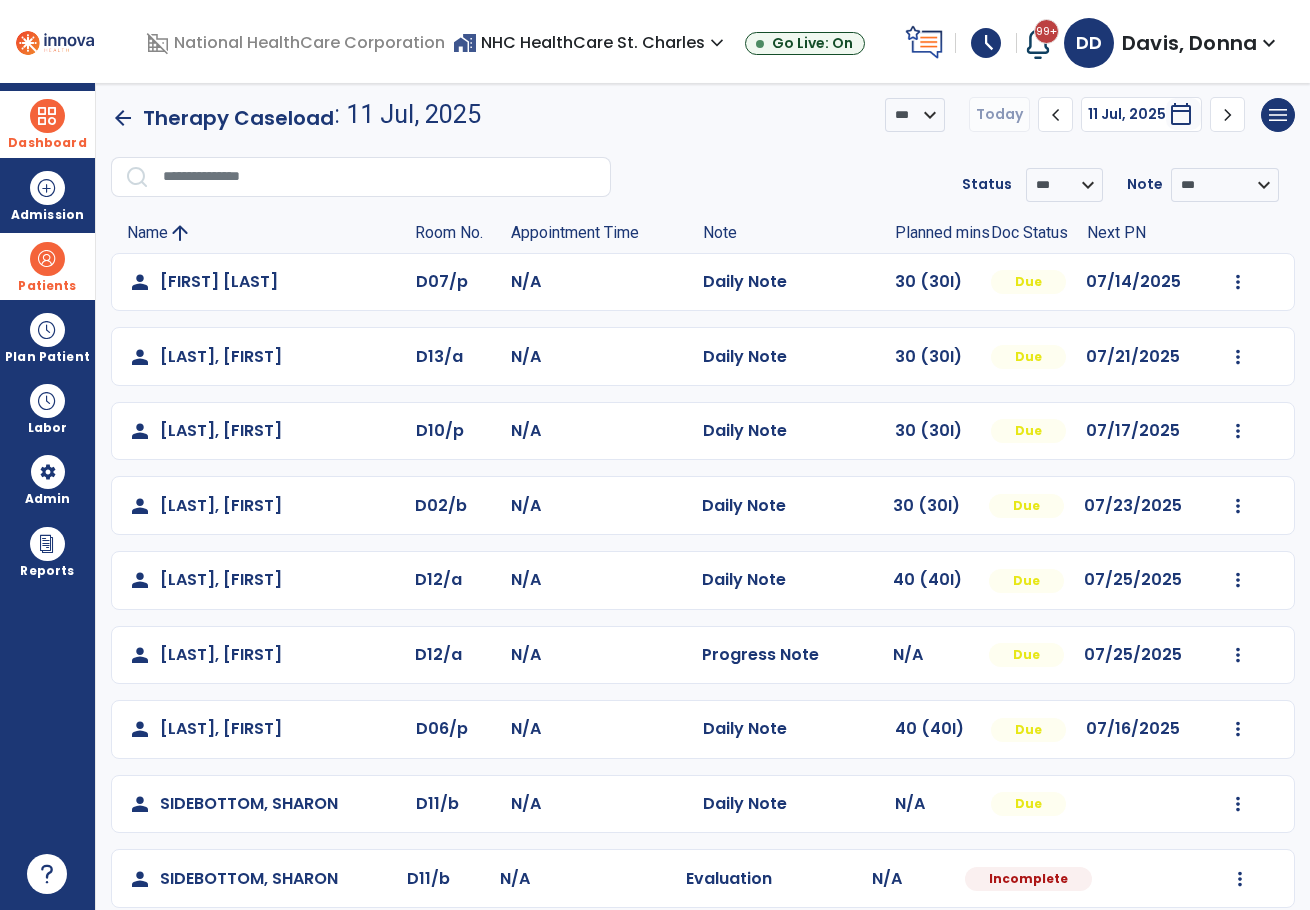 scroll, scrollTop: 0, scrollLeft: 0, axis: both 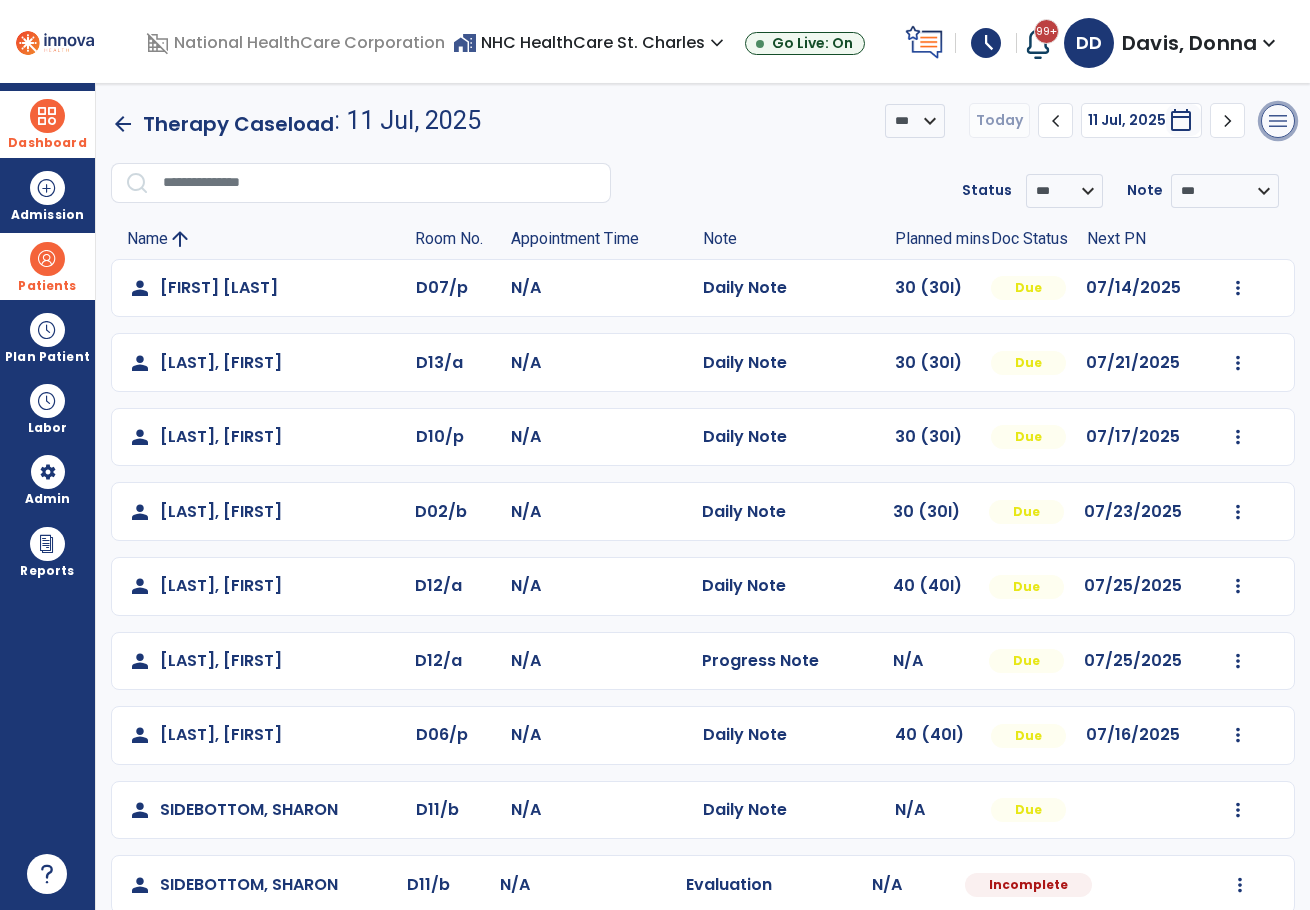 click on "menu" at bounding box center (1278, 121) 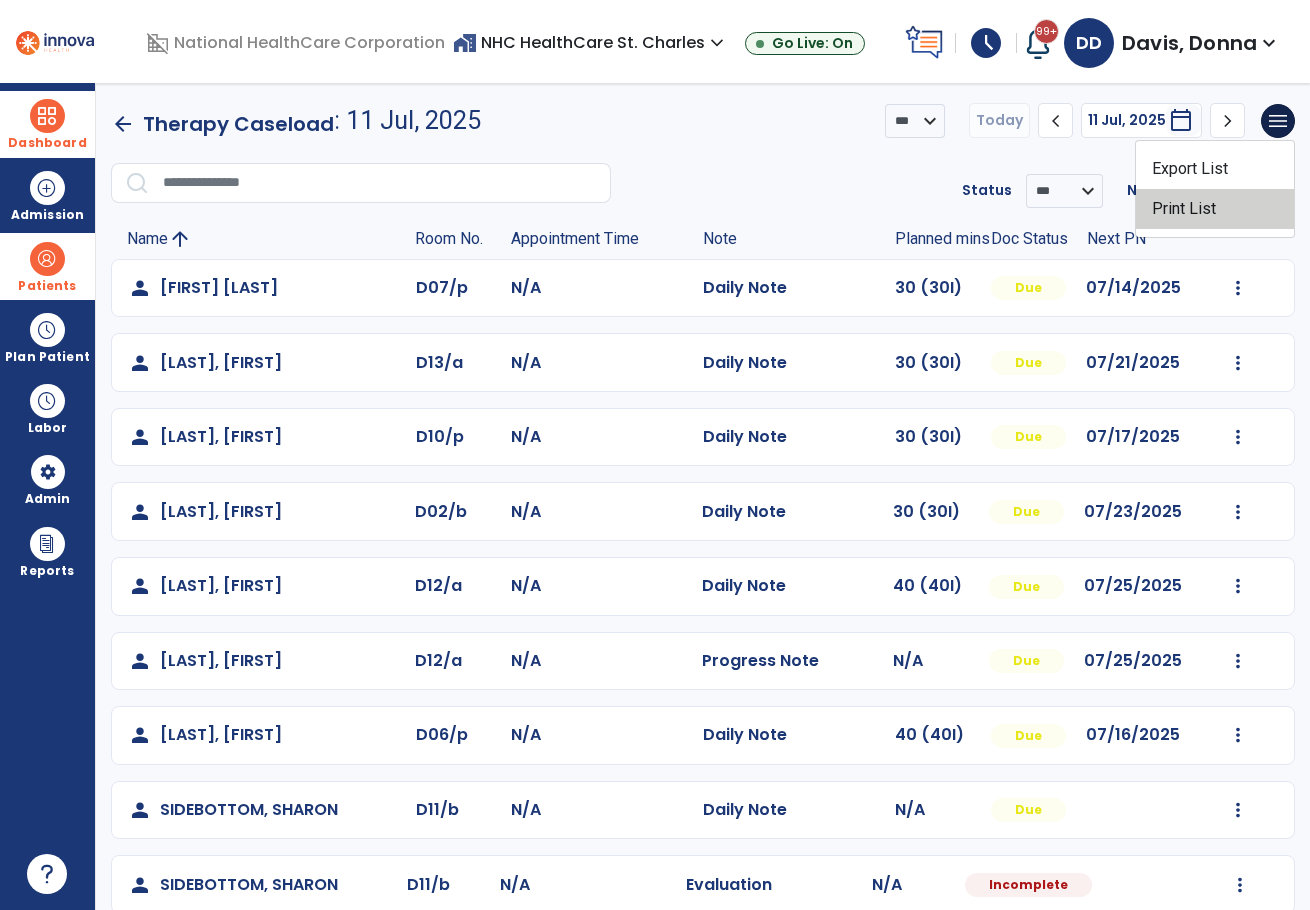 click on "Print List" 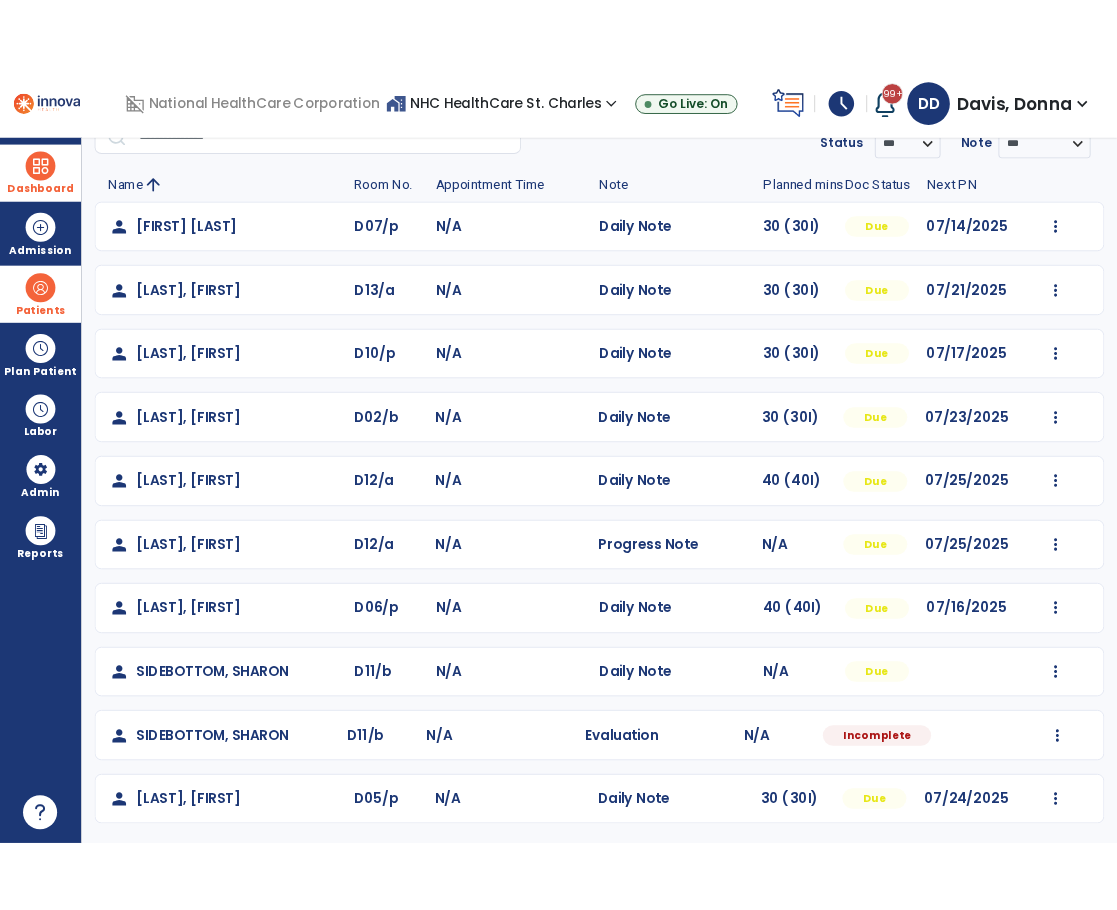 scroll, scrollTop: 102, scrollLeft: 0, axis: vertical 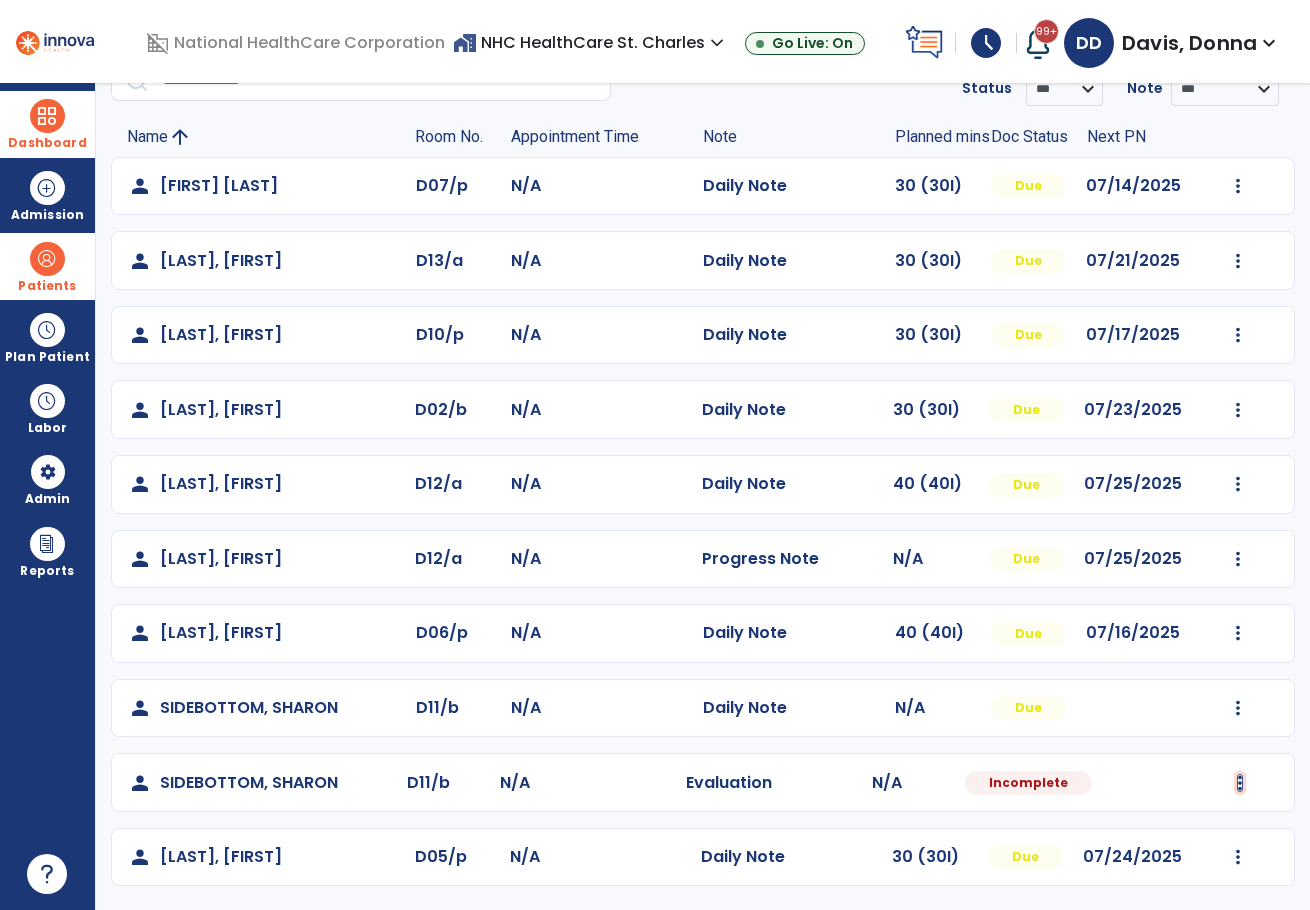 click at bounding box center [1238, 186] 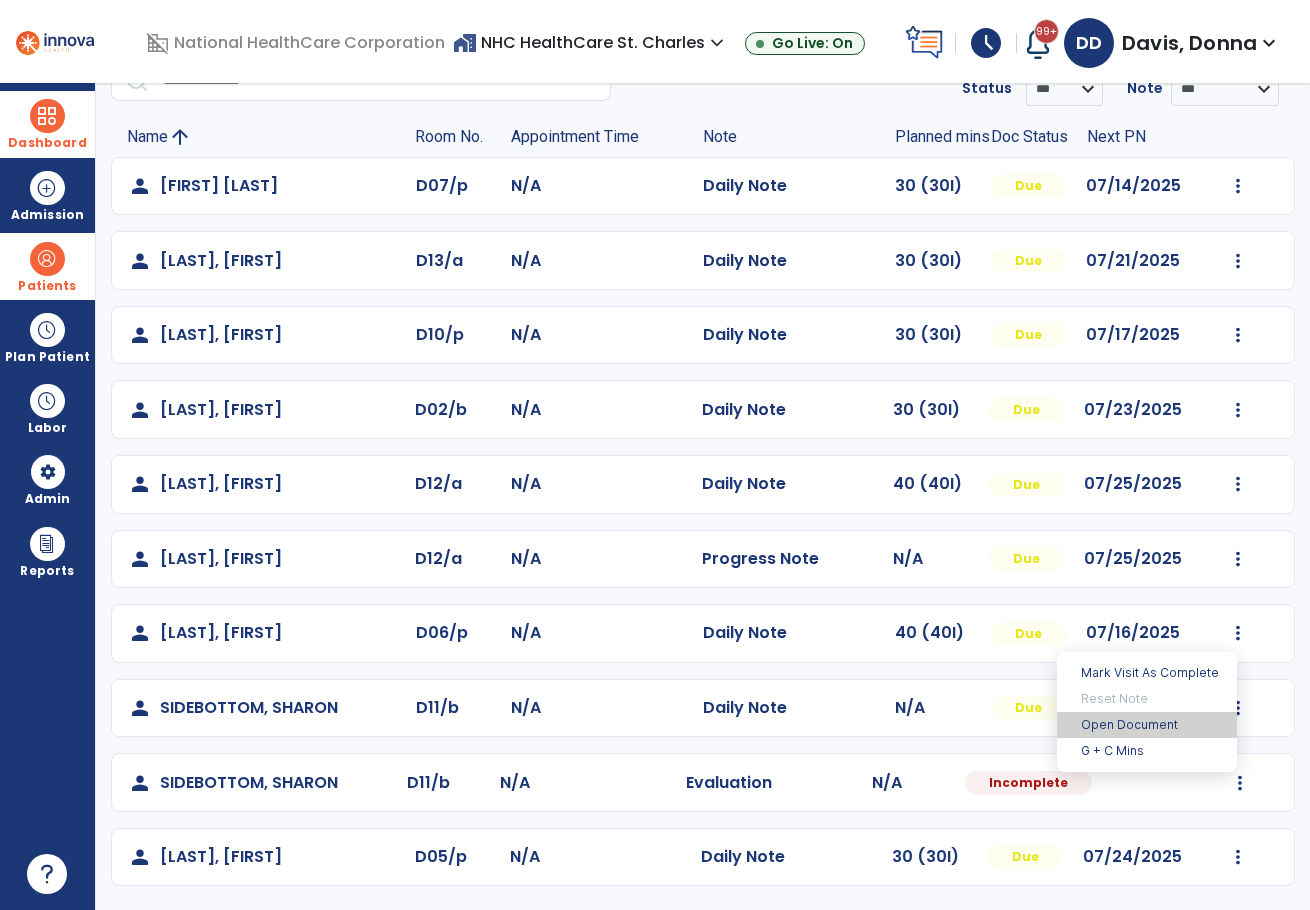 click on "Open Document" at bounding box center [1147, 725] 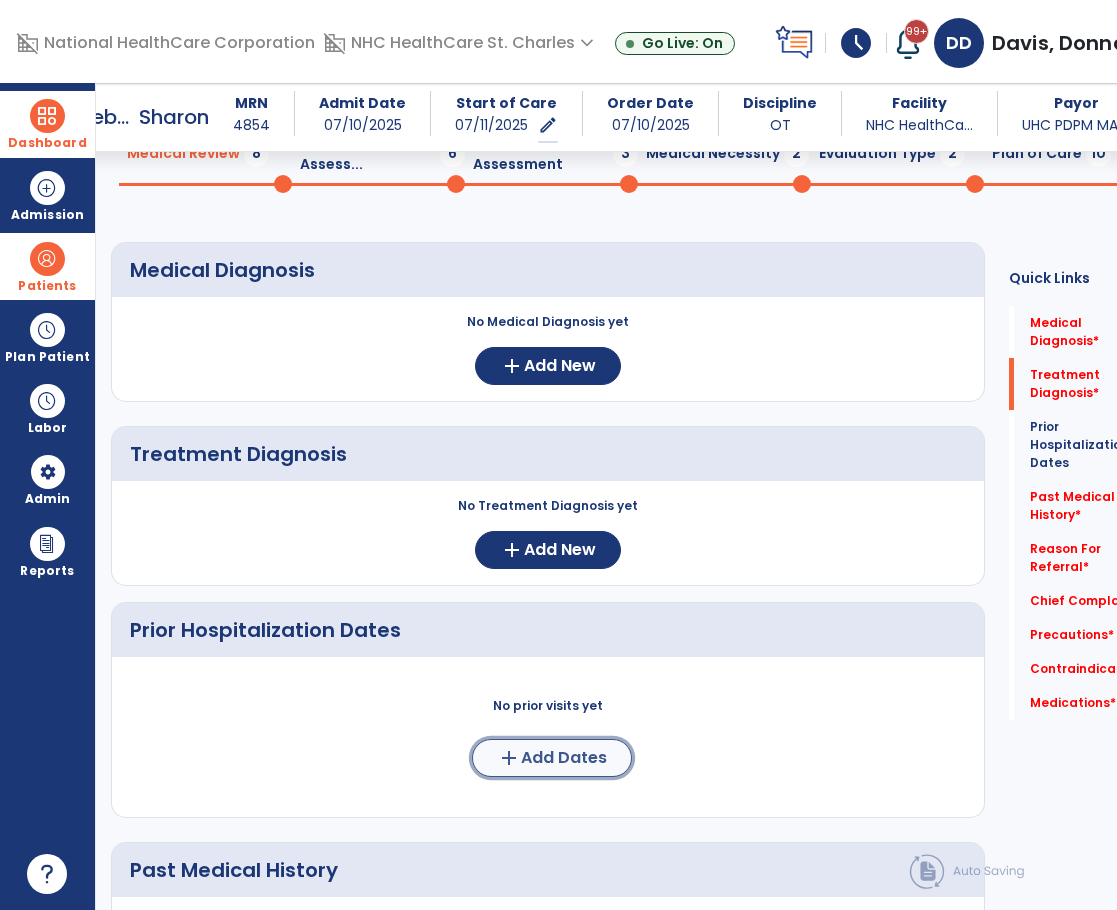 click on "add" 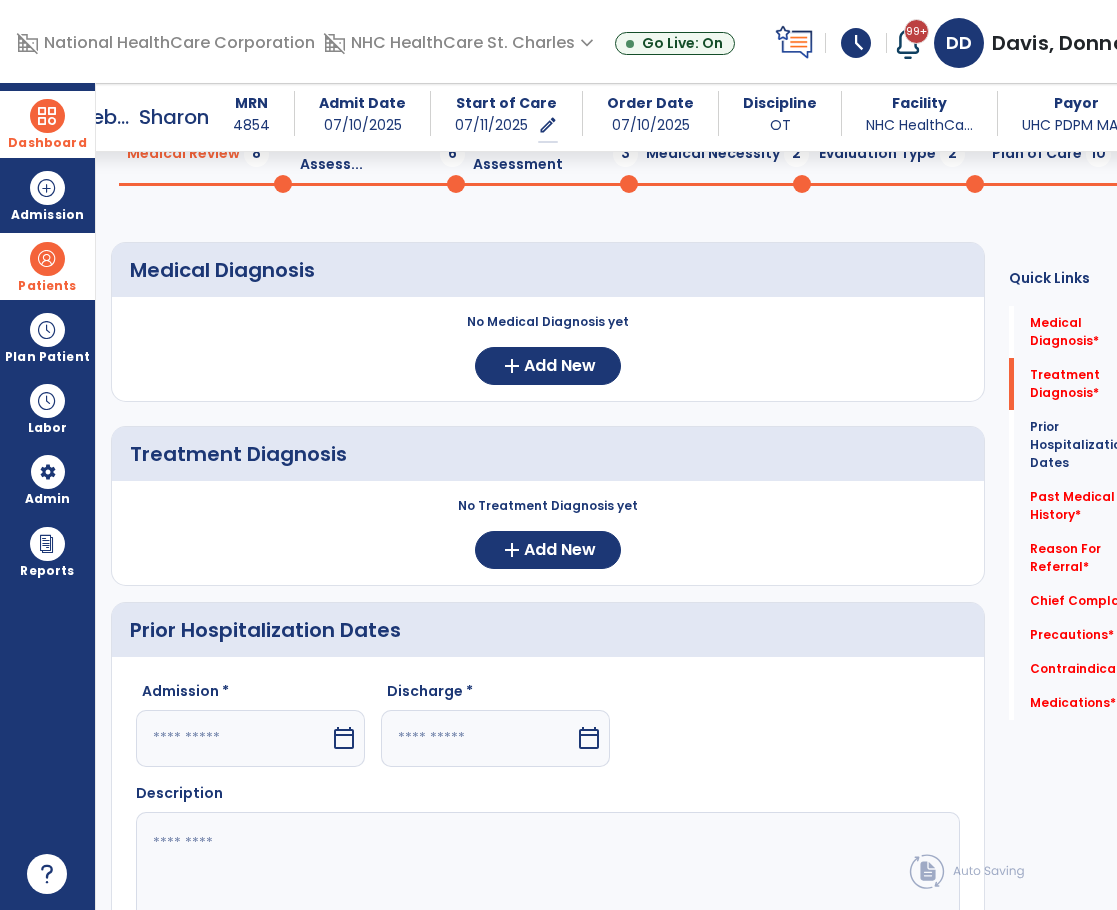 click on "calendar_today" at bounding box center [344, 738] 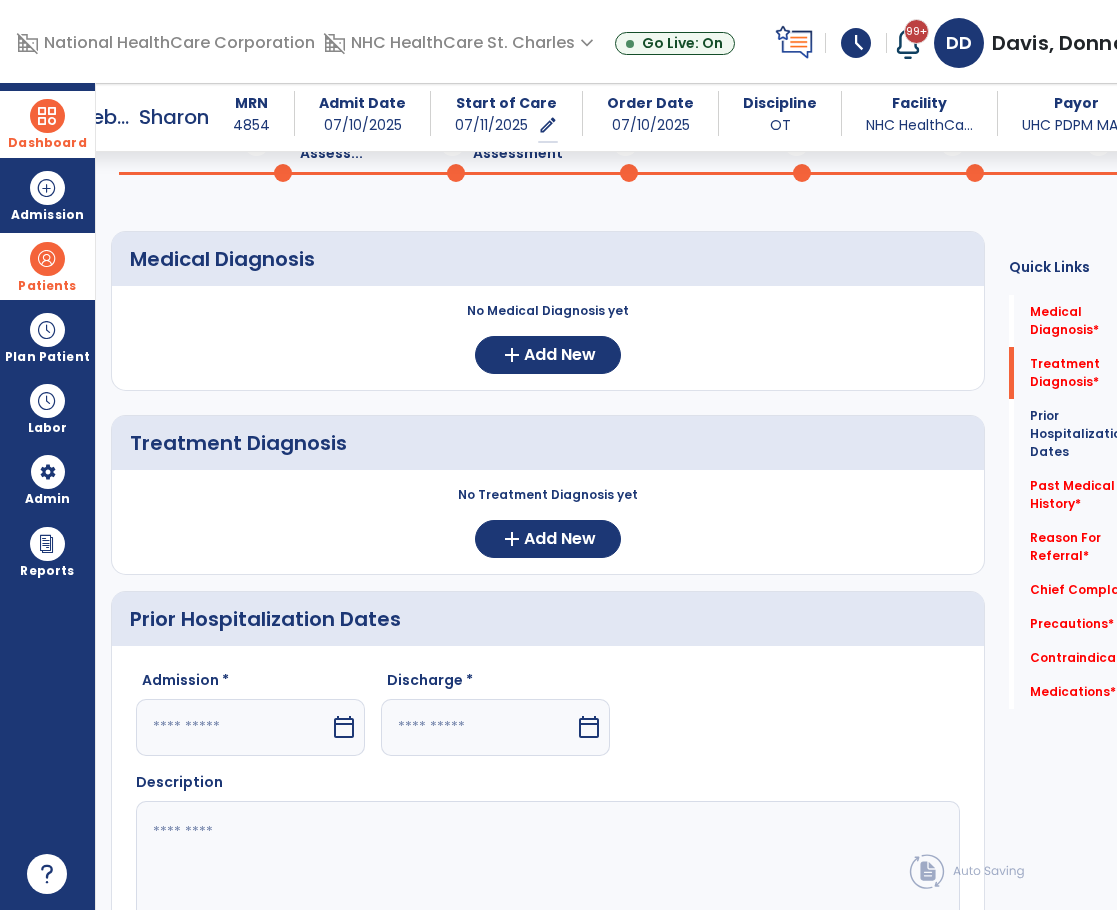select on "*" 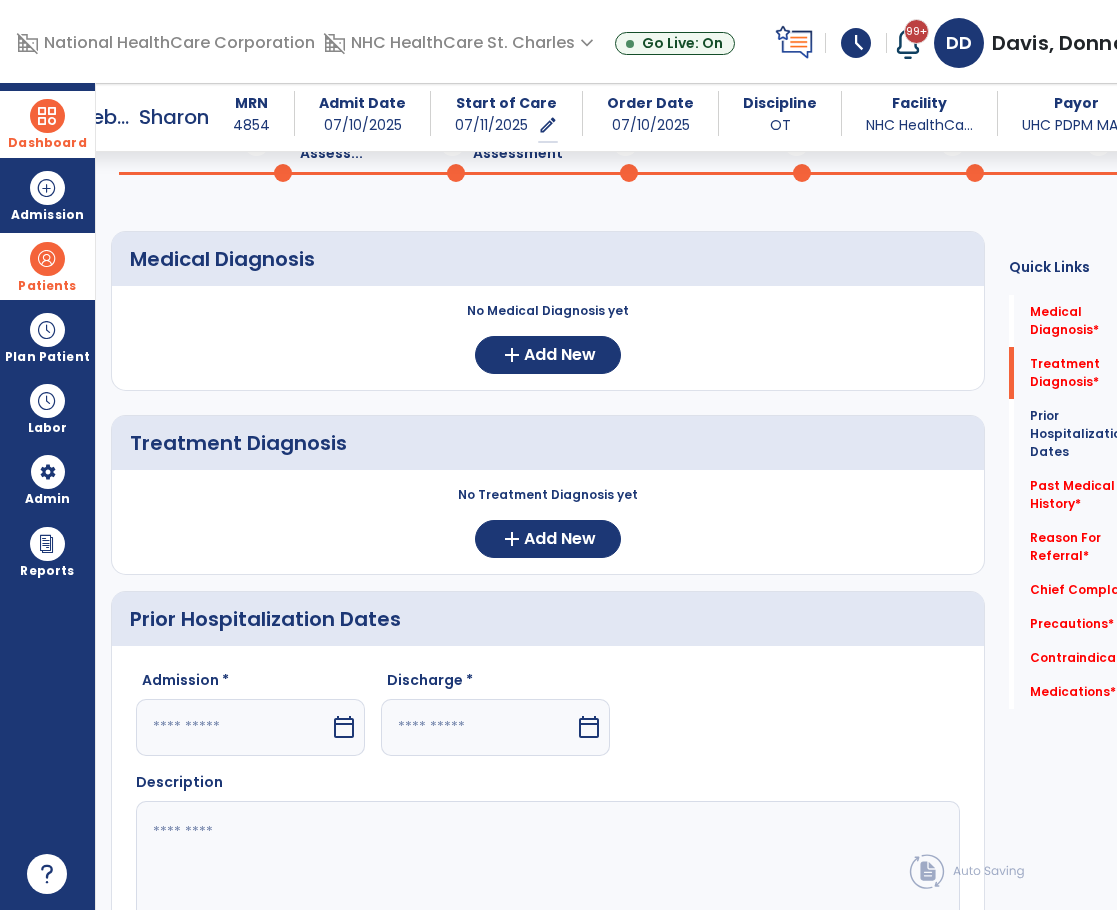 select on "****" 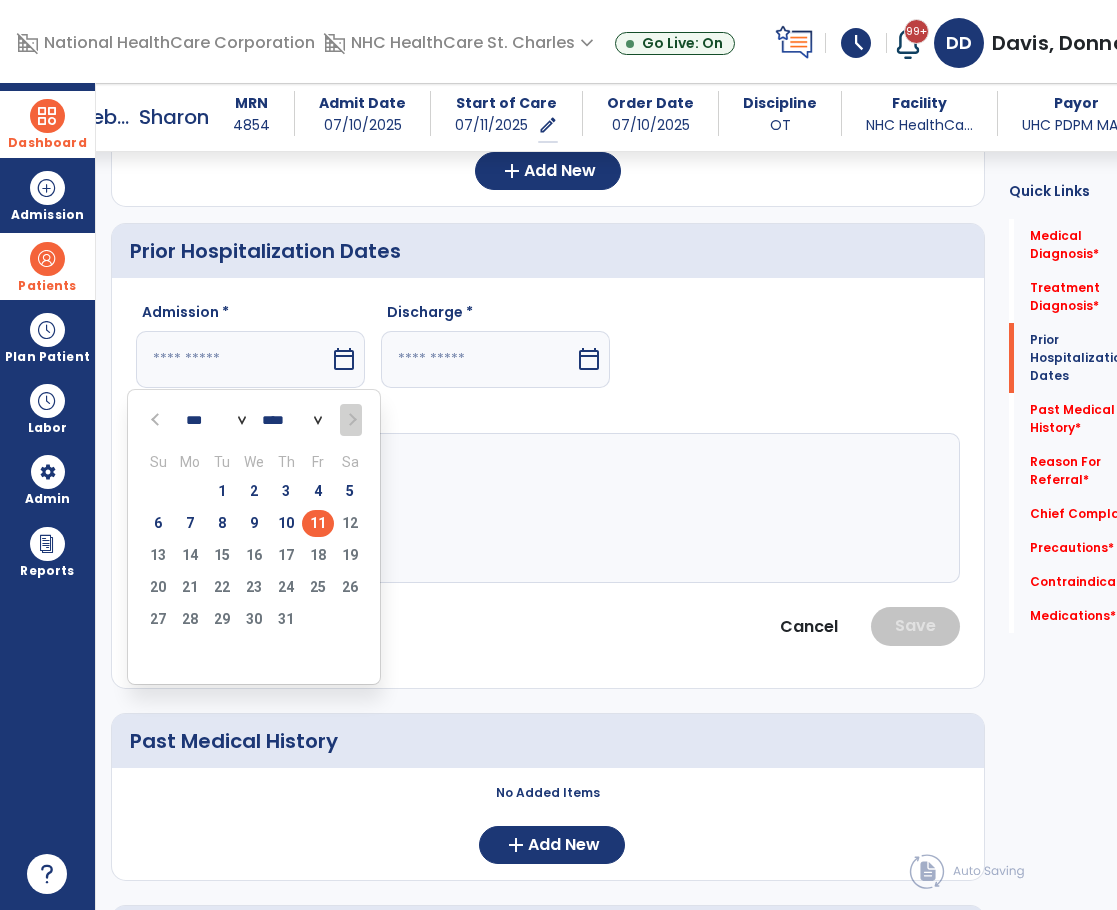 scroll, scrollTop: 513, scrollLeft: 0, axis: vertical 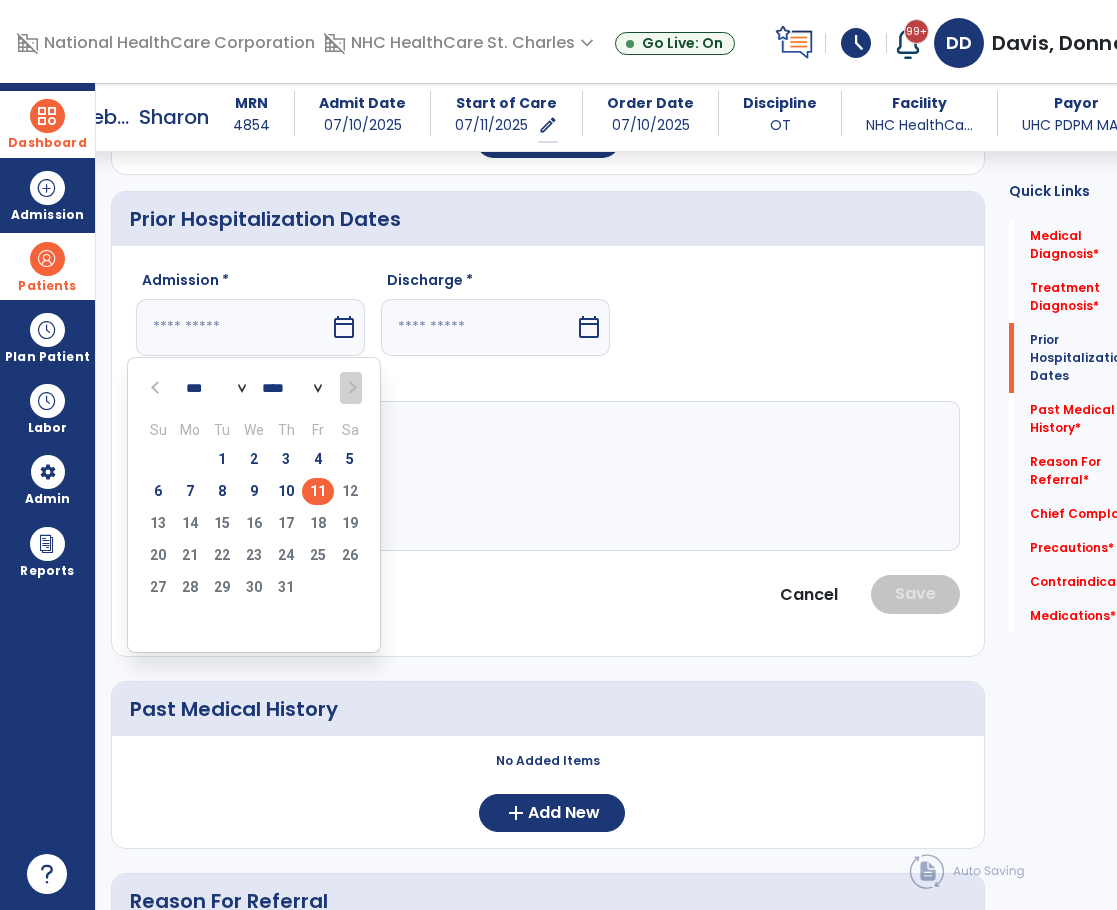 click at bounding box center [157, 388] 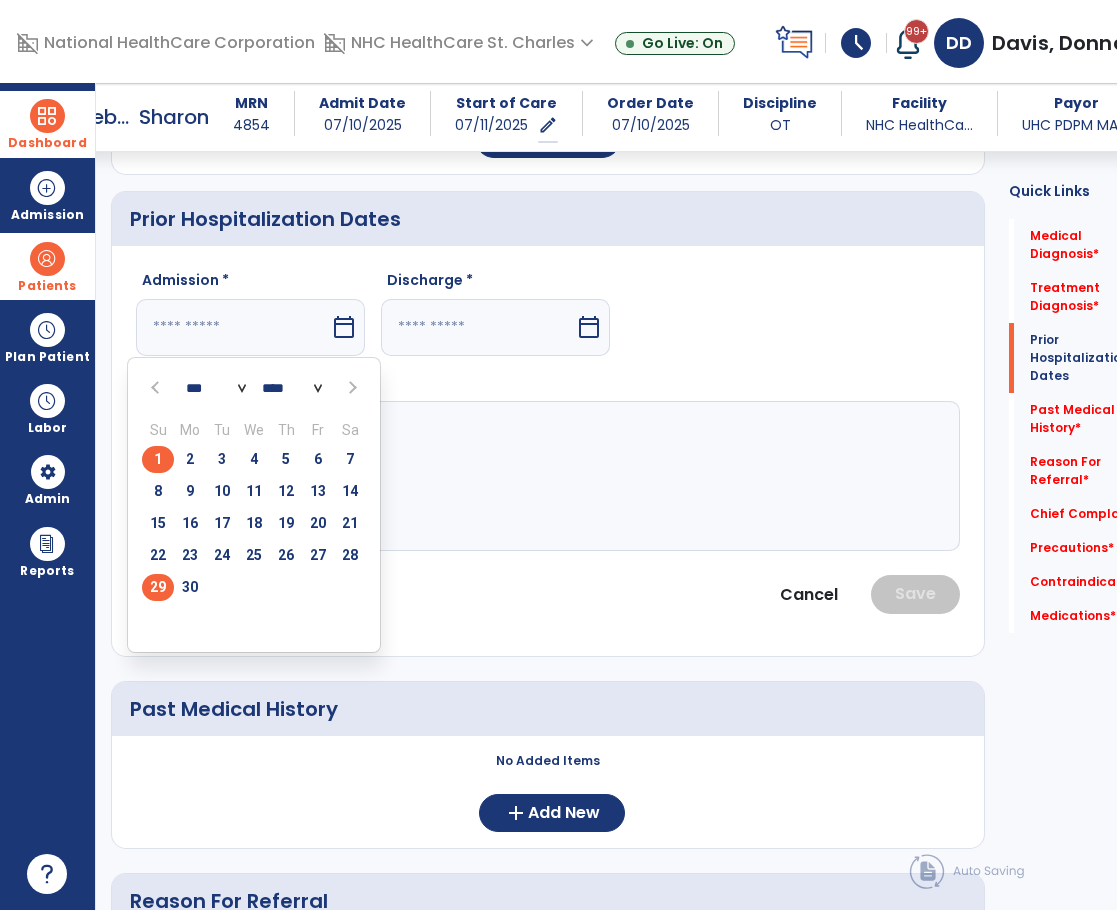 click on "29" at bounding box center (158, 587) 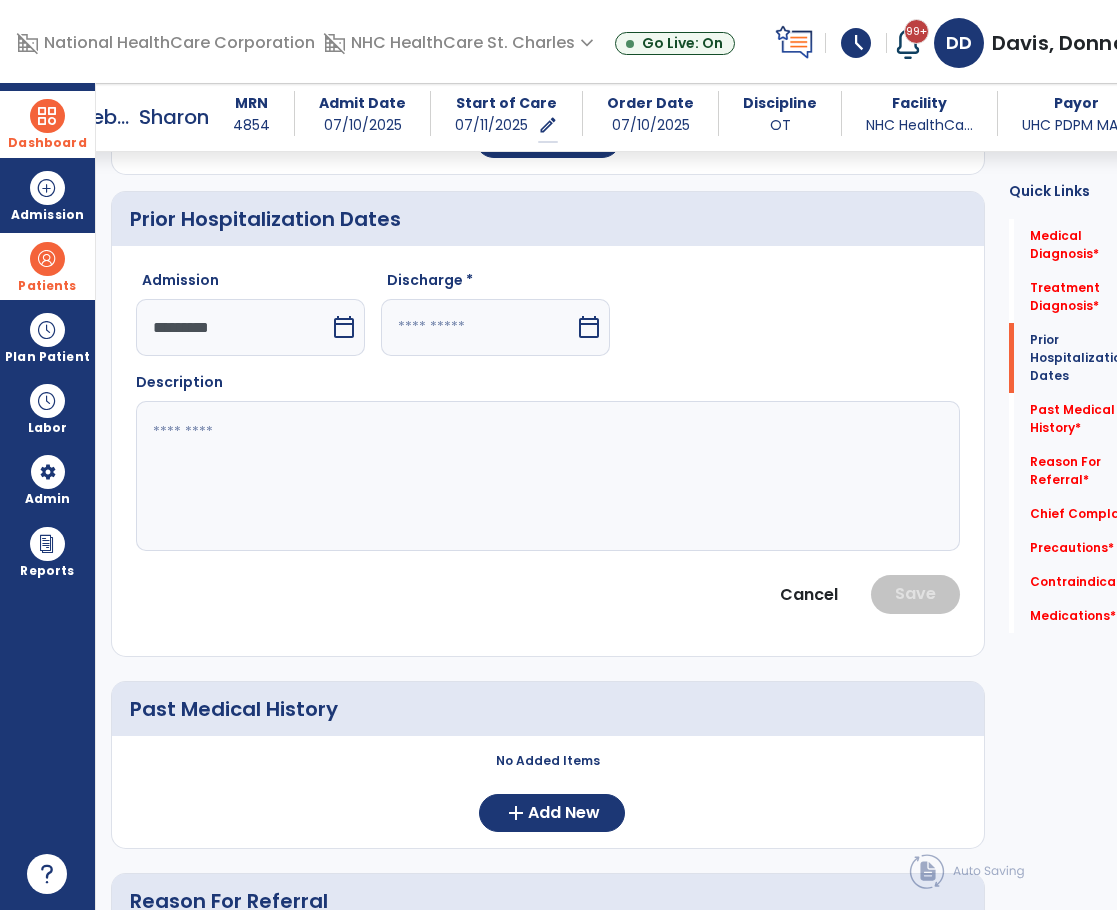 click on "calendar_today" at bounding box center [589, 327] 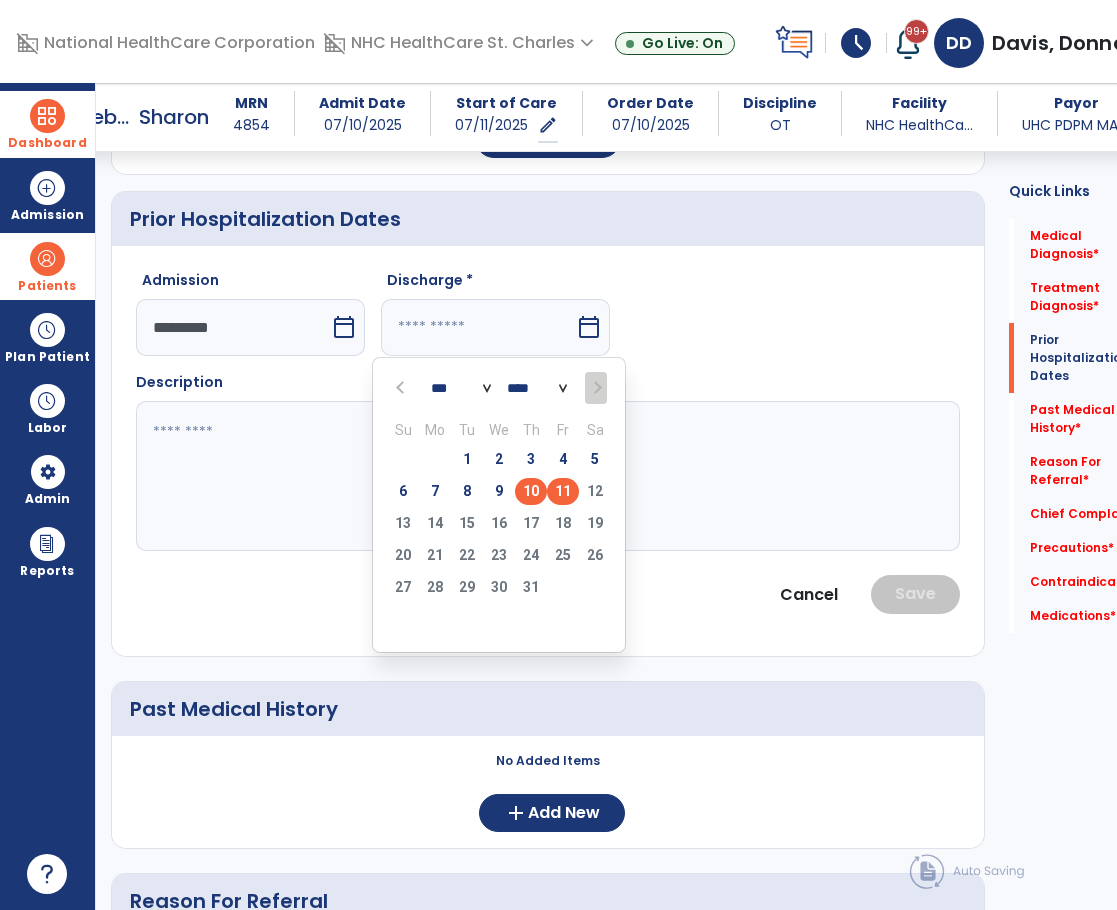 click on "10" at bounding box center [531, 491] 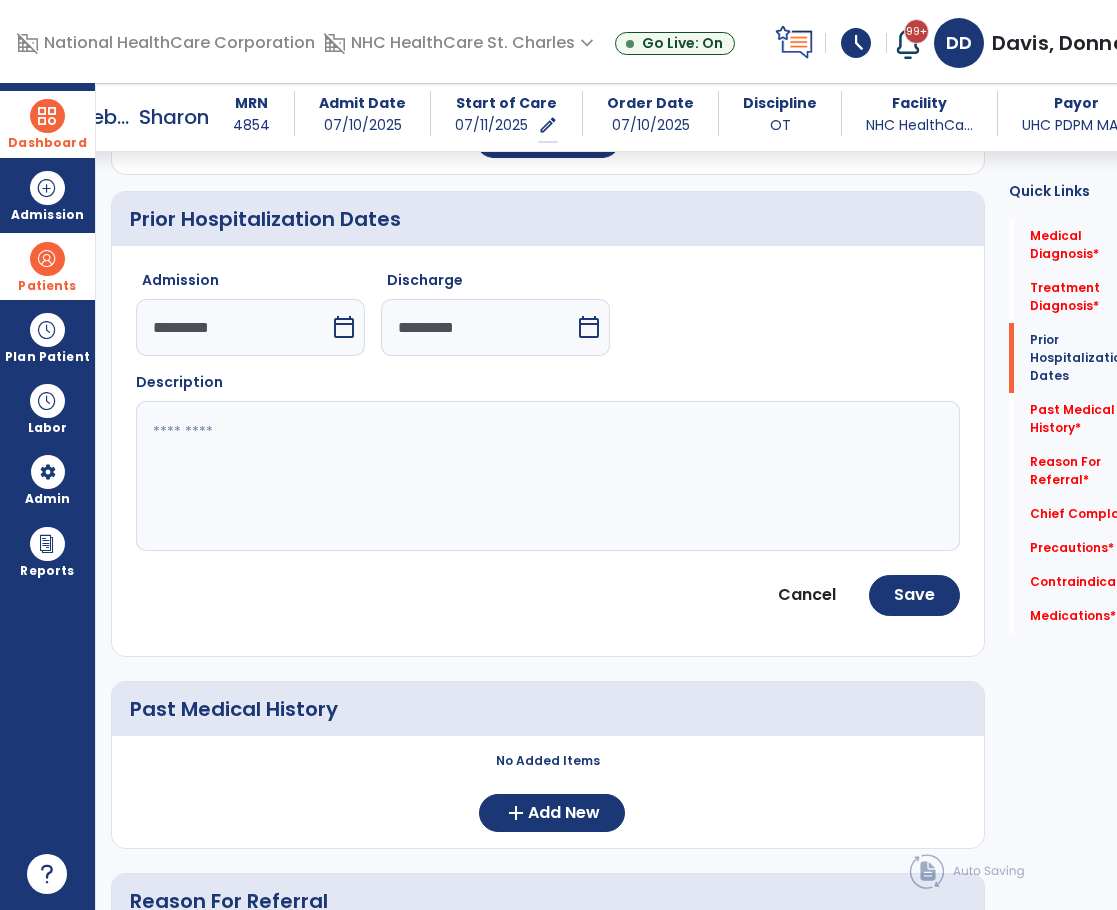 click 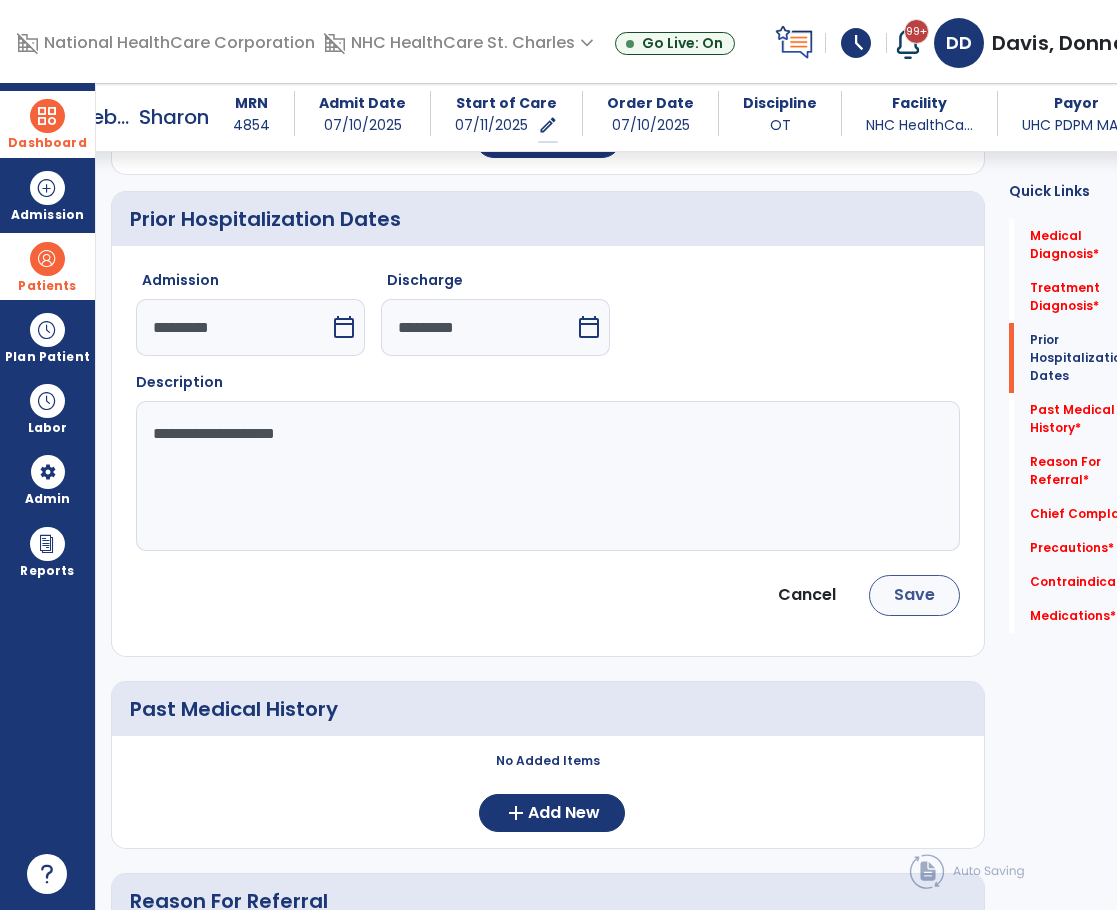 type on "**********" 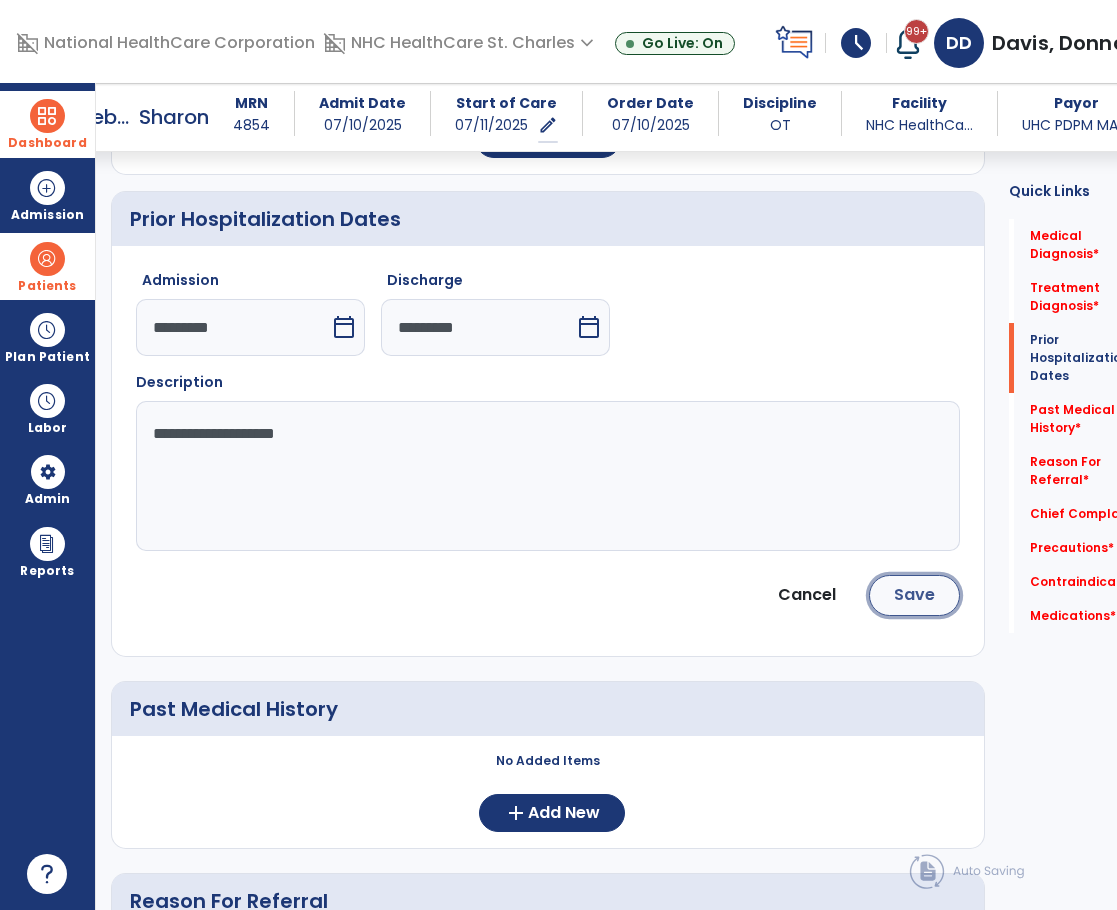 click on "Save" 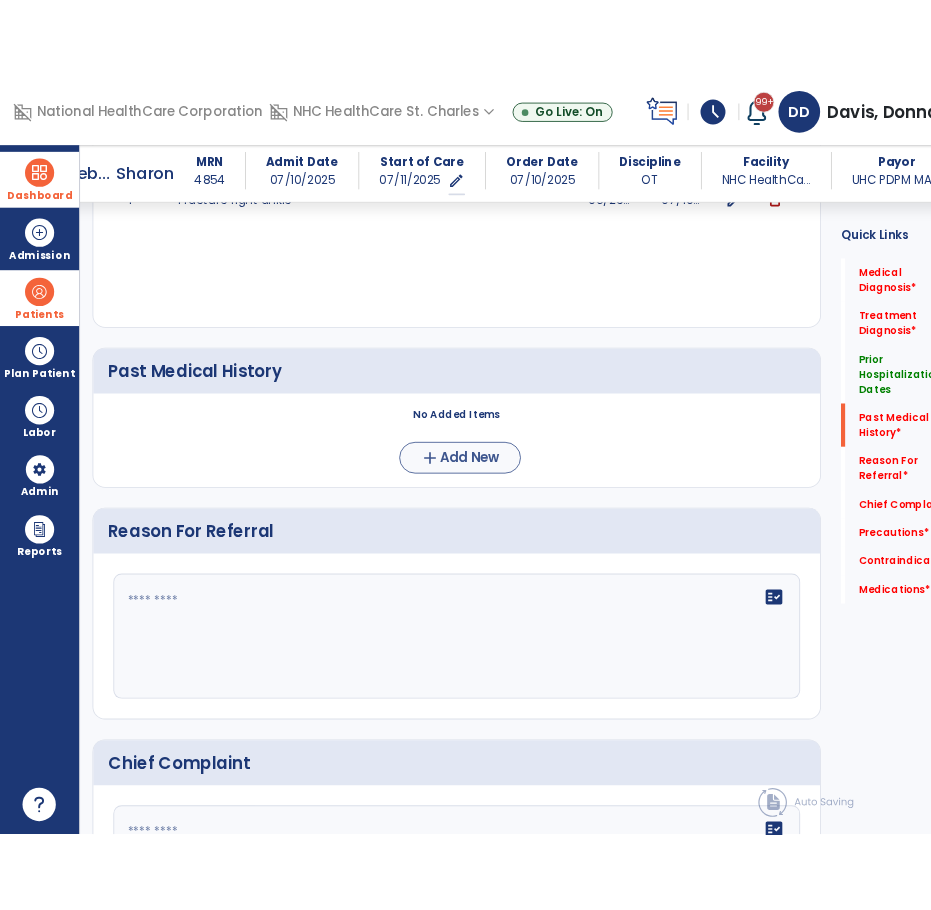 scroll, scrollTop: 713, scrollLeft: 0, axis: vertical 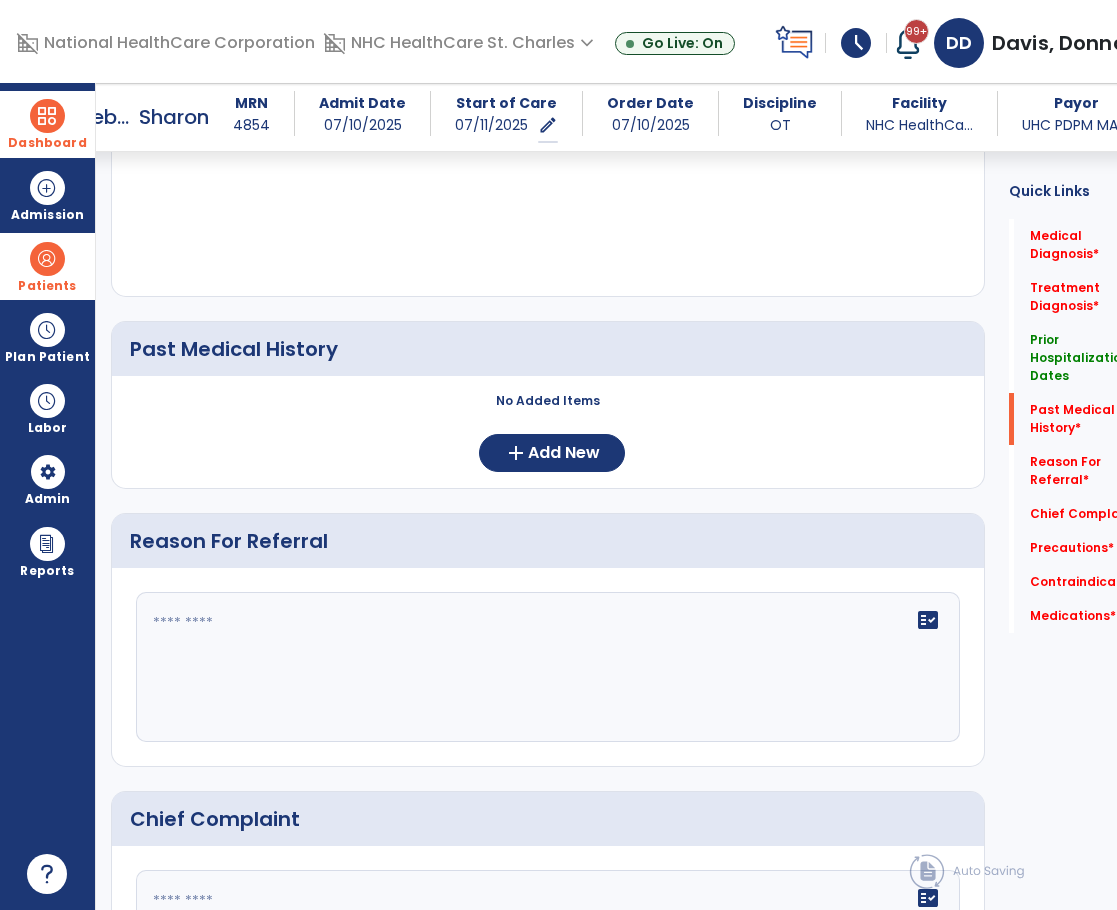click on "No Added Items  add  Add New" 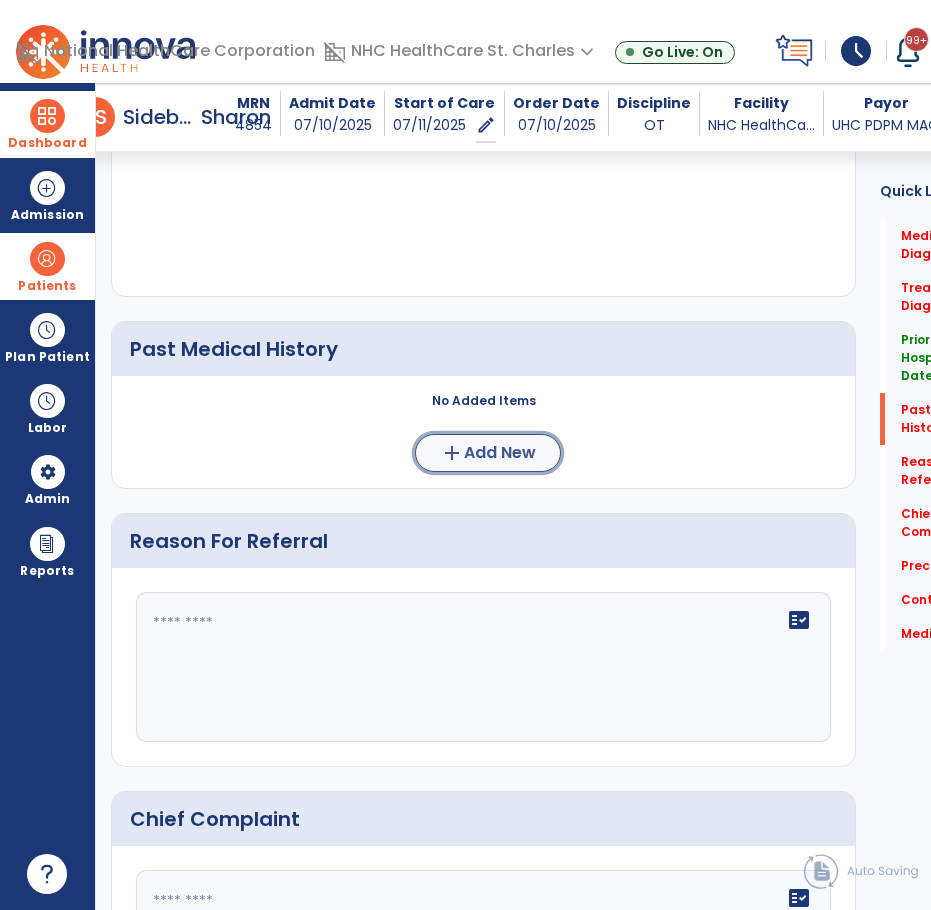 click on "Add New" 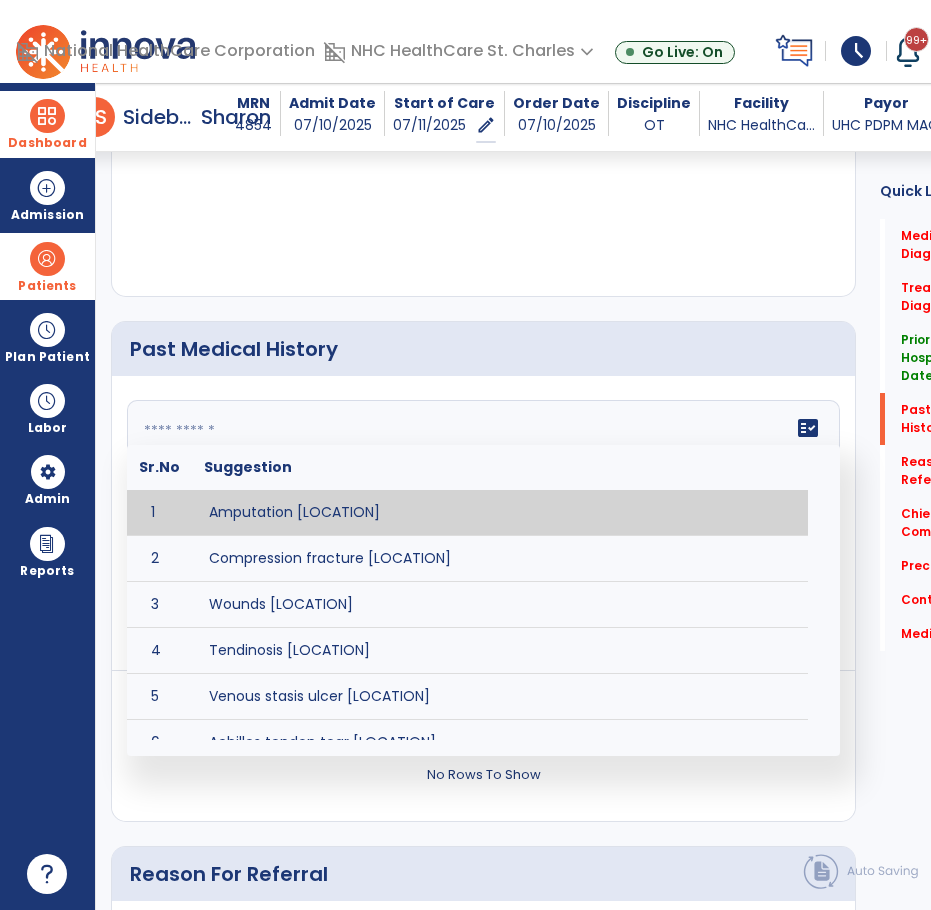click 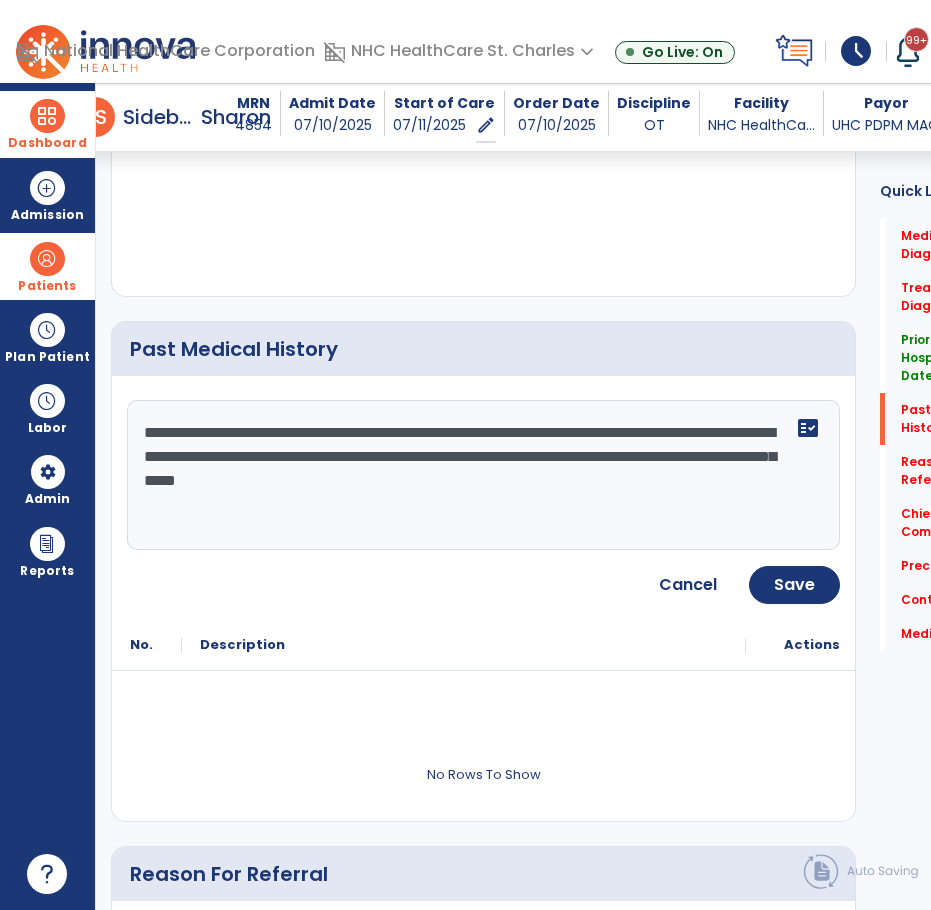 drag, startPoint x: 705, startPoint y: 481, endPoint x: 741, endPoint y: 489, distance: 36.878178 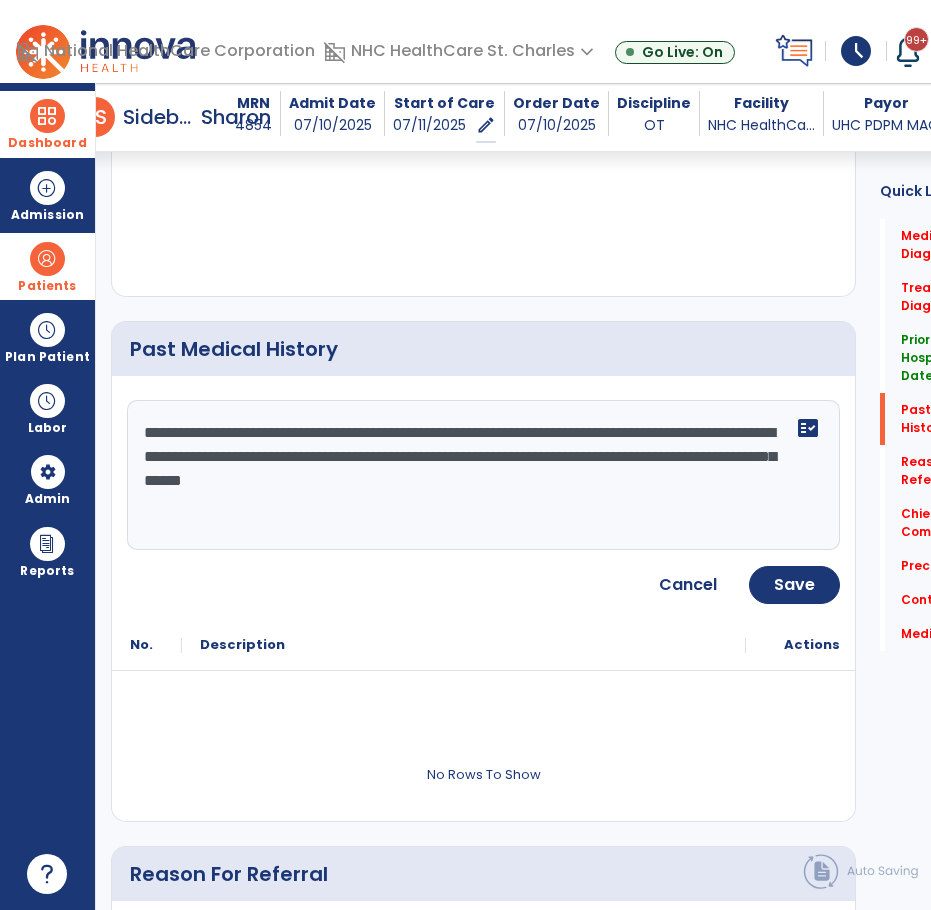 click on "**********" 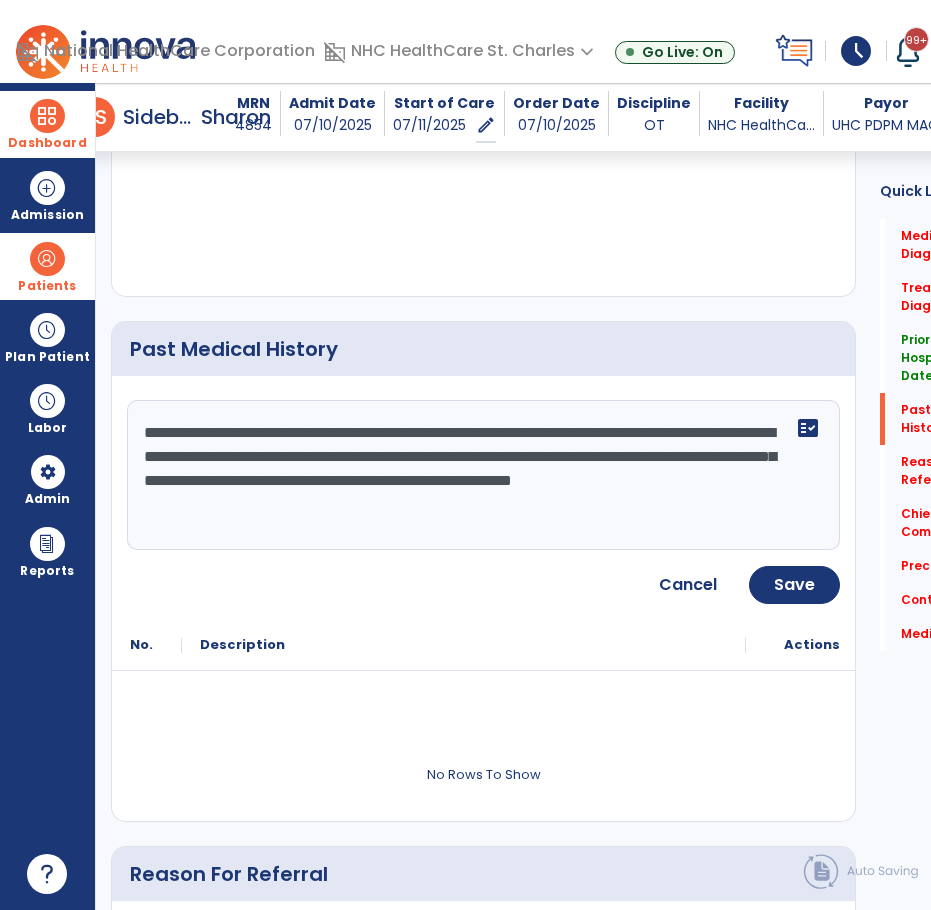 click on "**********" 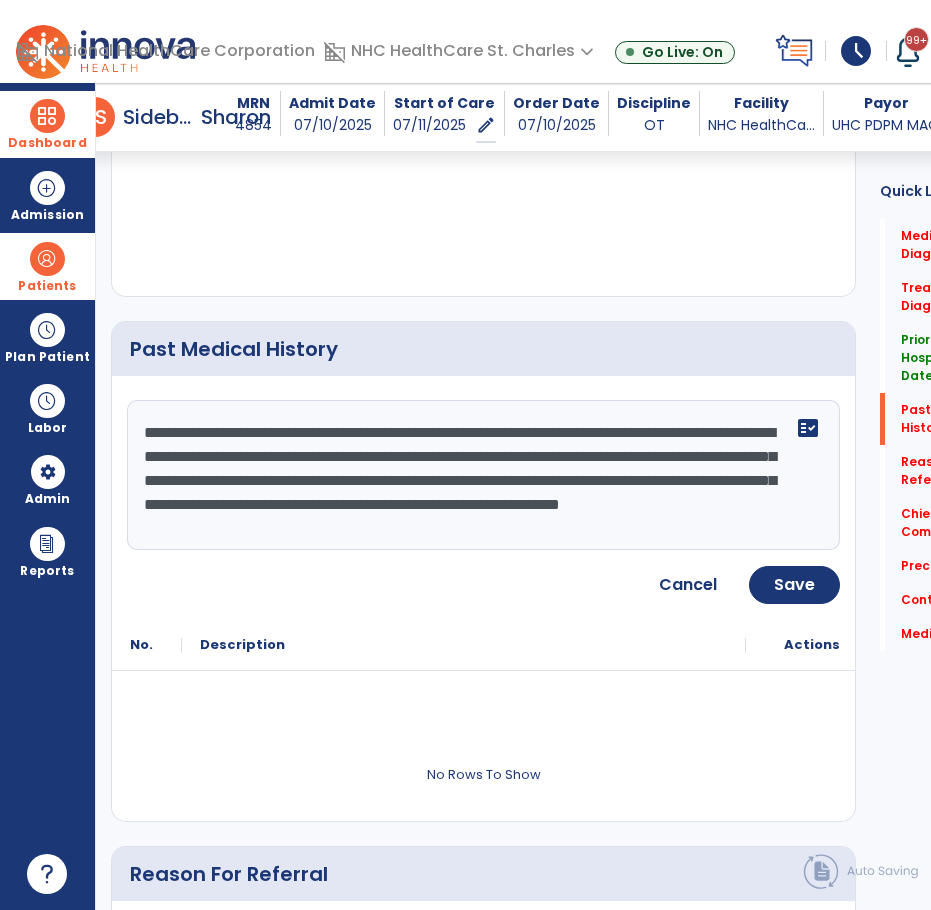 scroll, scrollTop: 15, scrollLeft: 0, axis: vertical 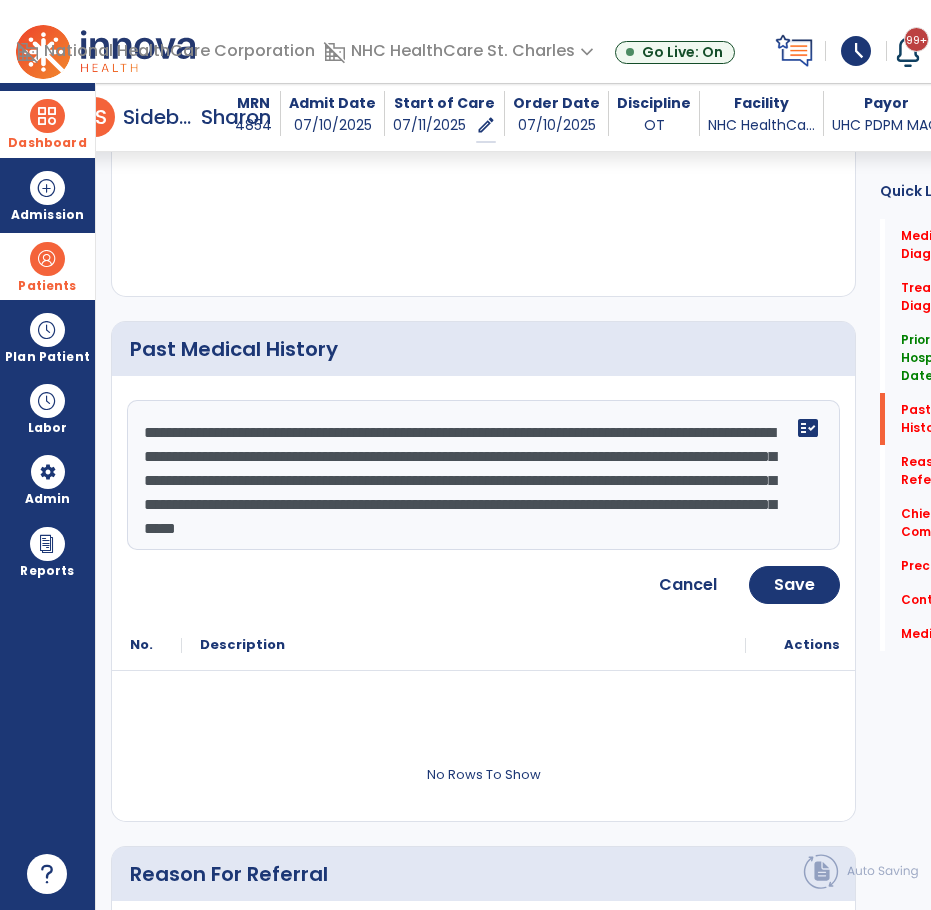 drag, startPoint x: 548, startPoint y: 547, endPoint x: 531, endPoint y: 621, distance: 75.9276 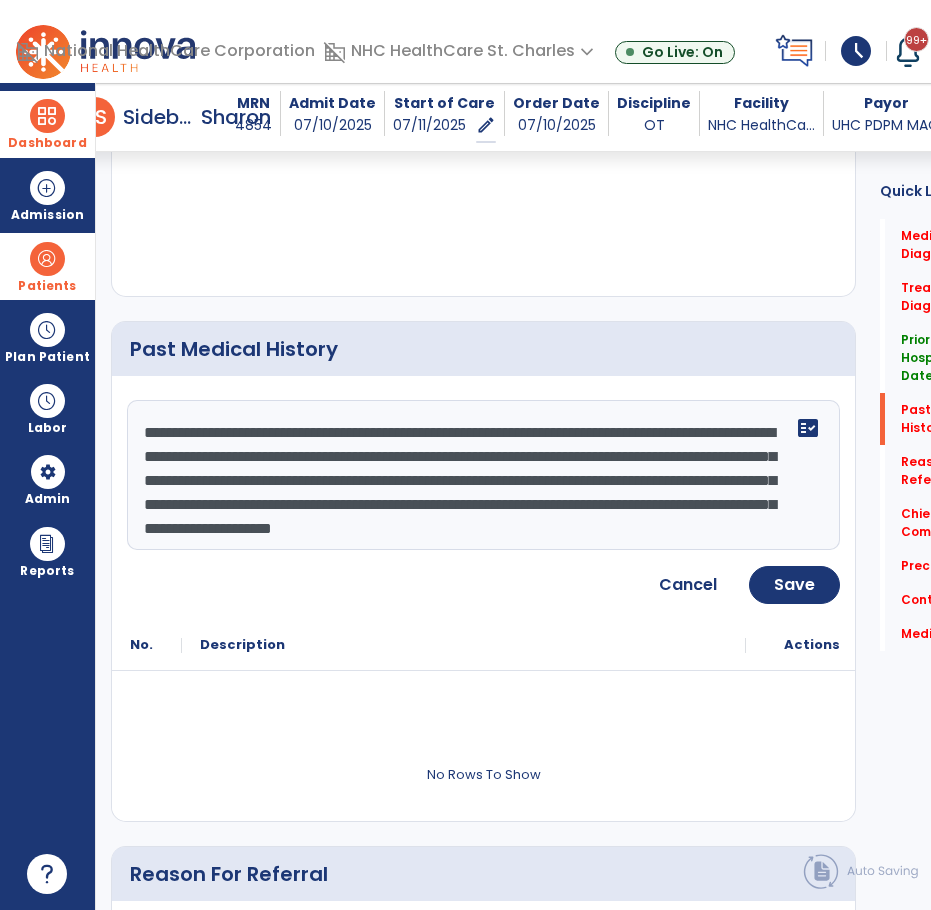 scroll, scrollTop: 39, scrollLeft: 0, axis: vertical 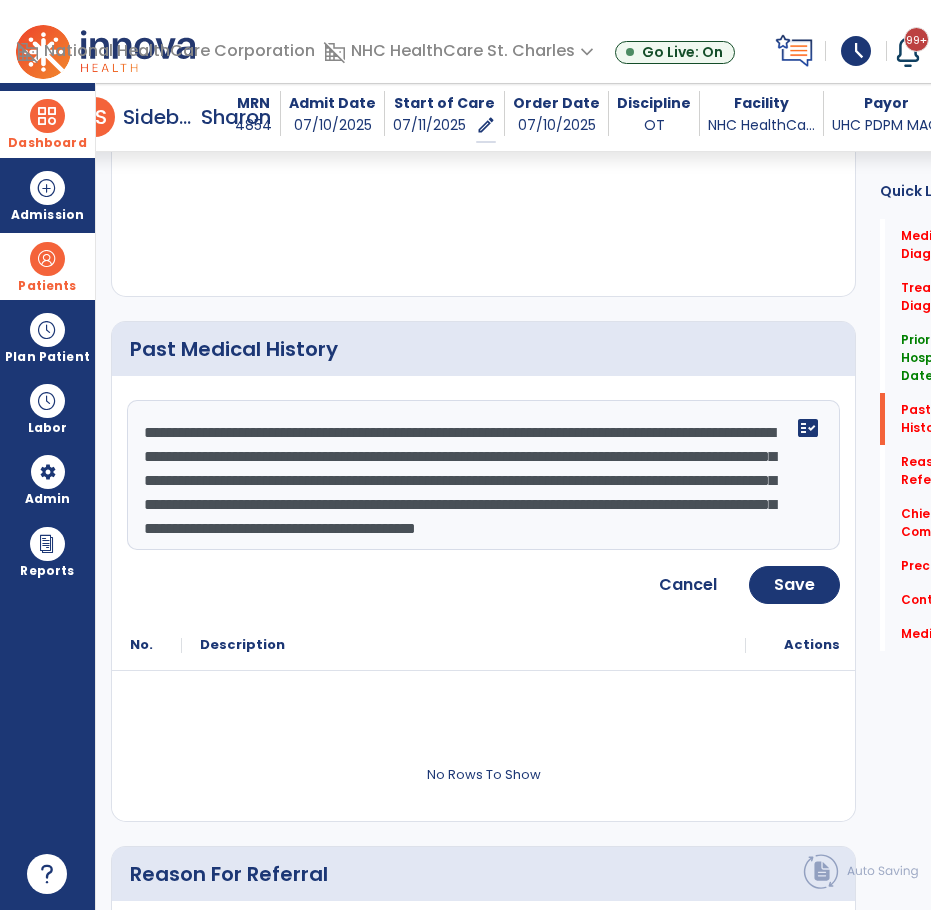 click on "**********" 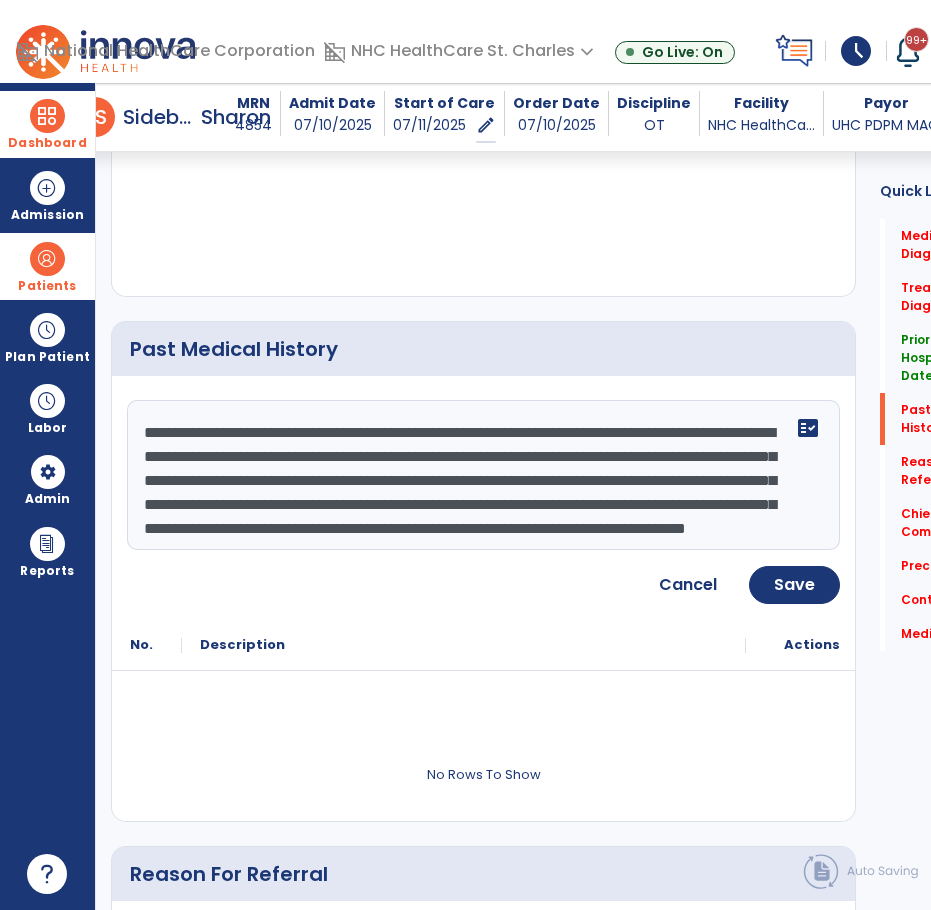 scroll, scrollTop: 63, scrollLeft: 0, axis: vertical 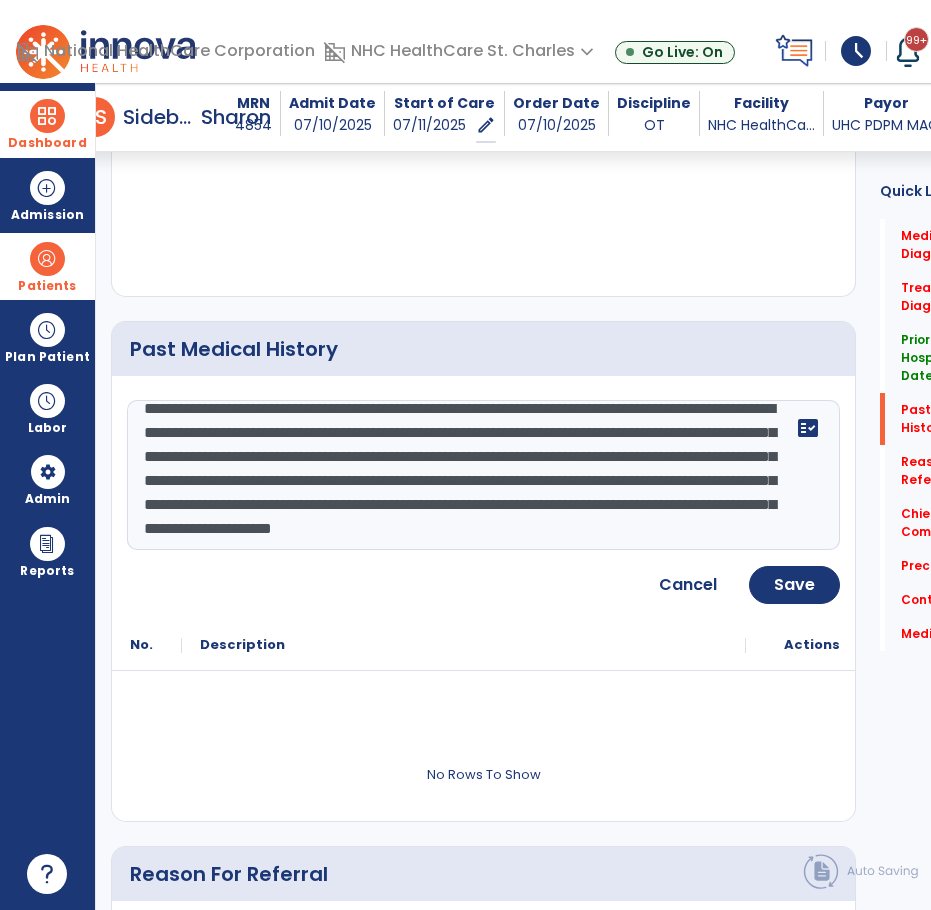 drag, startPoint x: 421, startPoint y: 542, endPoint x: 442, endPoint y: 663, distance: 122.80879 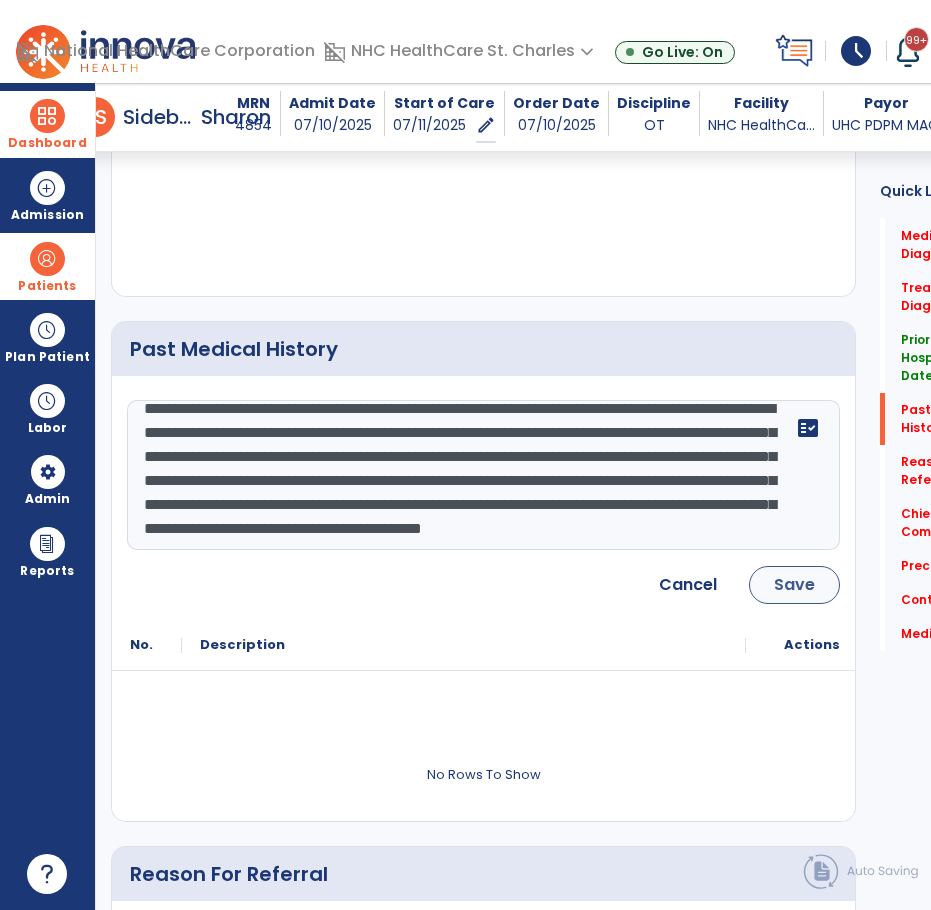 type on "**********" 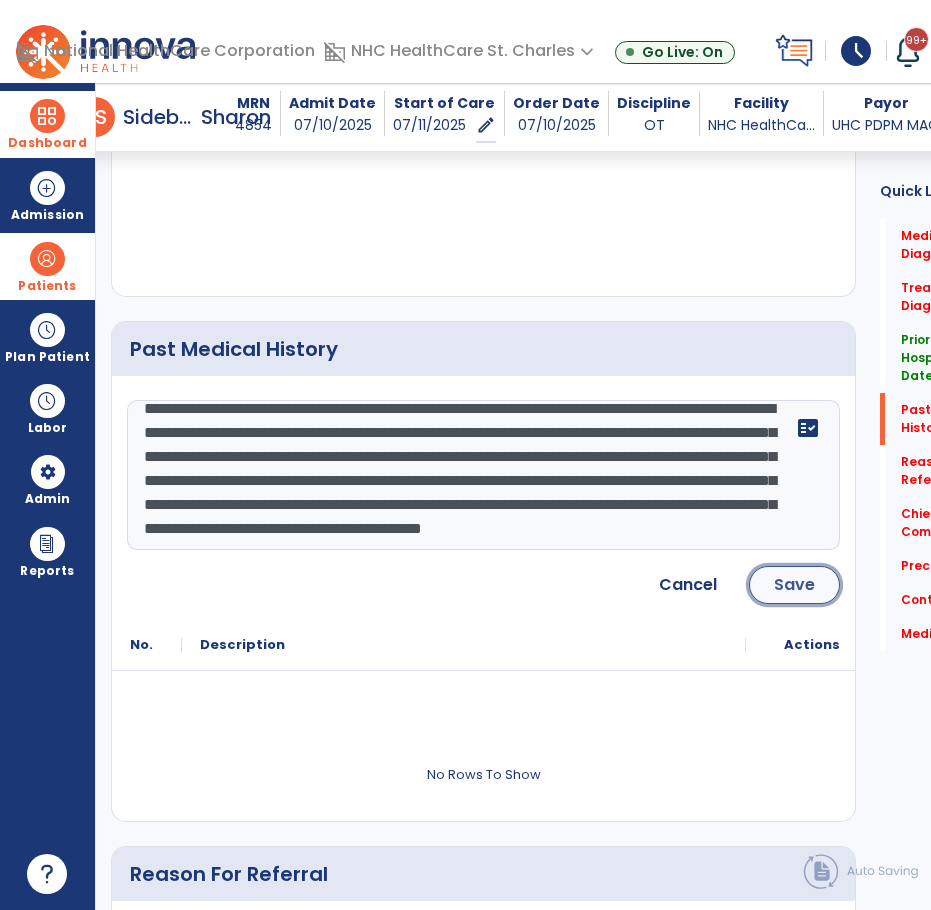 click on "Save" 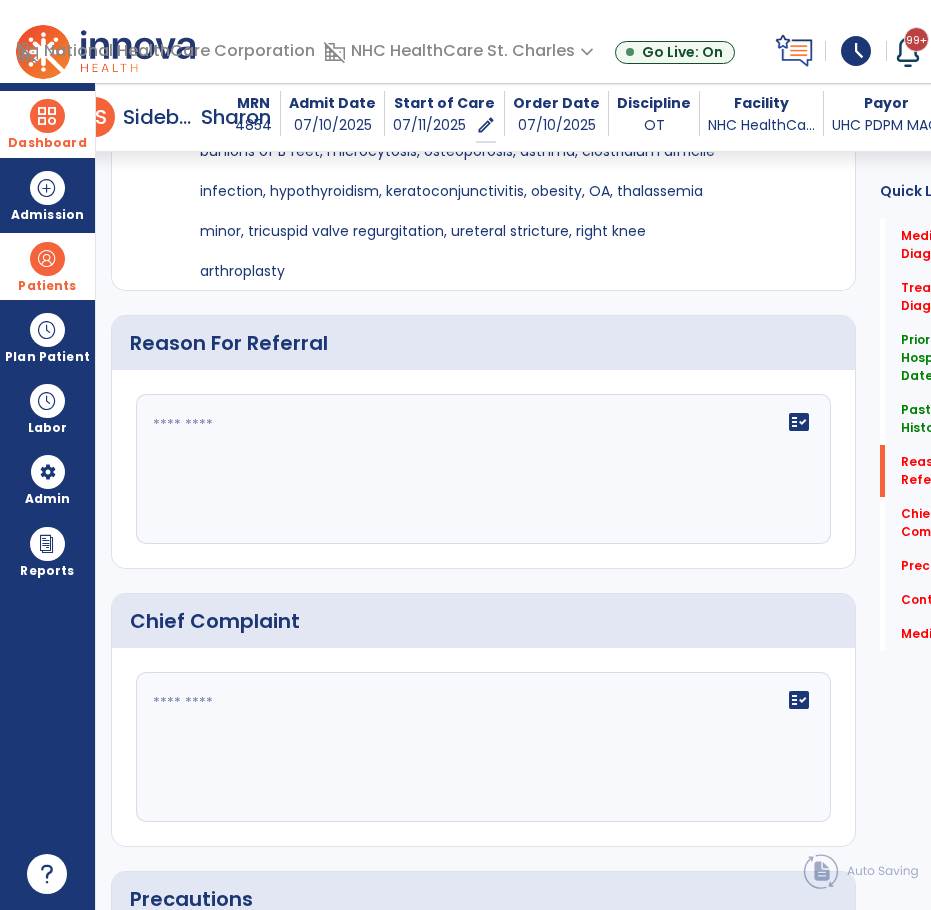scroll, scrollTop: 1213, scrollLeft: 0, axis: vertical 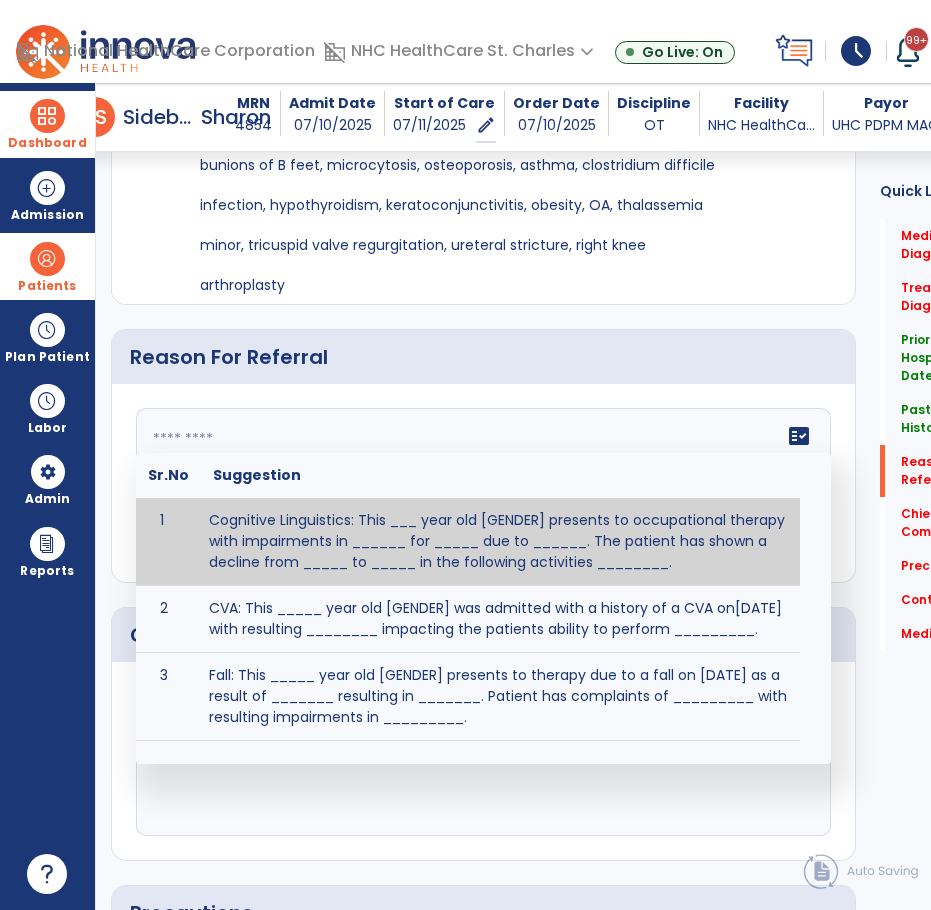 click 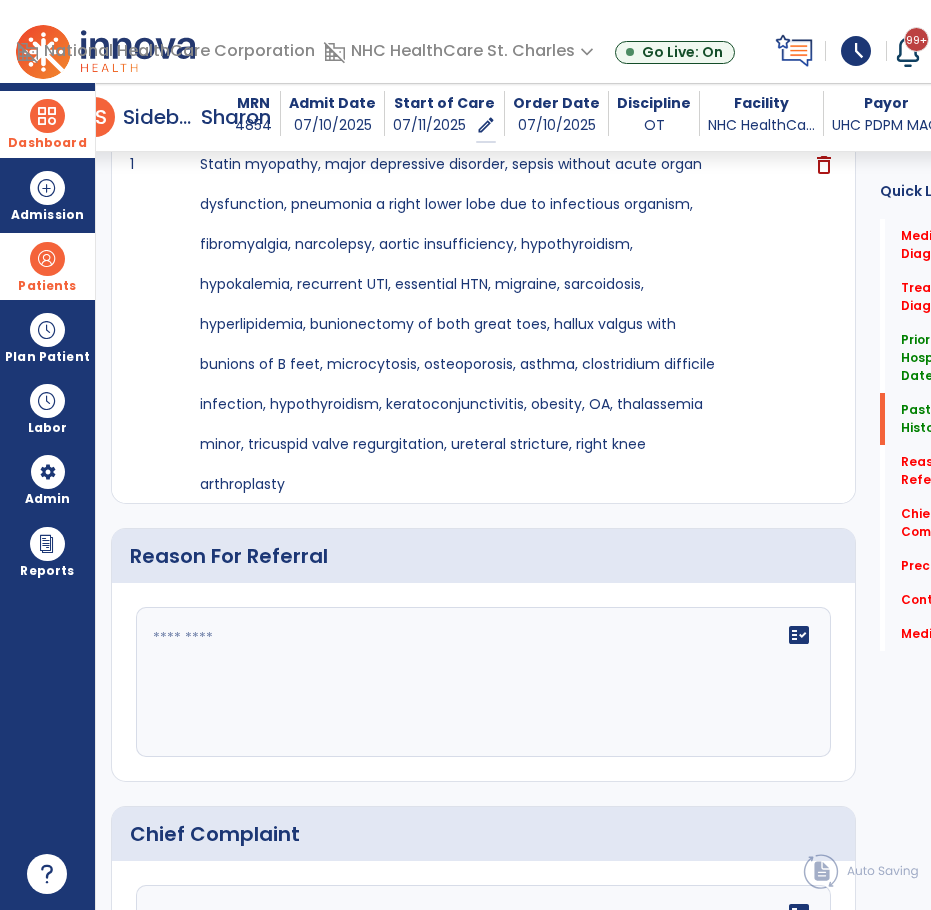 scroll, scrollTop: 1013, scrollLeft: 0, axis: vertical 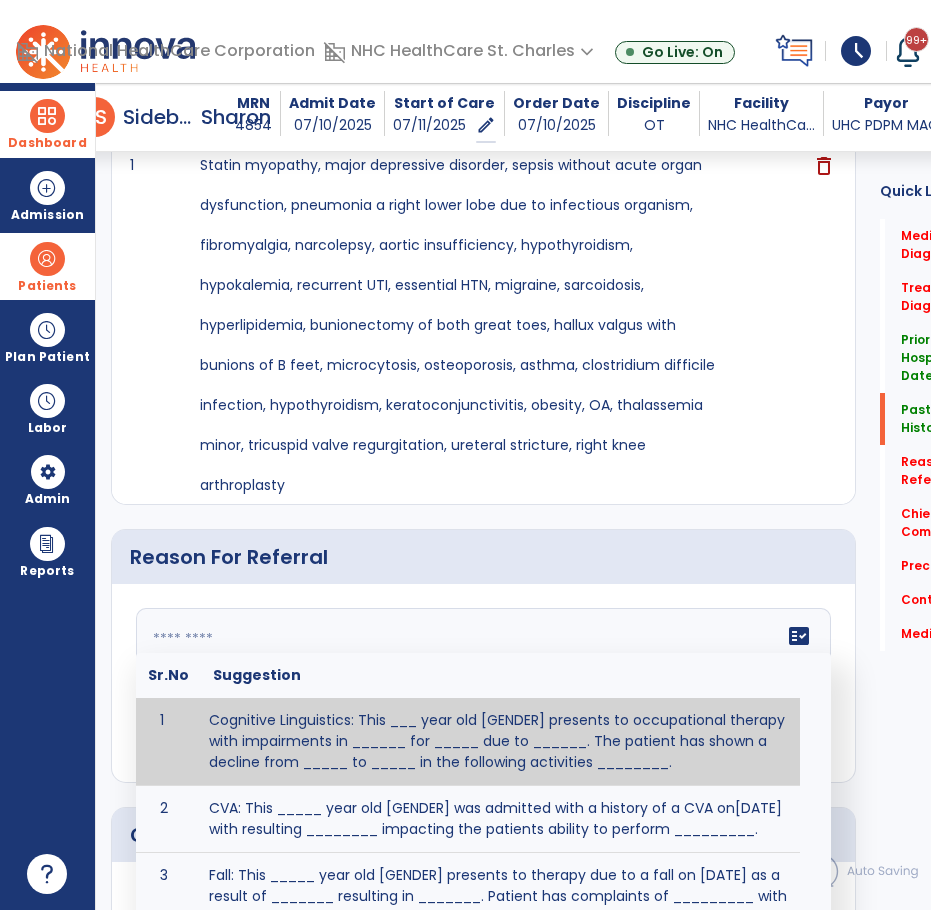 click on "fact_check  Sr.No Suggestion 1 Cognitive Linguistics: This ___ year old [GENDER] presents to occupational therapy with impairments in ______ for _____ due to ______.  The patient has shown a decline from _____ to _____ in the following activities ________. 2 CVA: This _____ year old [GENDER] was admitted with a history of a CVA on[DATE] with resulting ________ impacting the patients ability to perform _________. 3 Fall: This _____ year old [GENDER] presents to therapy due to a fall on [DATE] as a result of _______ resulting in _______.  Patient has complaints of _________ with resulting impairments in _________. 4 5 Fall at Home: This _____ year old [GENDER] fell at home, resulting  in ________.  This has impacted this patient's _______.  As a result of these noted limitations in functional activities, this patient is unable to safely return to home.  This patient requires skilled therapy in order to improve safety and function. 6 7 8 9 10 11" 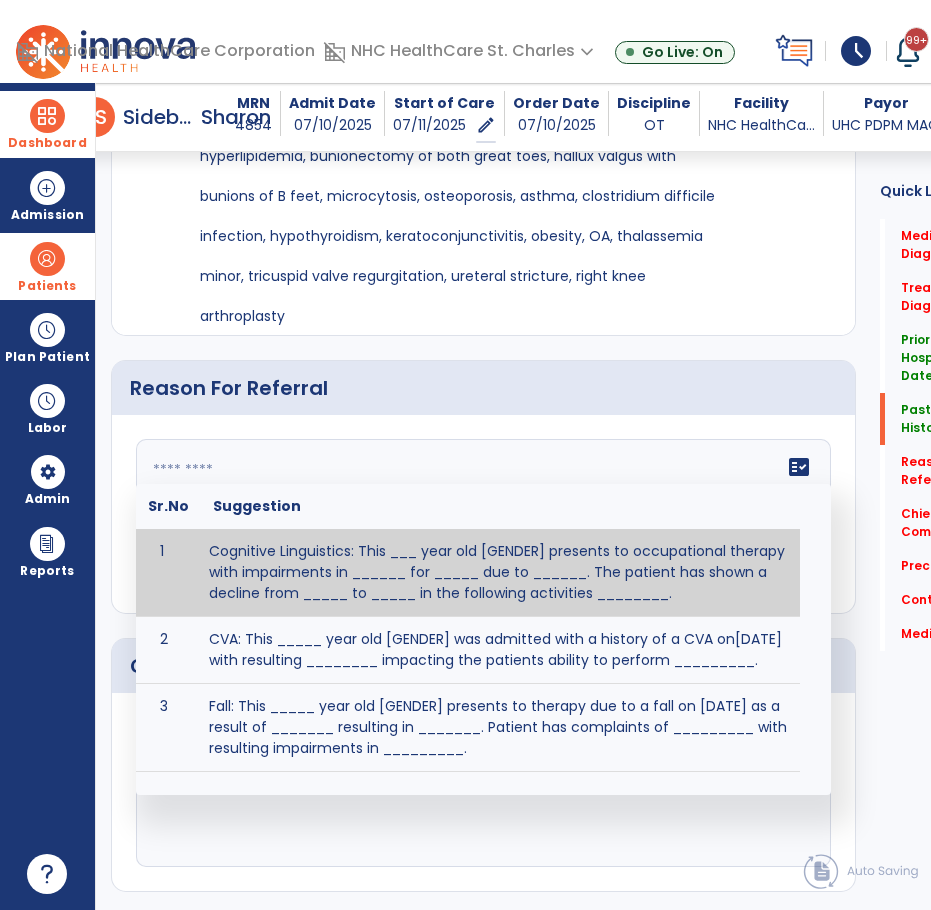 scroll, scrollTop: 1213, scrollLeft: 0, axis: vertical 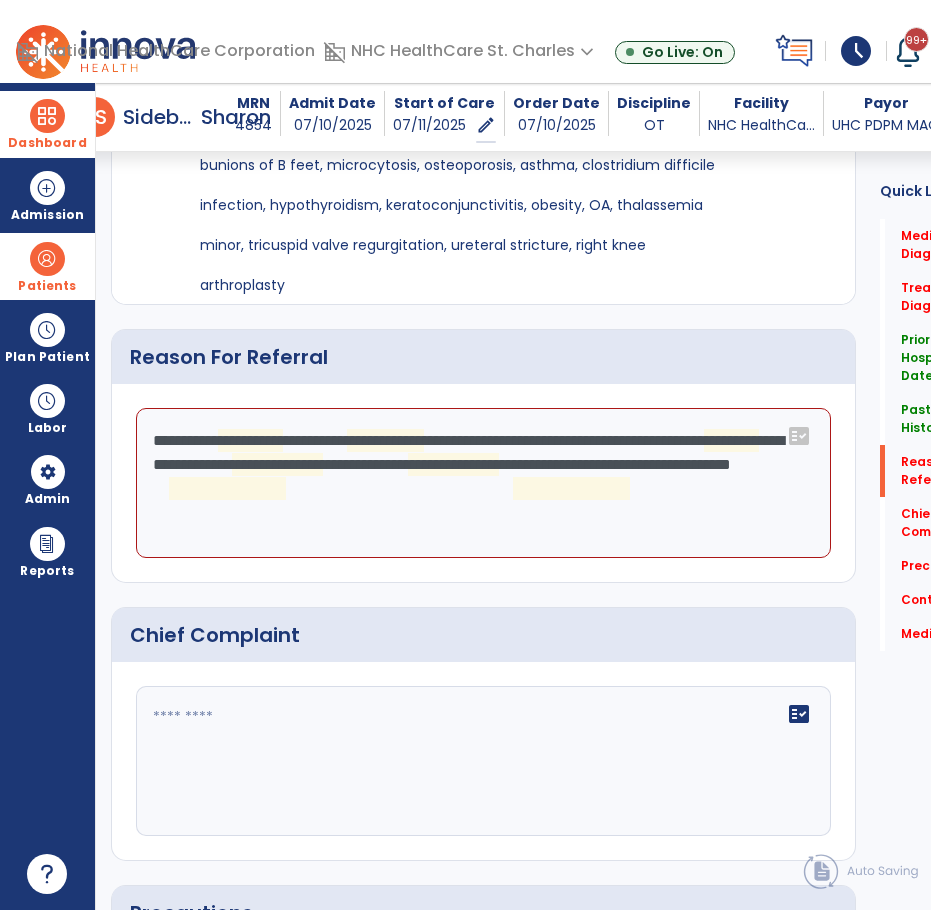 click on "**********" 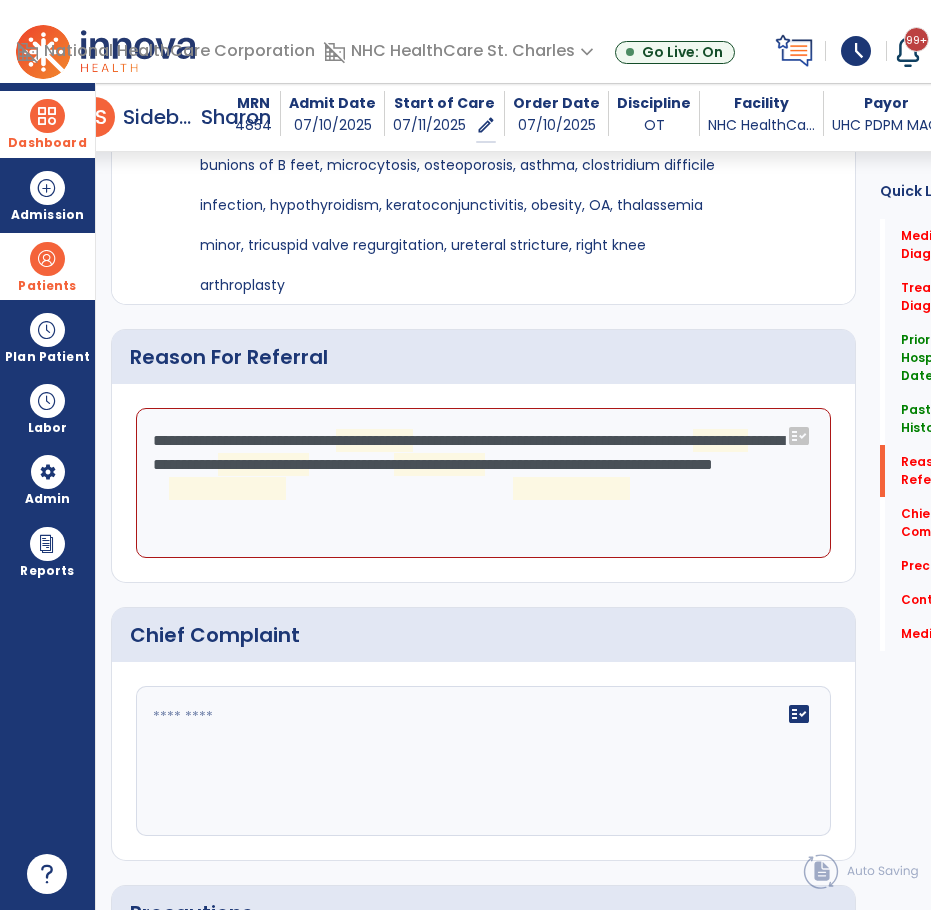 click on "**********" 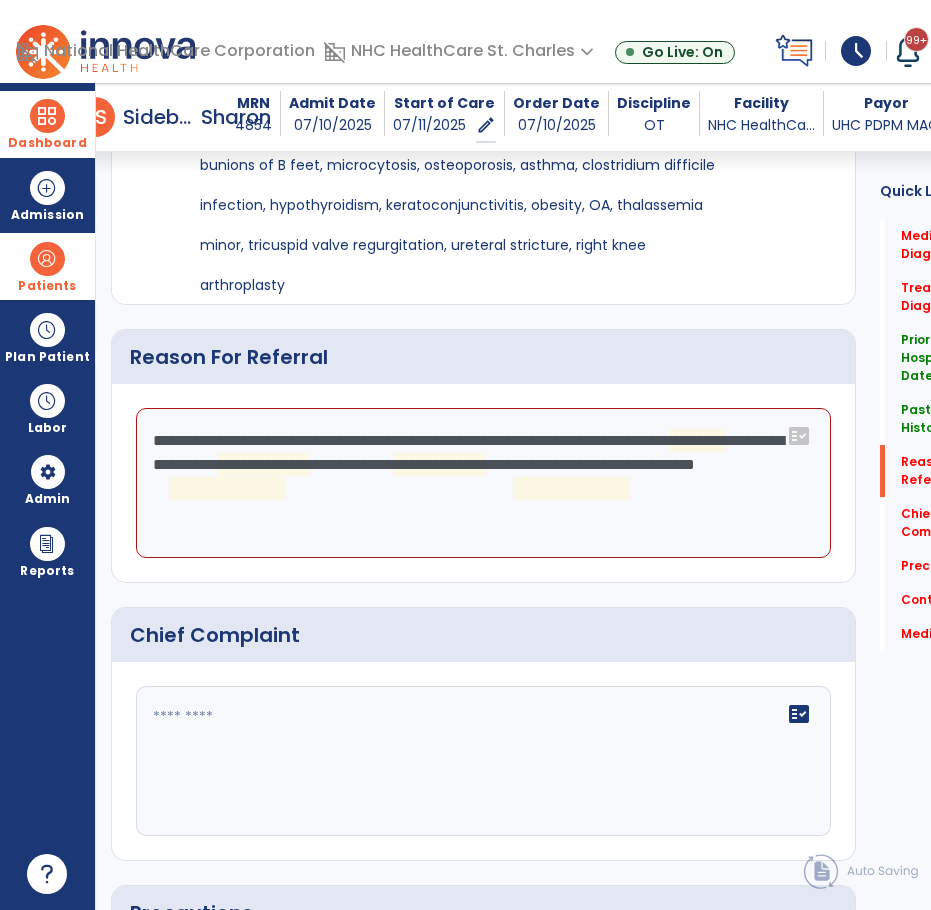 click on "**********" 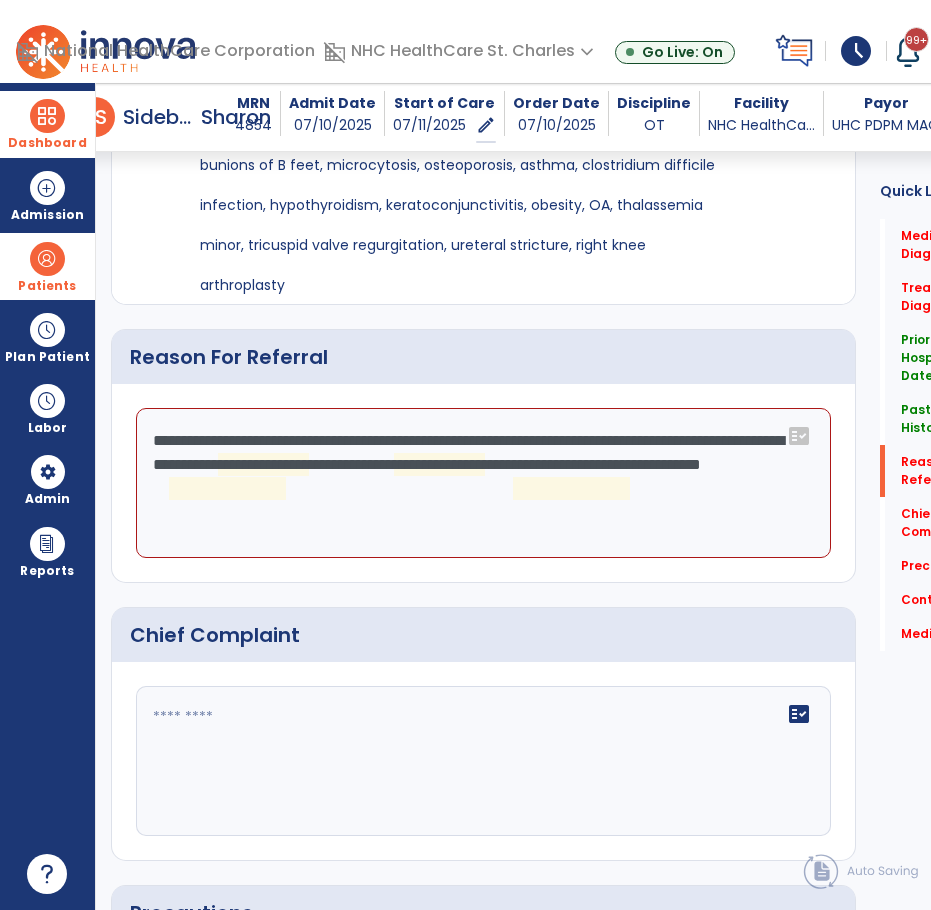 click on "**********" 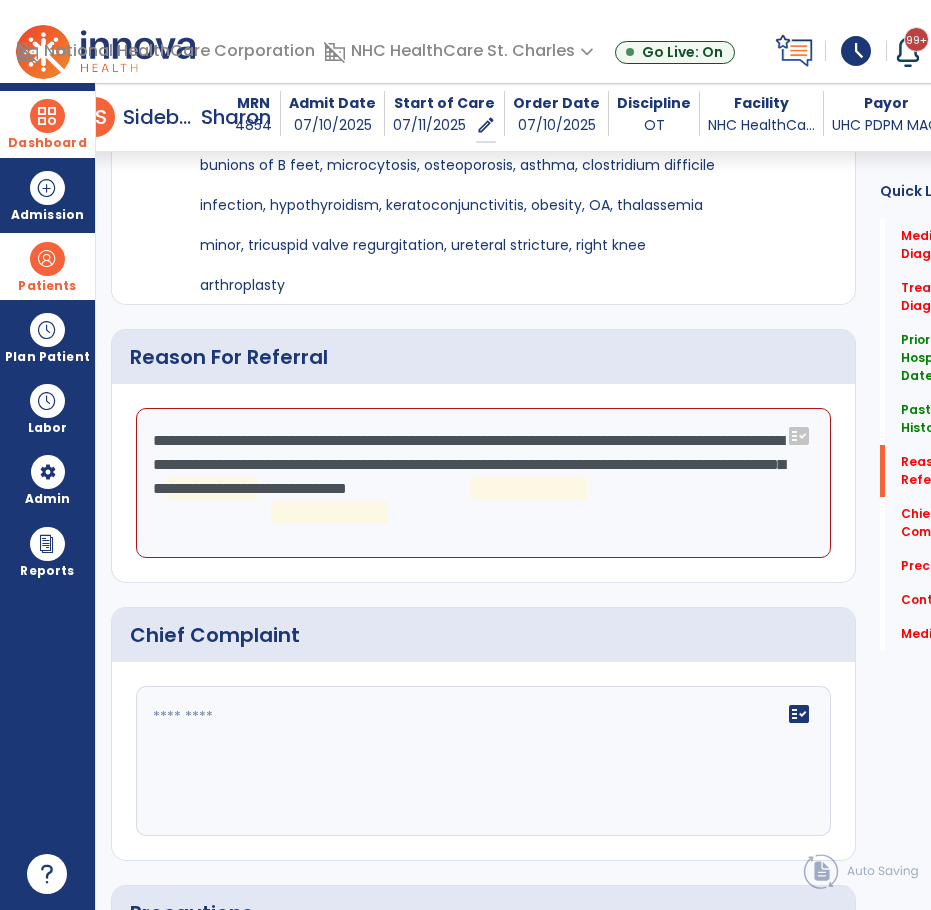 click on "**********" 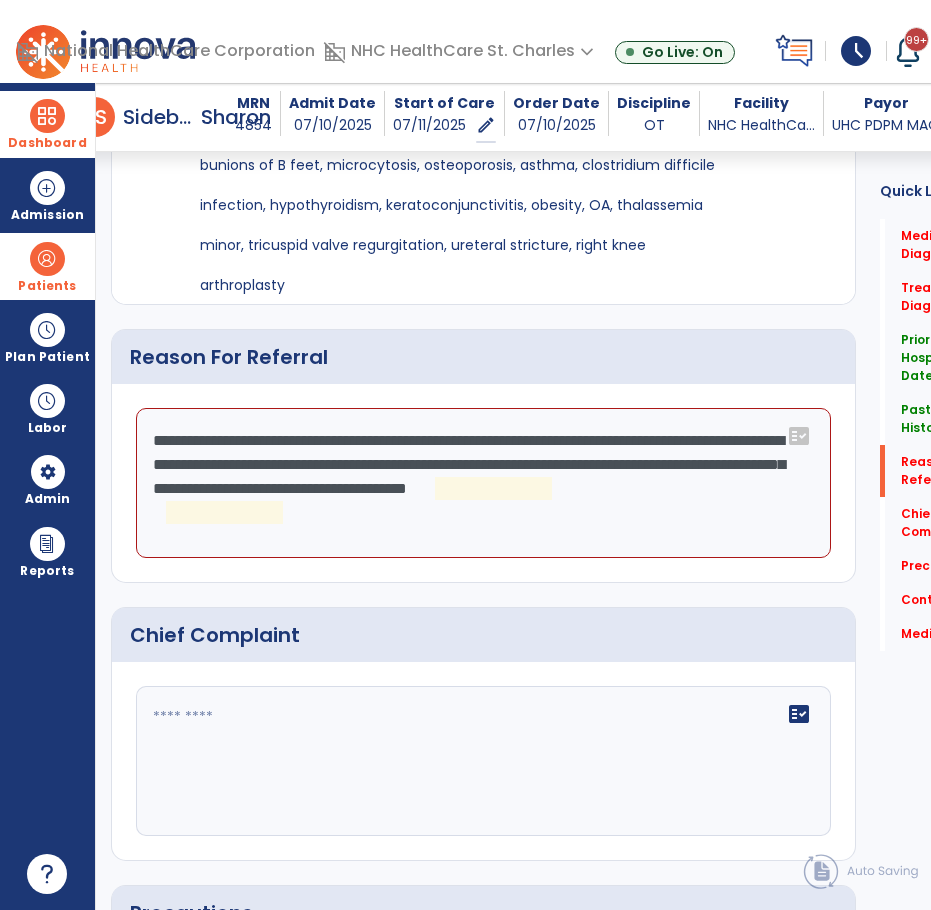 click on "**********" 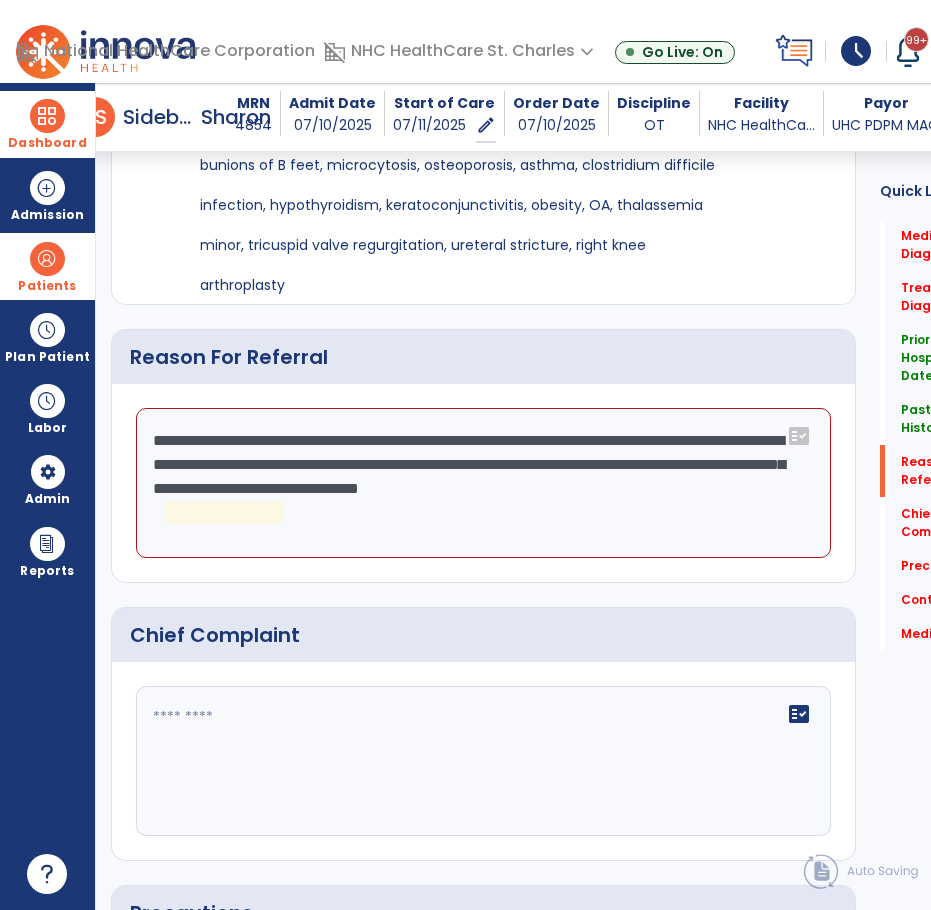 type on "**********" 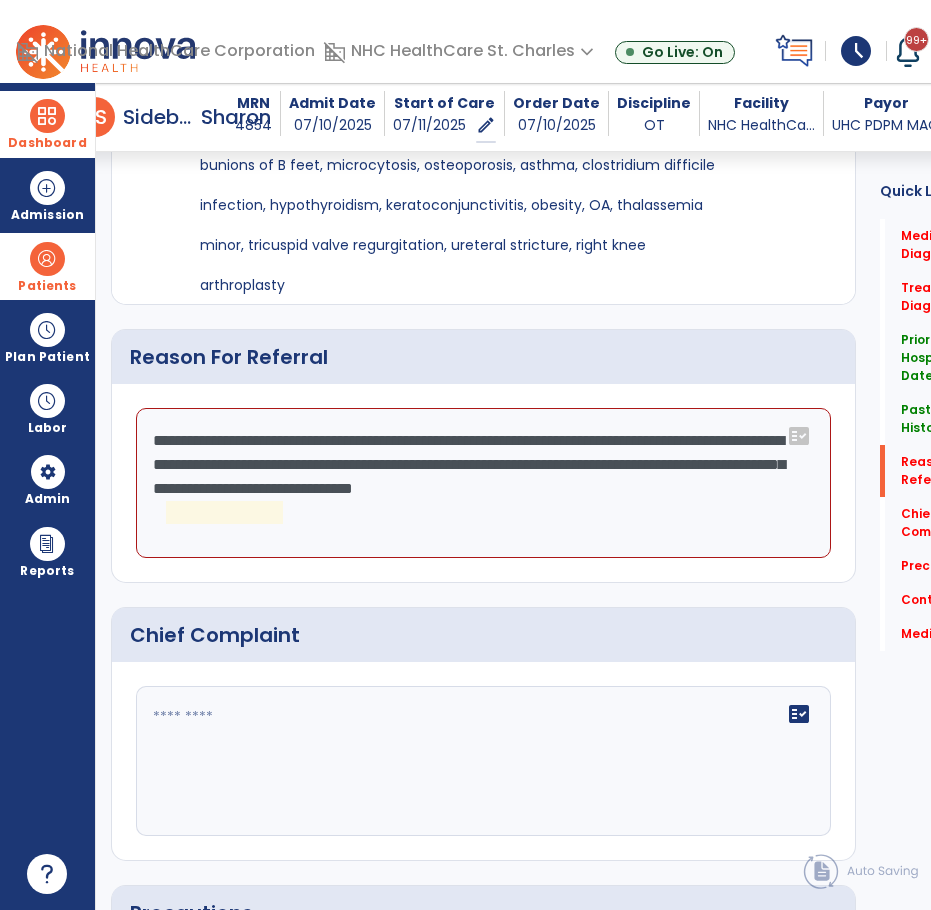 click on "**********" 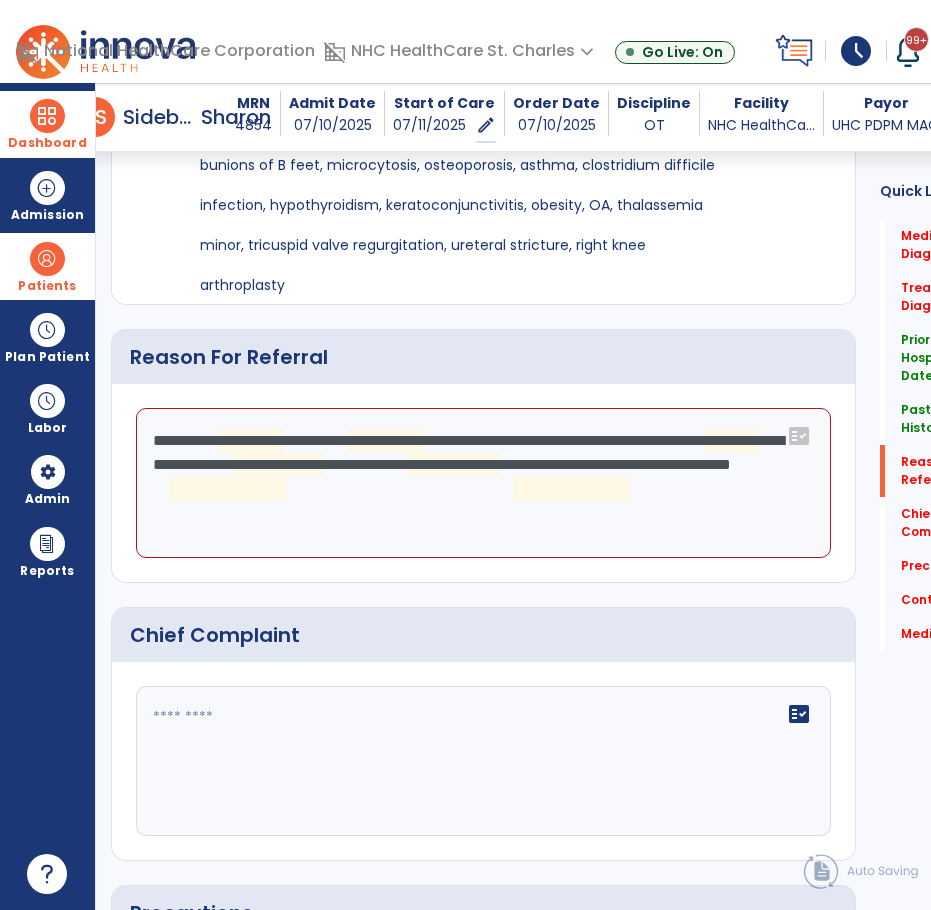 click on "**********" 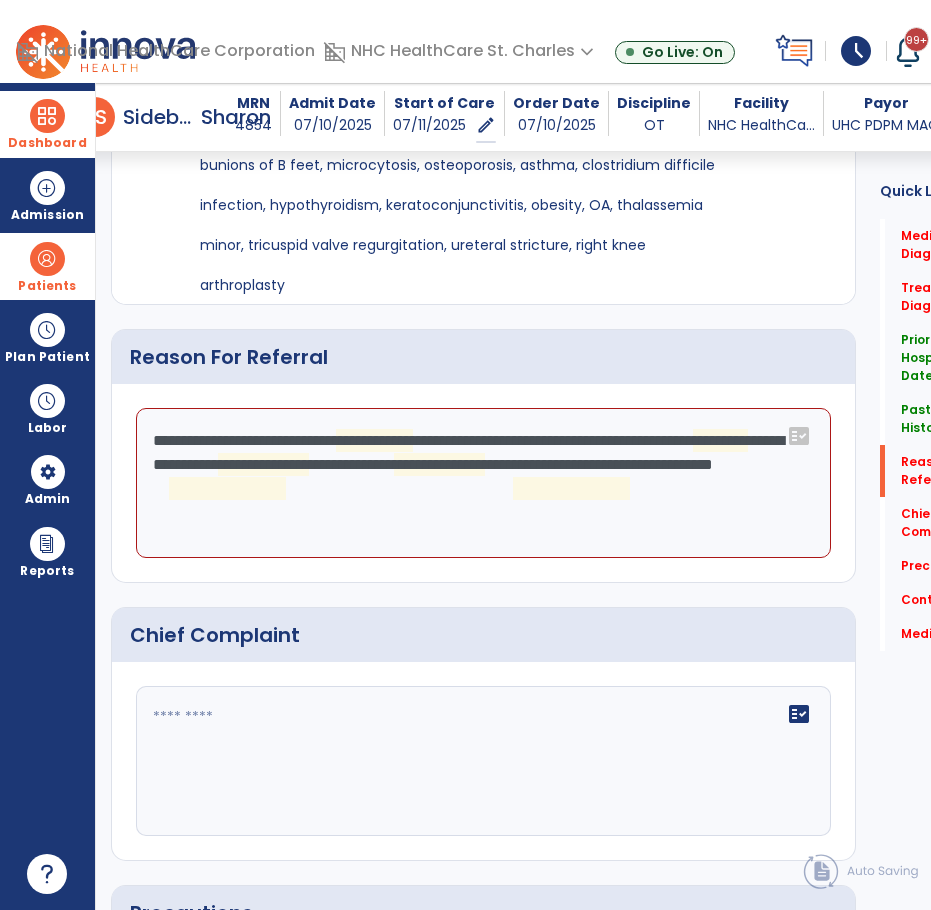 click on "**********" 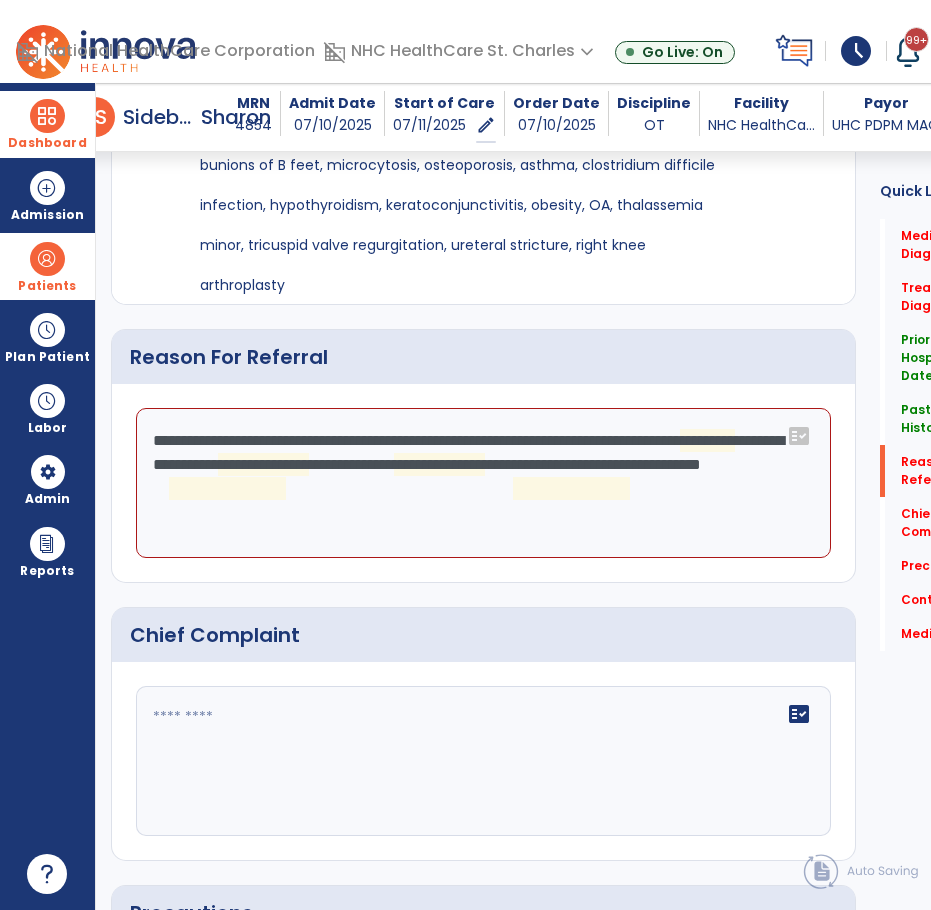 click on "**********" 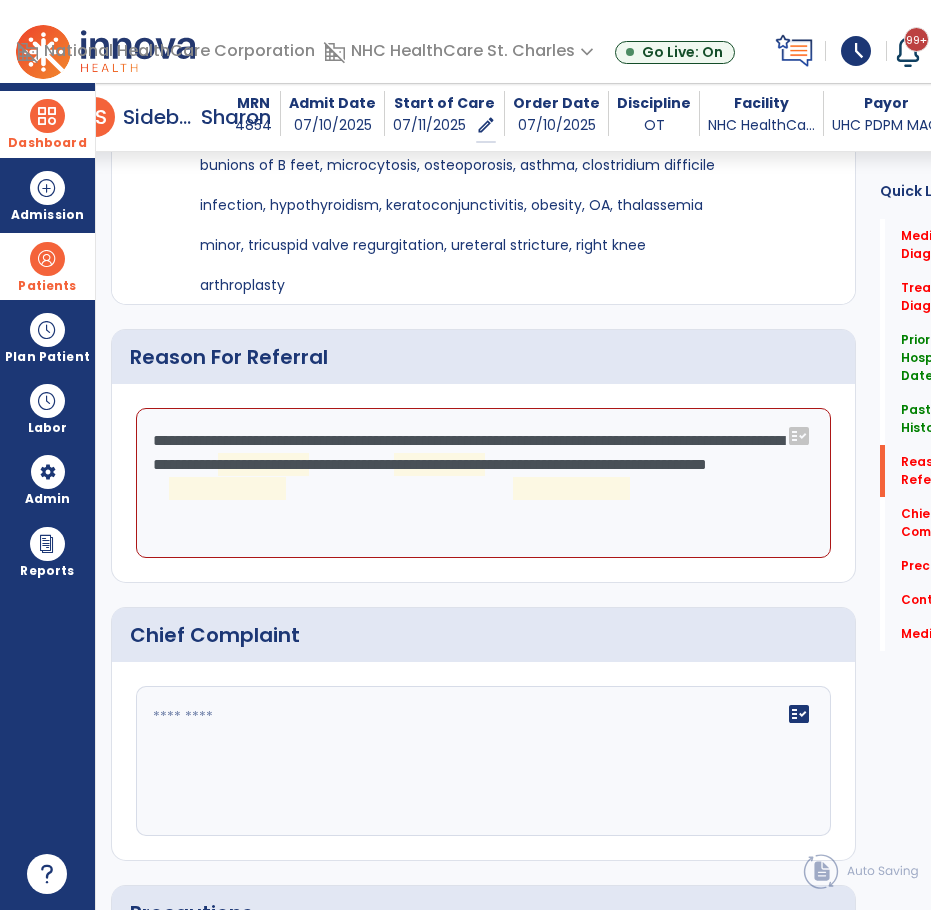 click on "**********" 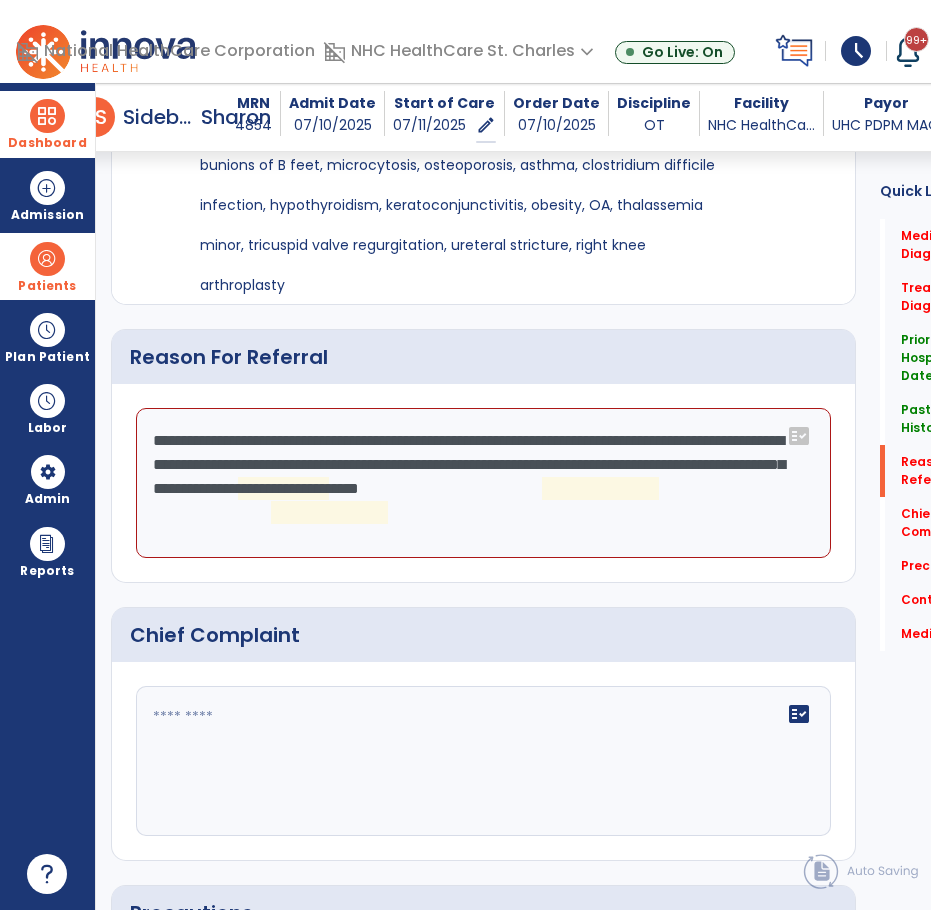 click on "**********" 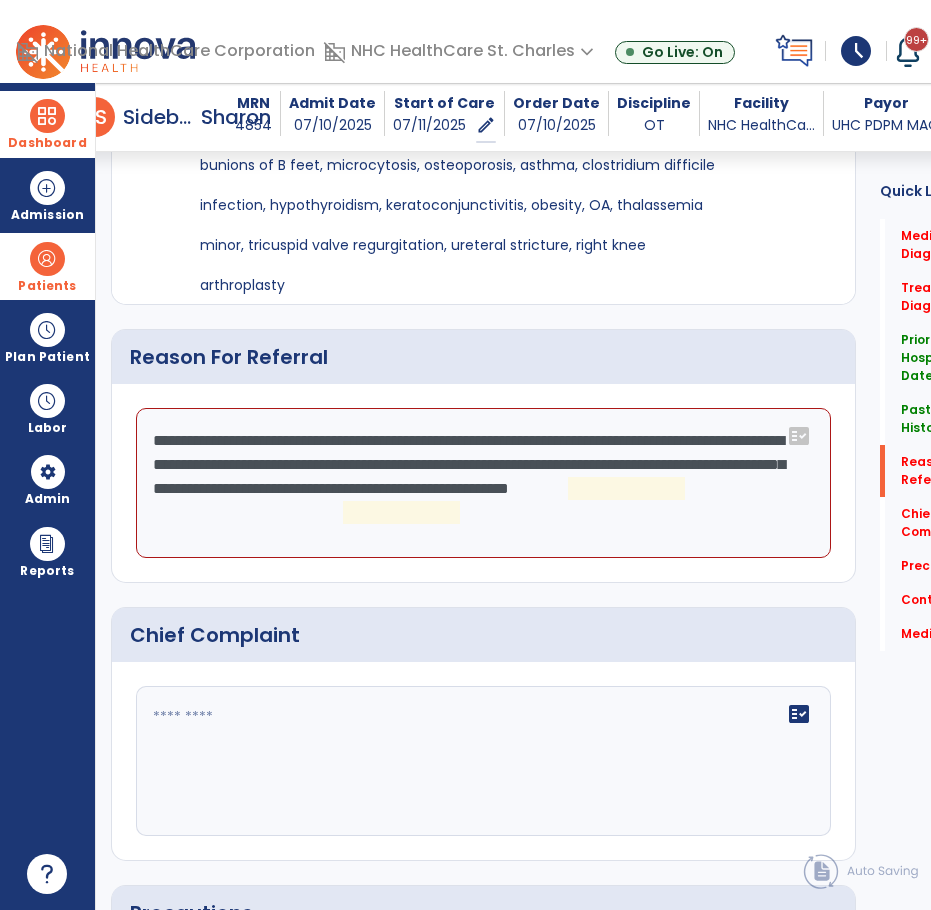 click on "**********" 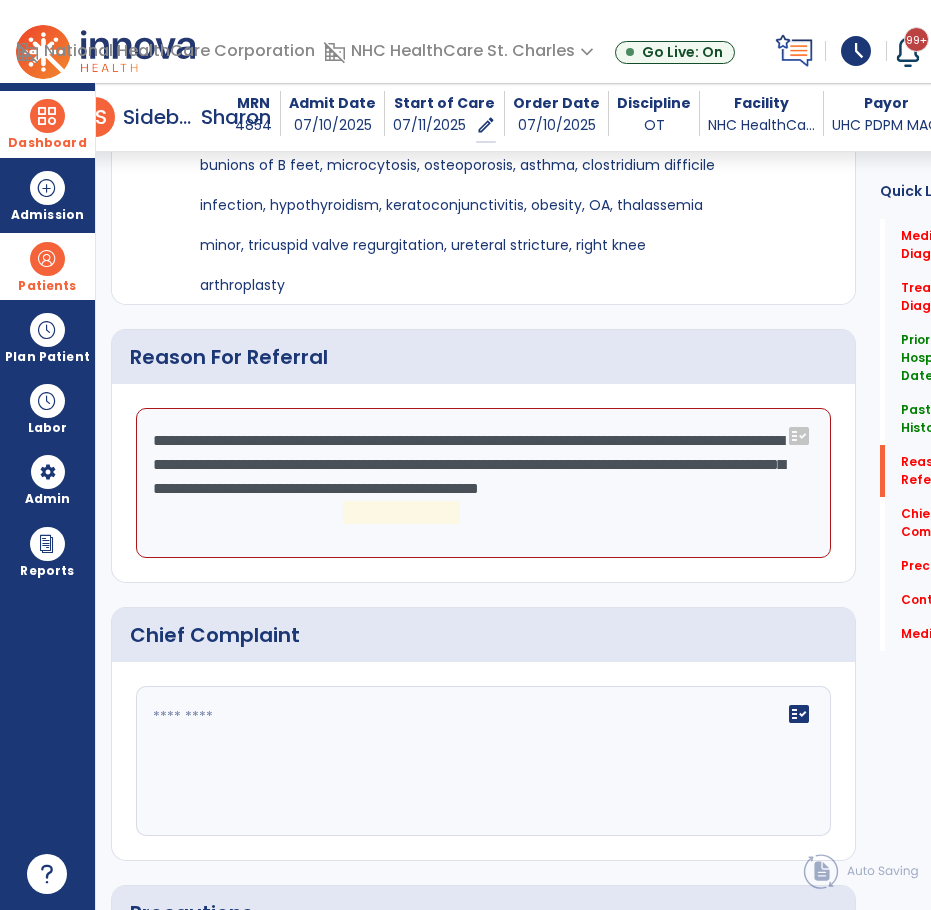 click on "**********" 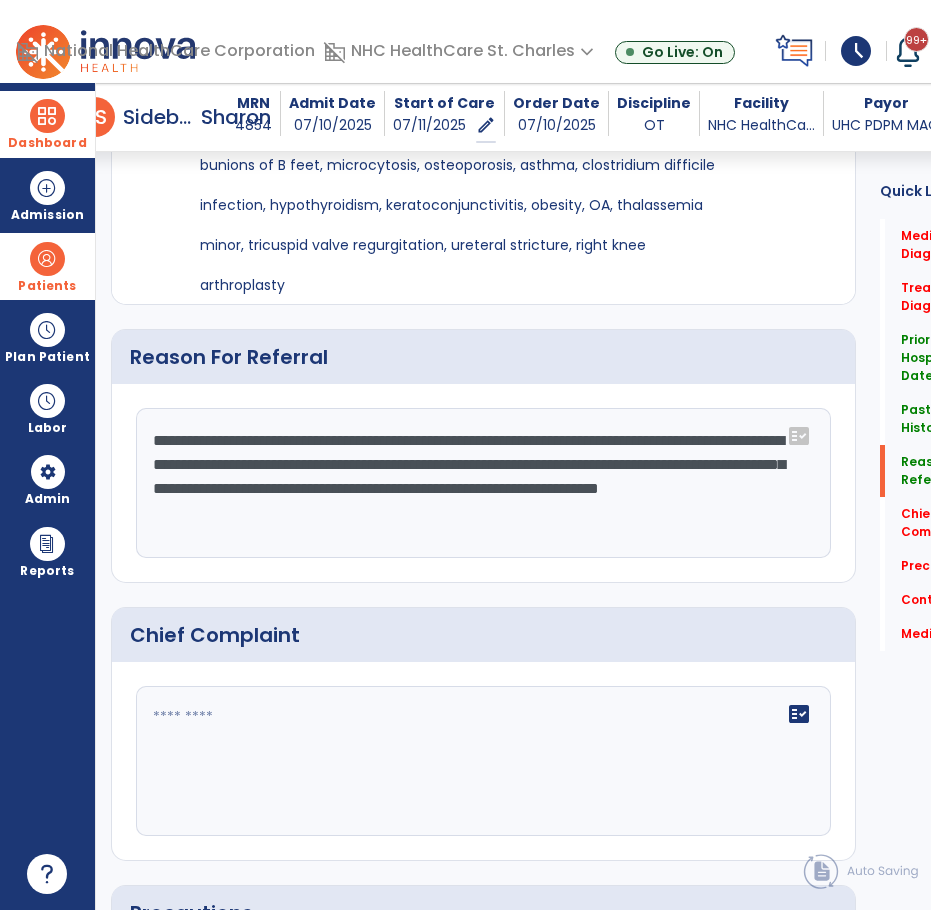 click on "**********" 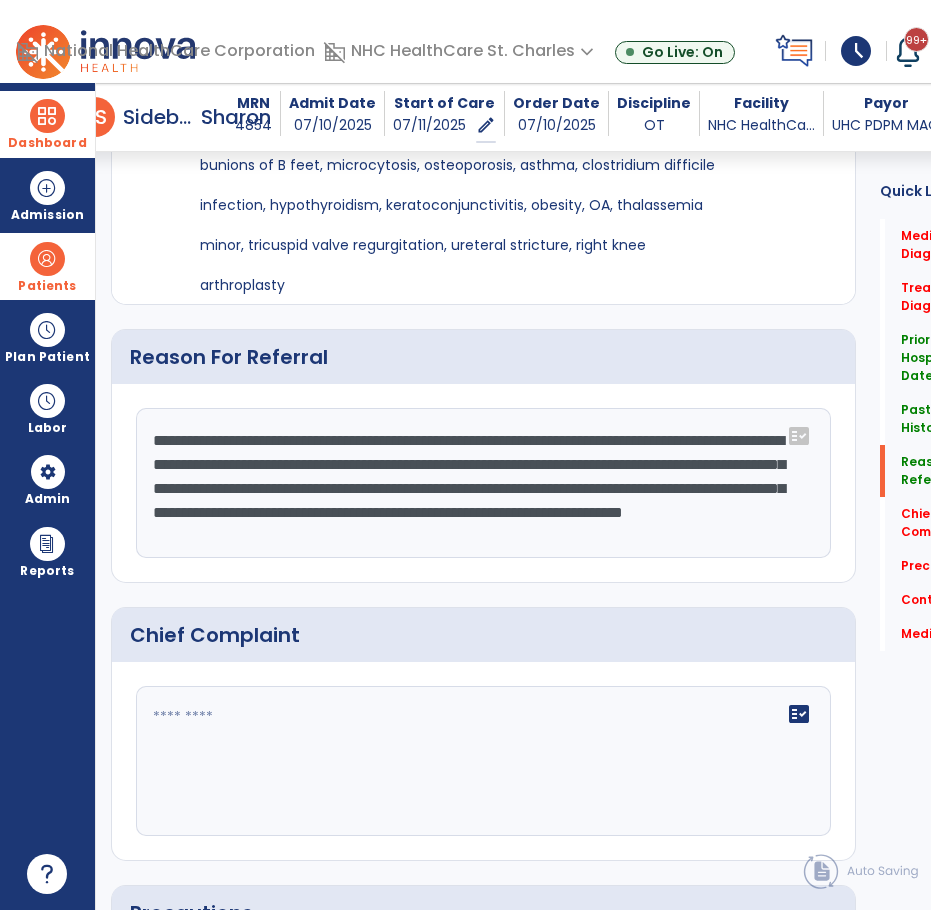 click on "**********" 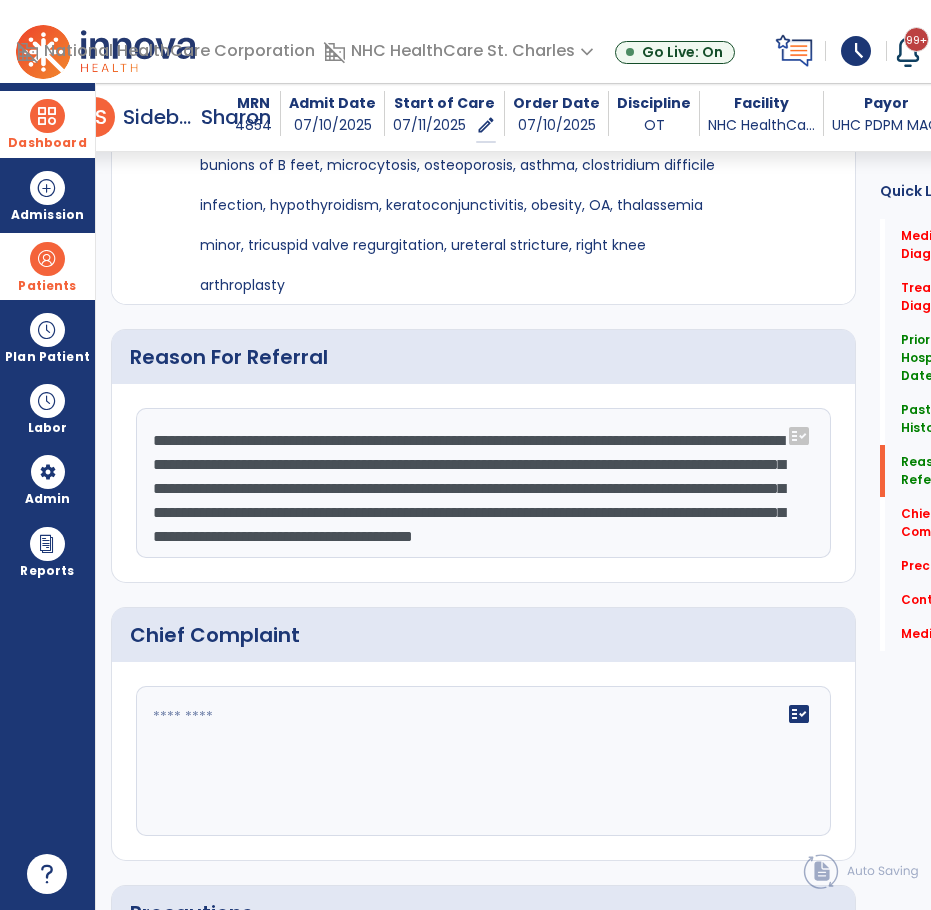 click on "**********" 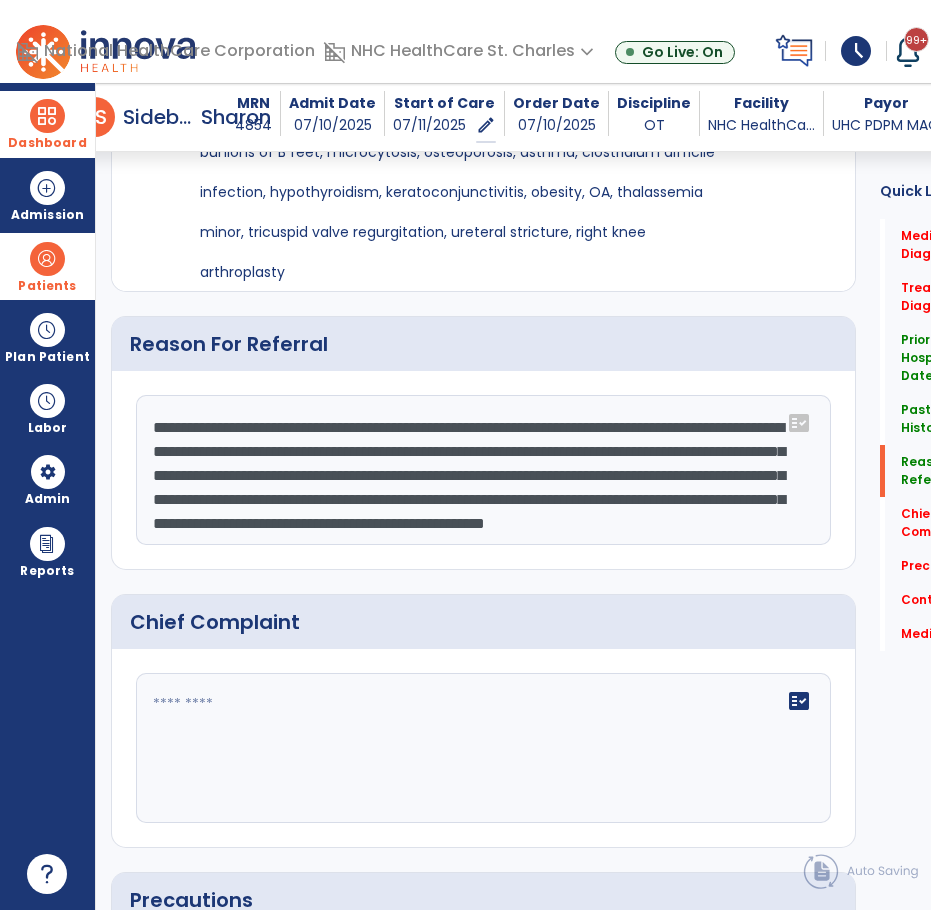 scroll, scrollTop: 1223, scrollLeft: 0, axis: vertical 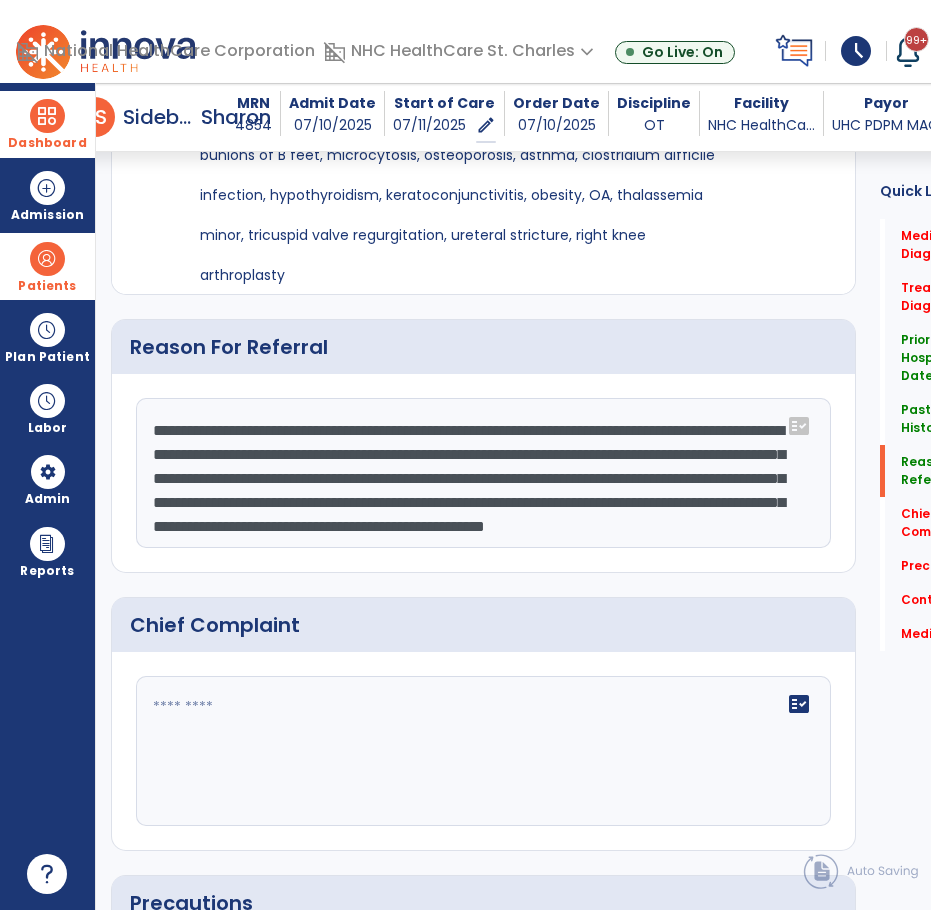click on "**********" 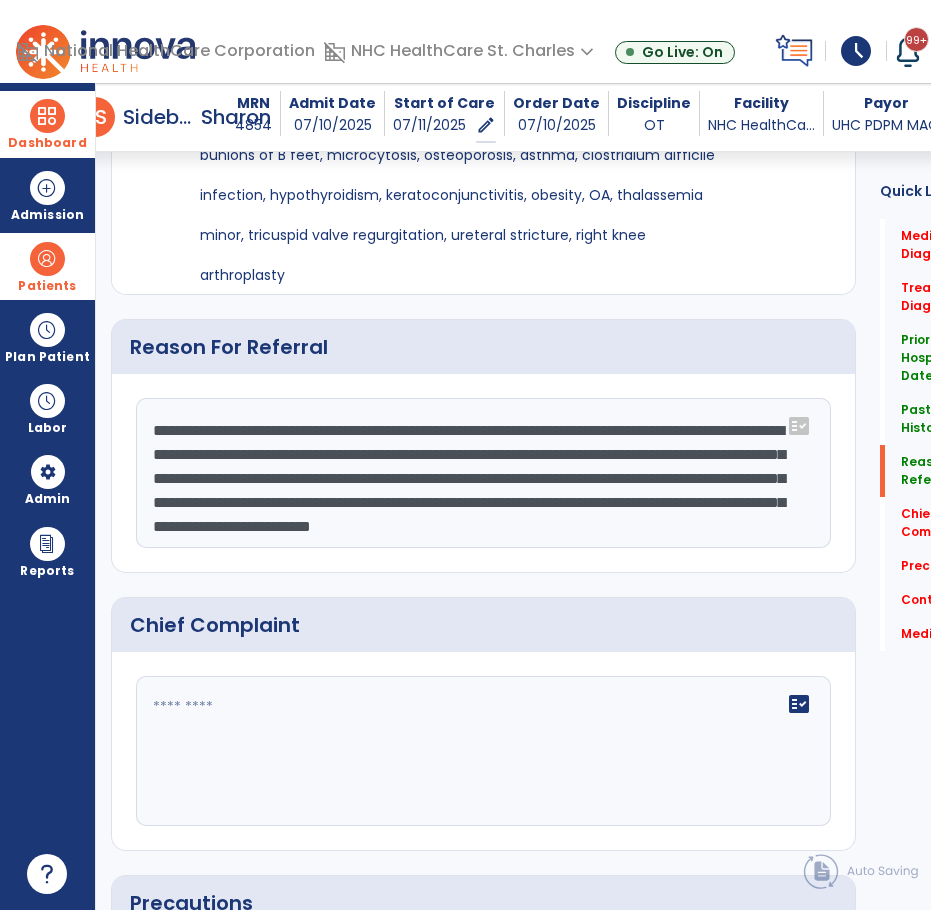 scroll, scrollTop: 24, scrollLeft: 0, axis: vertical 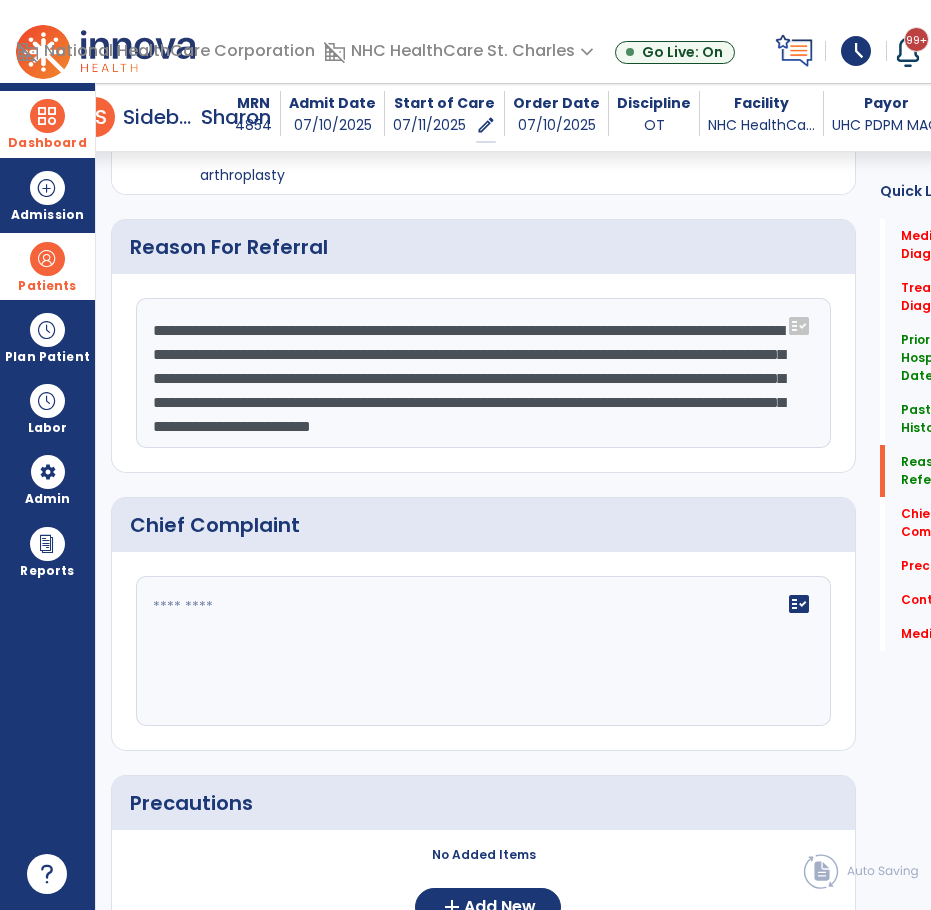 click on "**********" 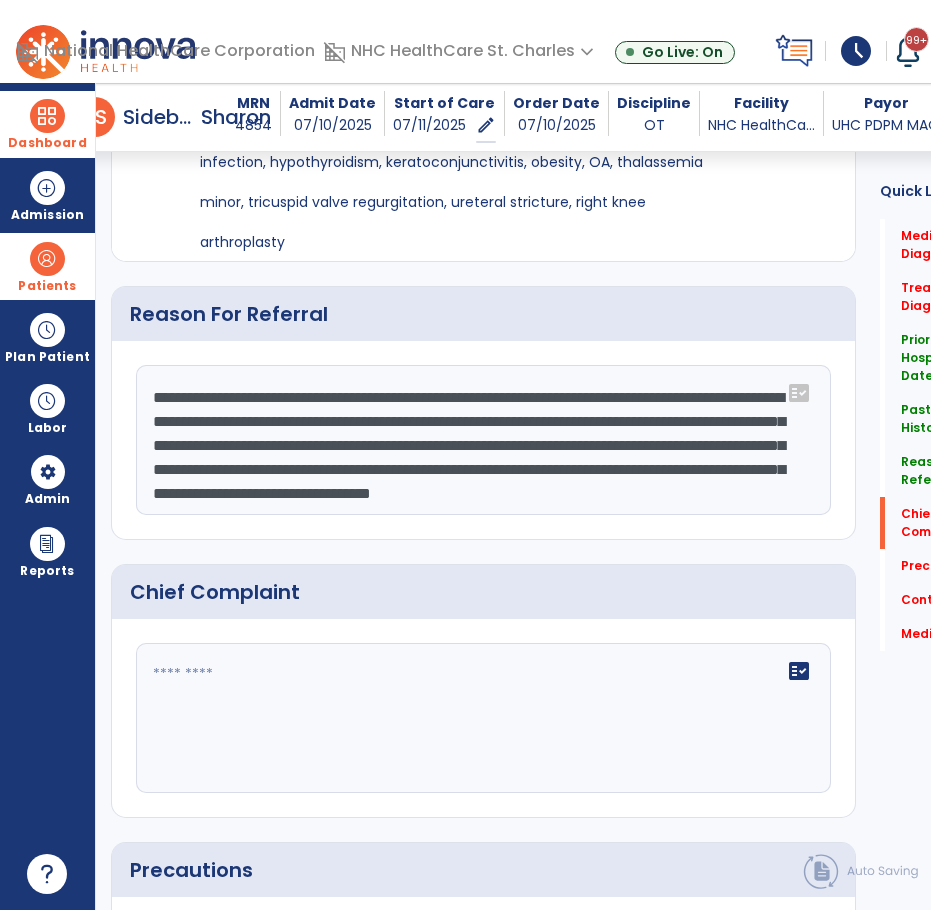 scroll, scrollTop: 1123, scrollLeft: 0, axis: vertical 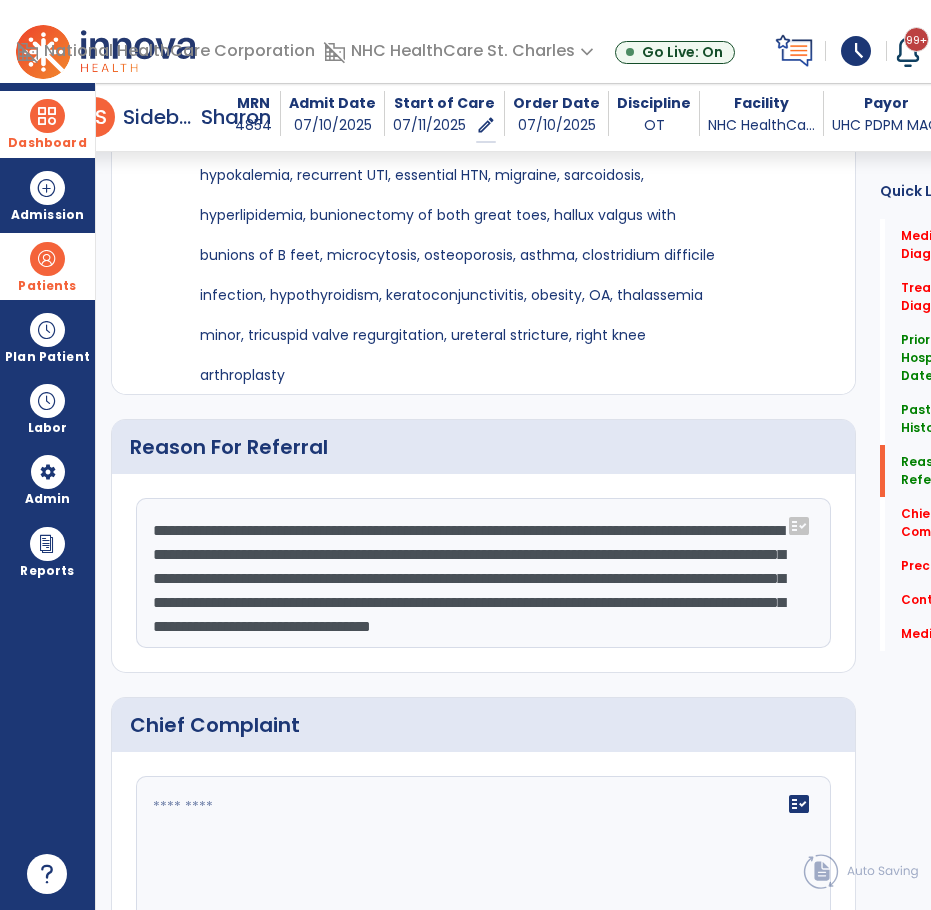 click on "**********" 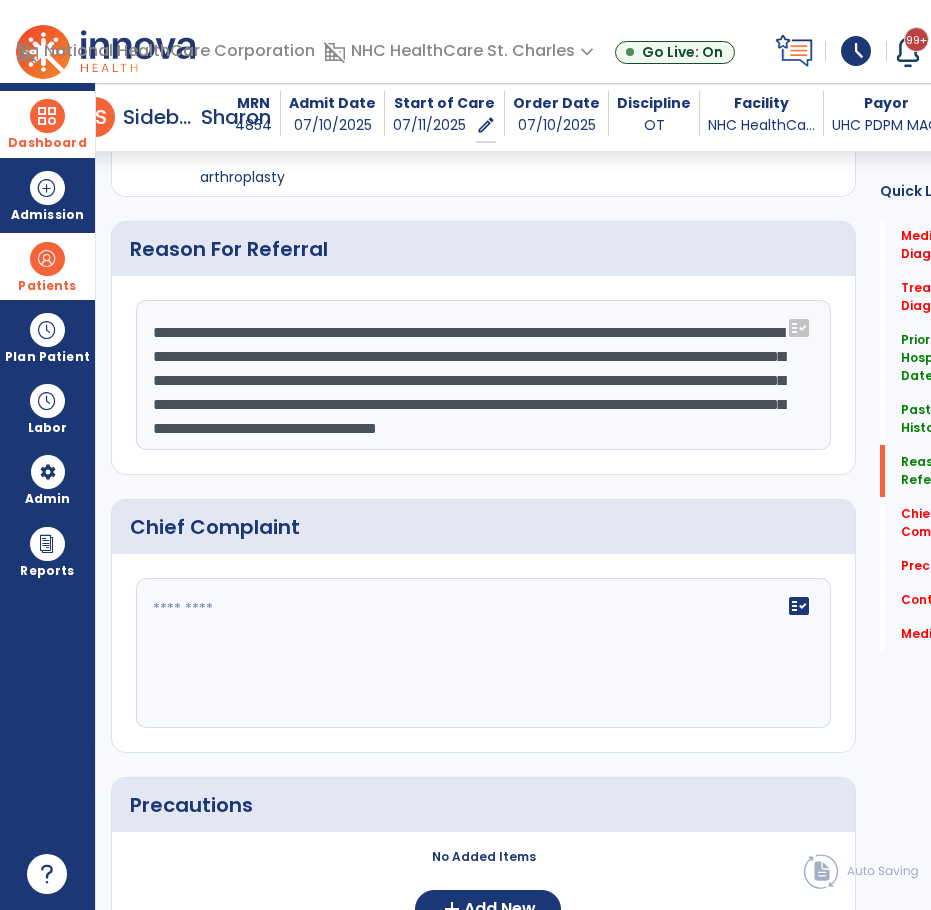 scroll, scrollTop: 1323, scrollLeft: 0, axis: vertical 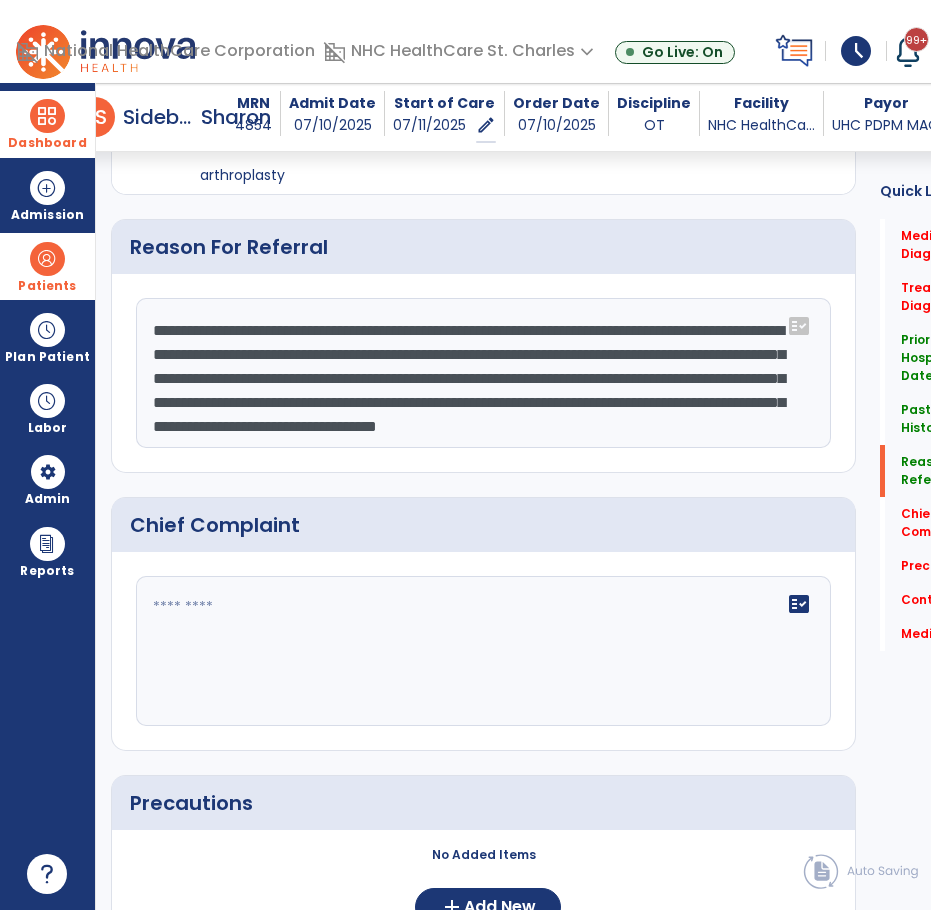 type on "**********" 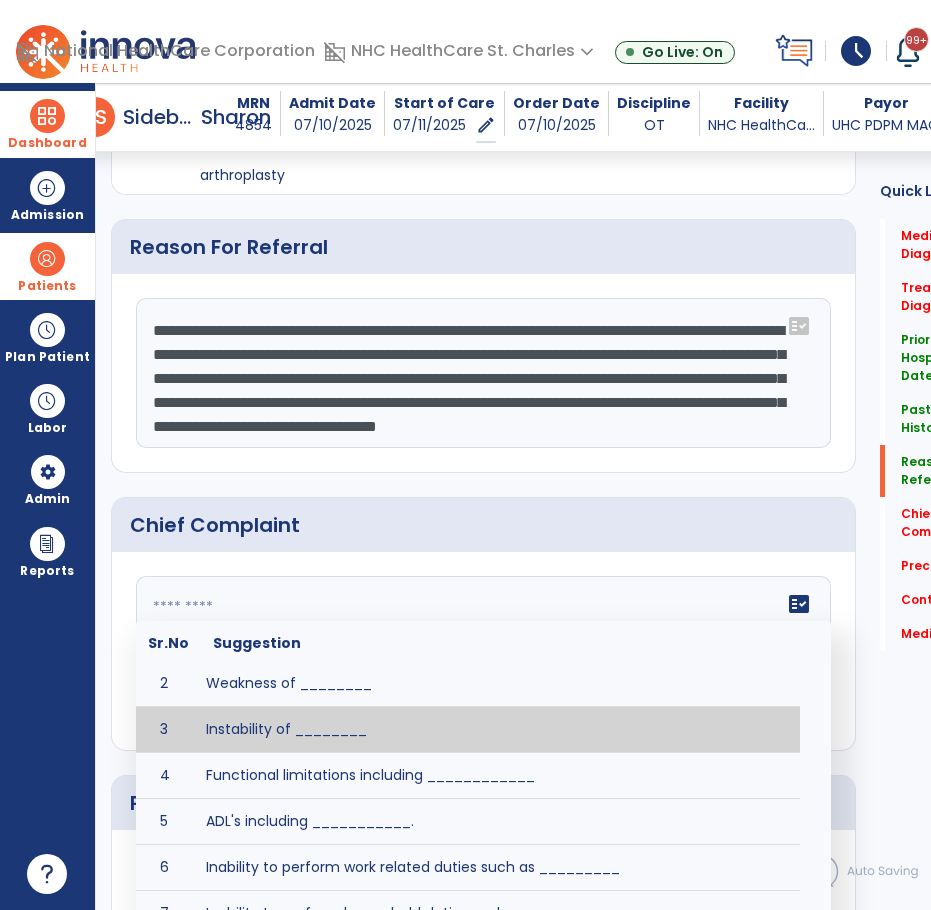 scroll, scrollTop: 100, scrollLeft: 0, axis: vertical 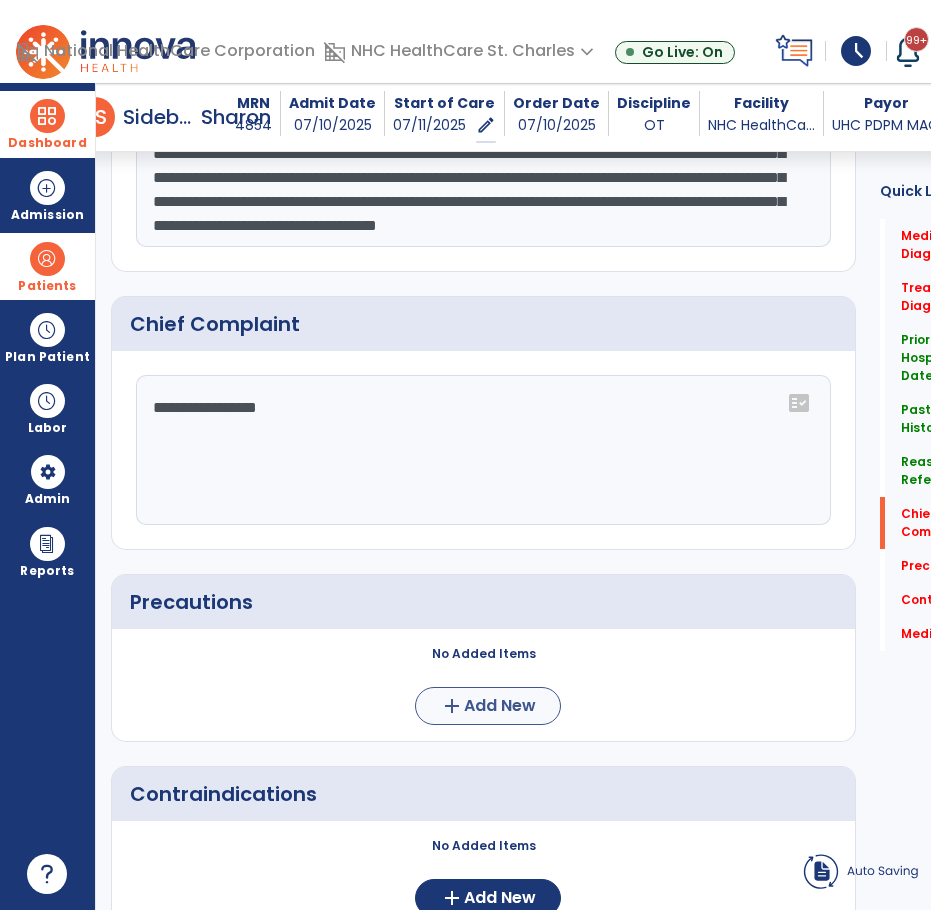 type on "**********" 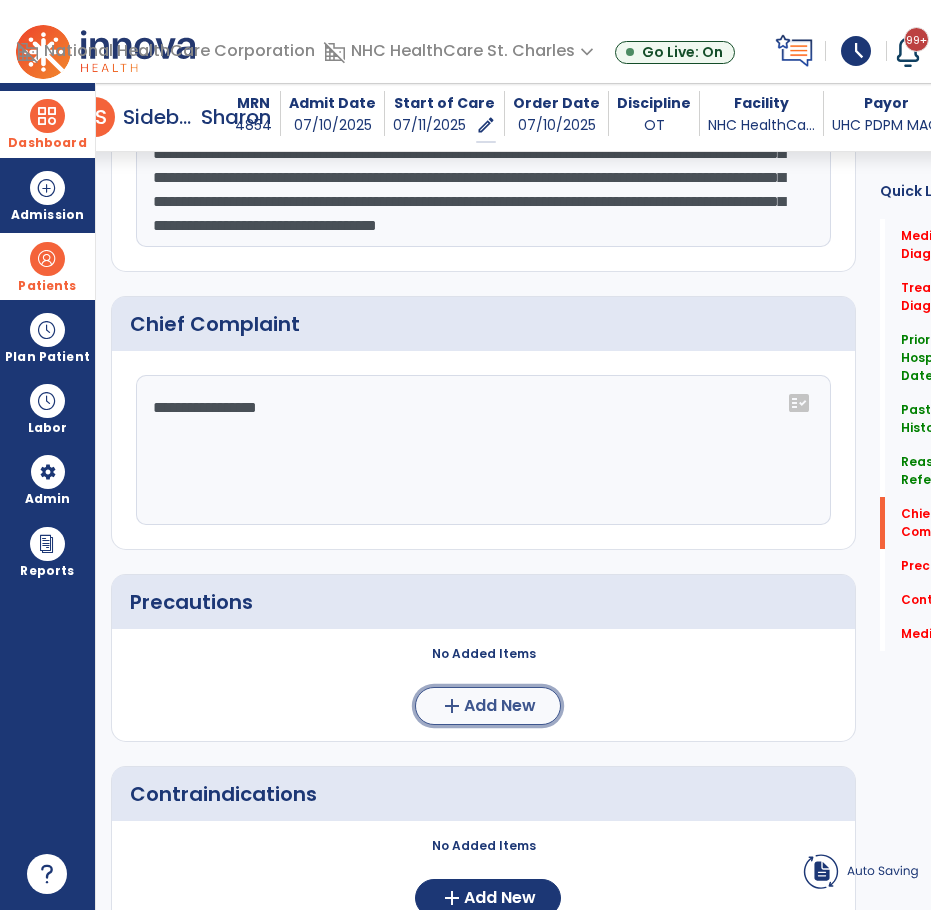 click on "add" 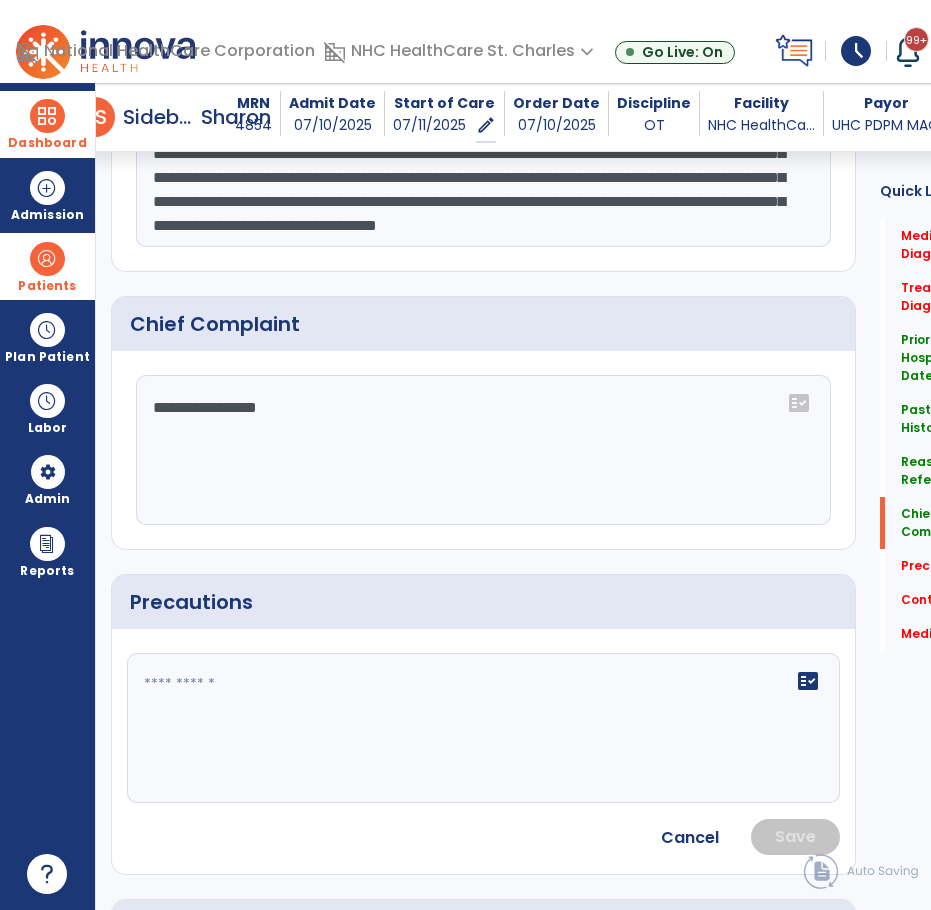 scroll, scrollTop: 1524, scrollLeft: 0, axis: vertical 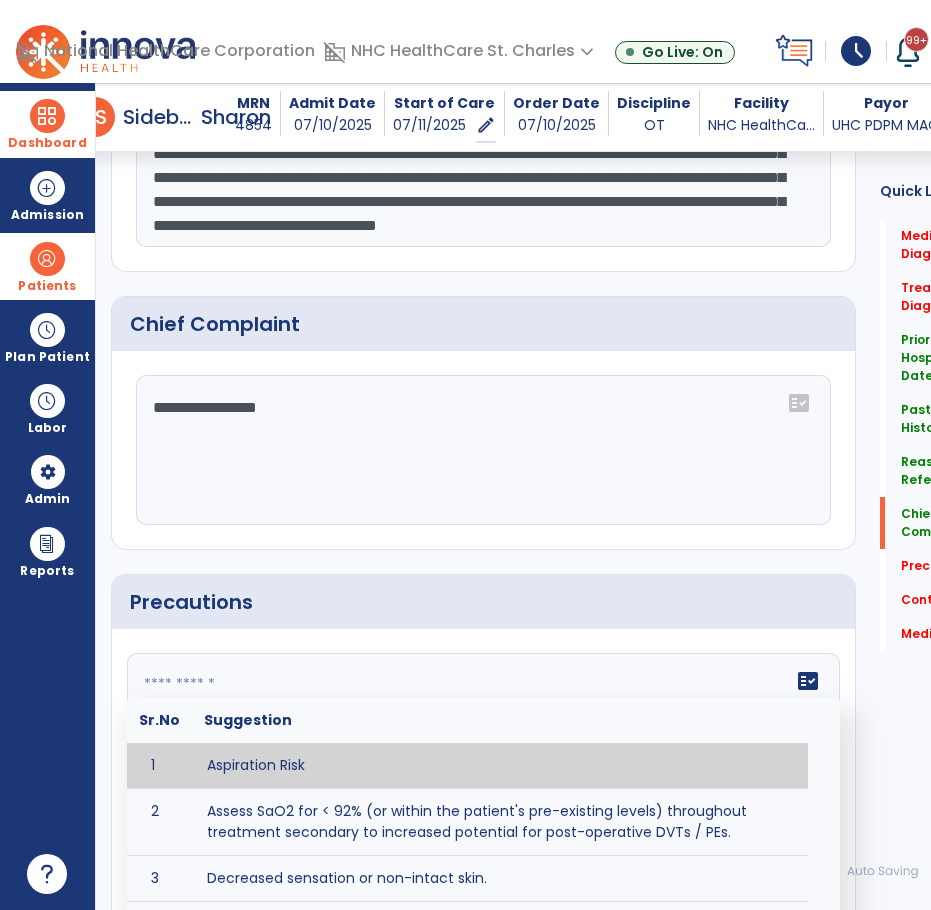click 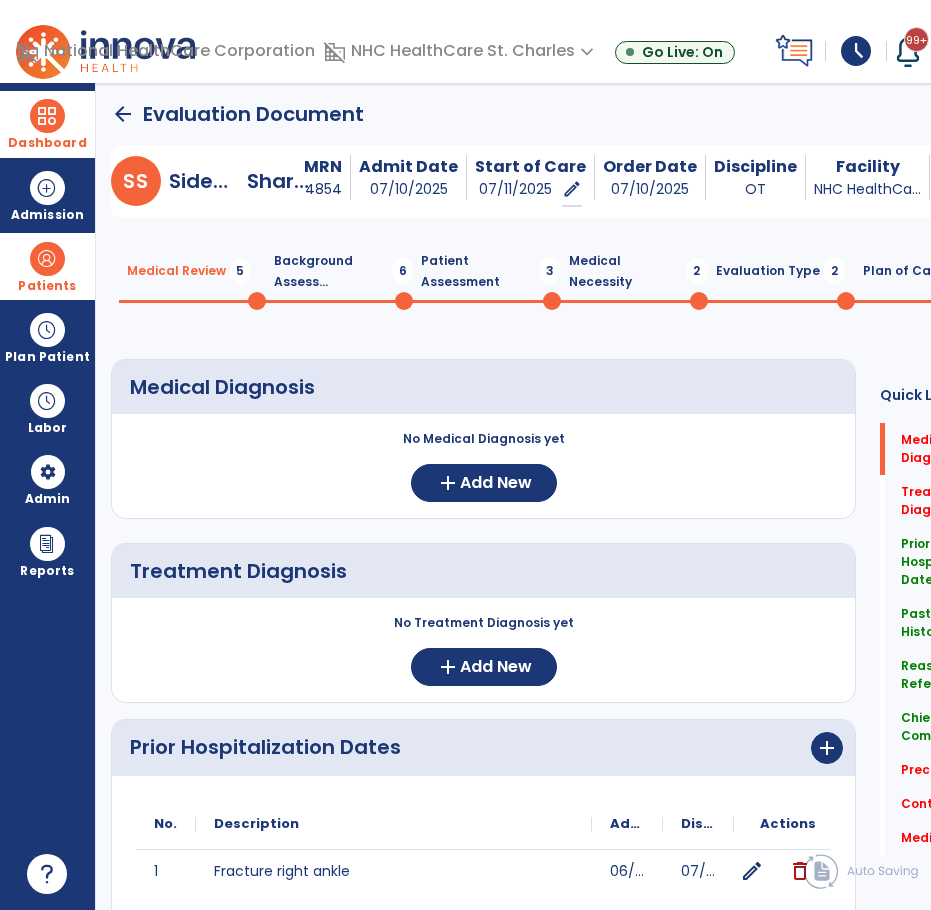scroll, scrollTop: 0, scrollLeft: 0, axis: both 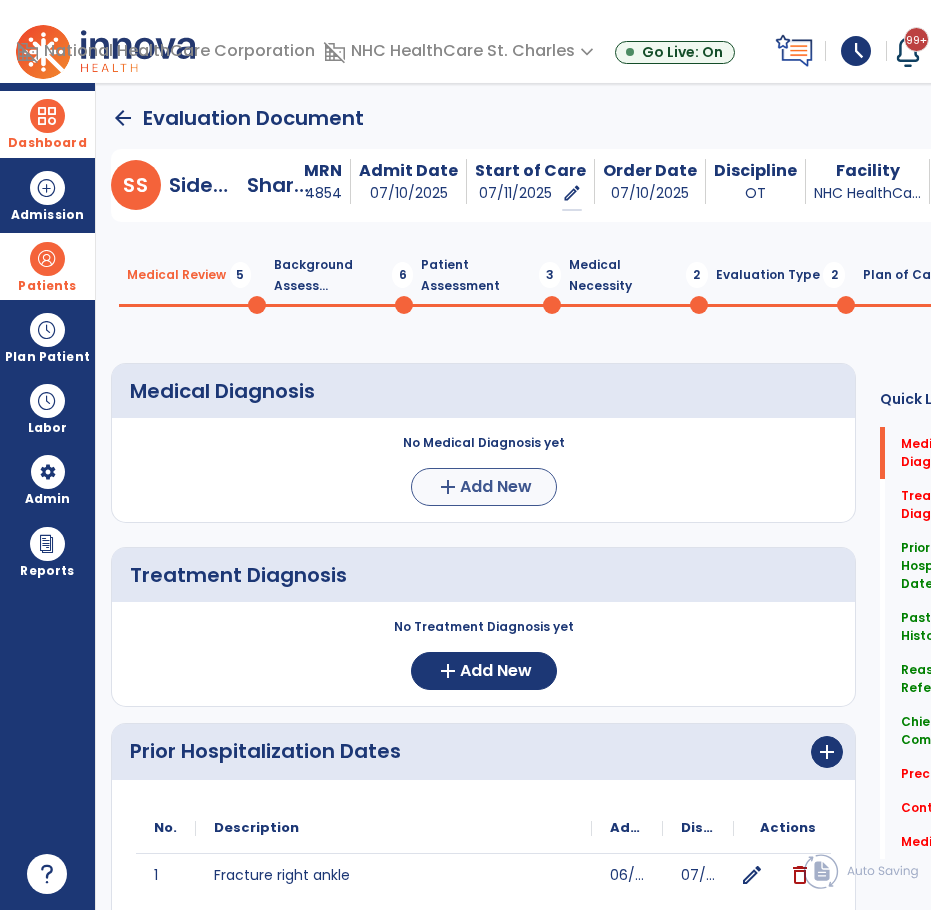 type on "**********" 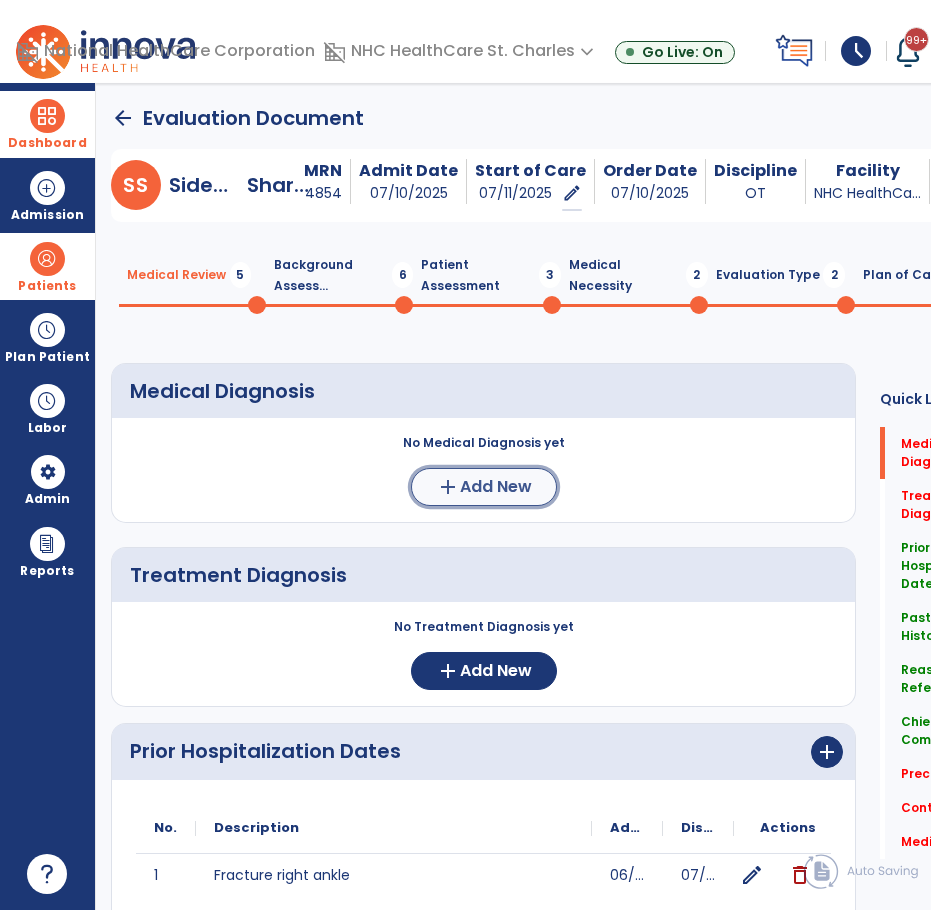 click on "add  Add New" 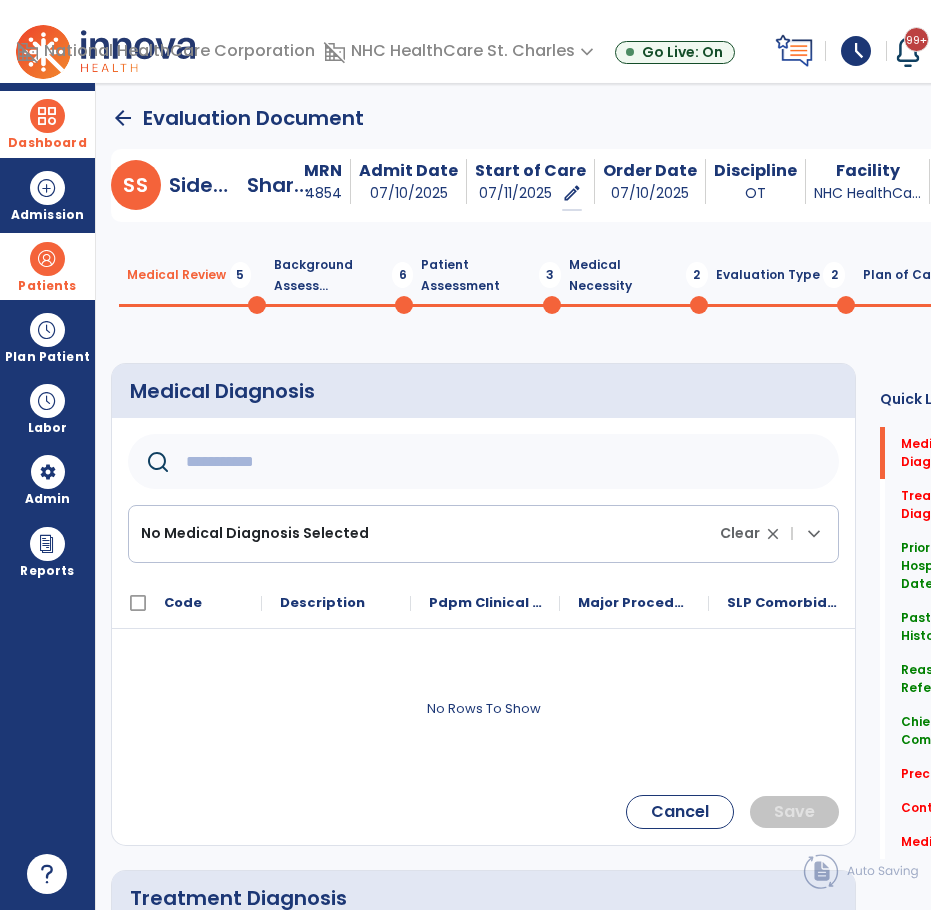 click 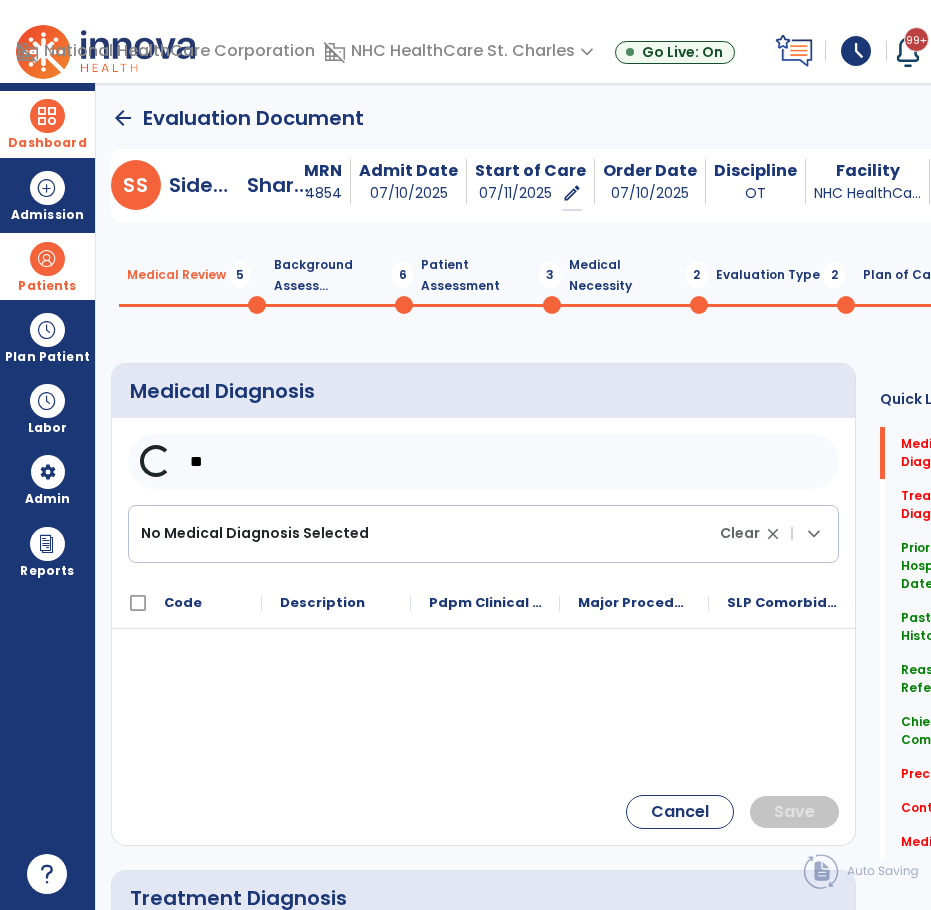 type on "*" 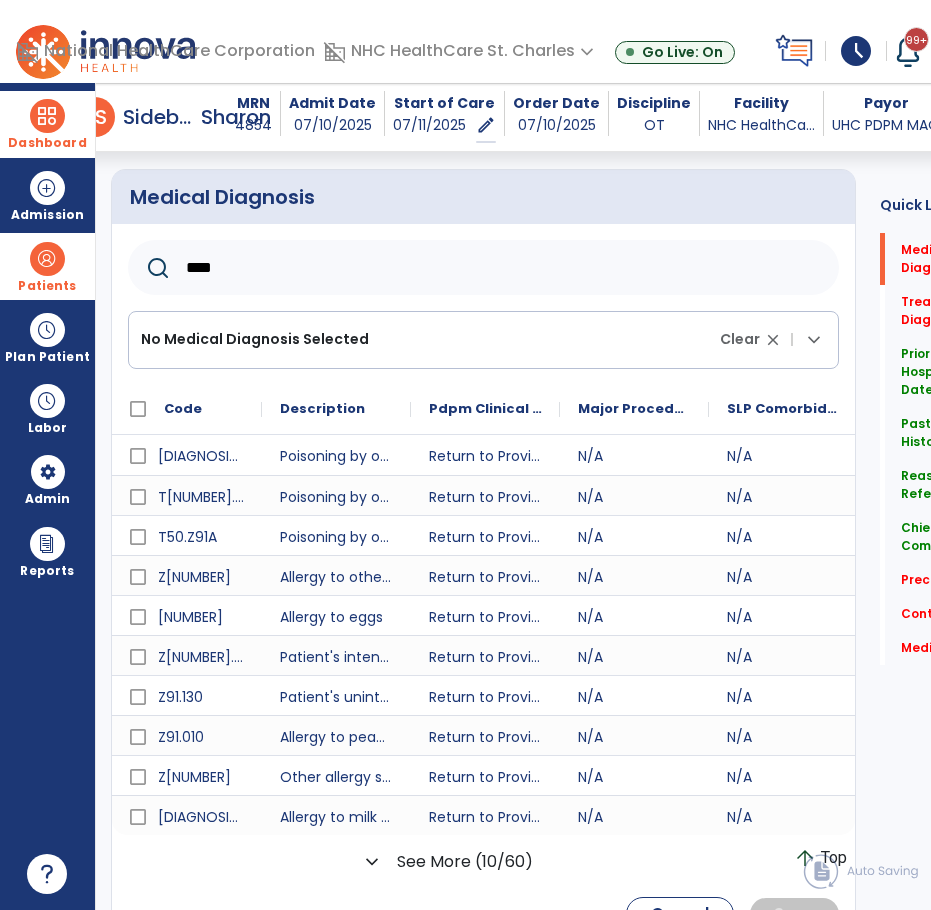 scroll, scrollTop: 146, scrollLeft: 0, axis: vertical 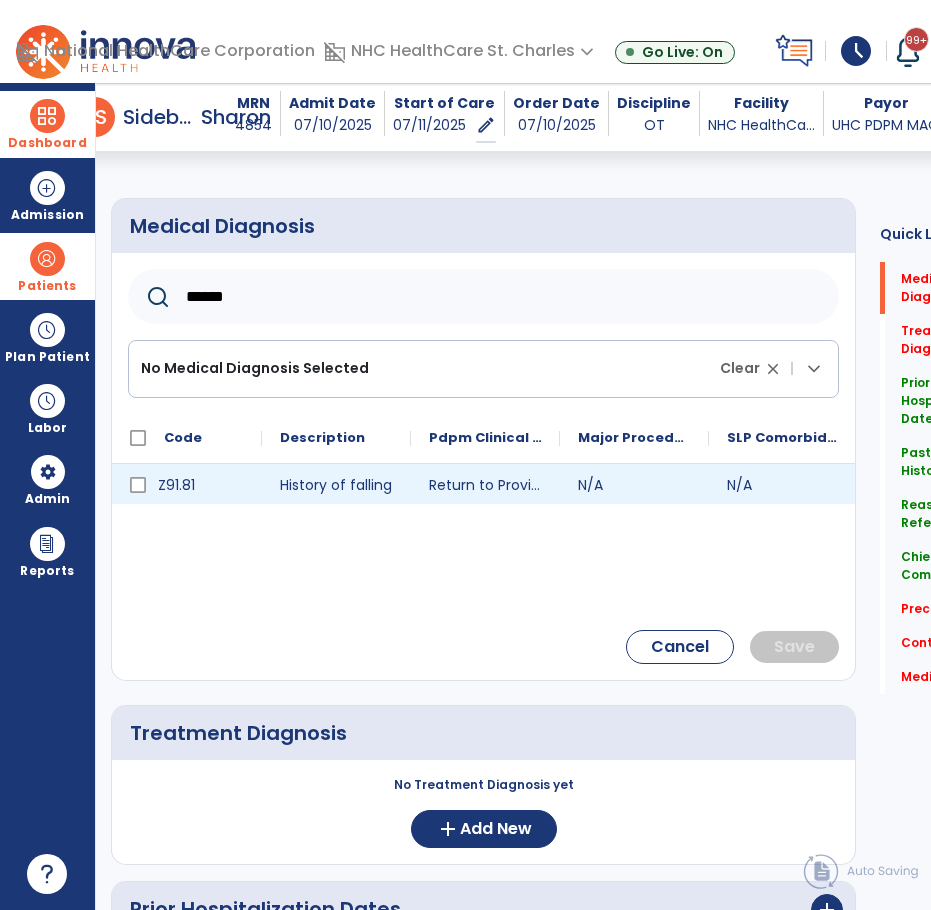 type on "******" 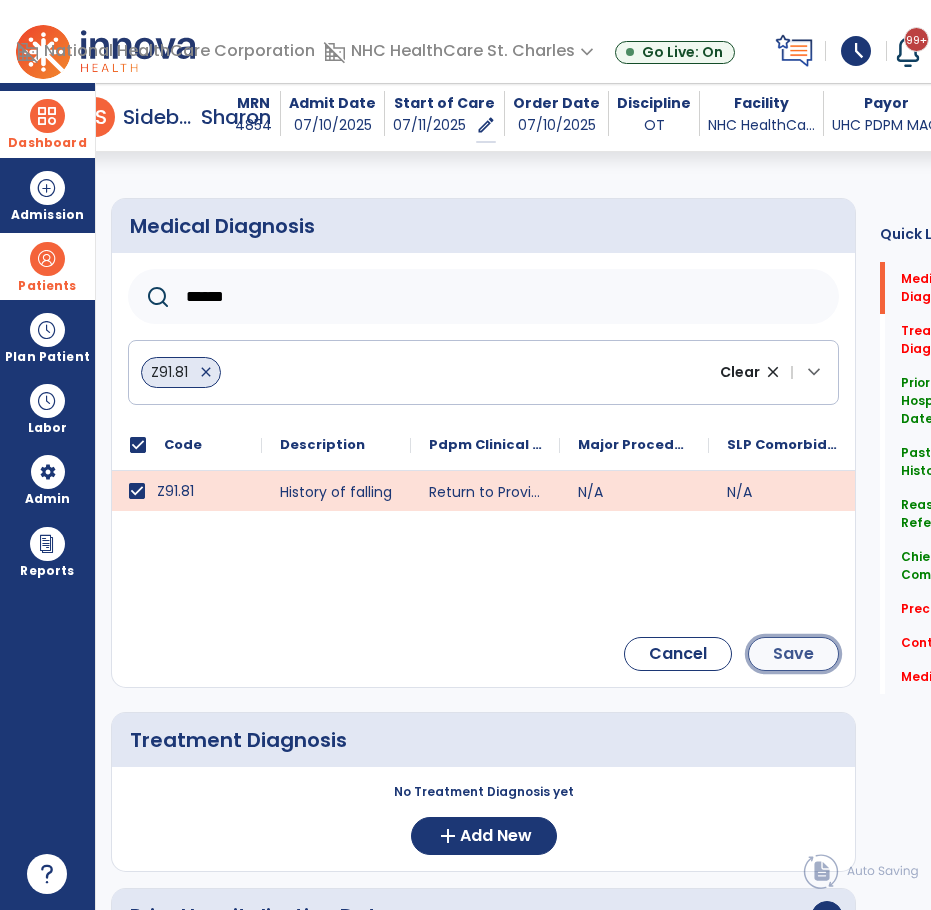 click on "Save" 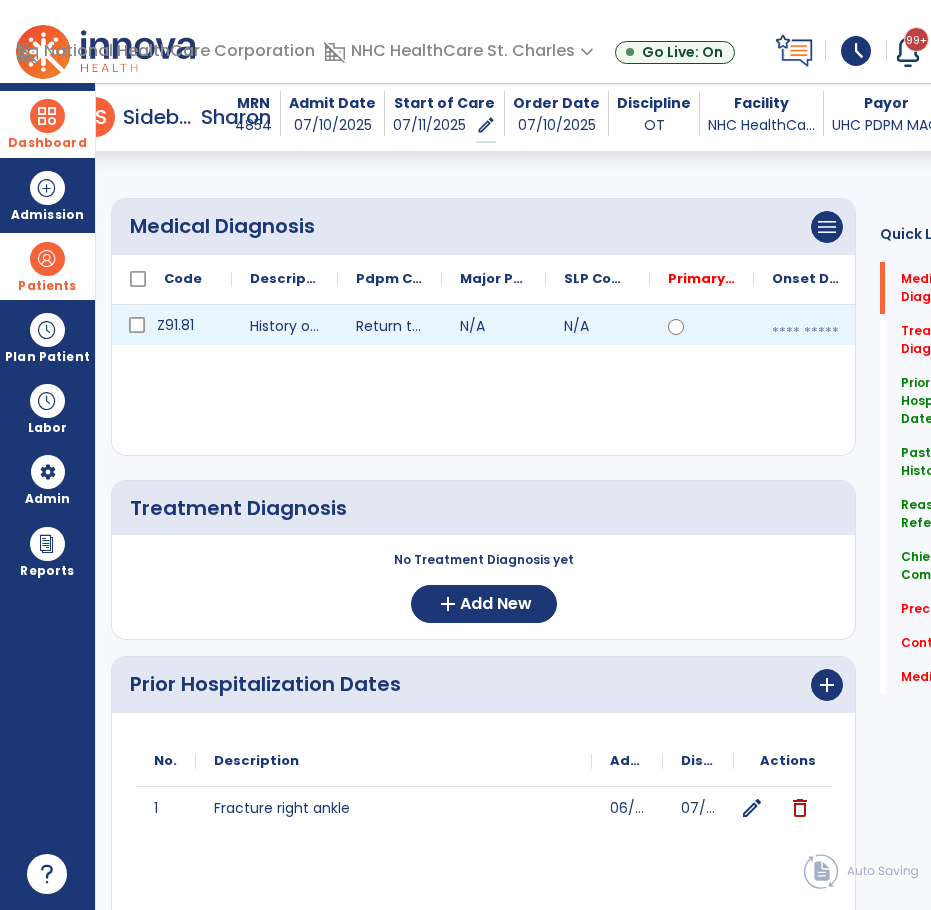 click at bounding box center [806, 333] 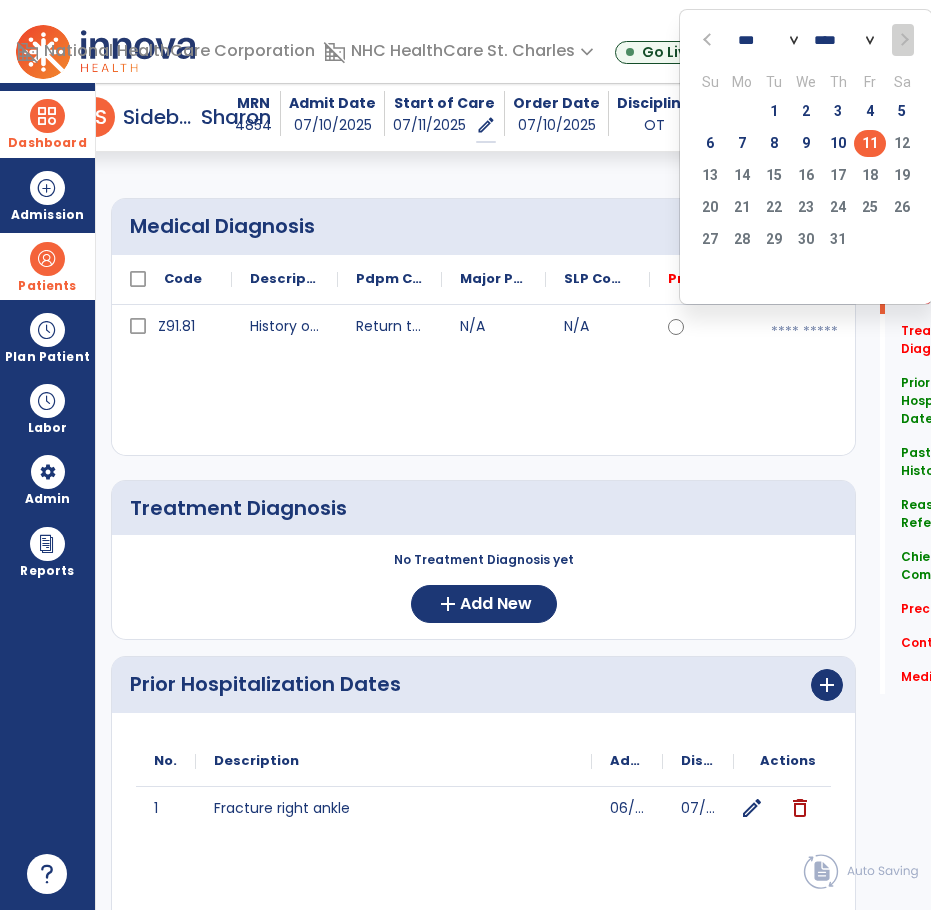 click 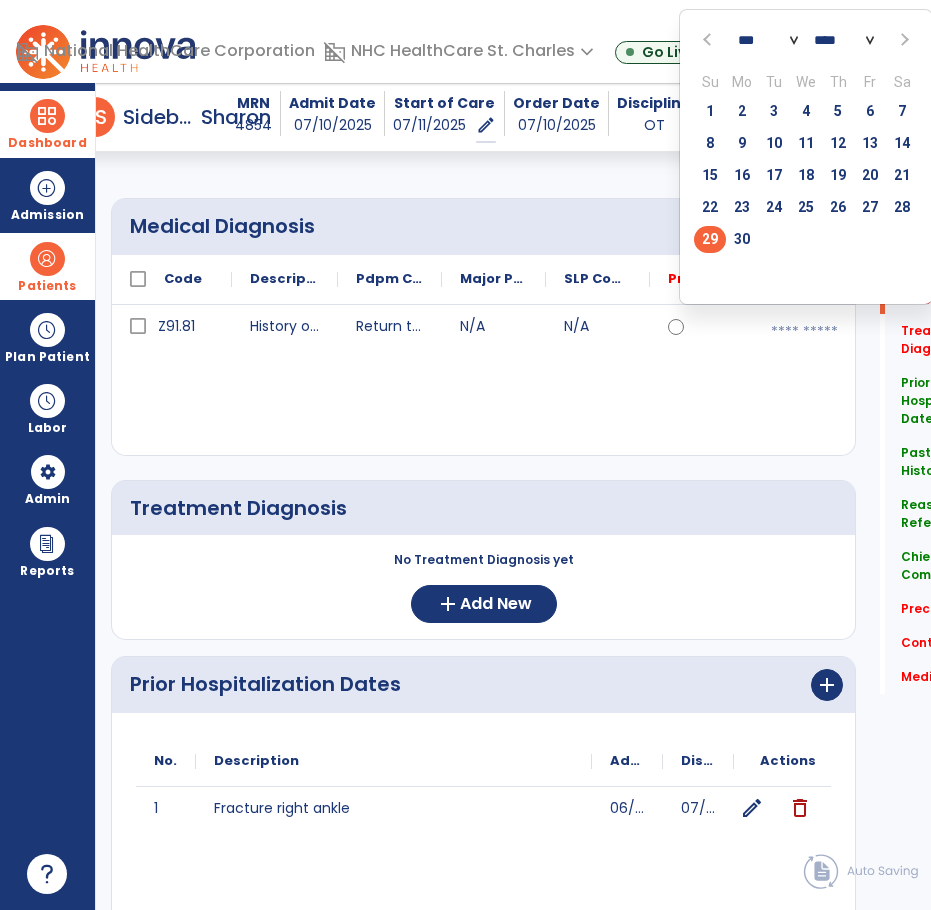 click on "29" 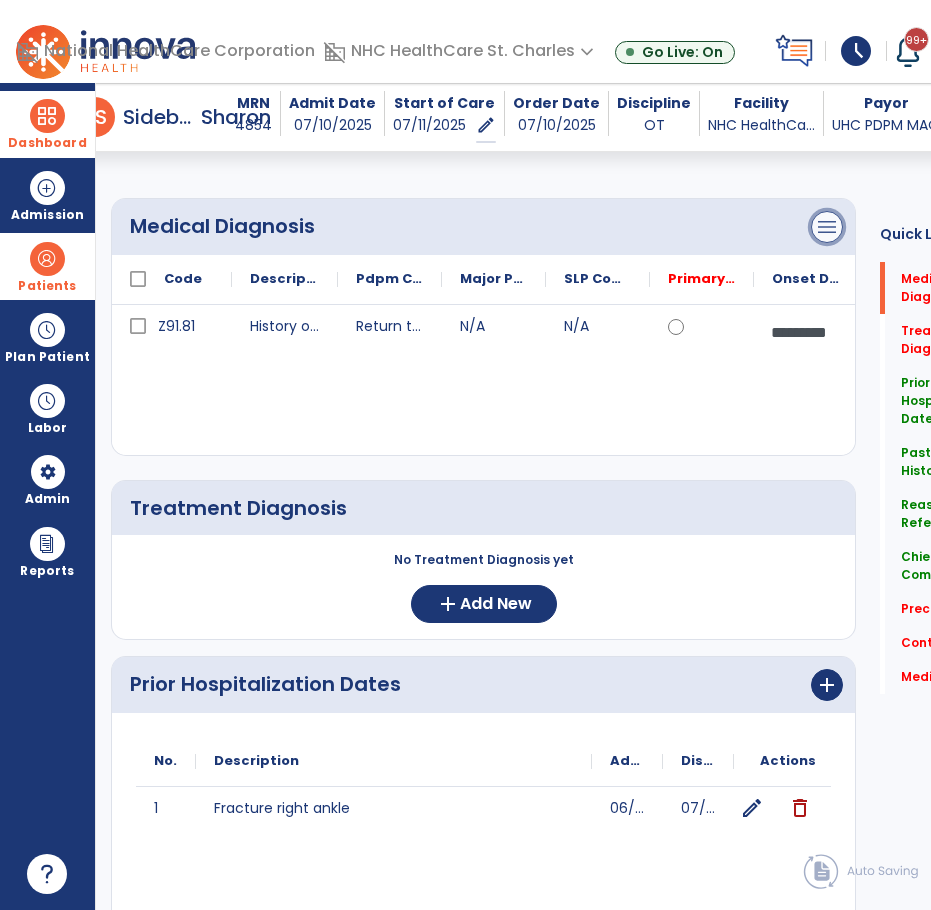 click on "menu" at bounding box center [827, 227] 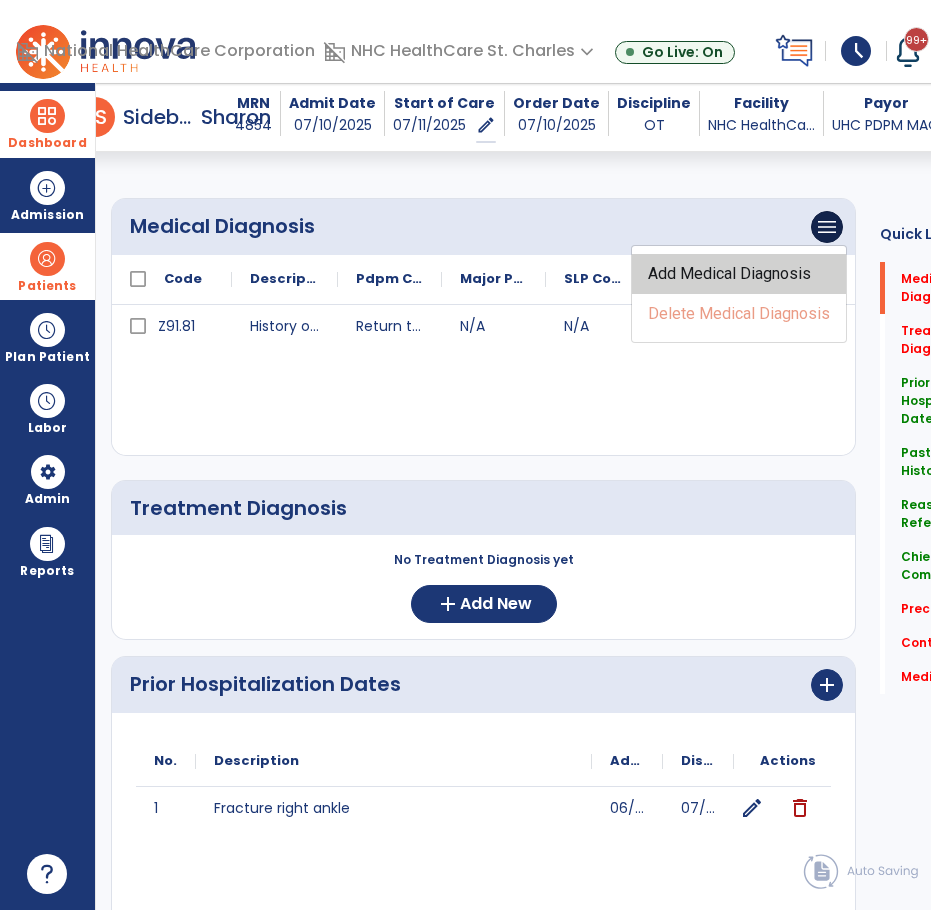 click on "Add Medical Diagnosis" 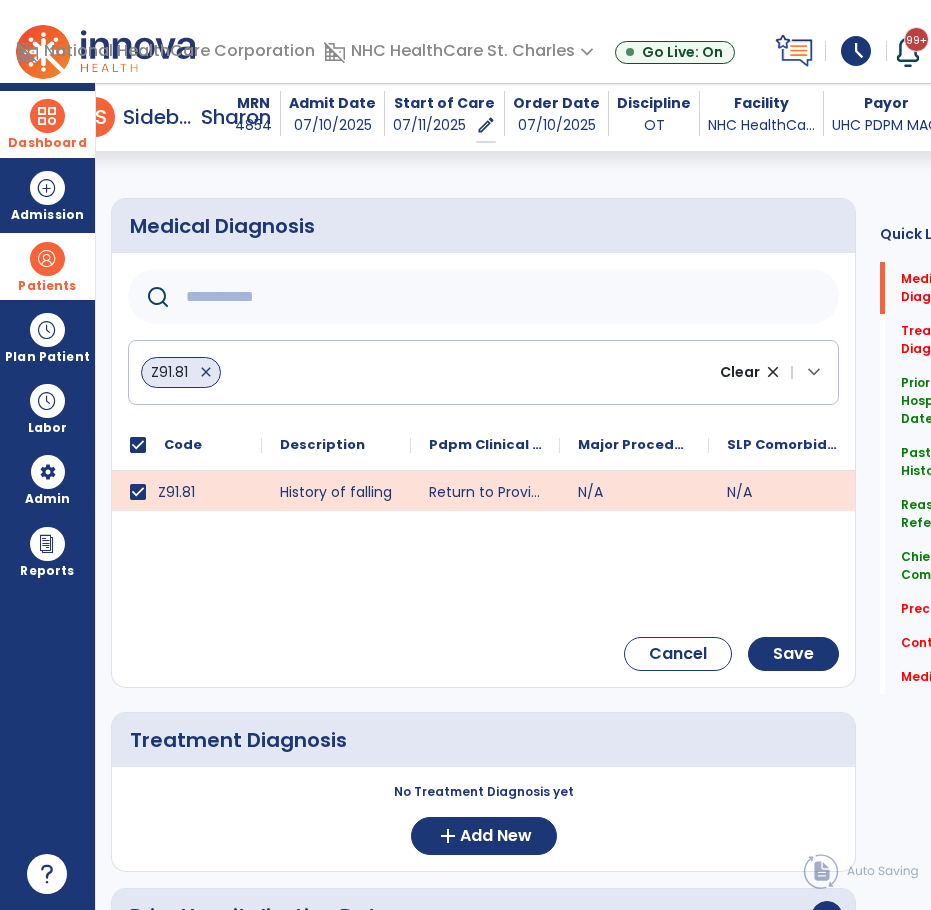 click 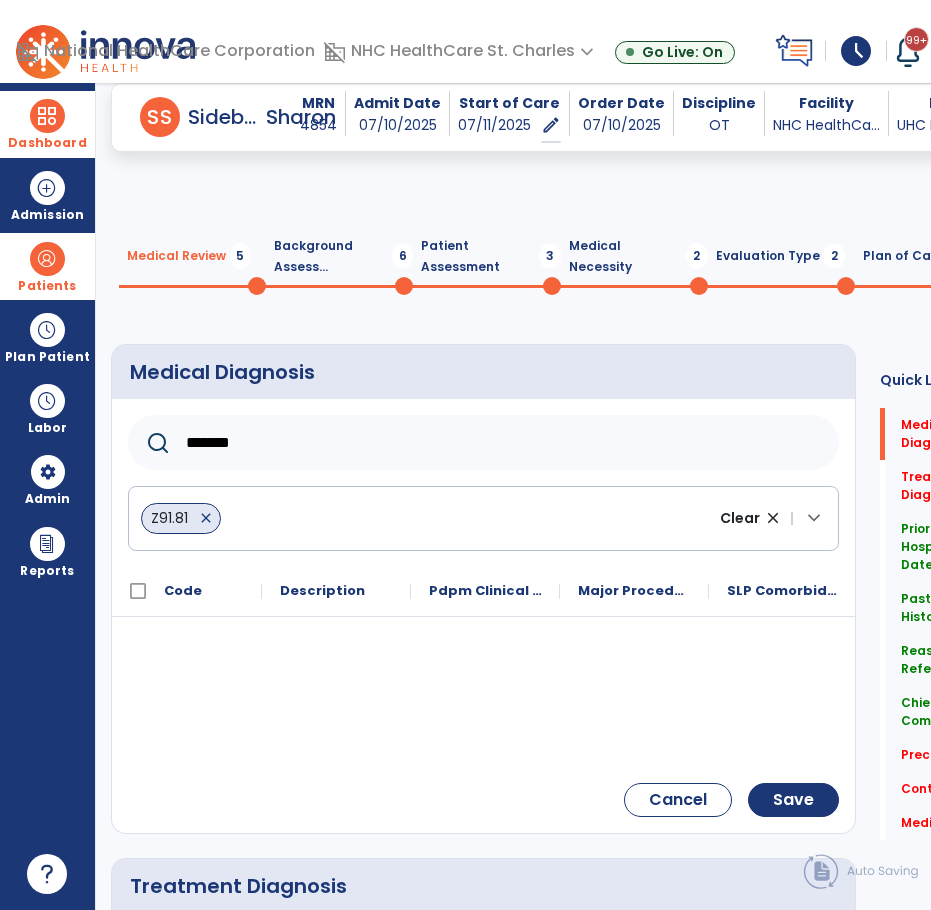 scroll, scrollTop: 100, scrollLeft: 0, axis: vertical 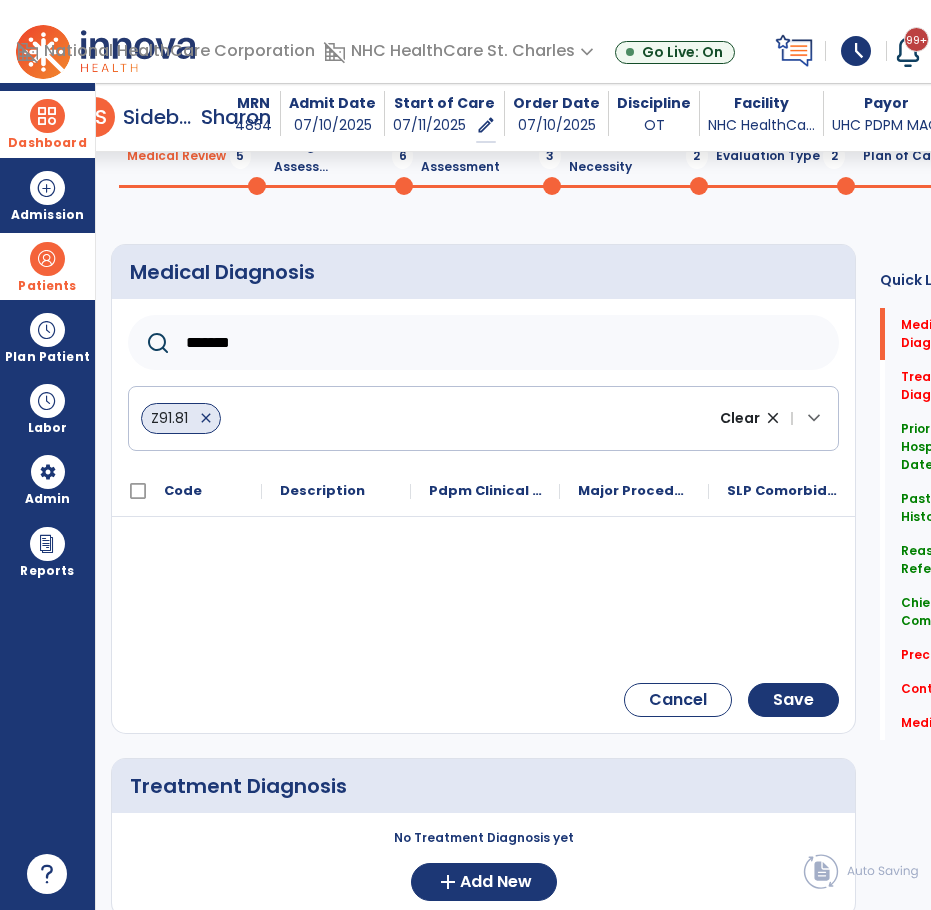 click on "*******" 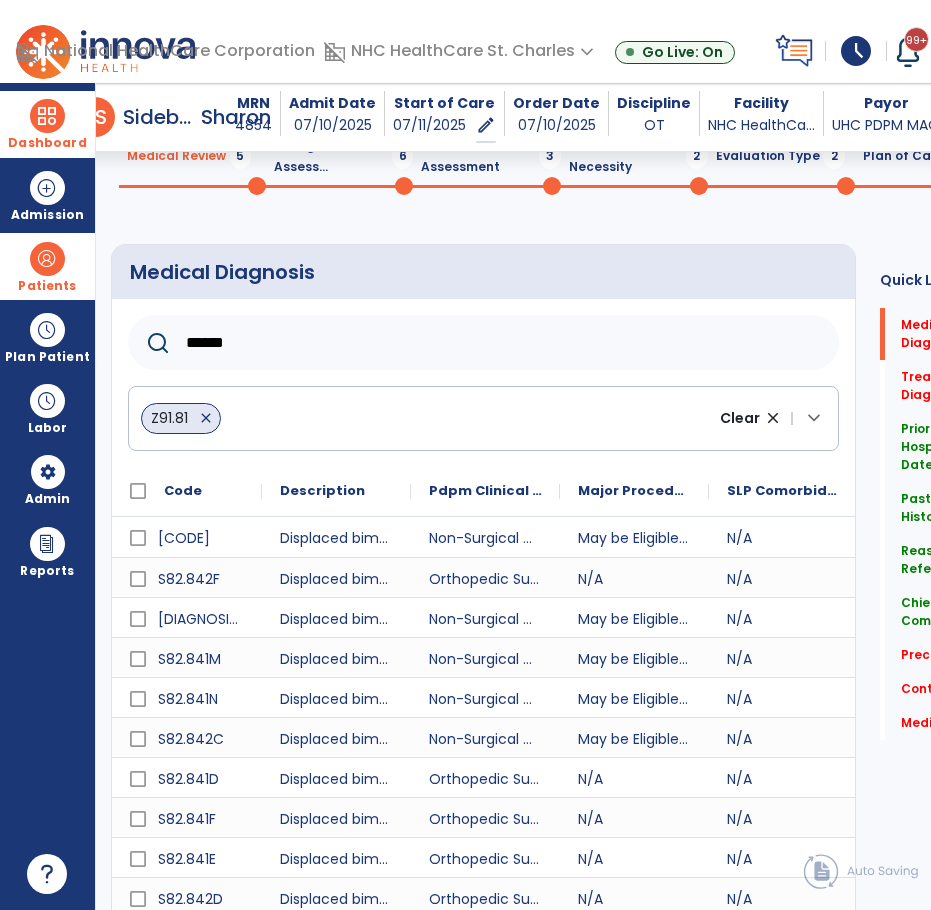 scroll, scrollTop: 153, scrollLeft: 0, axis: vertical 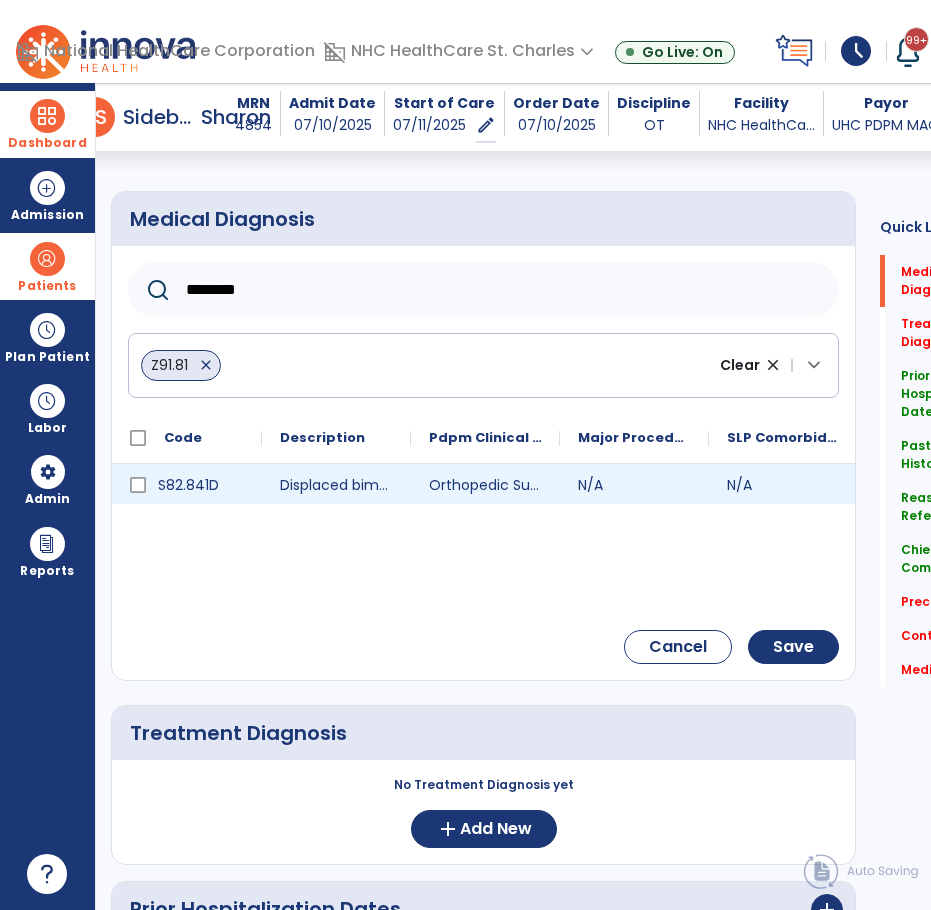 type on "********" 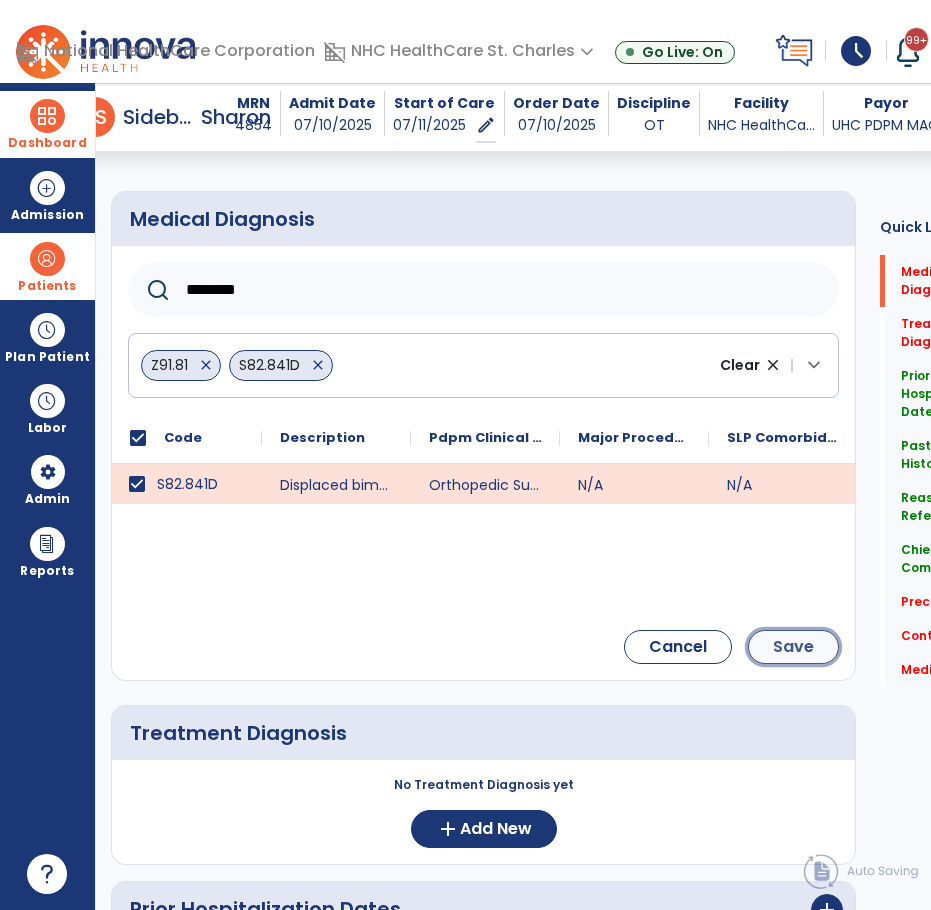click on "Save" 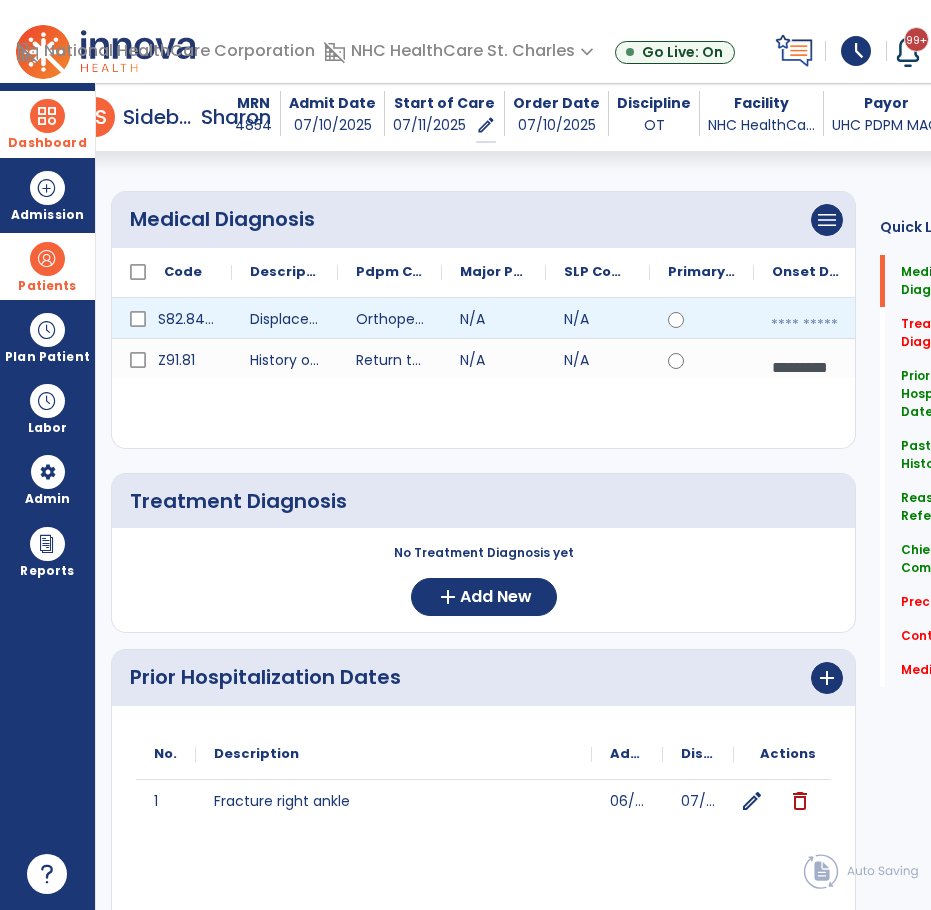 click at bounding box center (806, 325) 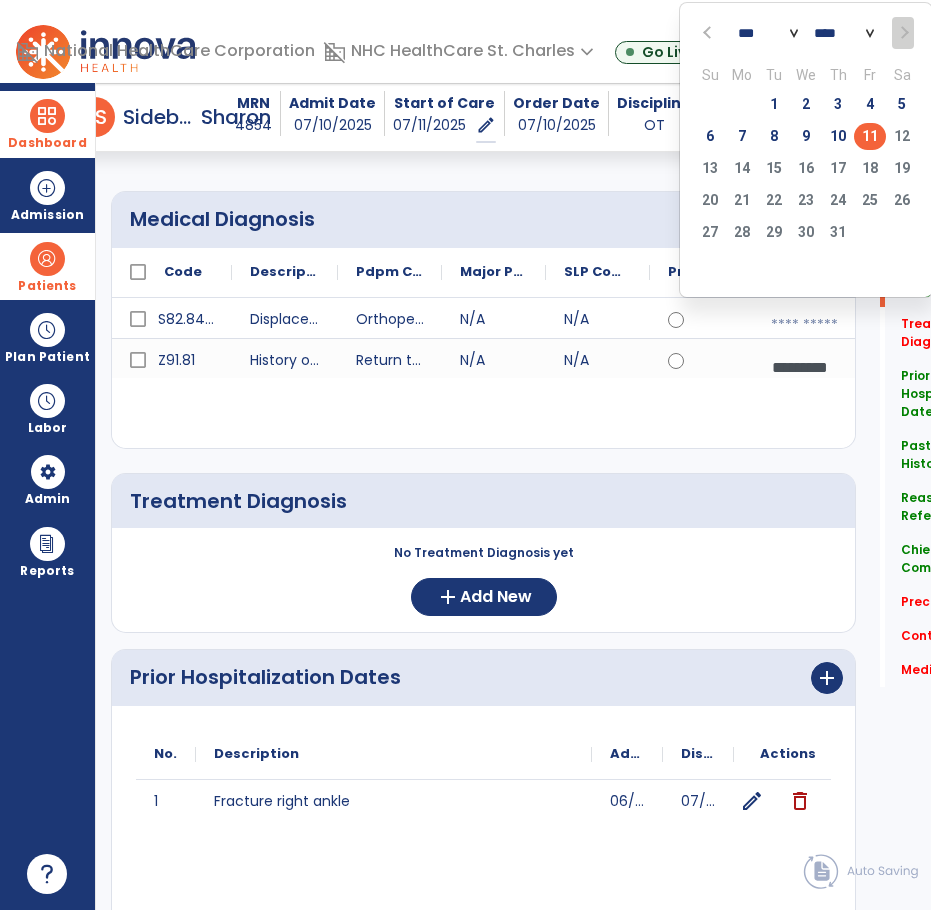 click 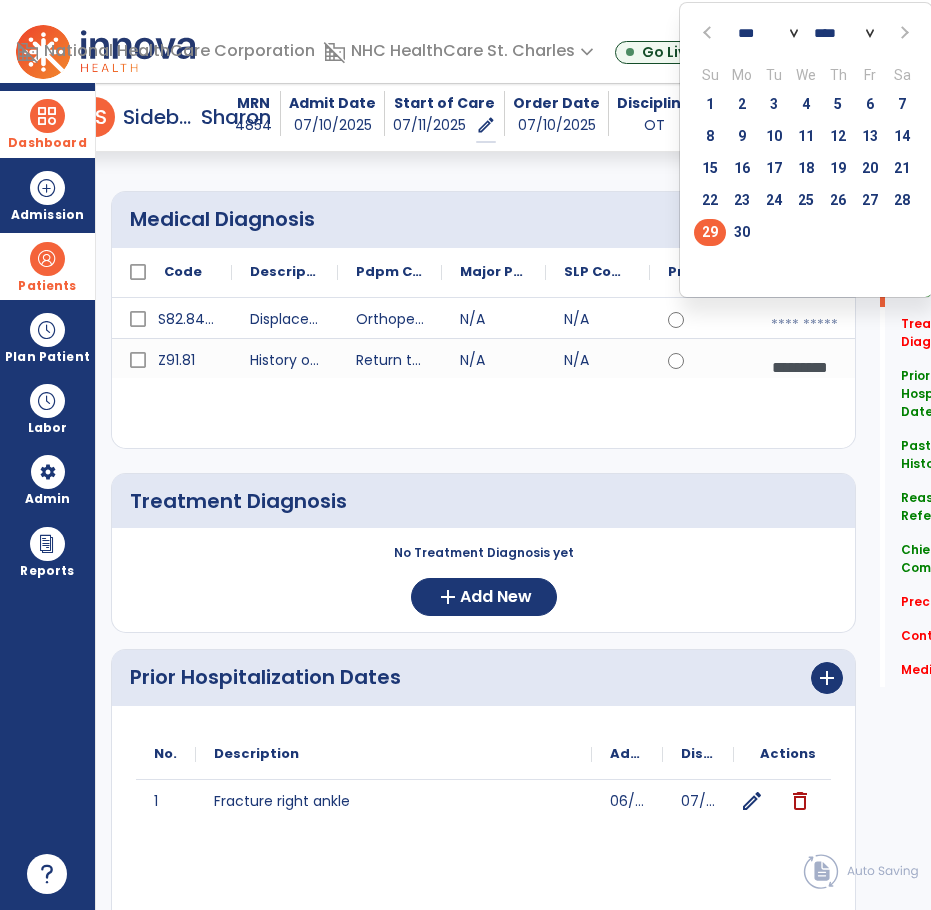 click on "29" 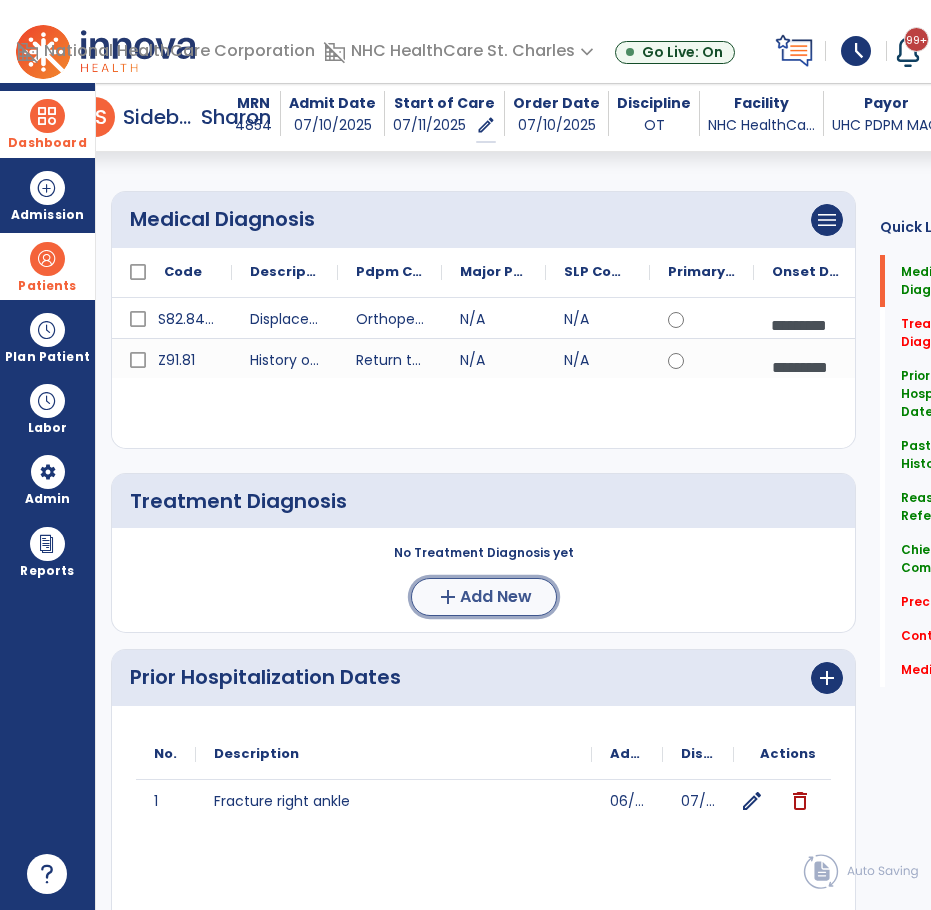 click on "Add New" 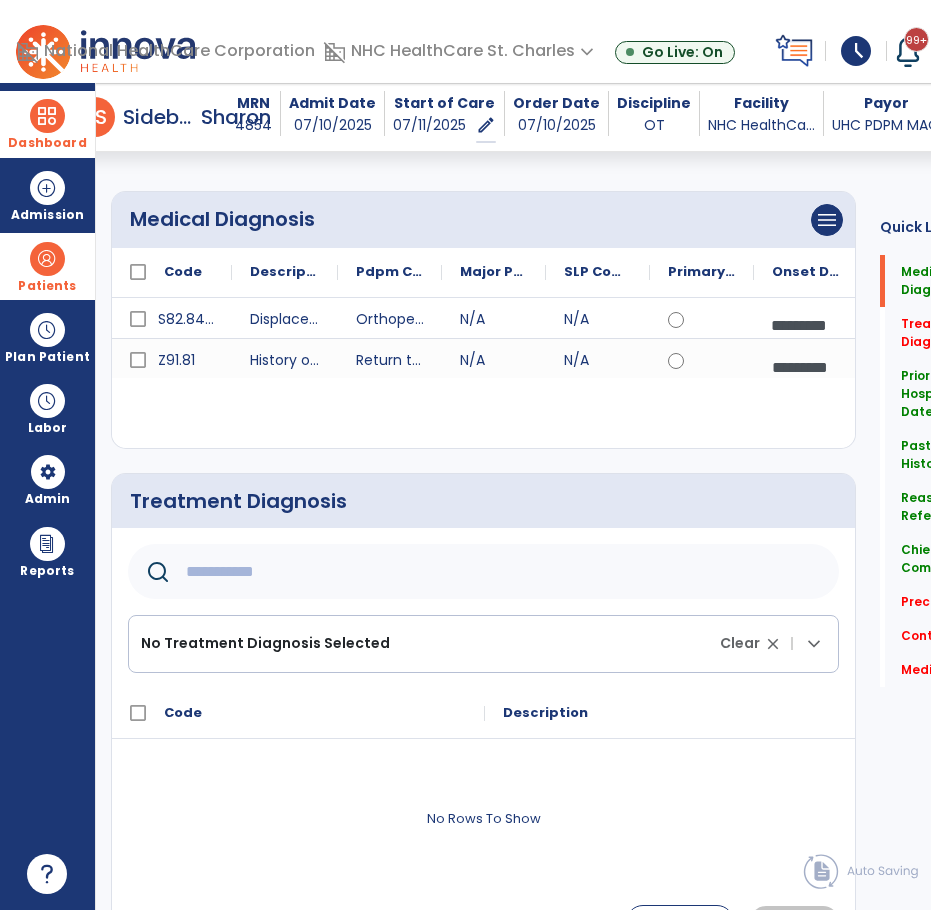 click 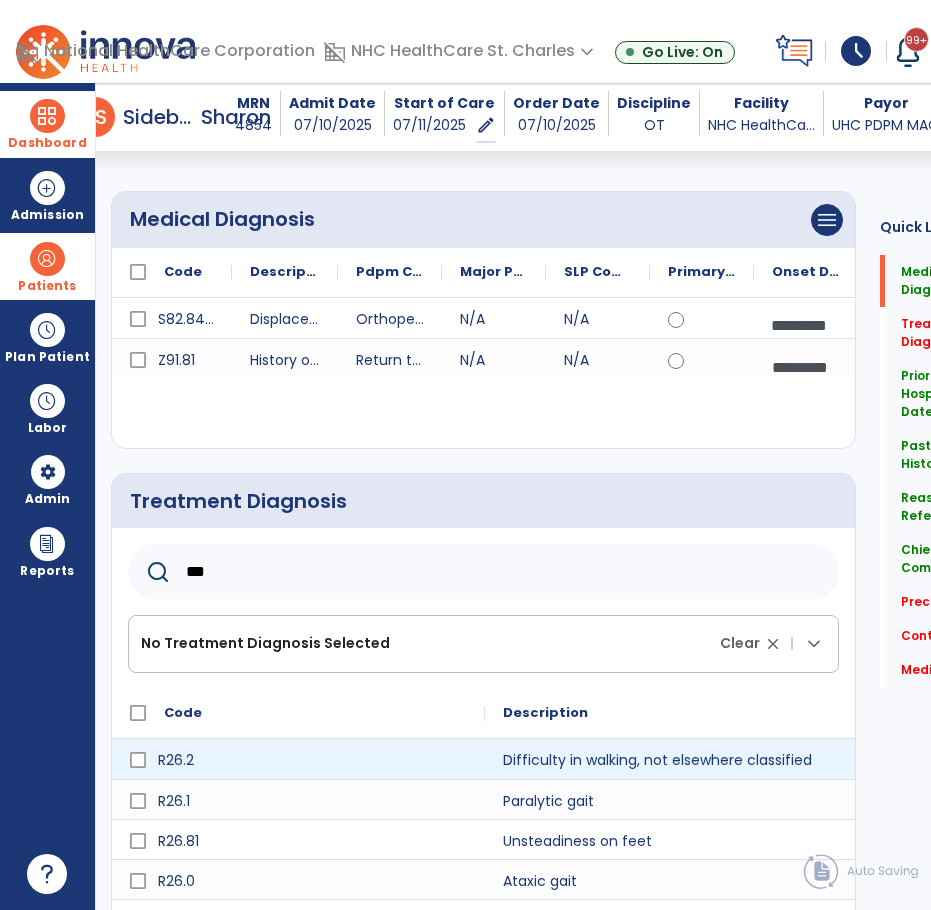 type on "***" 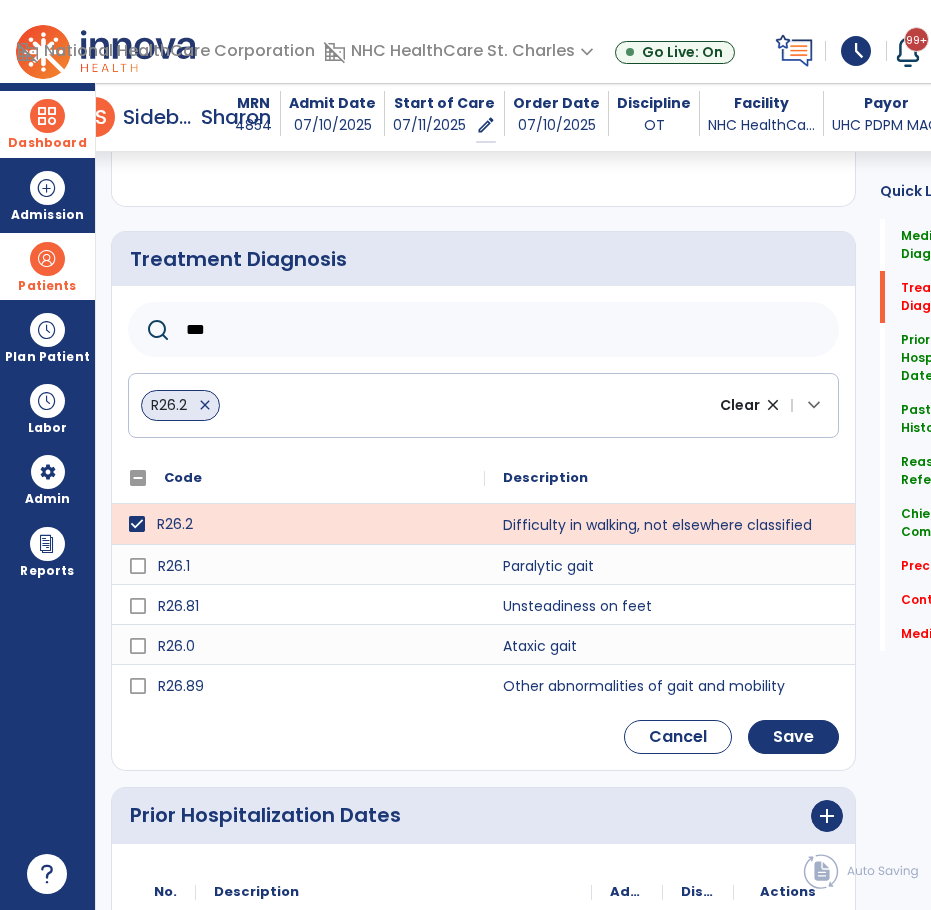 scroll, scrollTop: 453, scrollLeft: 0, axis: vertical 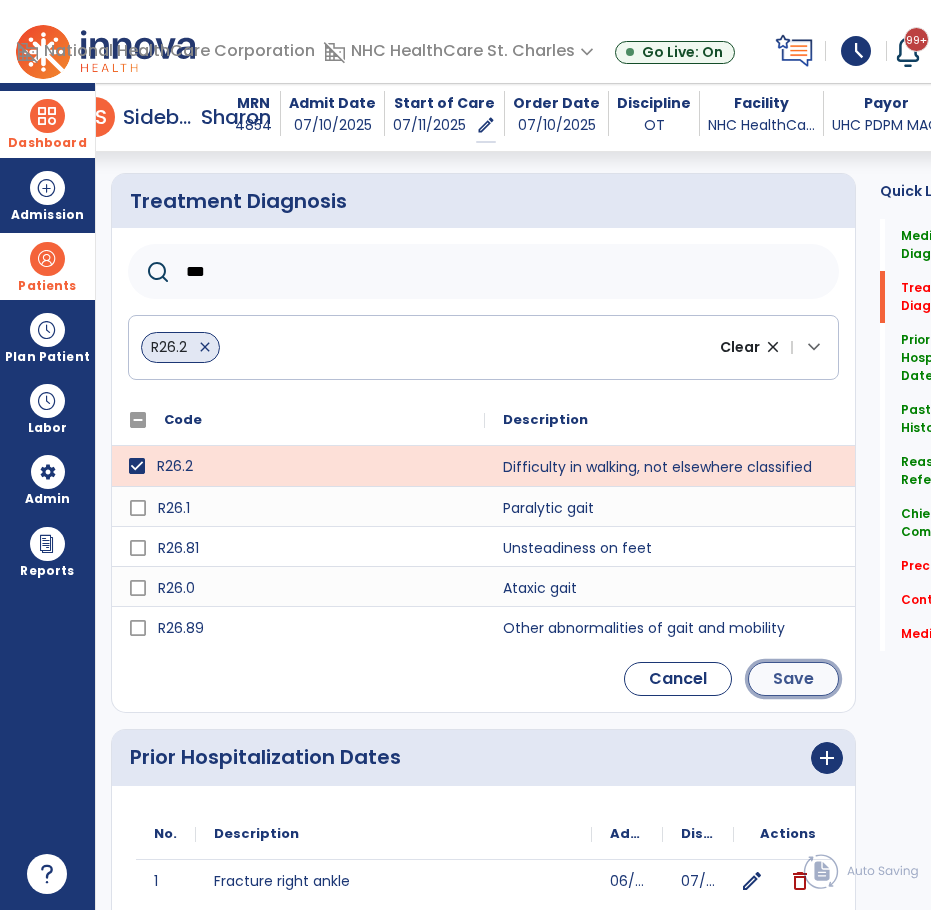 click on "Save" 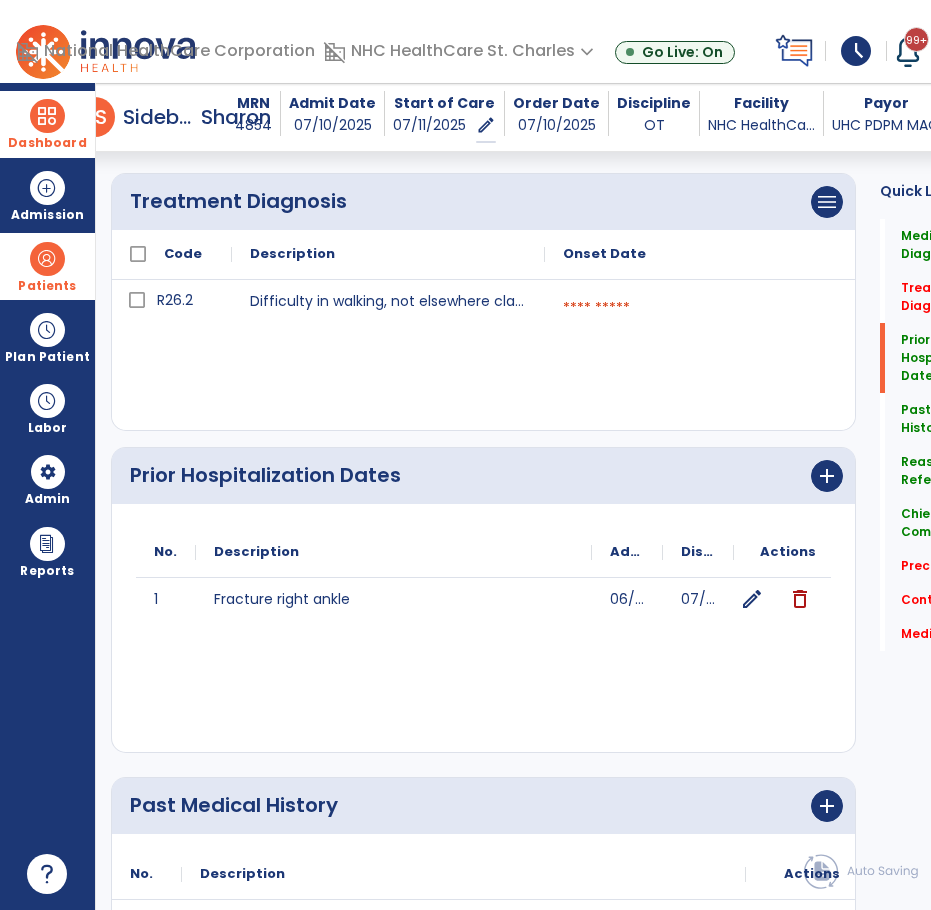 scroll, scrollTop: 553, scrollLeft: 0, axis: vertical 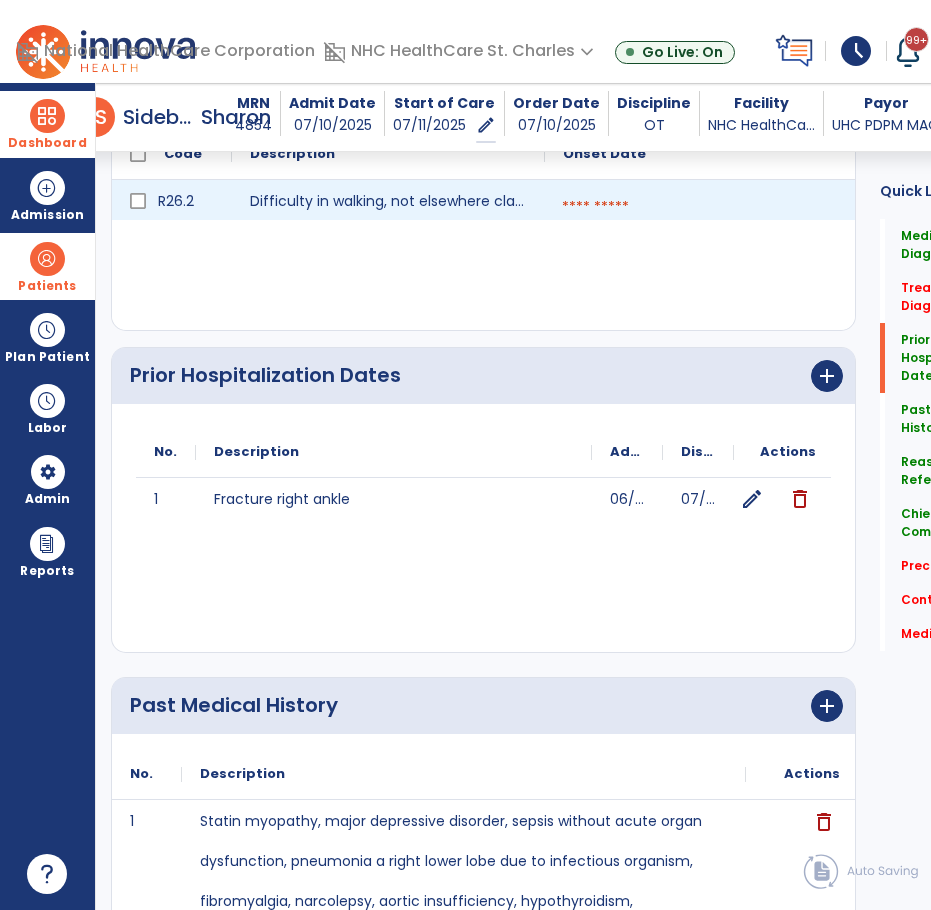 click at bounding box center [701, 207] 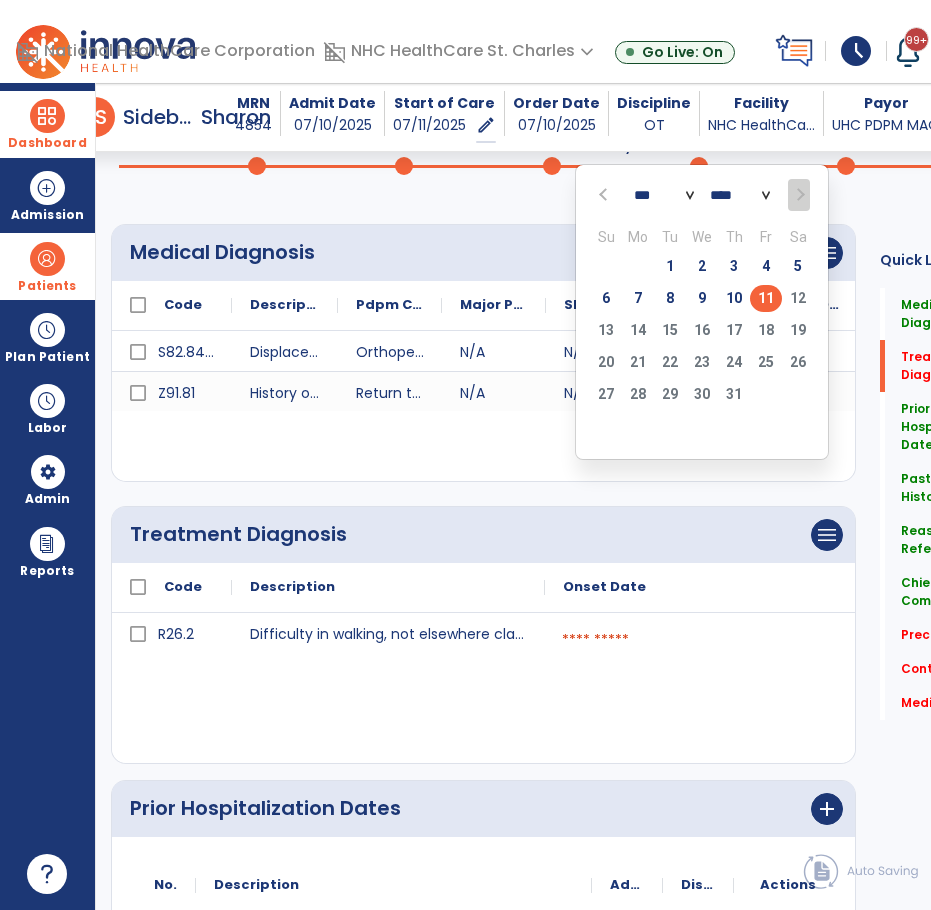 scroll, scrollTop: 53, scrollLeft: 0, axis: vertical 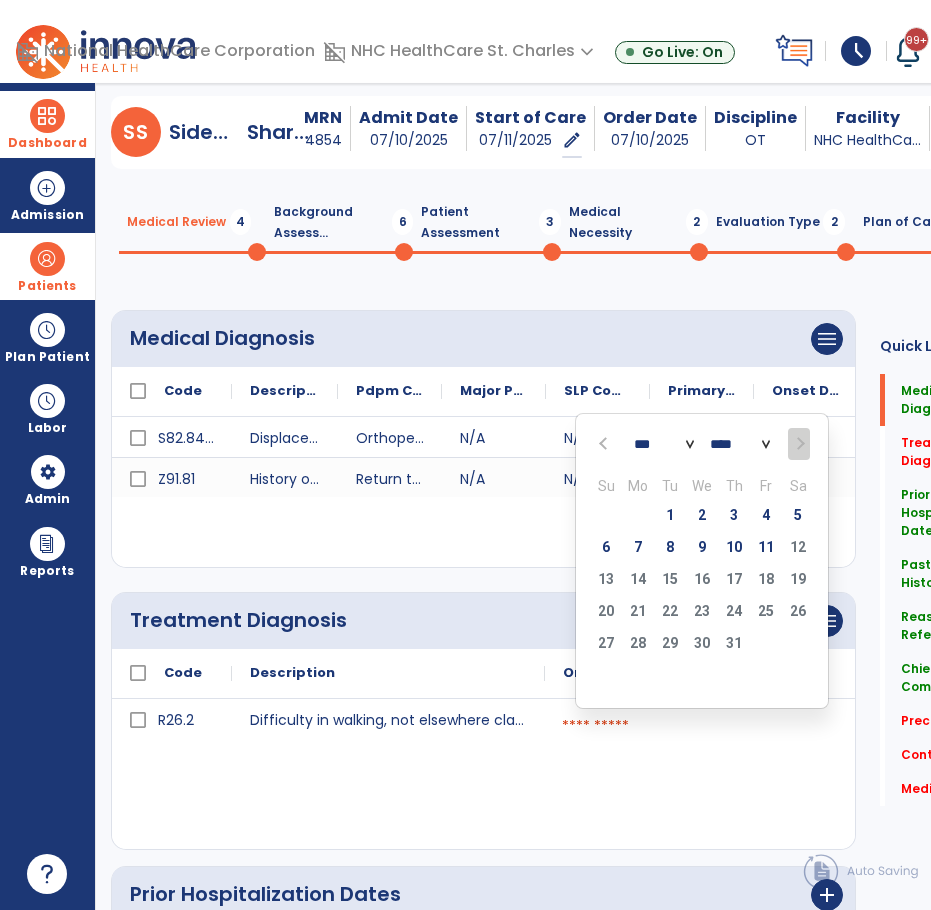 click 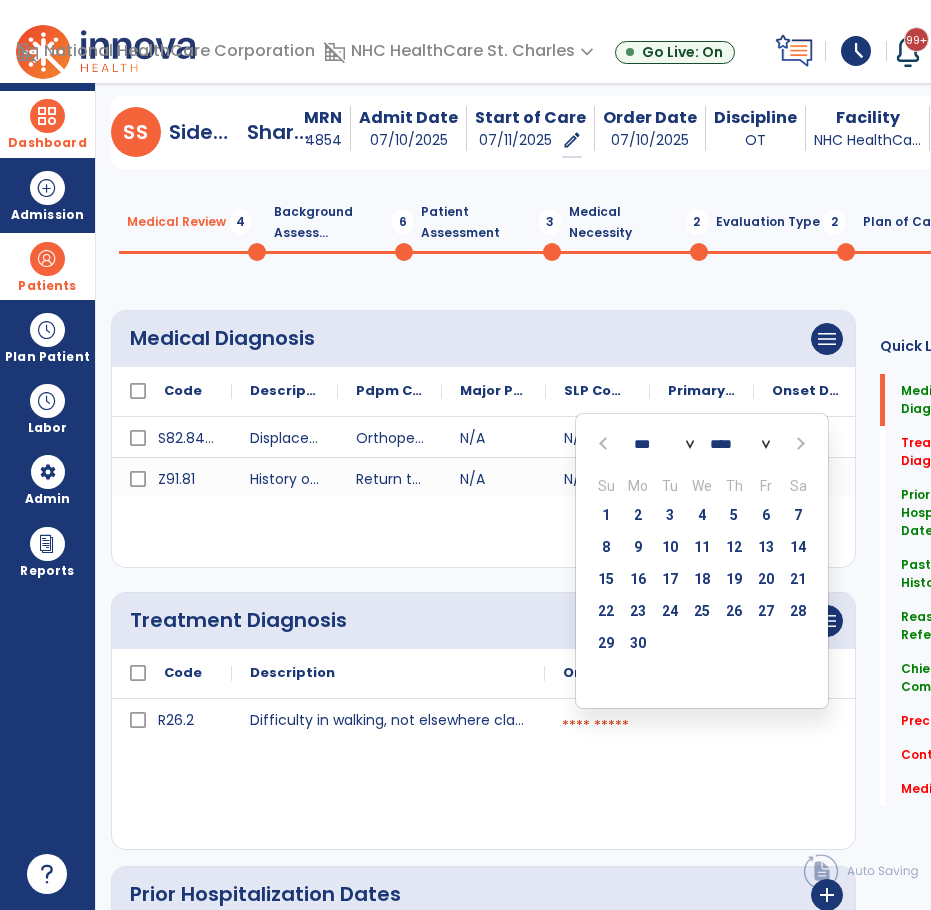 click 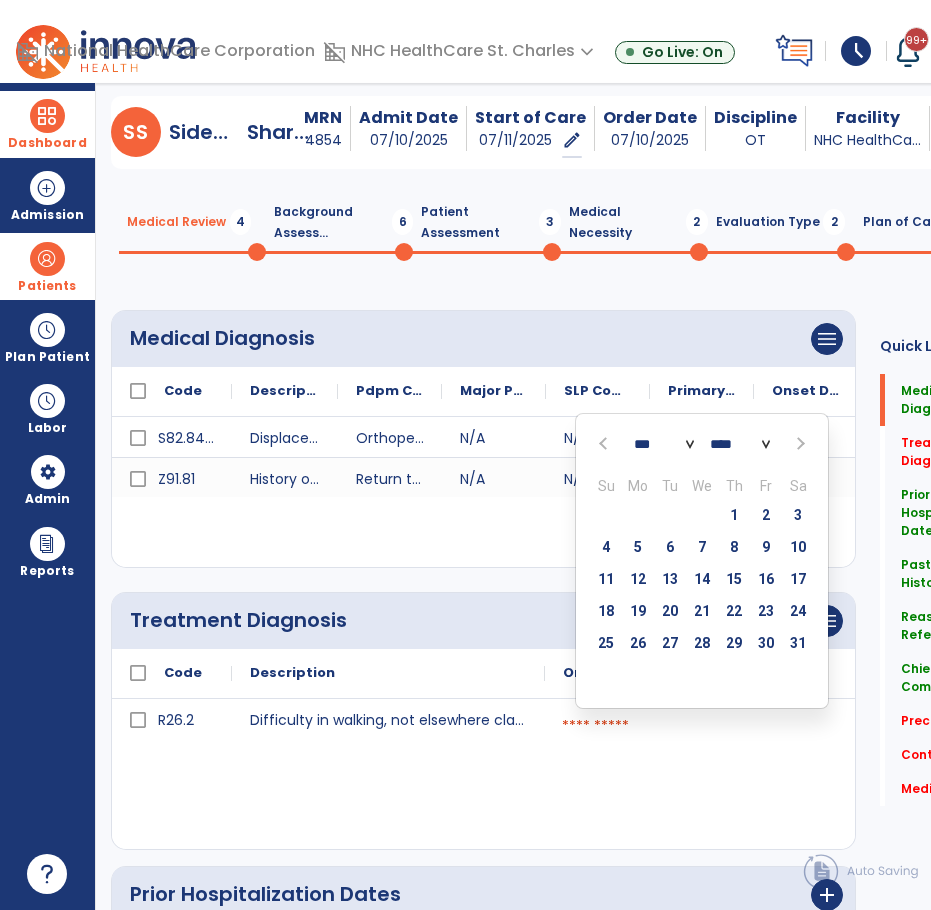click 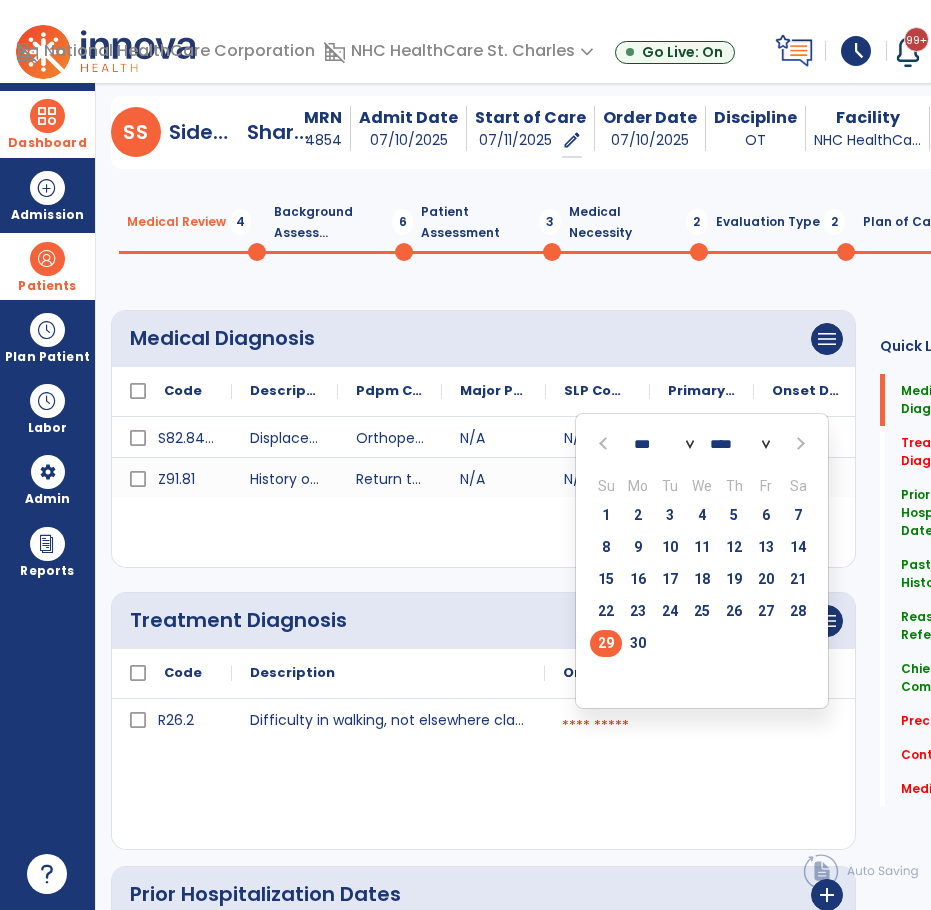 click on "29" 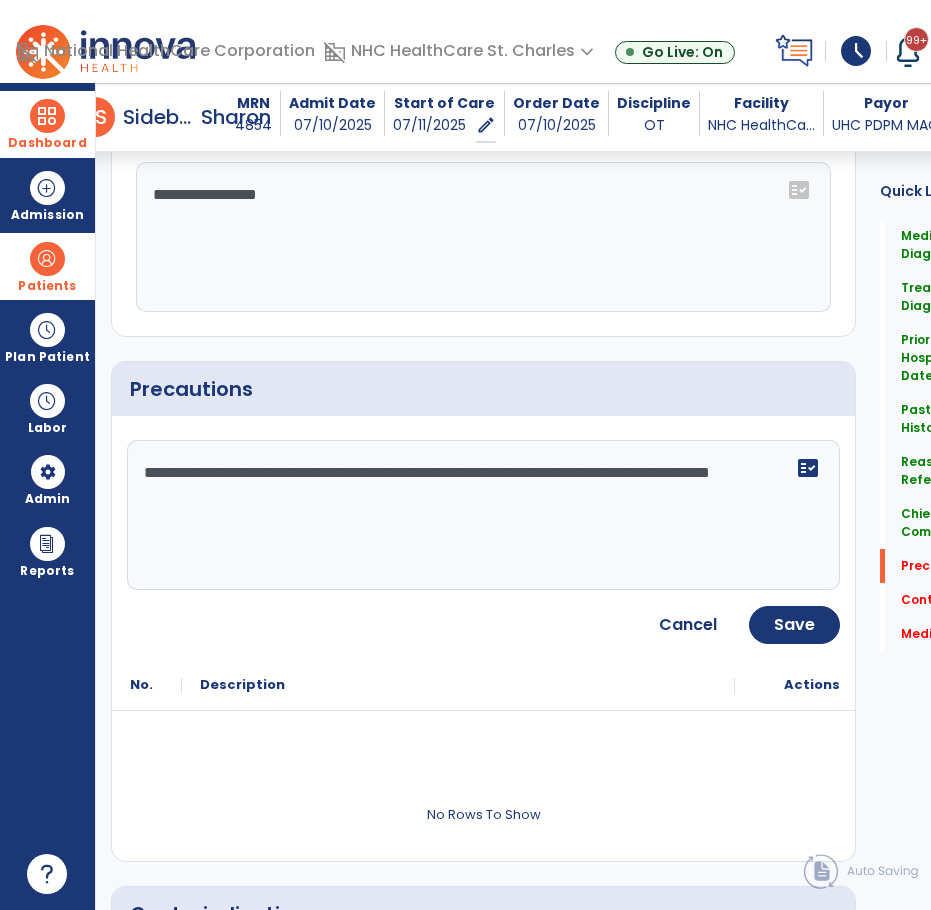 scroll, scrollTop: 1953, scrollLeft: 0, axis: vertical 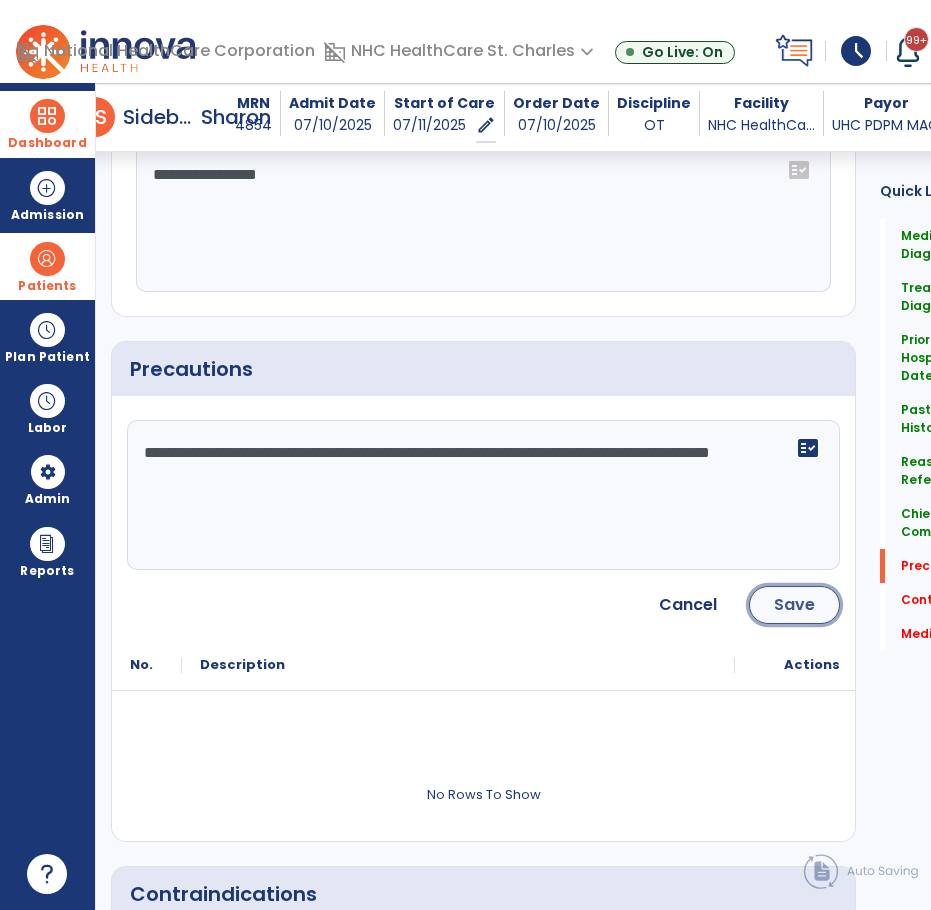 click on "Save" 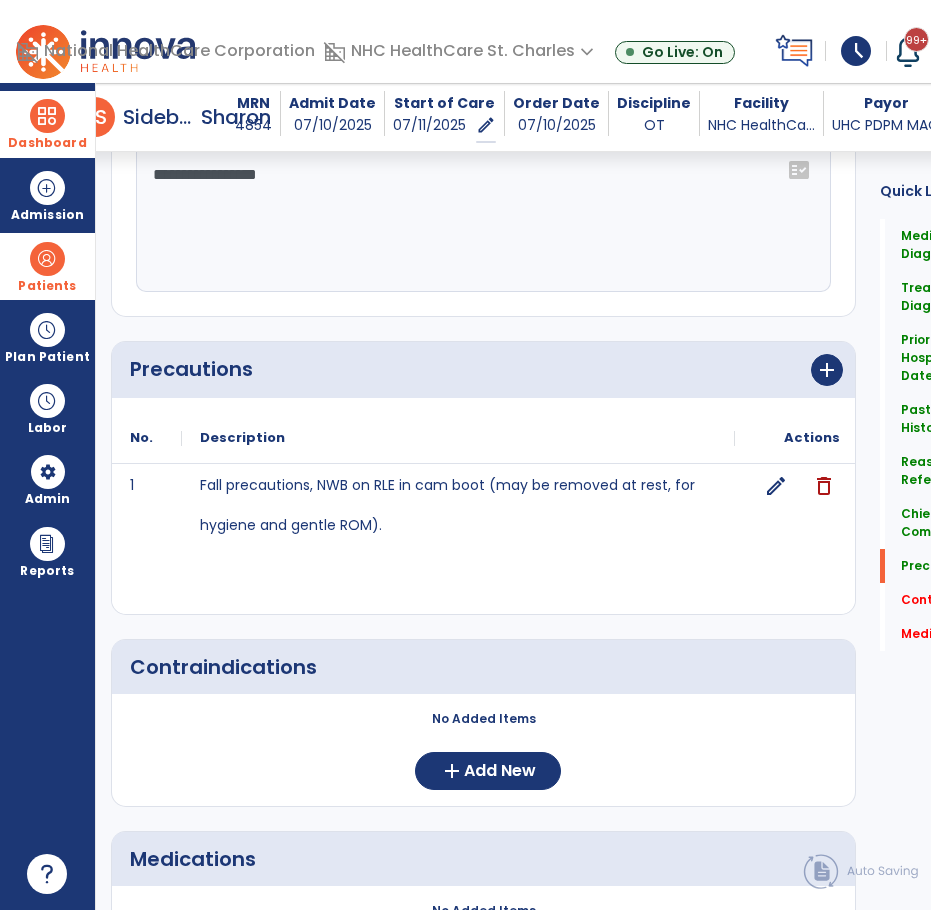 scroll, scrollTop: 2112, scrollLeft: 0, axis: vertical 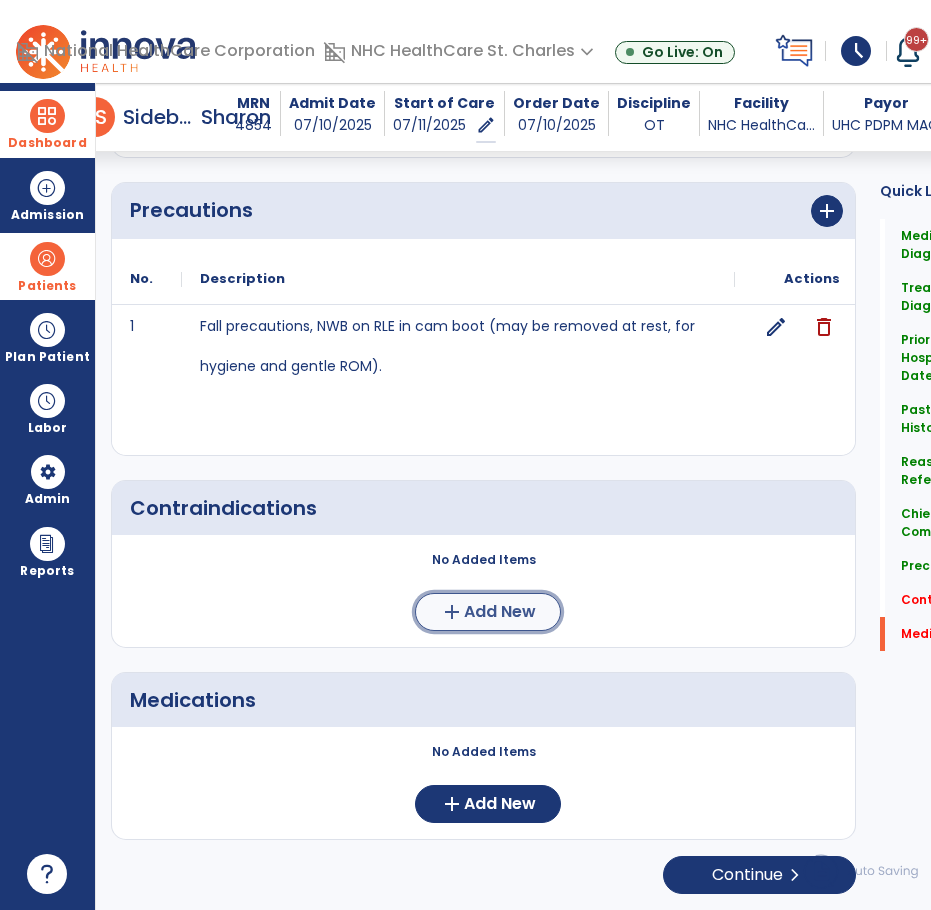 click on "Add New" 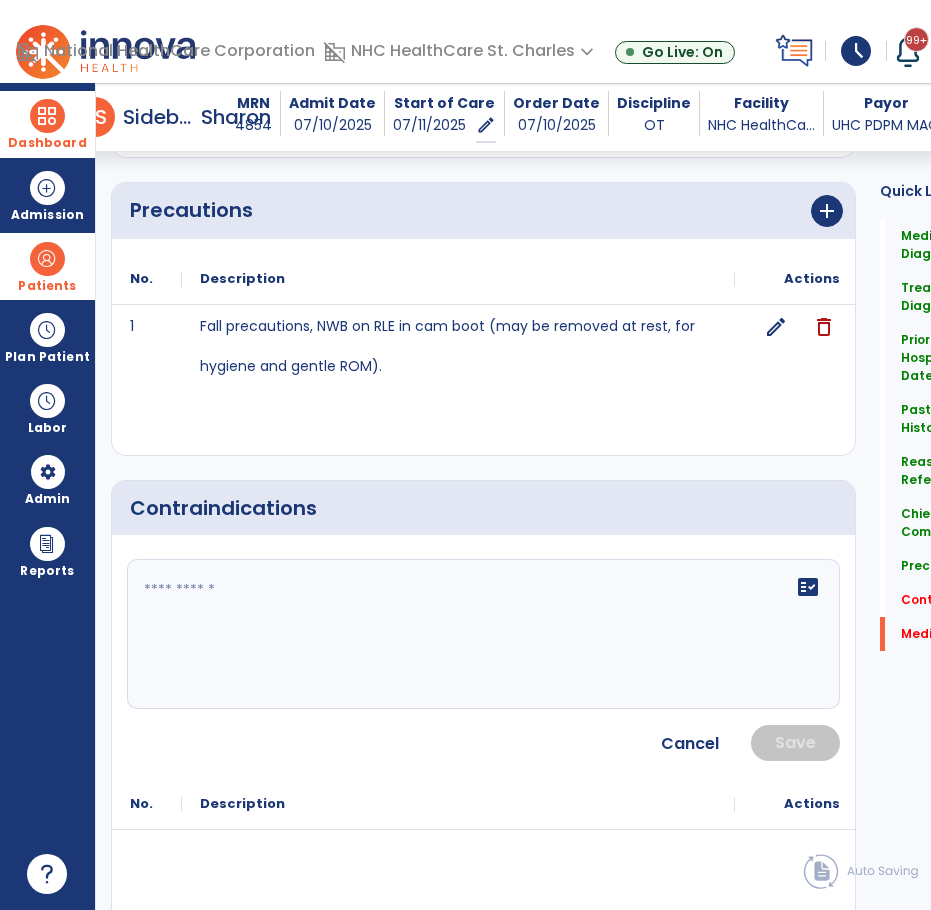 click on "fact_check" 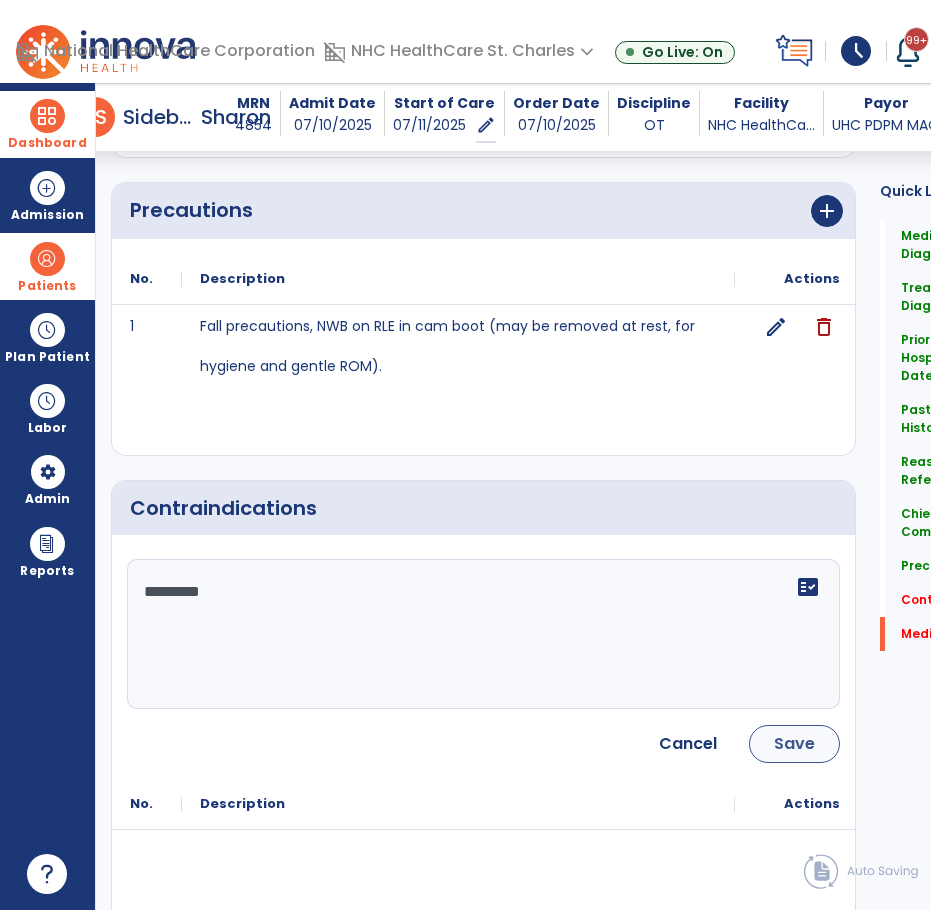 type on "*********" 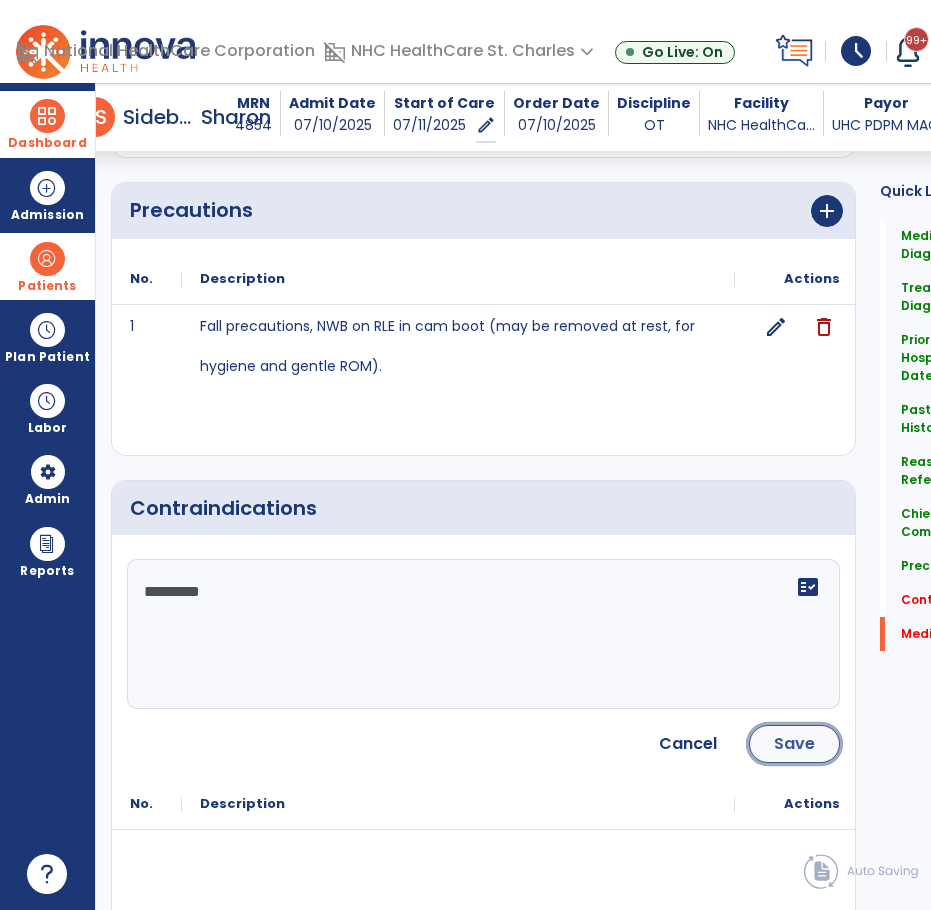 click on "Save" 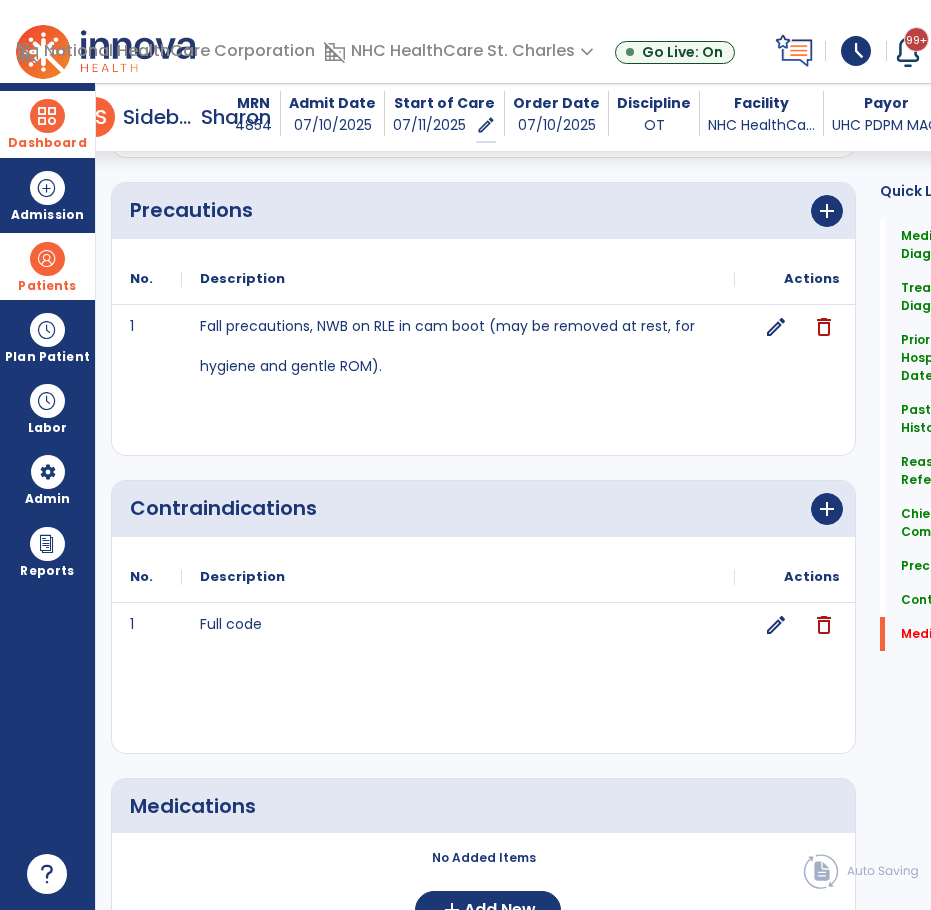 scroll, scrollTop: 2218, scrollLeft: 0, axis: vertical 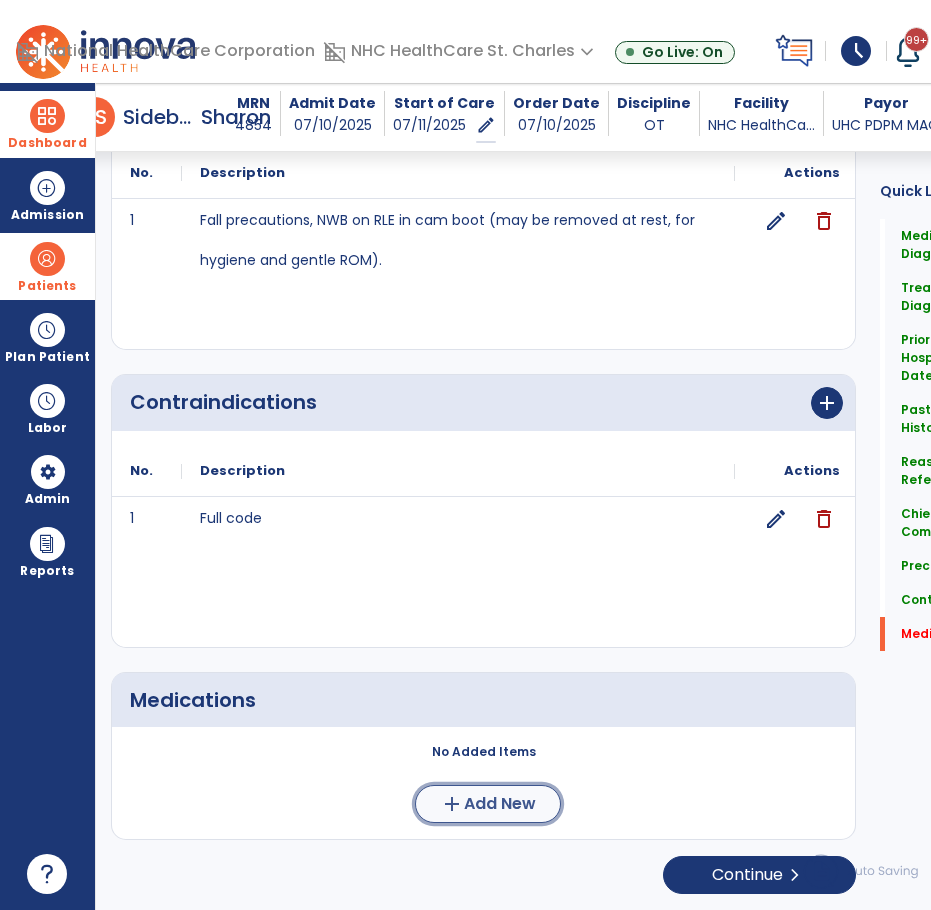 click on "add  Add New" 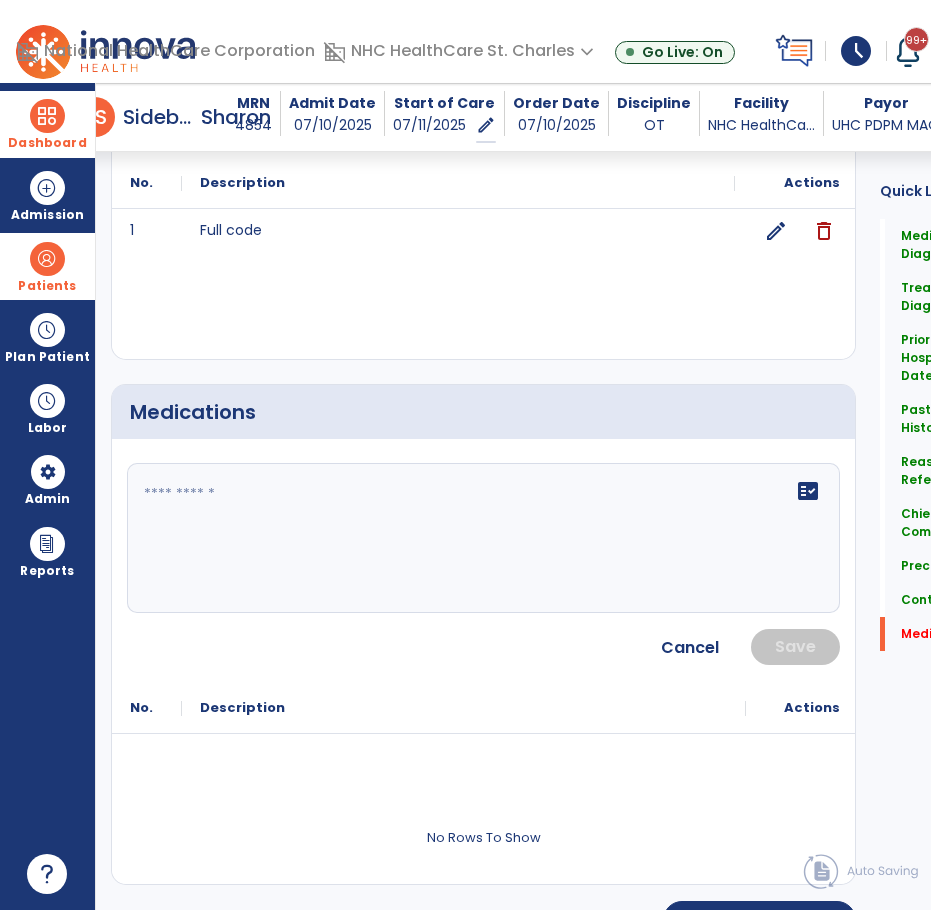 scroll, scrollTop: 2518, scrollLeft: 0, axis: vertical 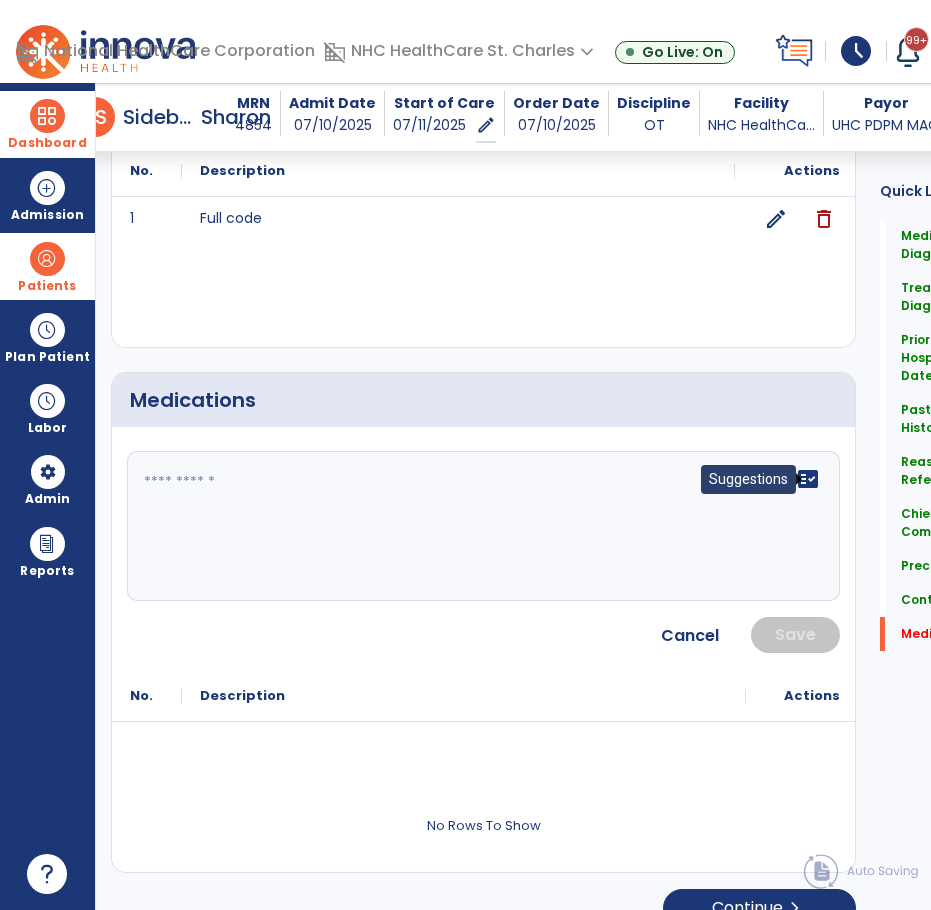 click on "fact_check" 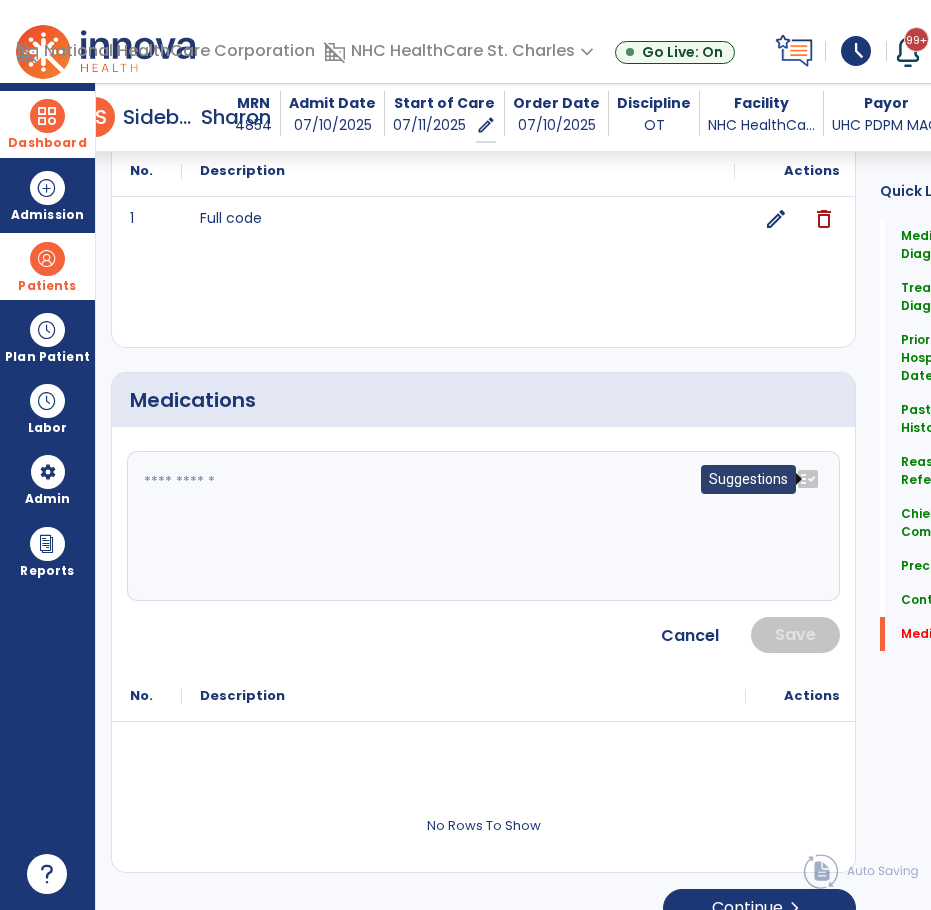 click on "fact_check" 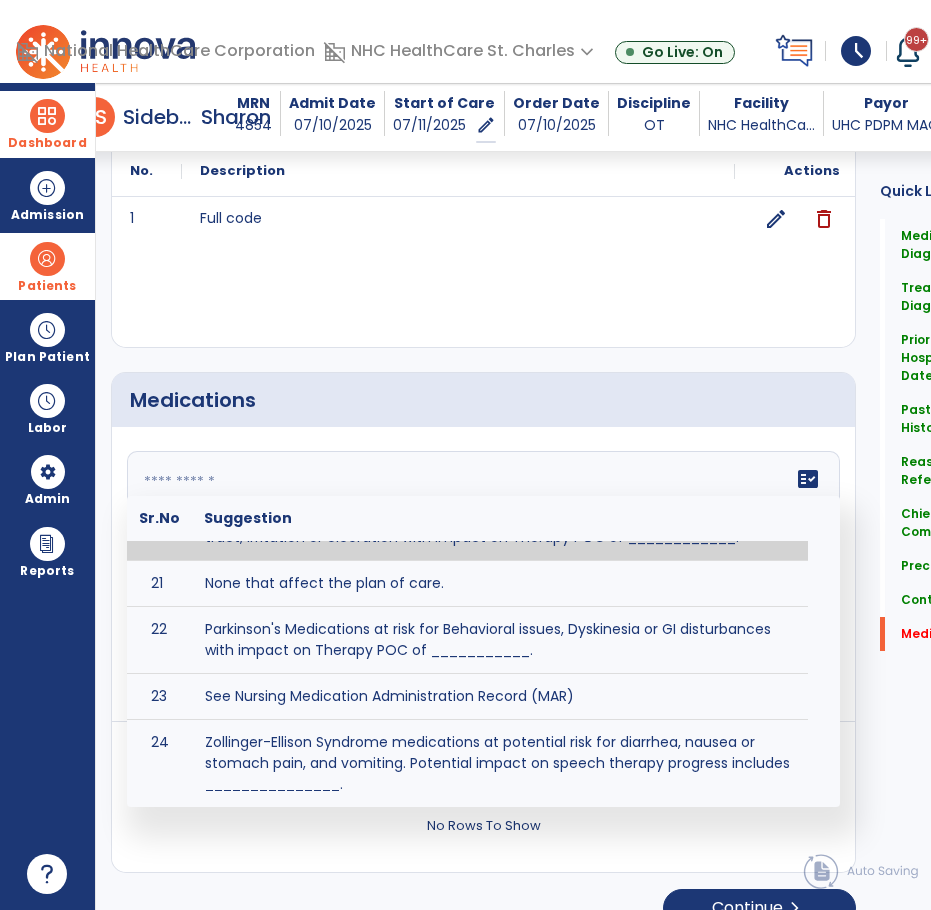 scroll, scrollTop: 1694, scrollLeft: 0, axis: vertical 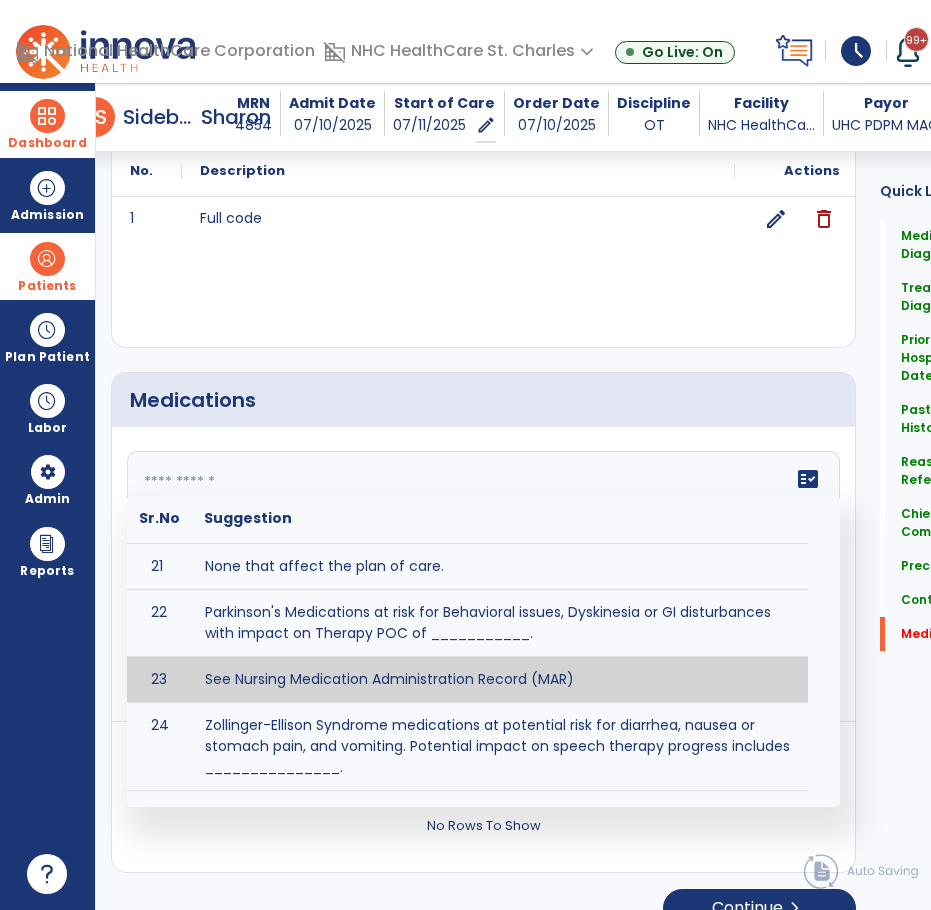 type on "**********" 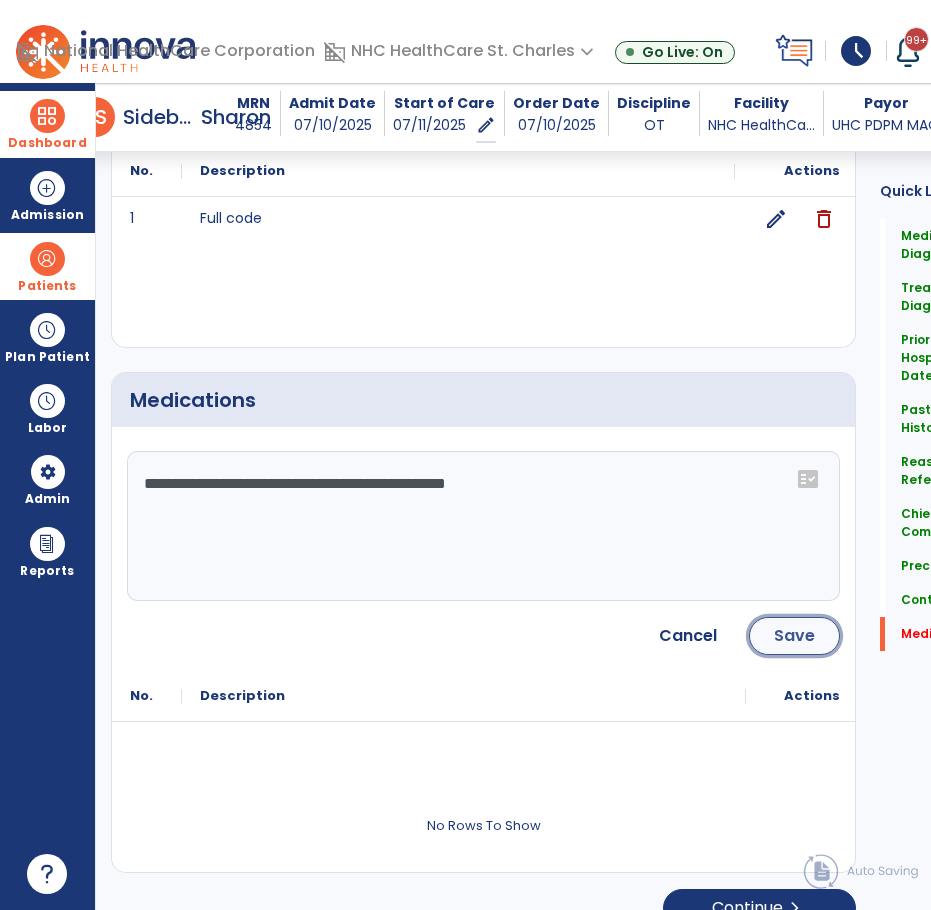 click on "Save" 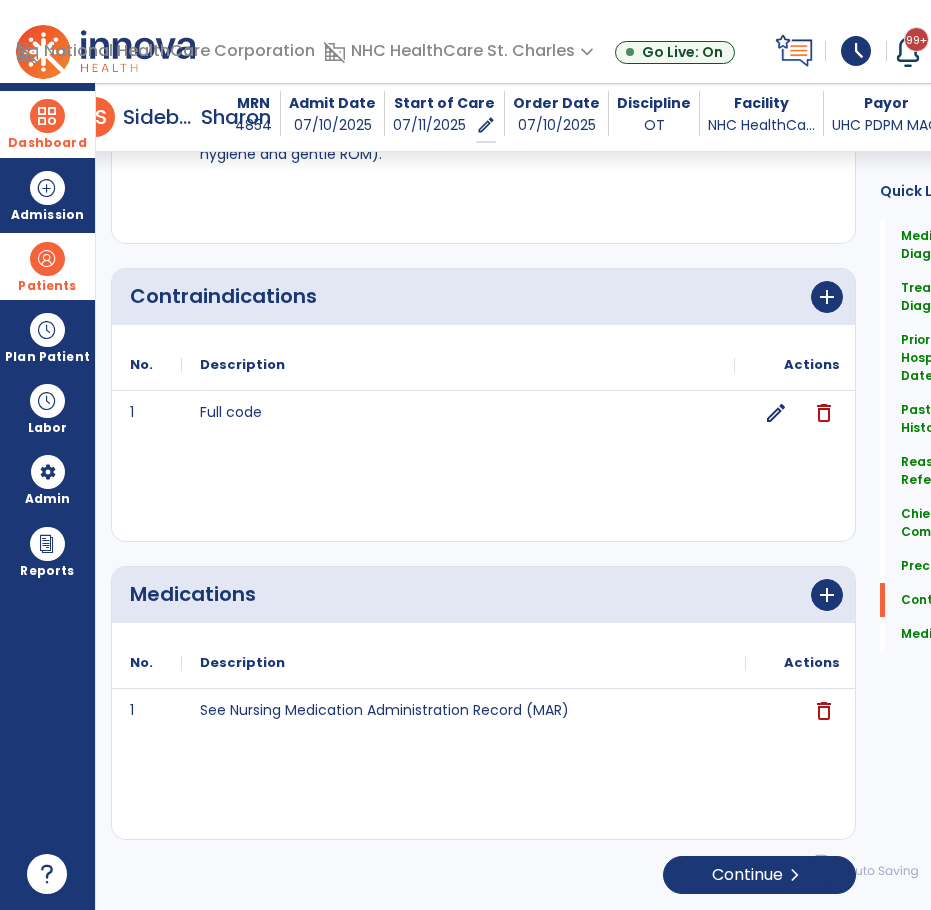scroll, scrollTop: 2324, scrollLeft: 0, axis: vertical 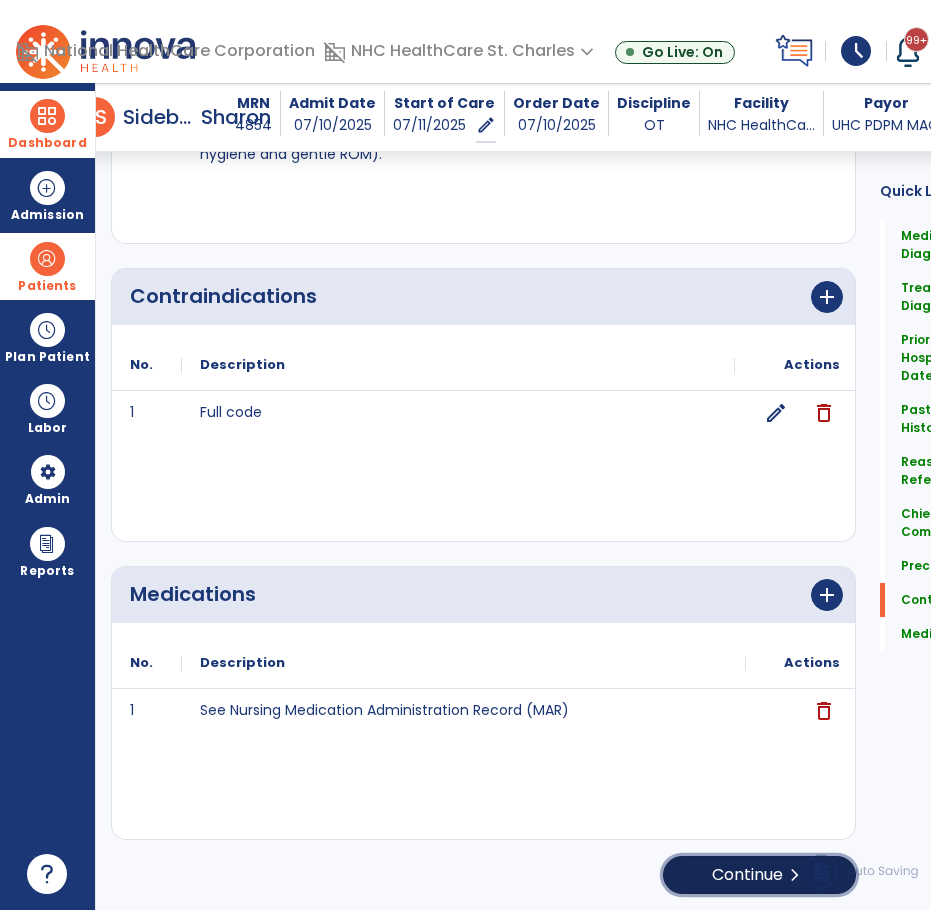 click on "Continue  chevron_right" 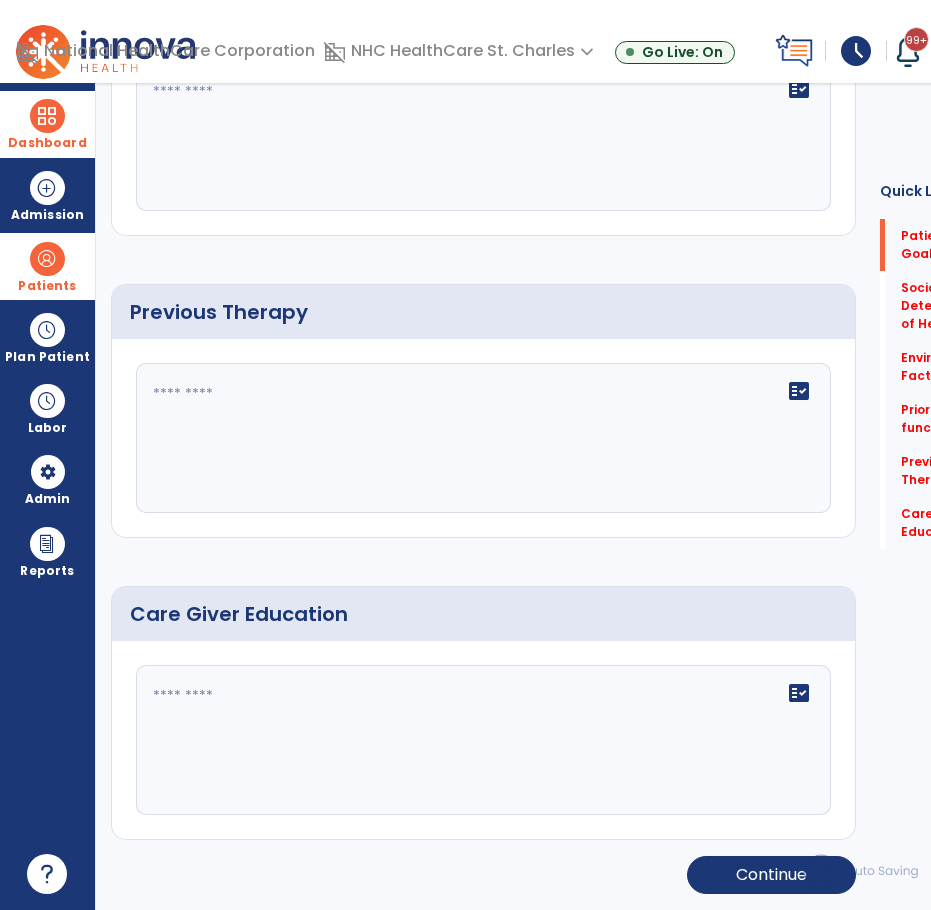 scroll, scrollTop: 10, scrollLeft: 0, axis: vertical 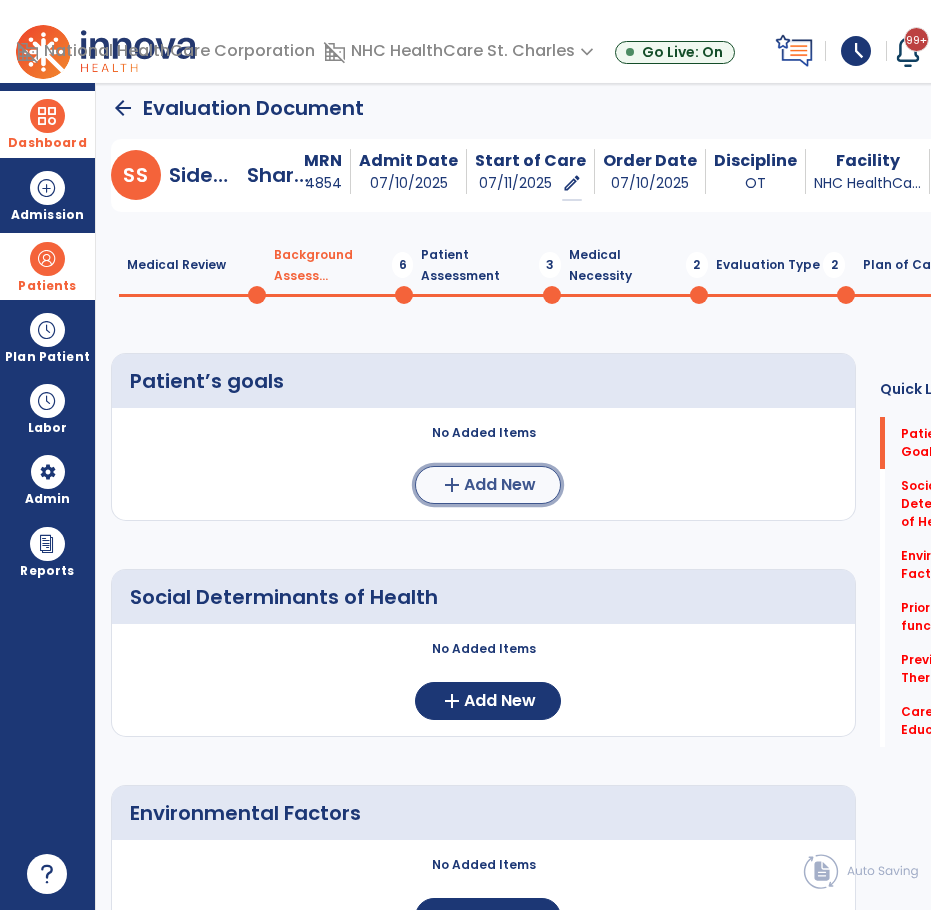 click on "add" 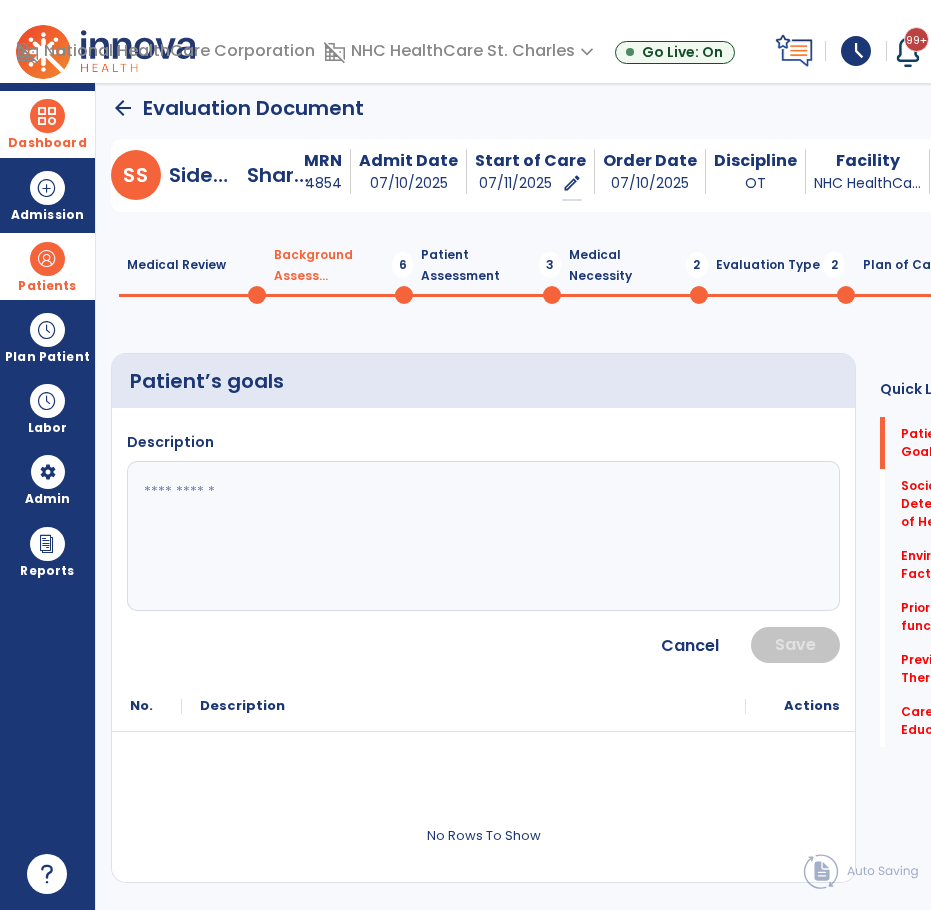 click 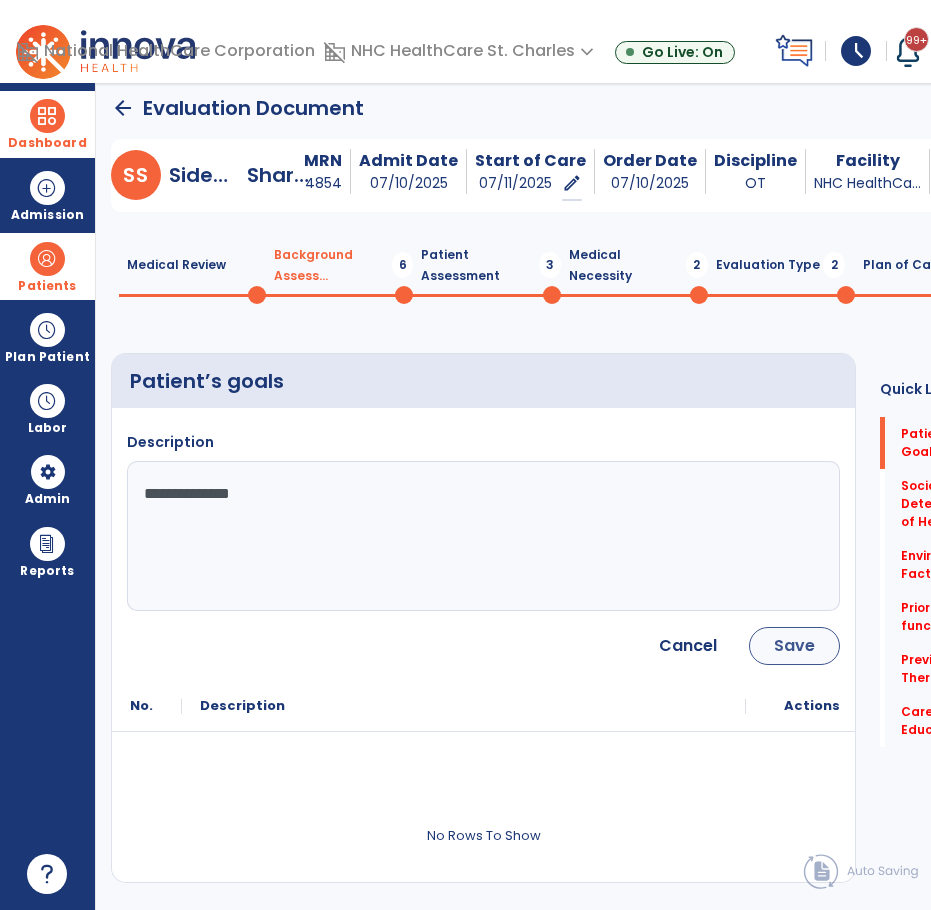 type on "**********" 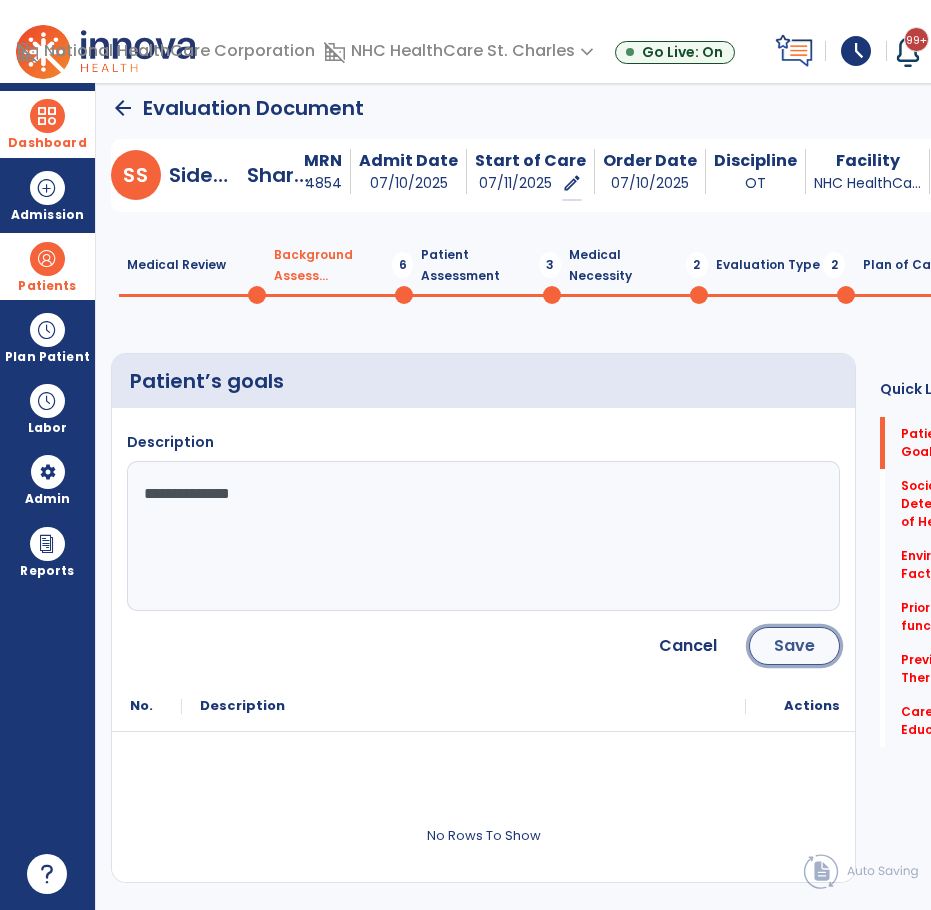 click on "Save" 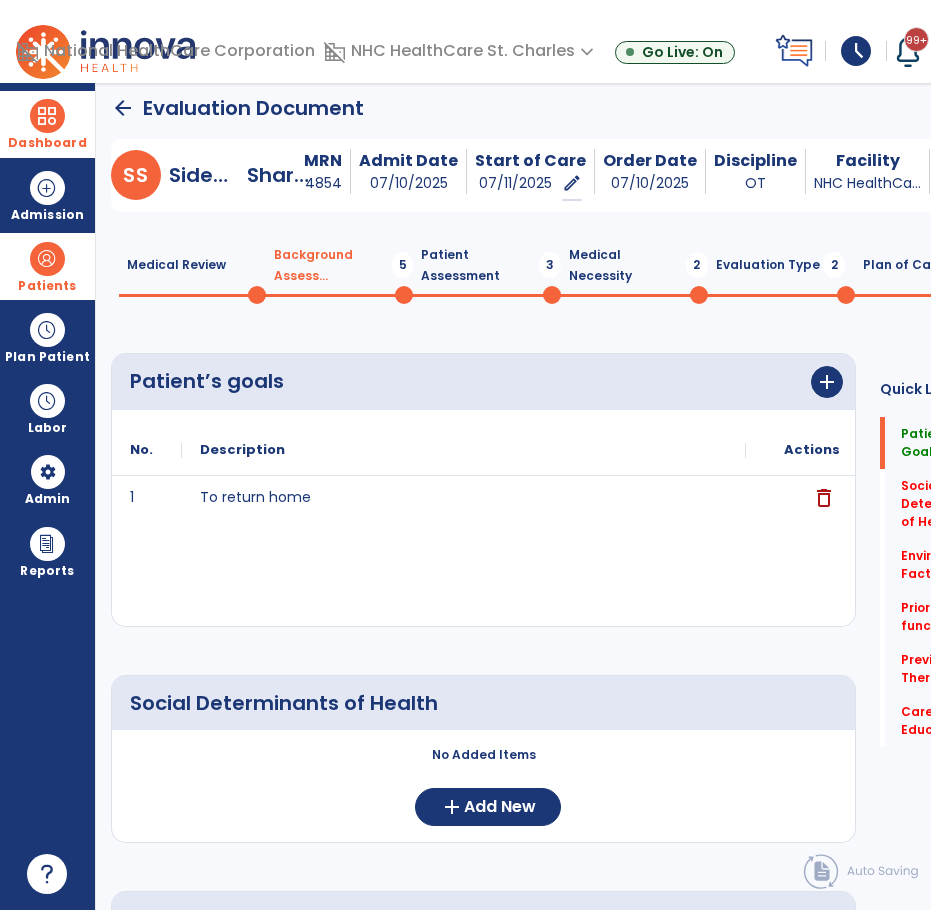 scroll, scrollTop: 310, scrollLeft: 0, axis: vertical 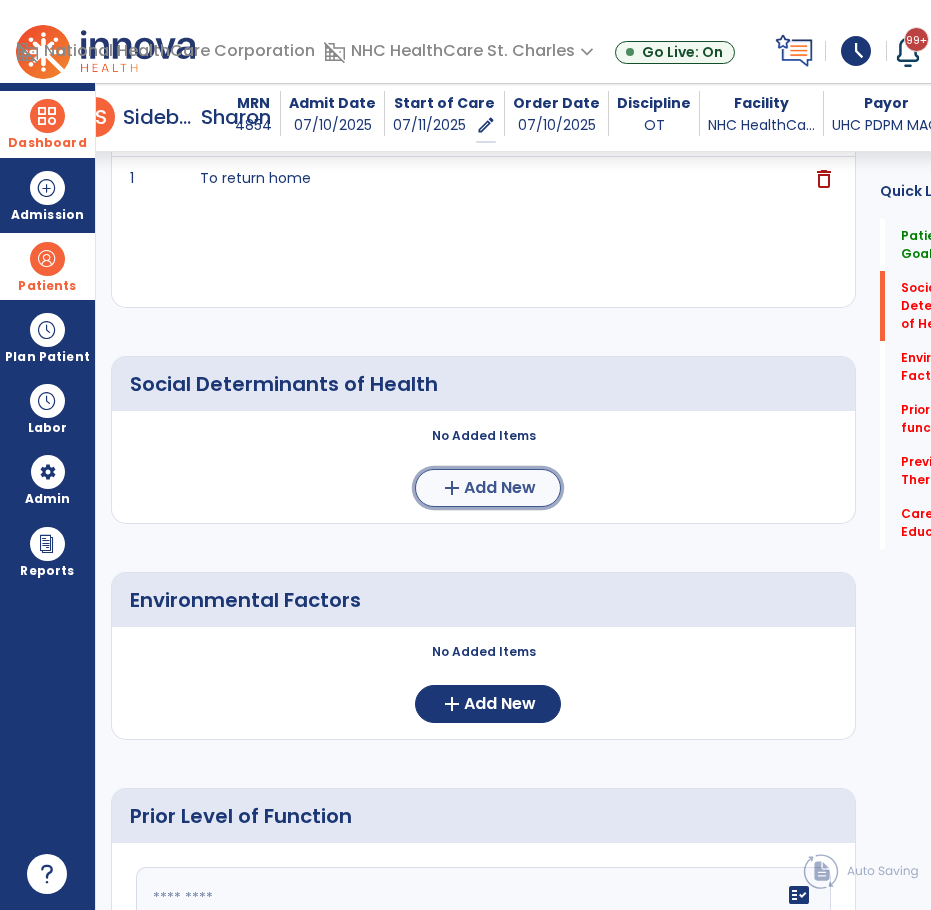 click on "Add New" 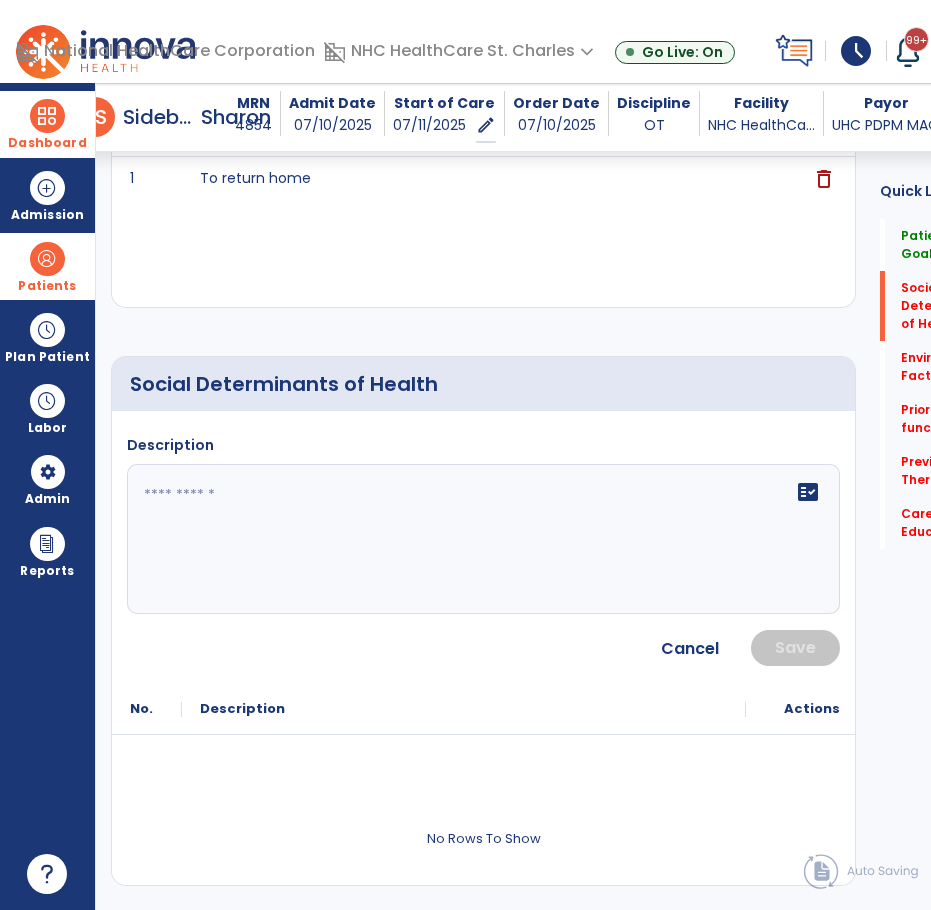 click 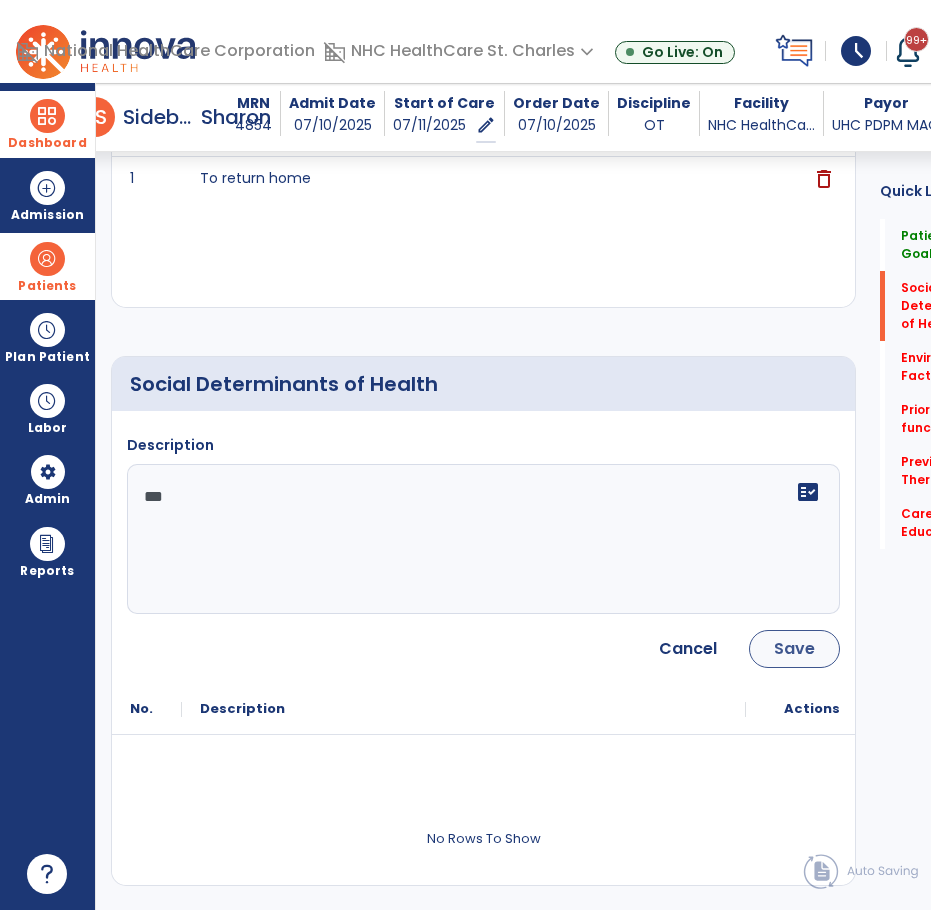 type on "***" 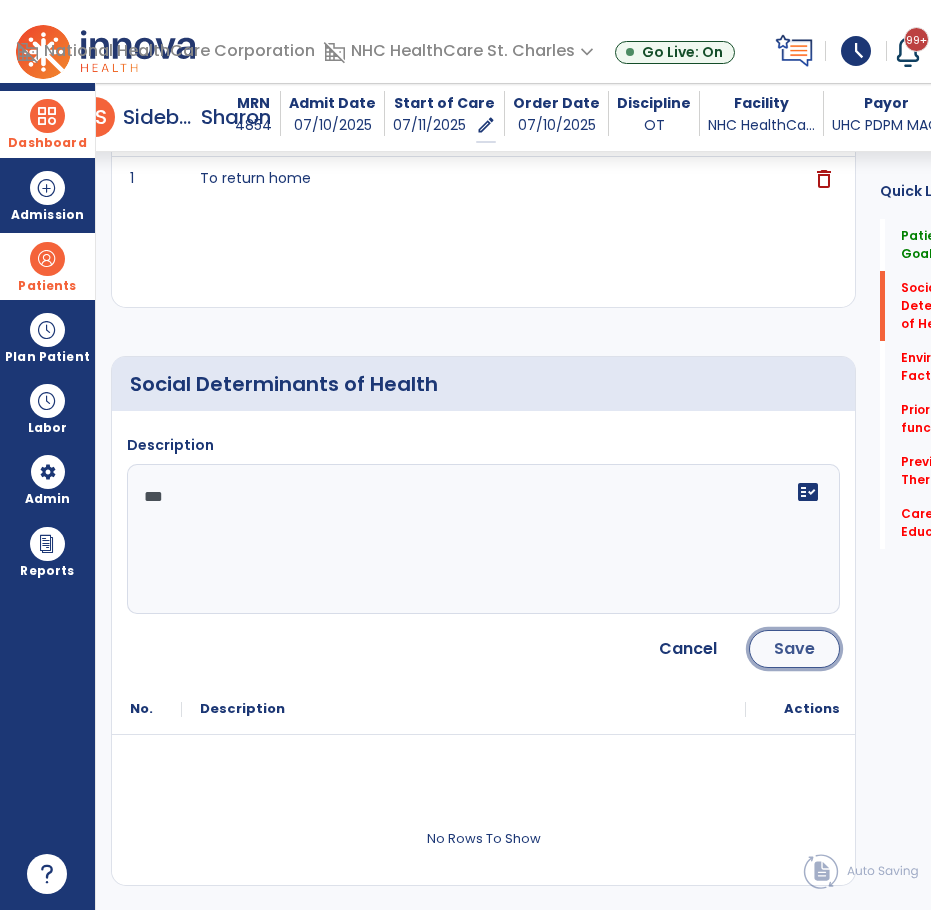 click on "Save" 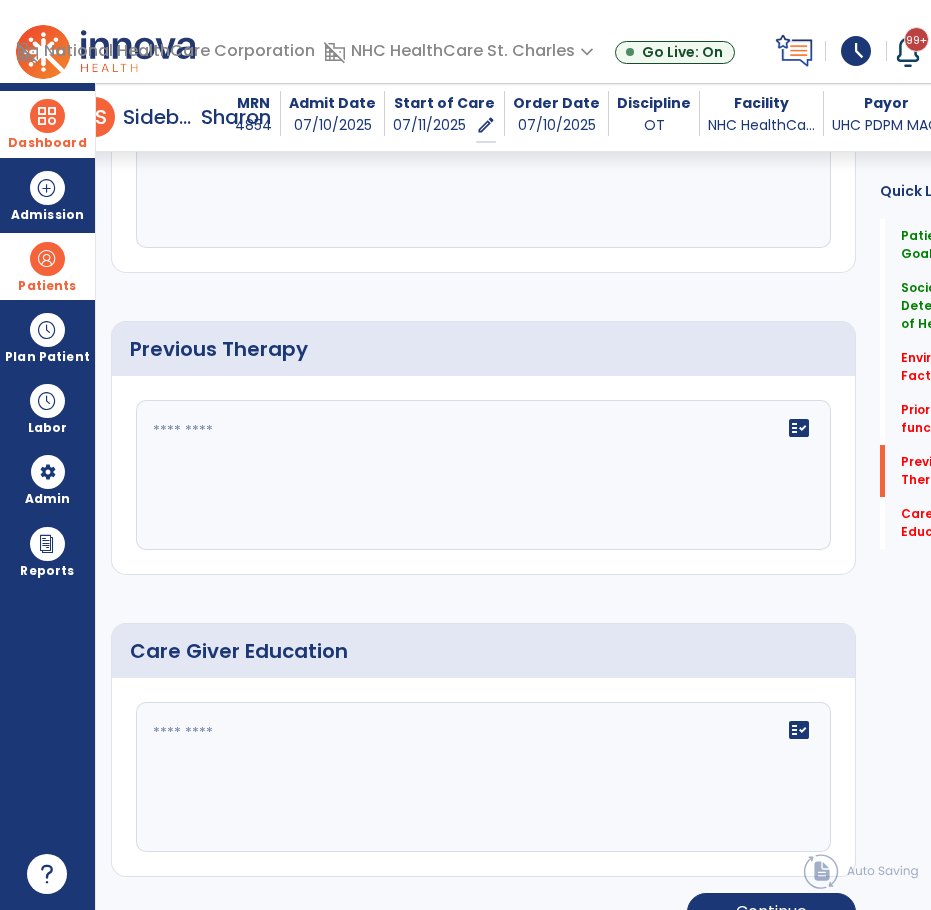 scroll, scrollTop: 1222, scrollLeft: 0, axis: vertical 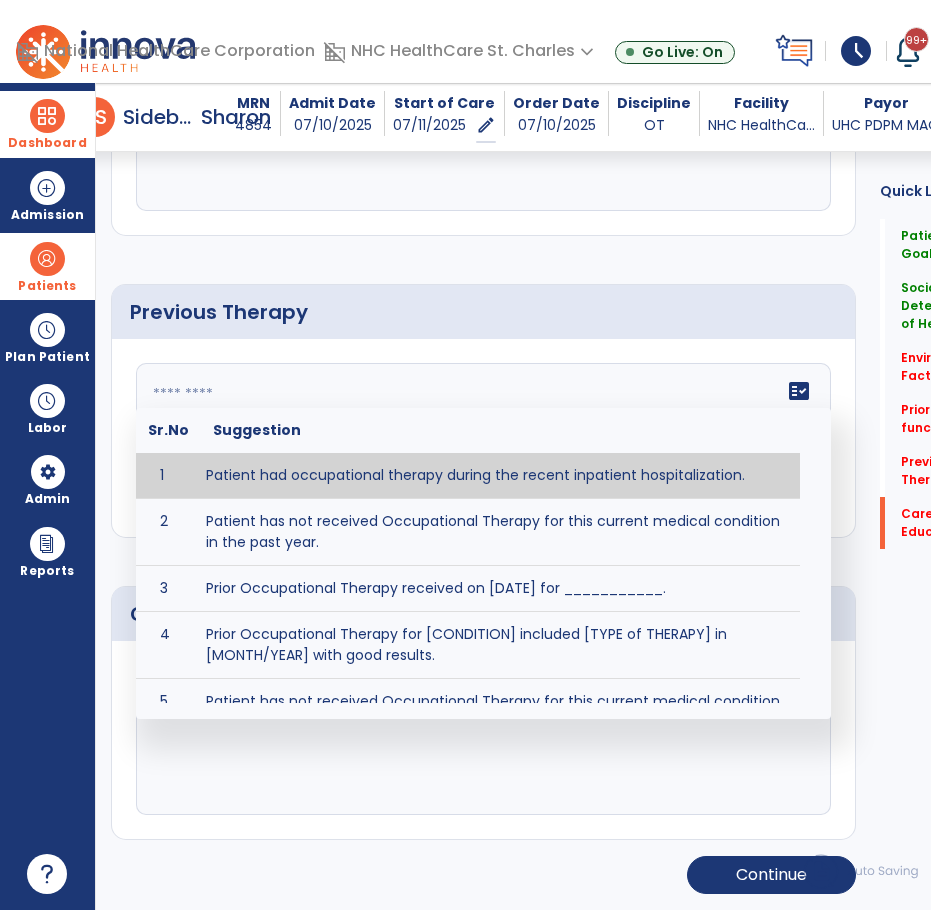 click 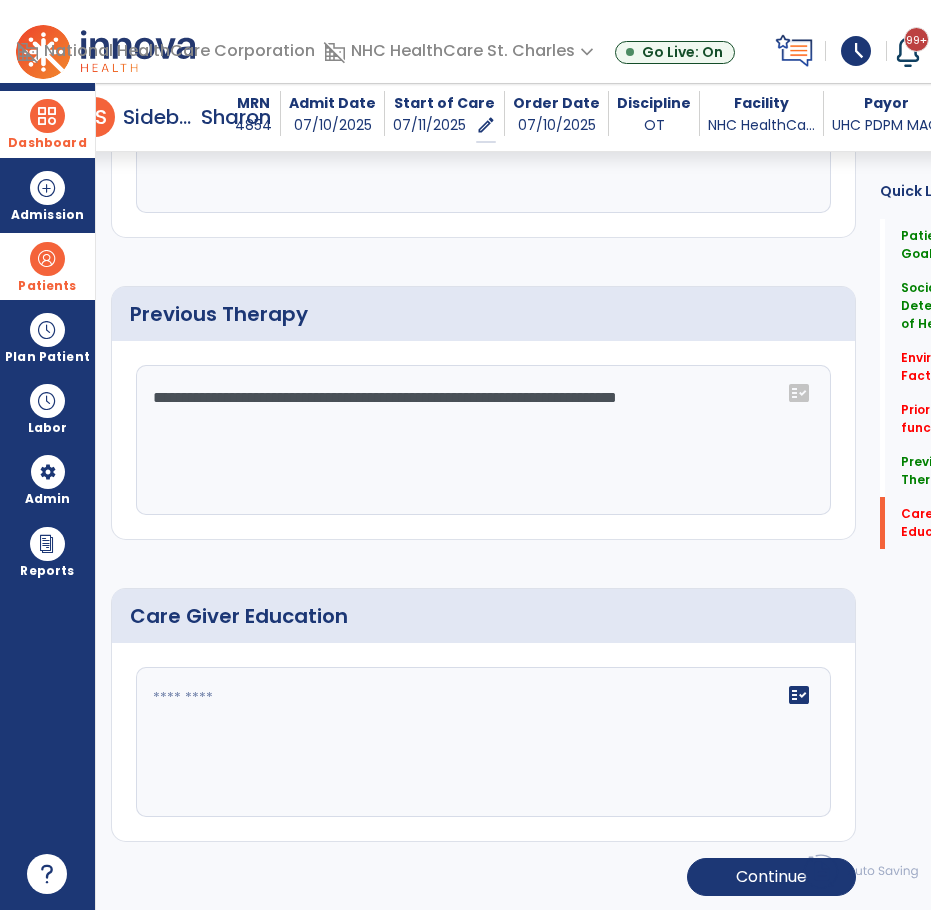 scroll, scrollTop: 1222, scrollLeft: 0, axis: vertical 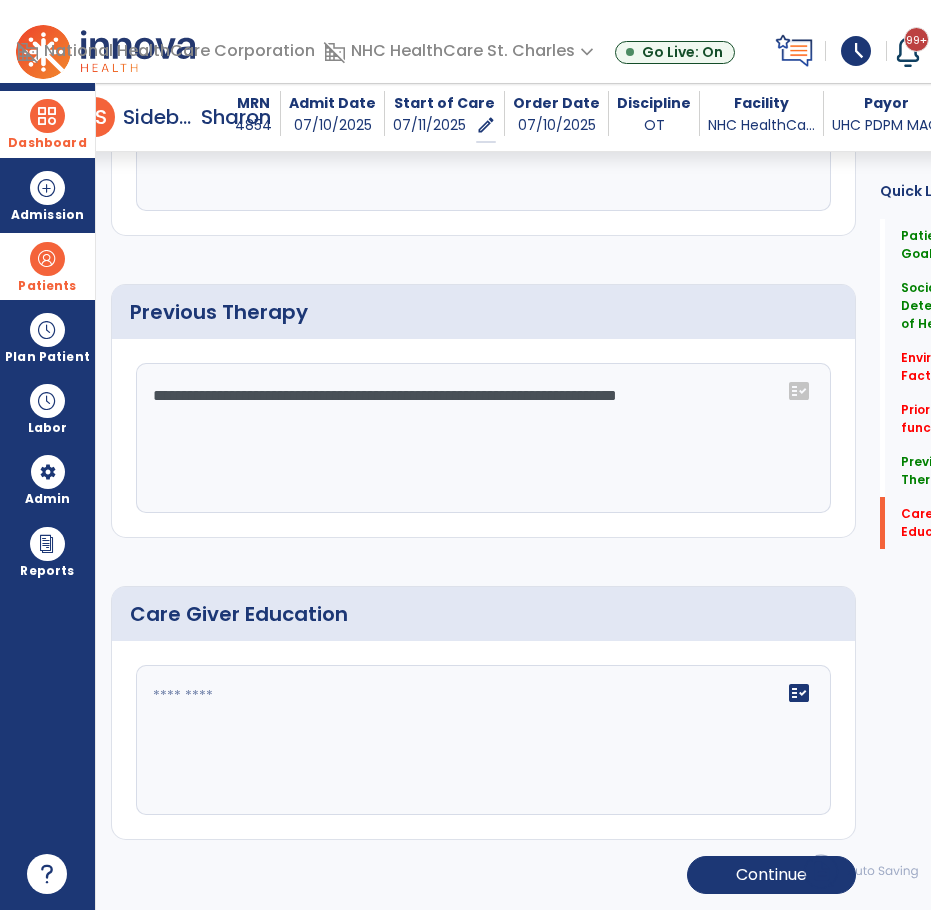 click on "fact_check" 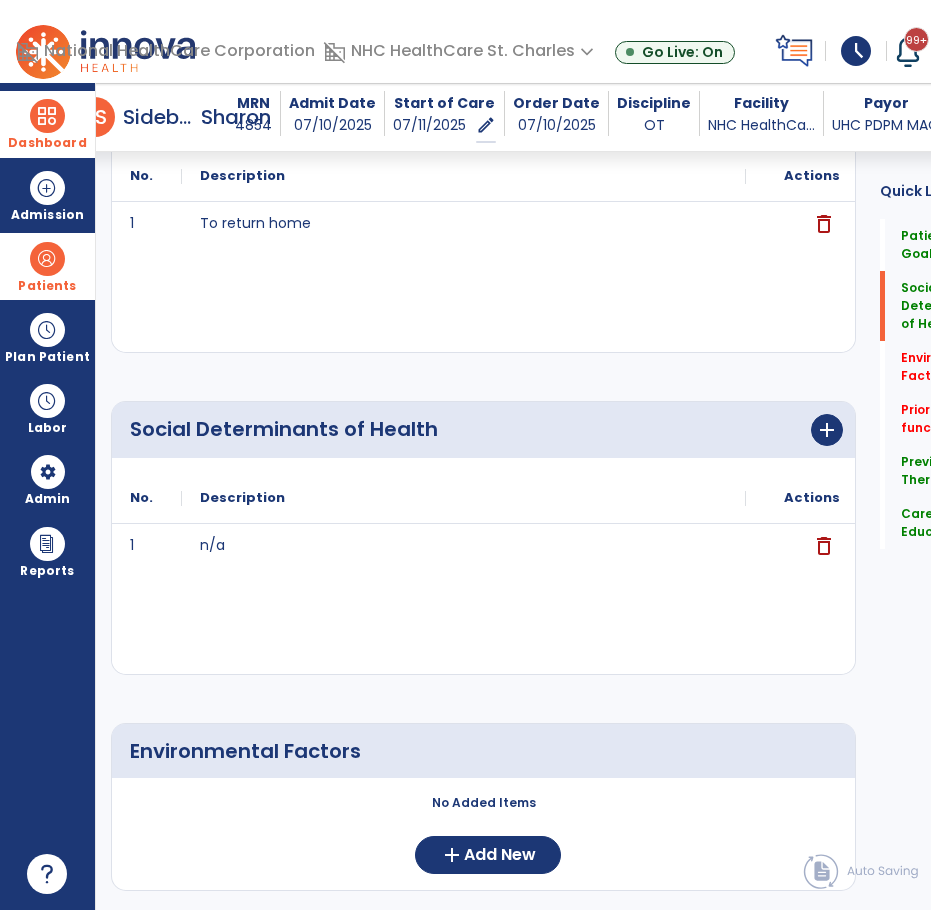 scroll, scrollTop: 0, scrollLeft: 0, axis: both 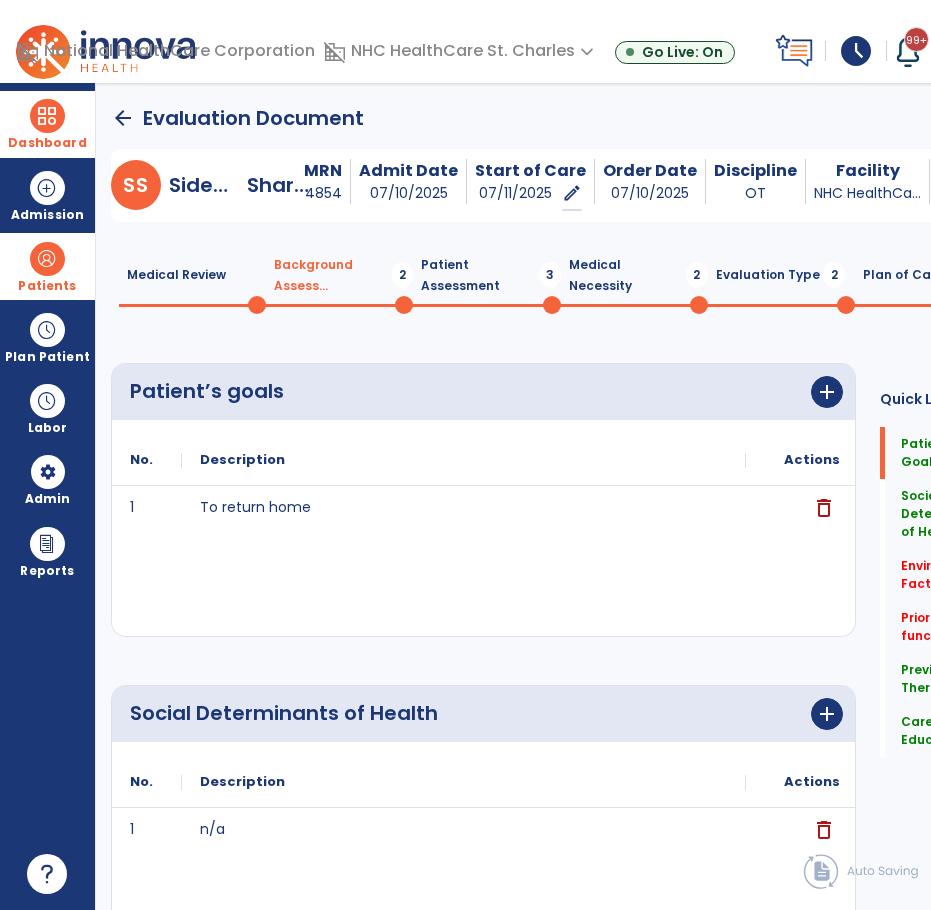 type on "***" 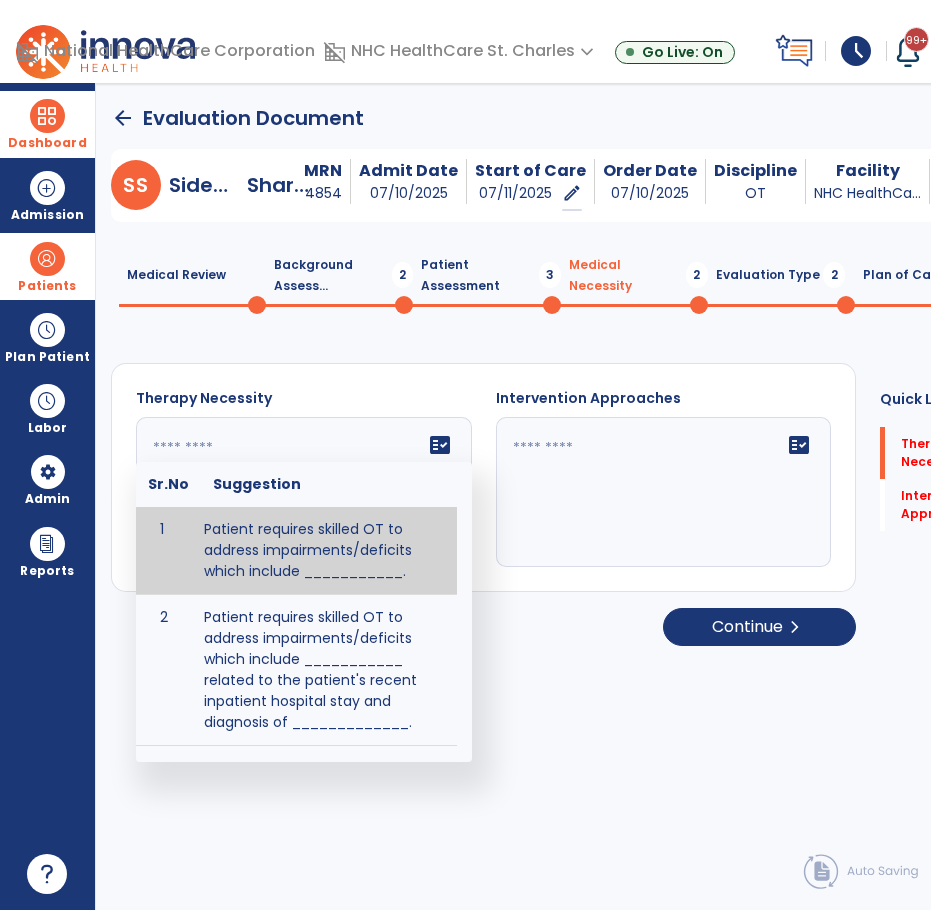 click on "fact_check  Sr.No Suggestion 1 Patient requires skilled OT to address impairments/deficits which include ___________. 2 Patient requires skilled OT to address impairments/deficits which include ___________ related to the patient's recent inpatient hospital stay and diagnosis of _____________." 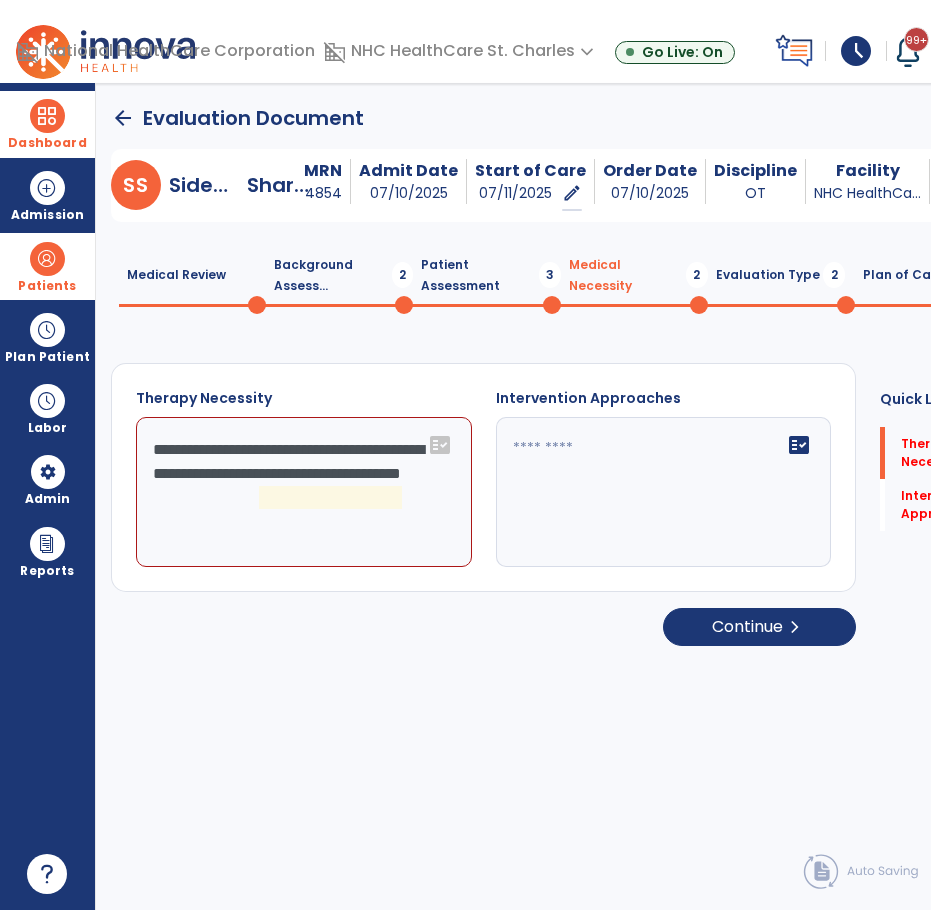 click on "**********" 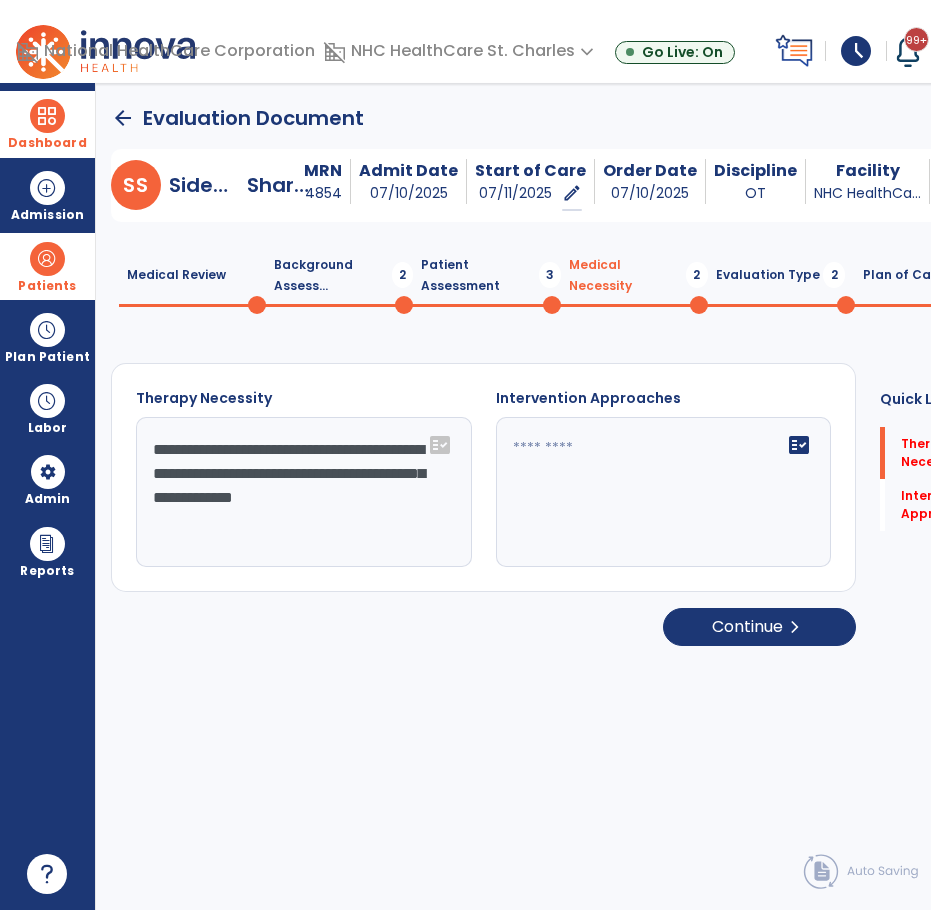type on "**********" 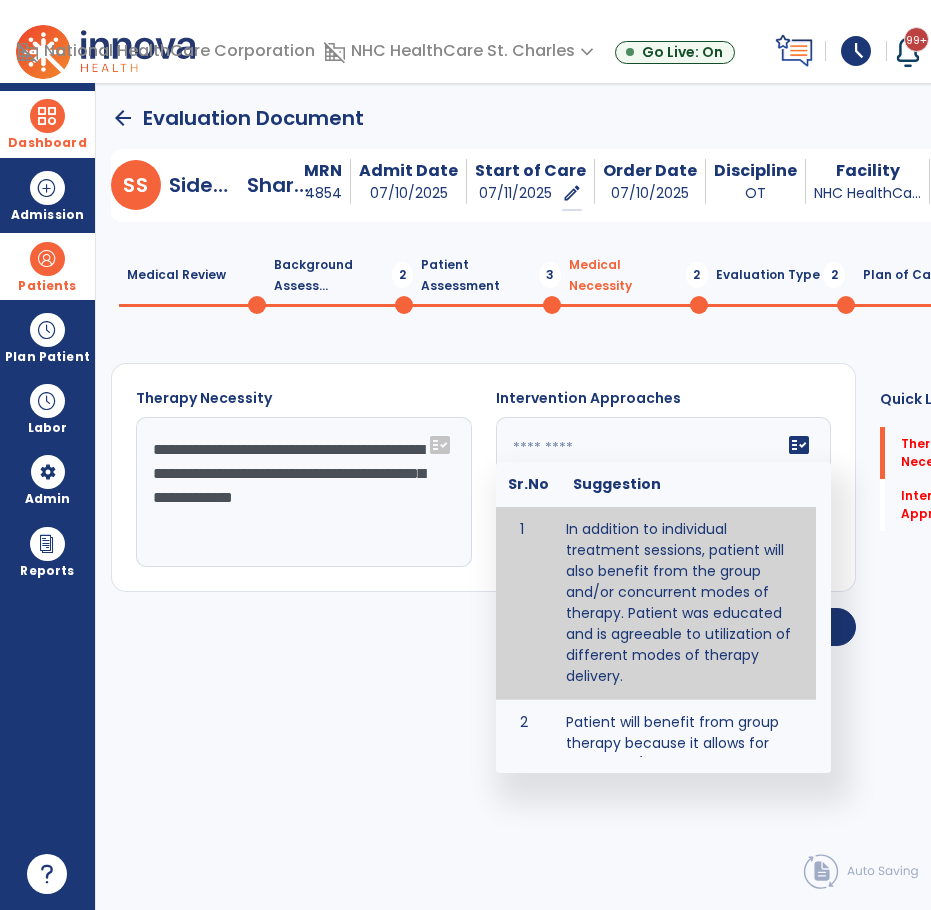 click on "fact_check  Sr.No Suggestion 1 In addition to individual treatment sessions, patient will also benefit from the group and/or concurrent modes of therapy. Patient was educated and is agreeable to utilization of different modes of therapy delivery. 2 Patient will benefit from group therapy because it allows for modeling (a form of learning in which individuals learn by imitating the actions of others and it reduces social isolation and enhances coping mechanisms. 3 Patient will benefit from group therapy to: Create a network that promotes growth and learning by enabling patients to receive and give support and to share experiences from different points of view. 4 Patient will benefit from group/concurrent therapy because it is supported by evidence to promote increased patient engagement and sustainable outcomes. 5 Patient will benefit from group/concurrent therapy to: Promote independence and minimize dependence." 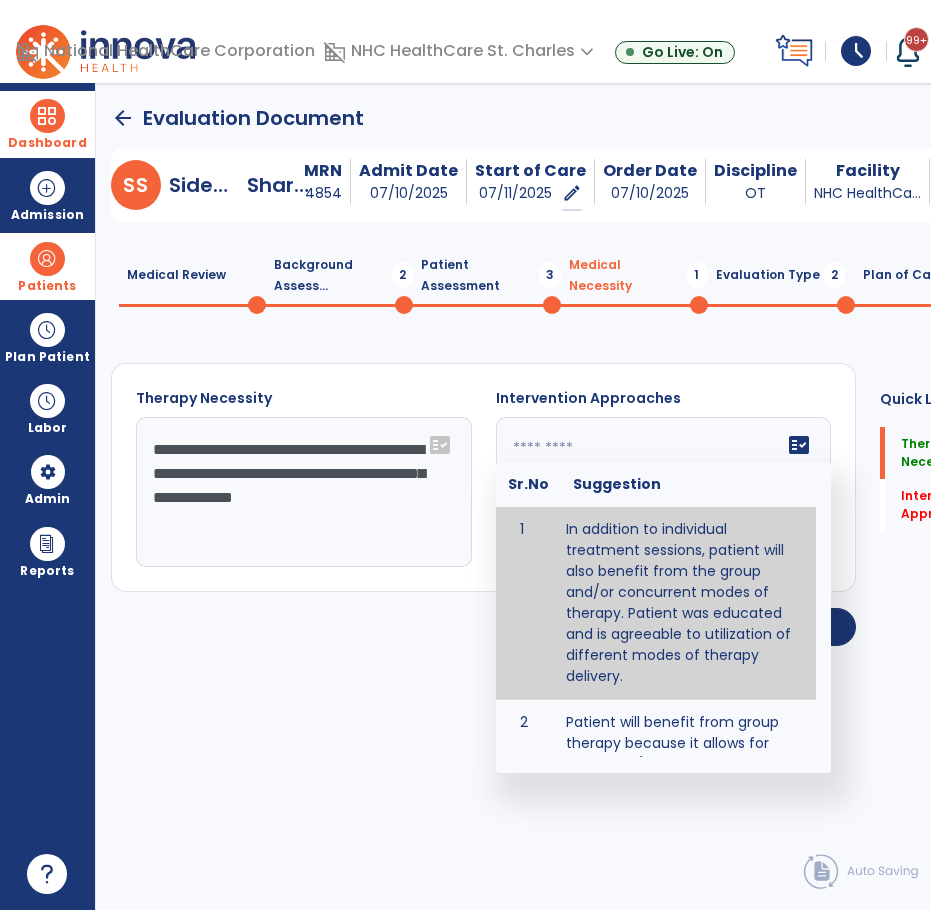 type on "**********" 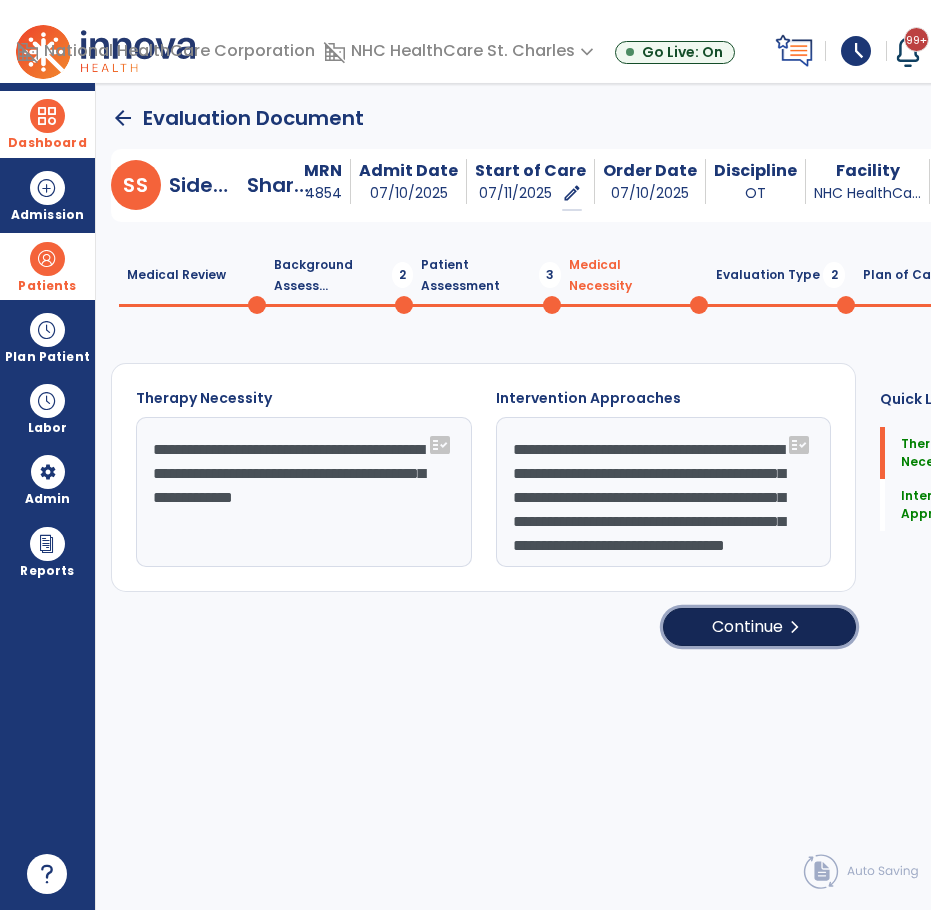click on "Continue  chevron_right" 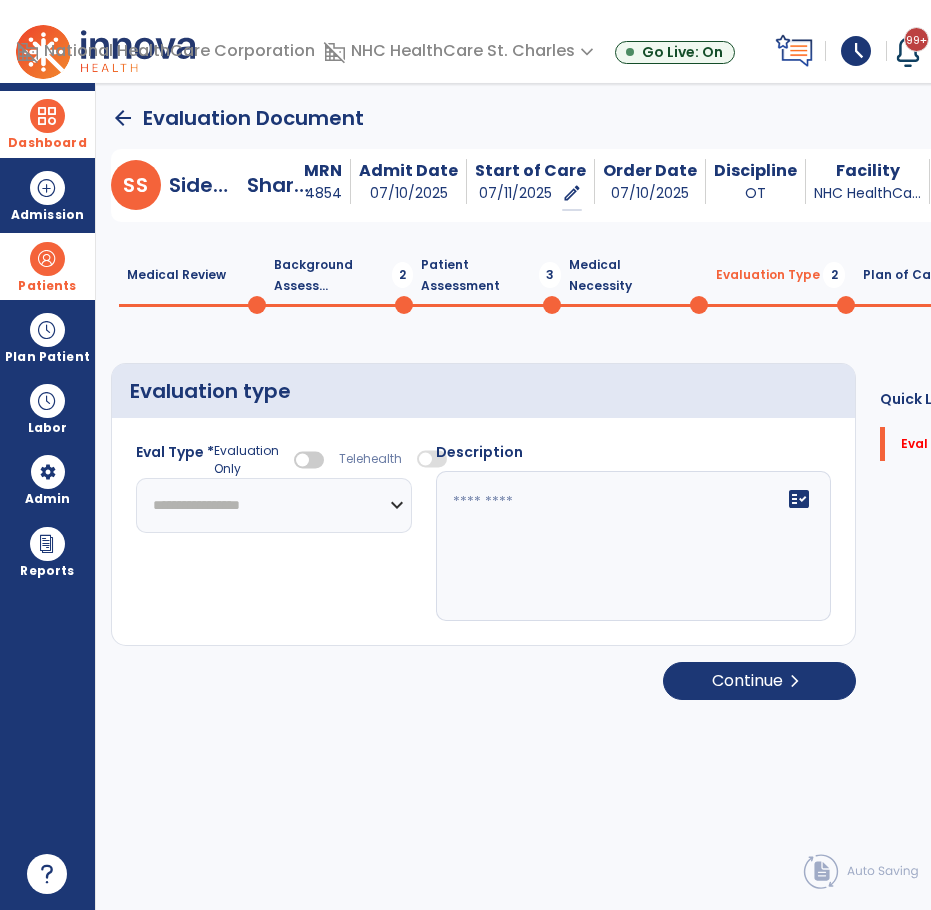 click on "**********" 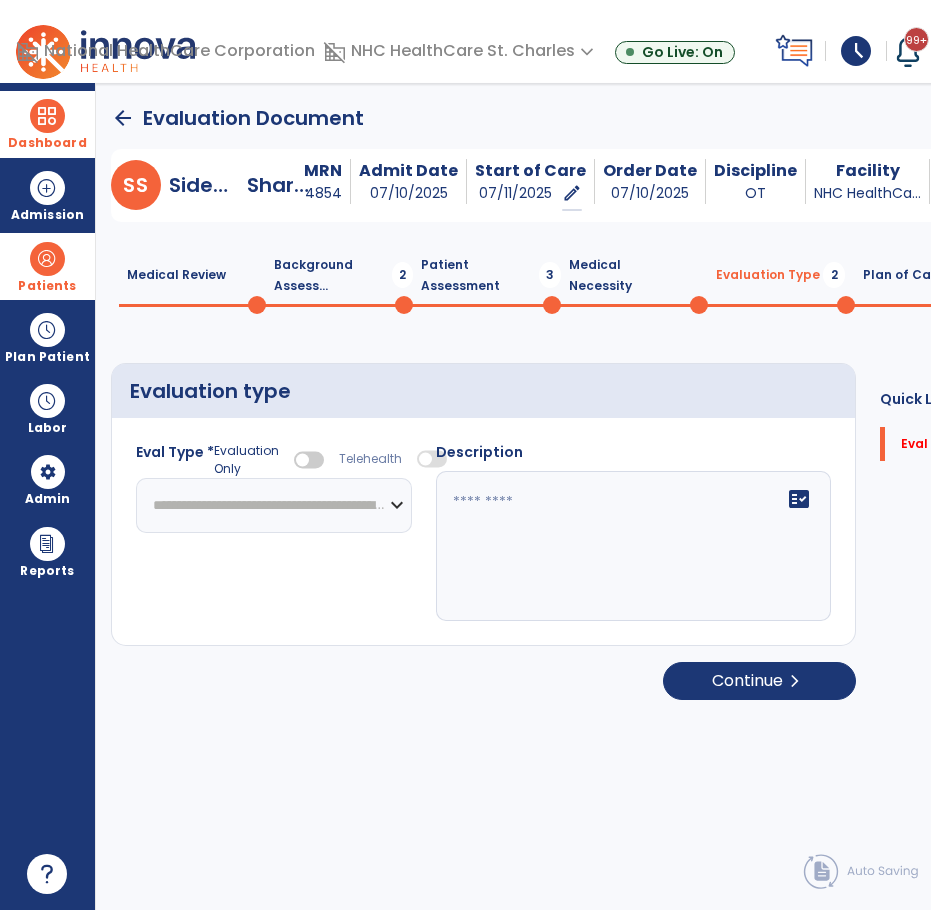 click on "**********" 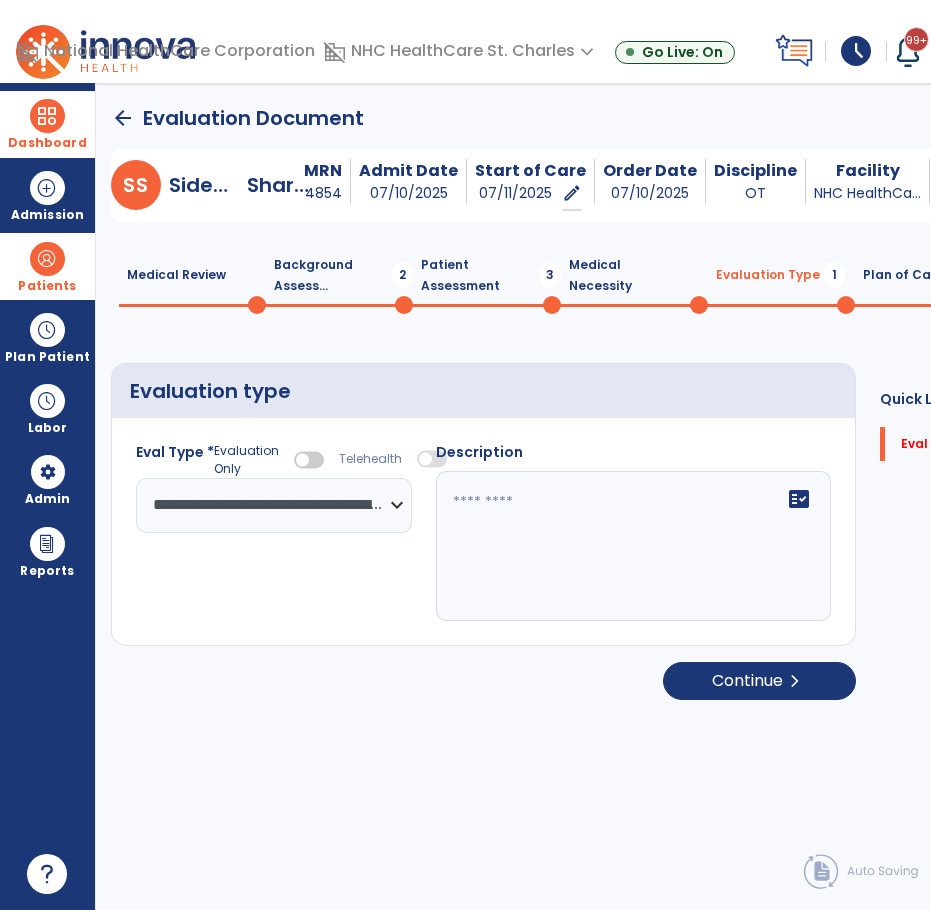 click on "fact_check" 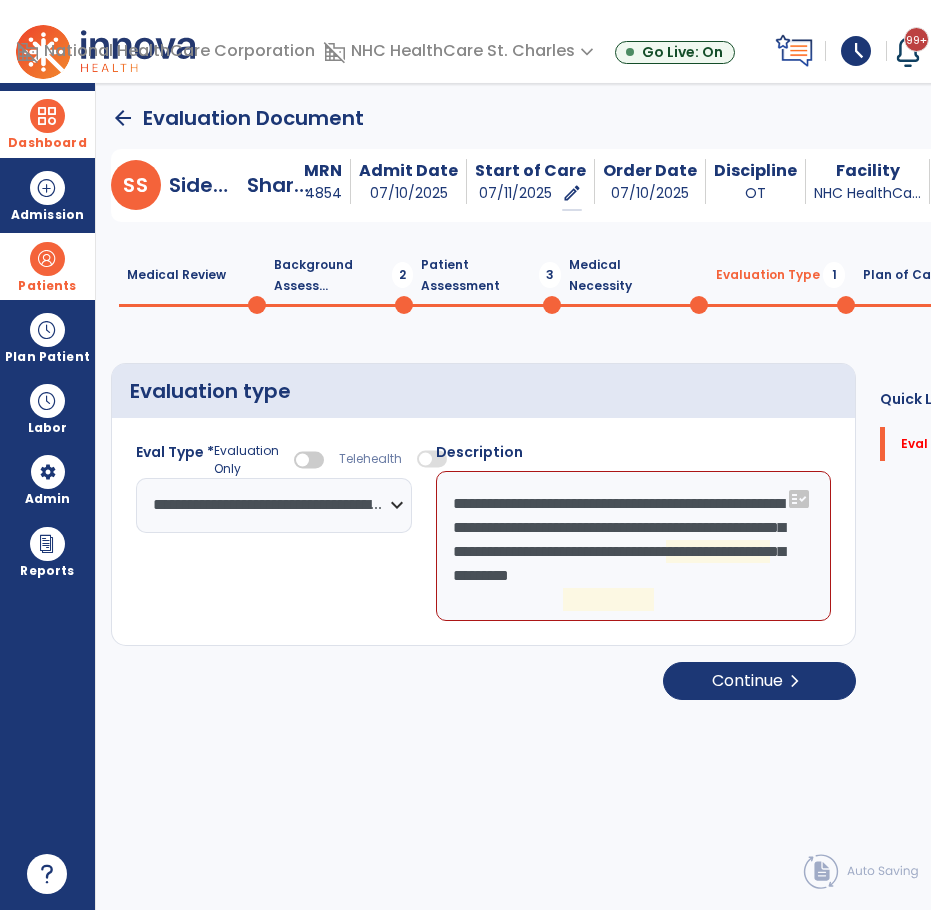 click on "**********" 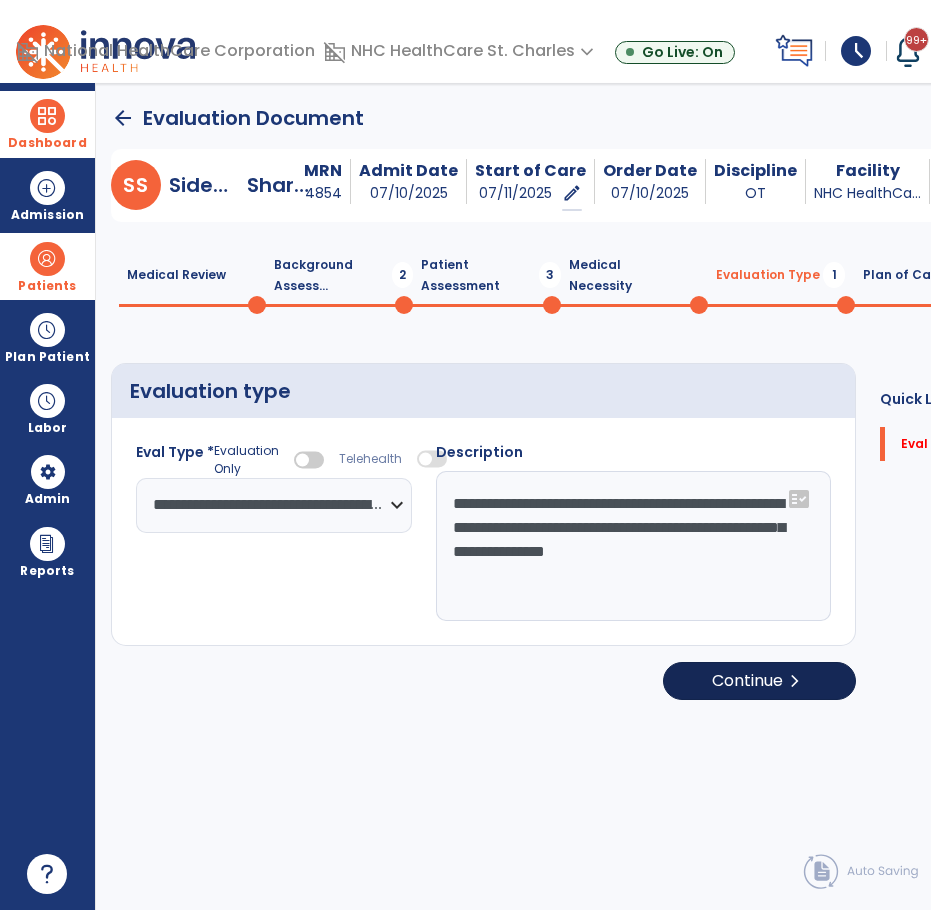 type on "**********" 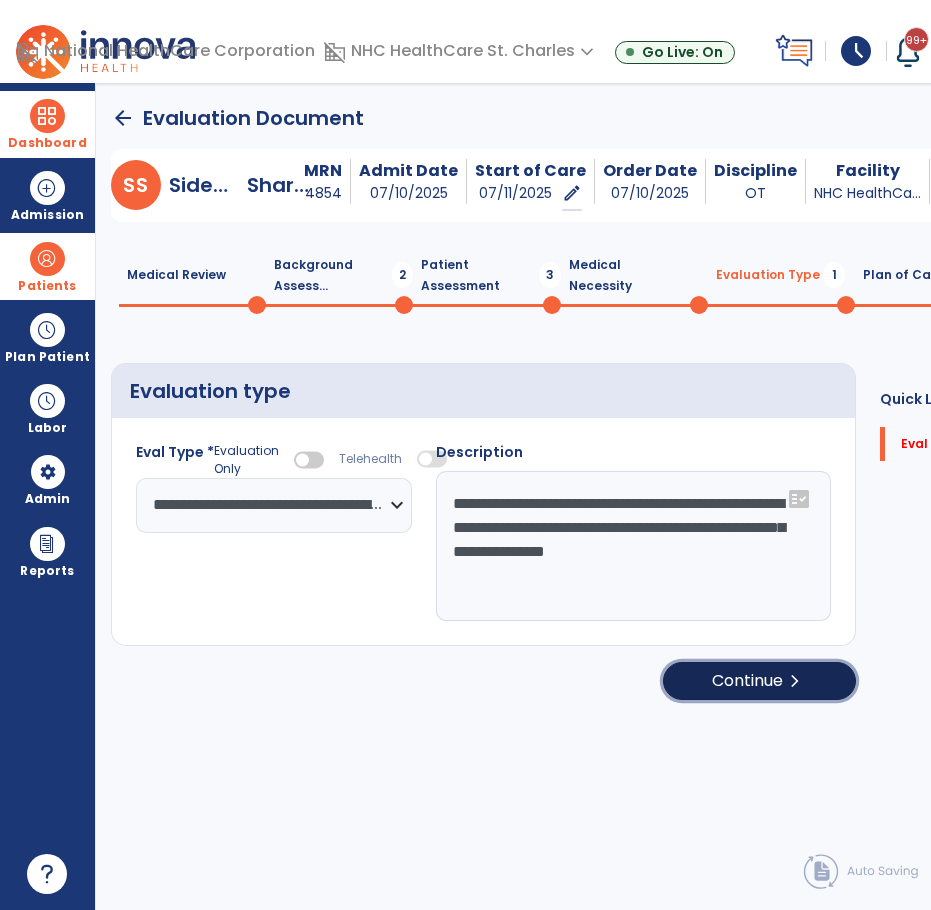 click on "Continue  chevron_right" 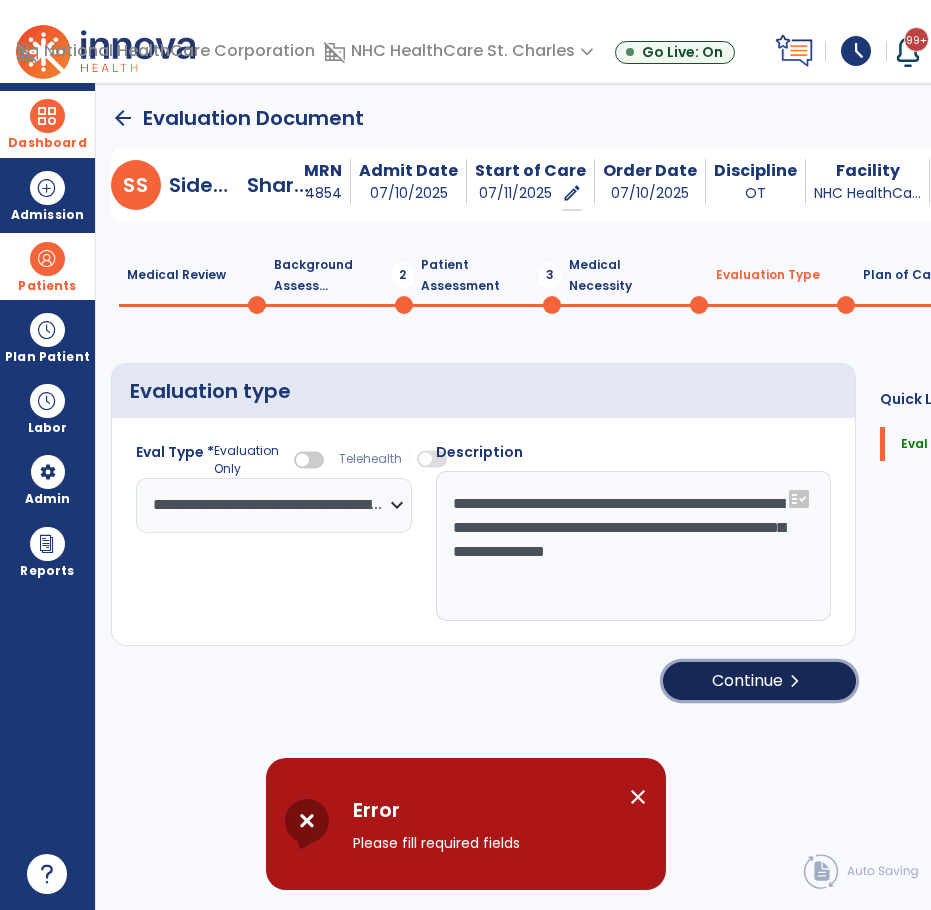 click on "Continue  chevron_right" 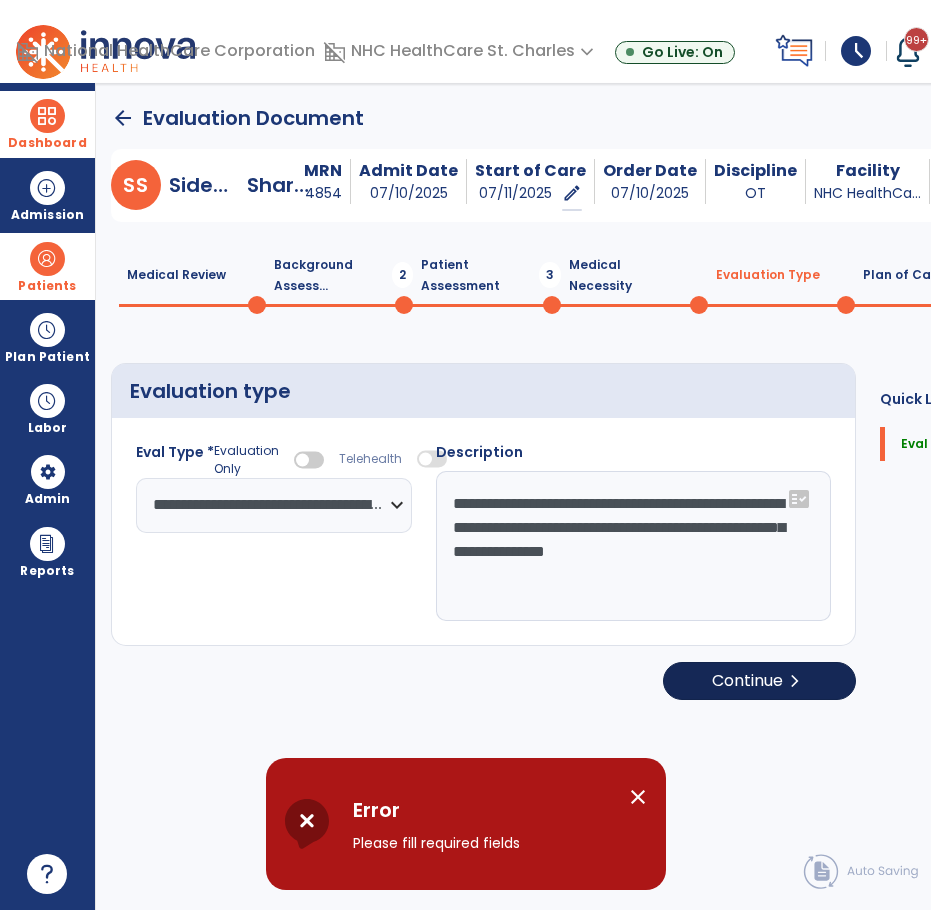 select on "*****" 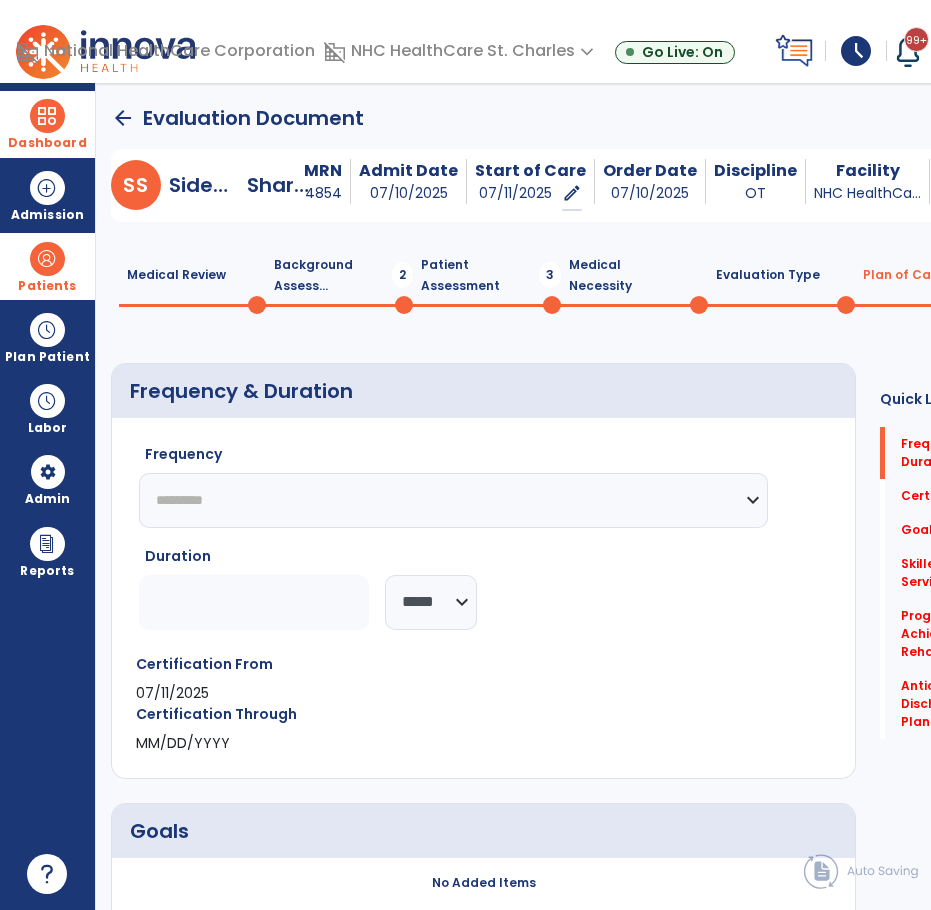 click on "********* ** ** ** ** ** ** **" 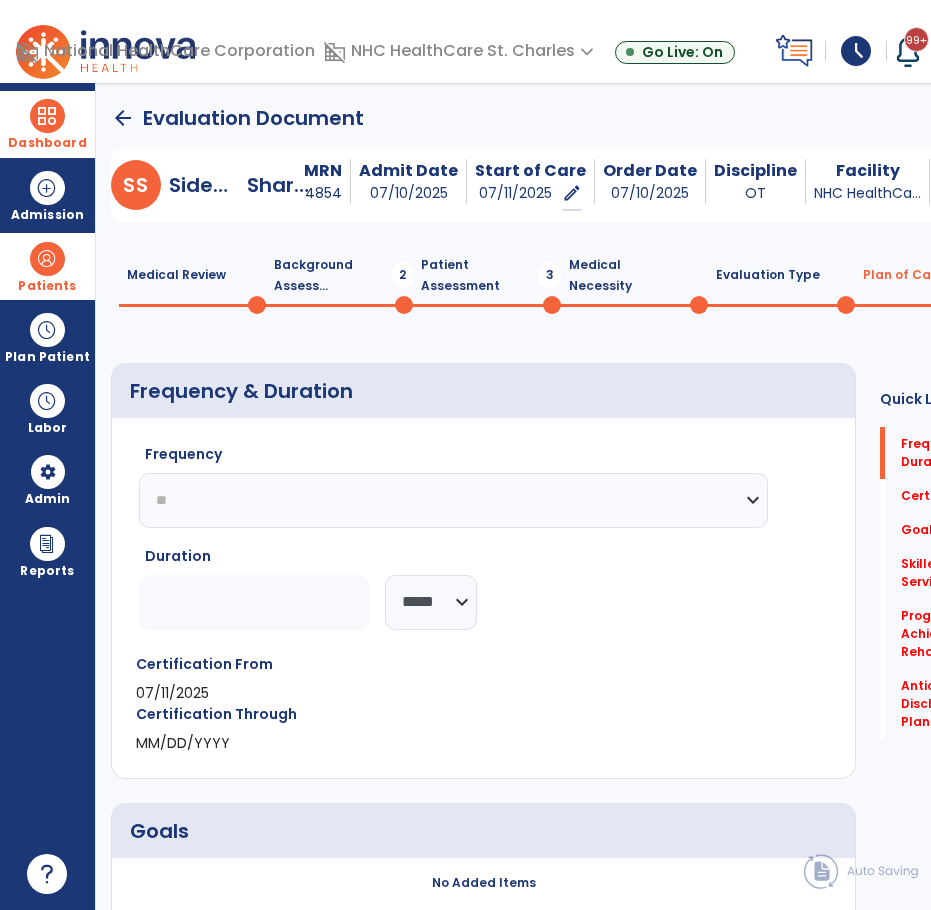 click on "********* ** ** ** ** ** ** **" 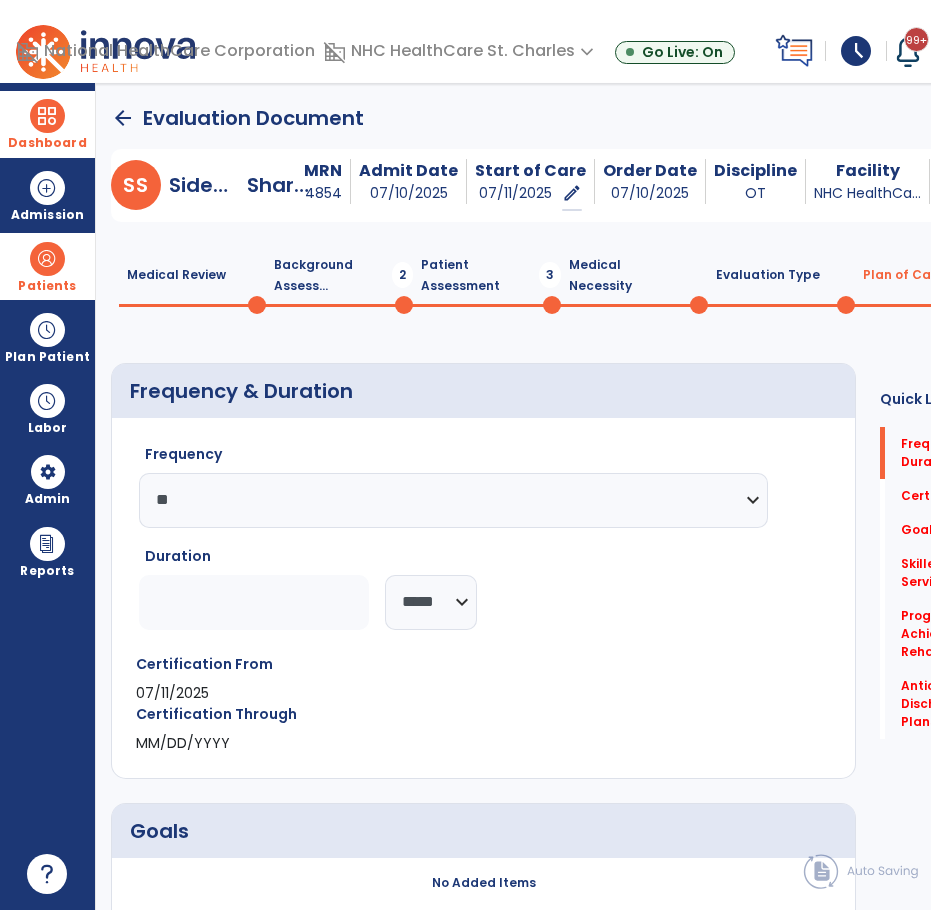 click 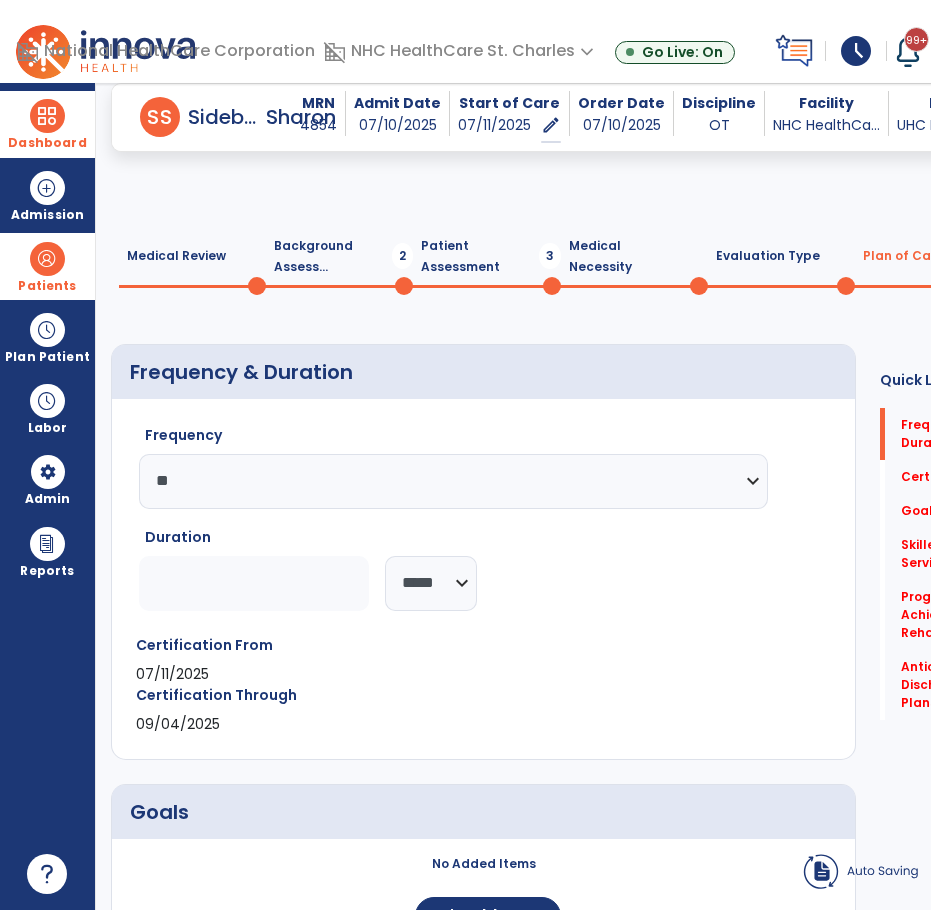 scroll, scrollTop: 300, scrollLeft: 0, axis: vertical 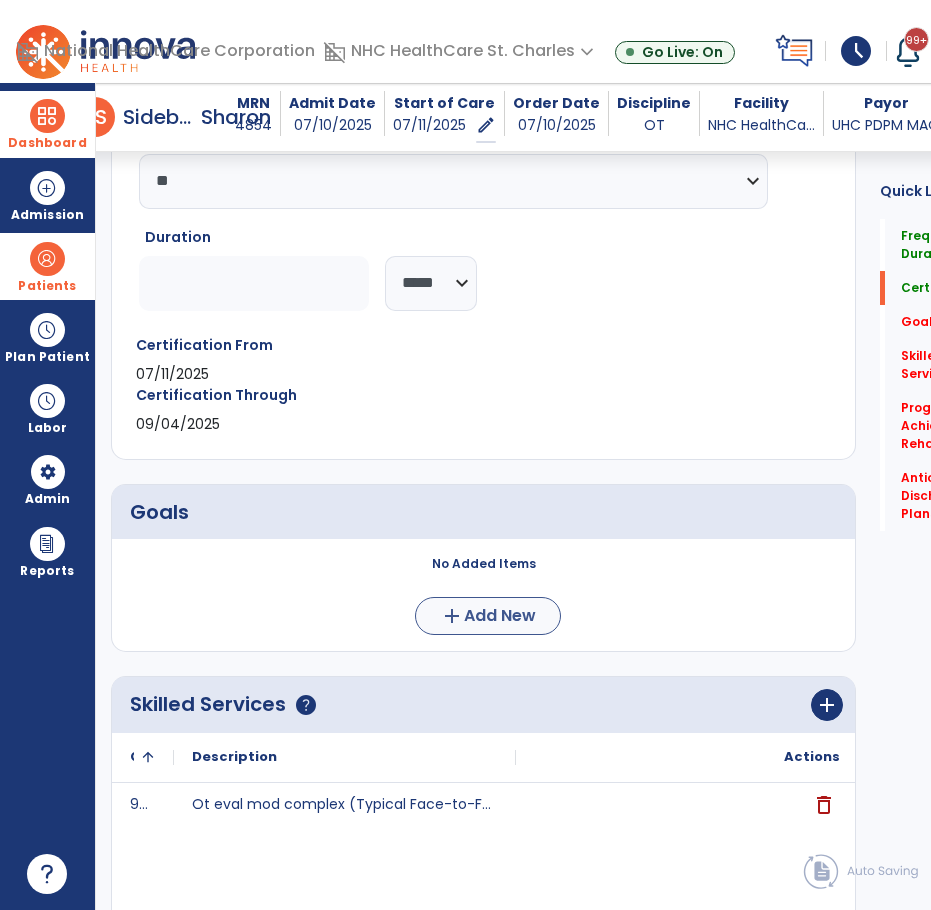 type on "*" 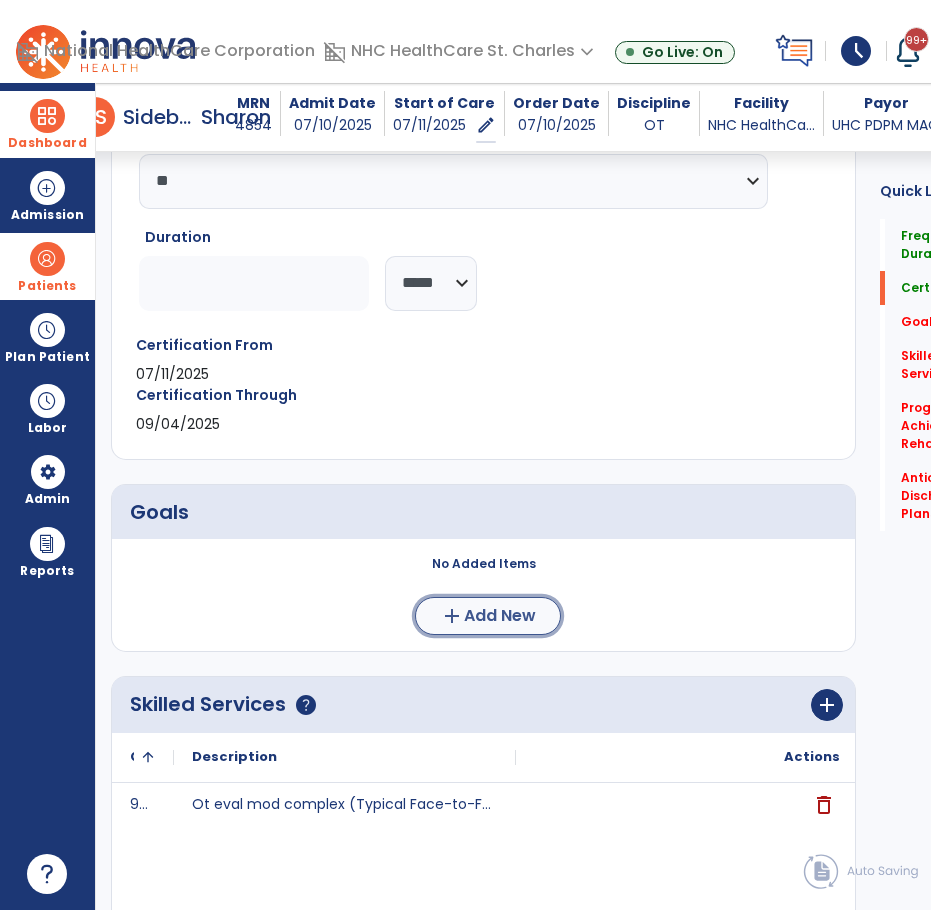 click on "add  Add New" at bounding box center (488, 616) 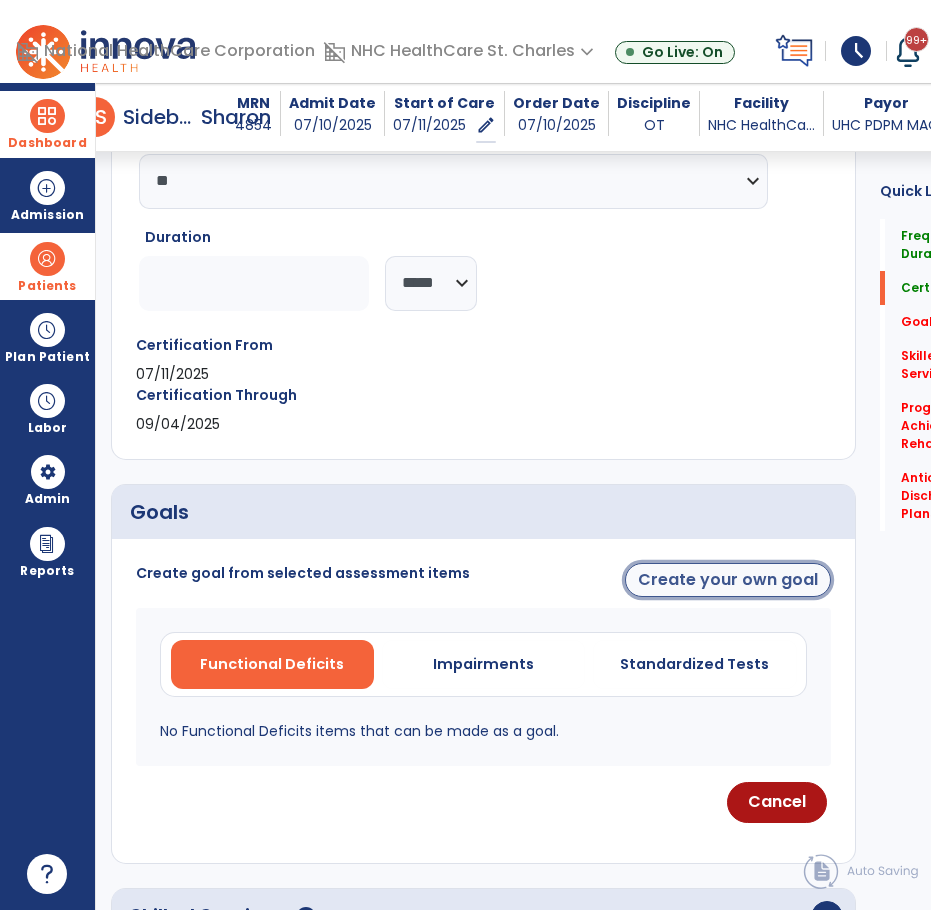 click on "Create your own goal" at bounding box center [728, 580] 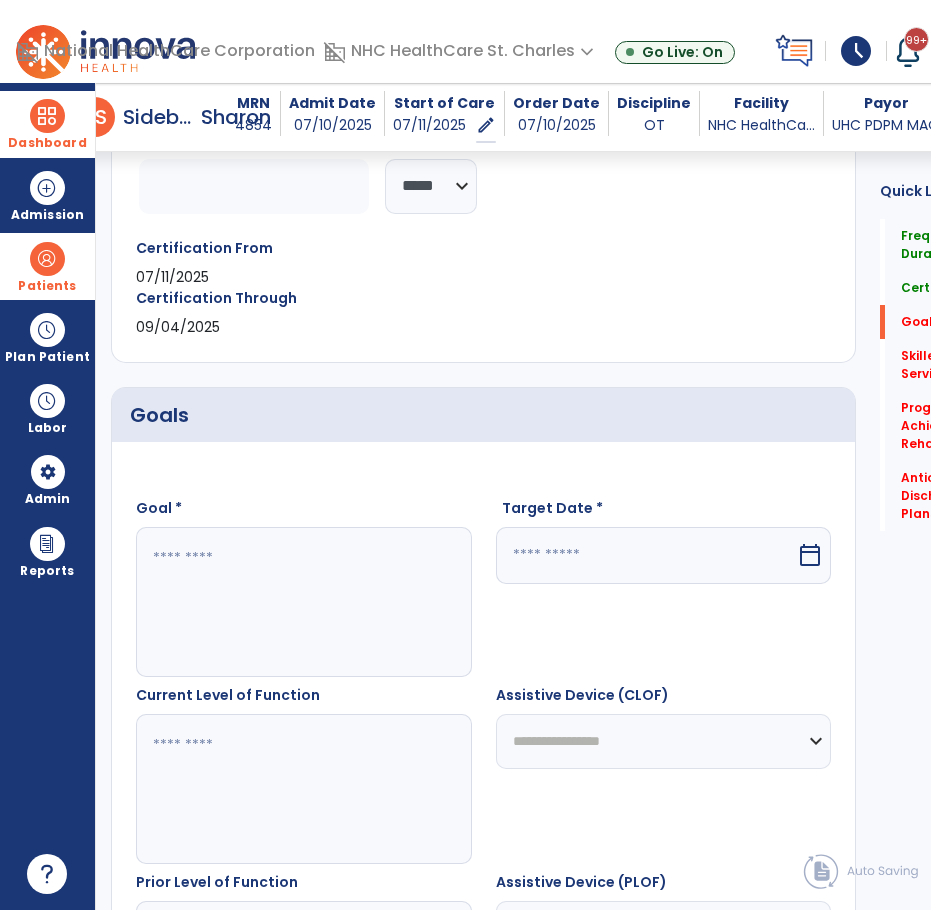 scroll, scrollTop: 500, scrollLeft: 0, axis: vertical 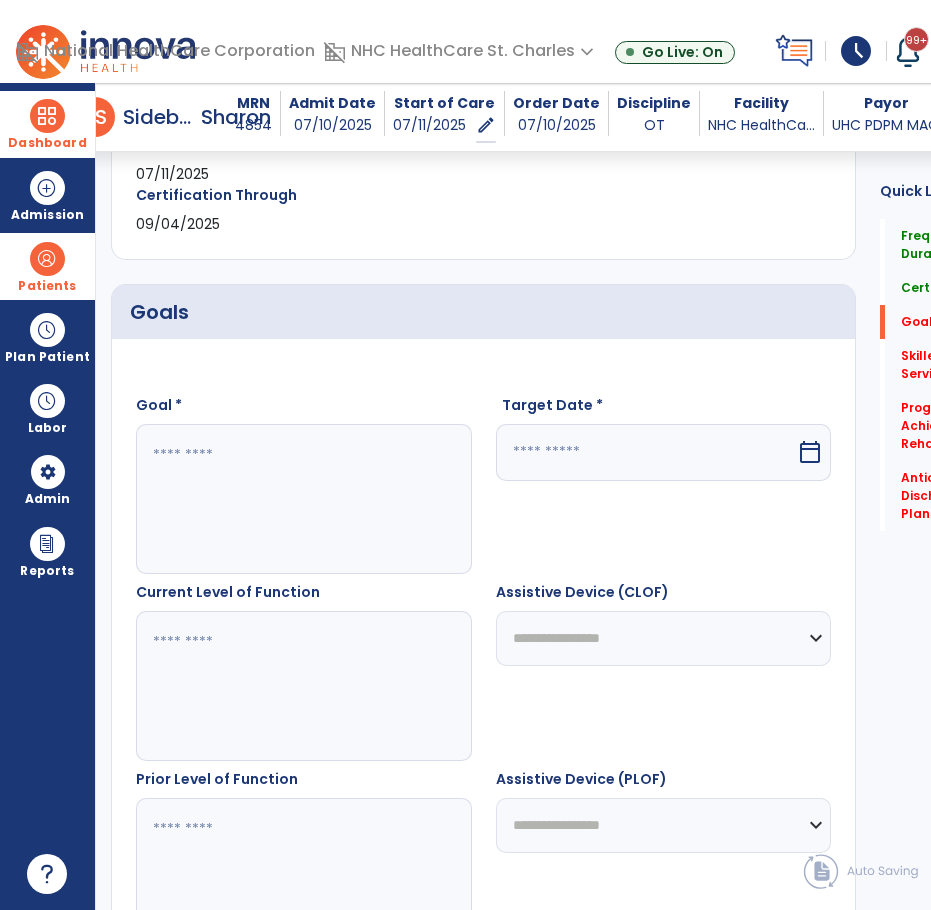 click at bounding box center (304, 499) 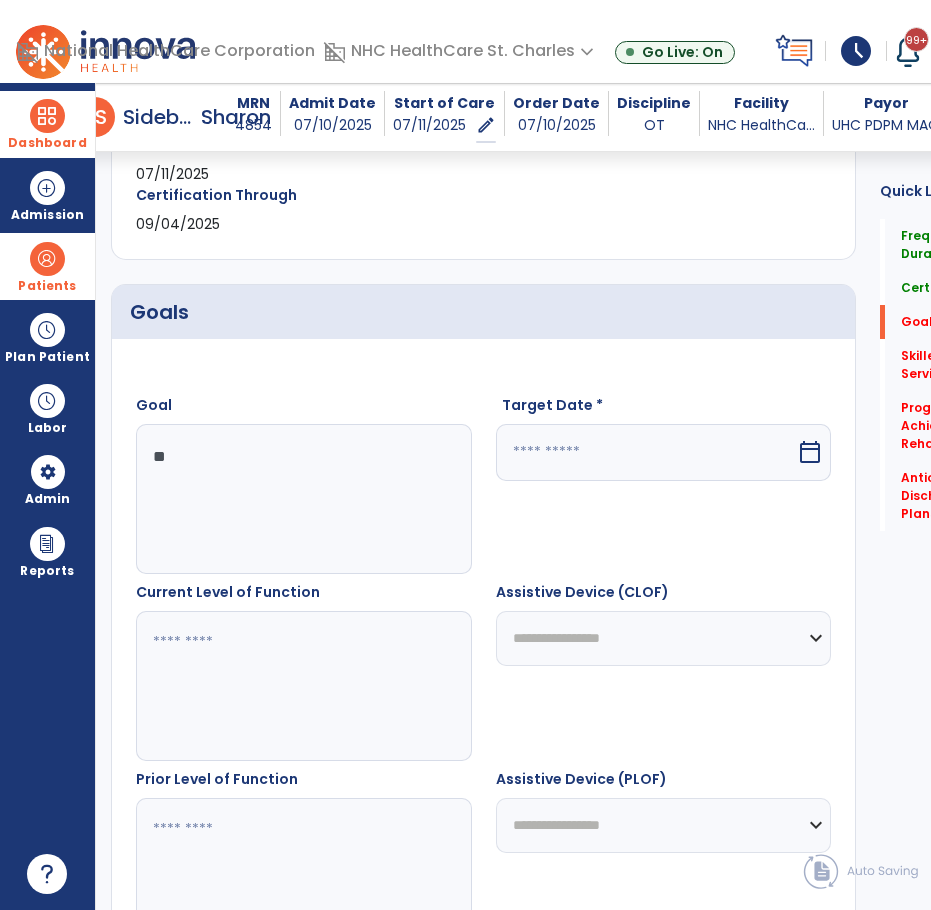 type on "*" 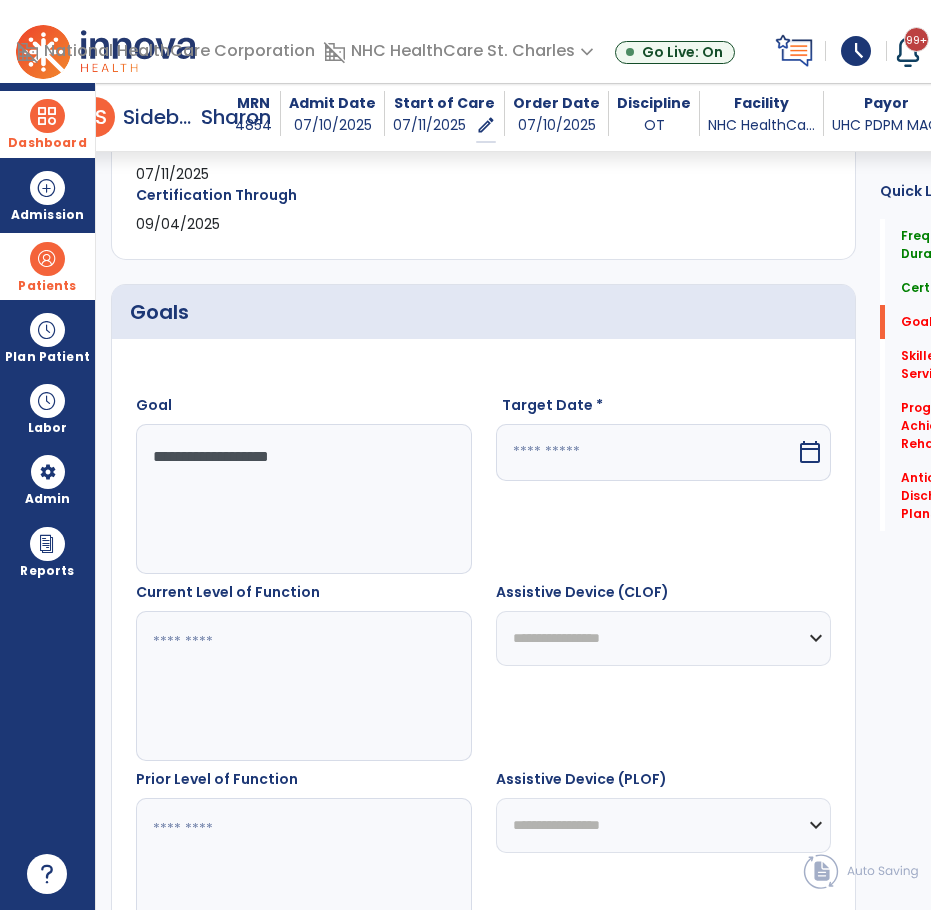 type on "**********" 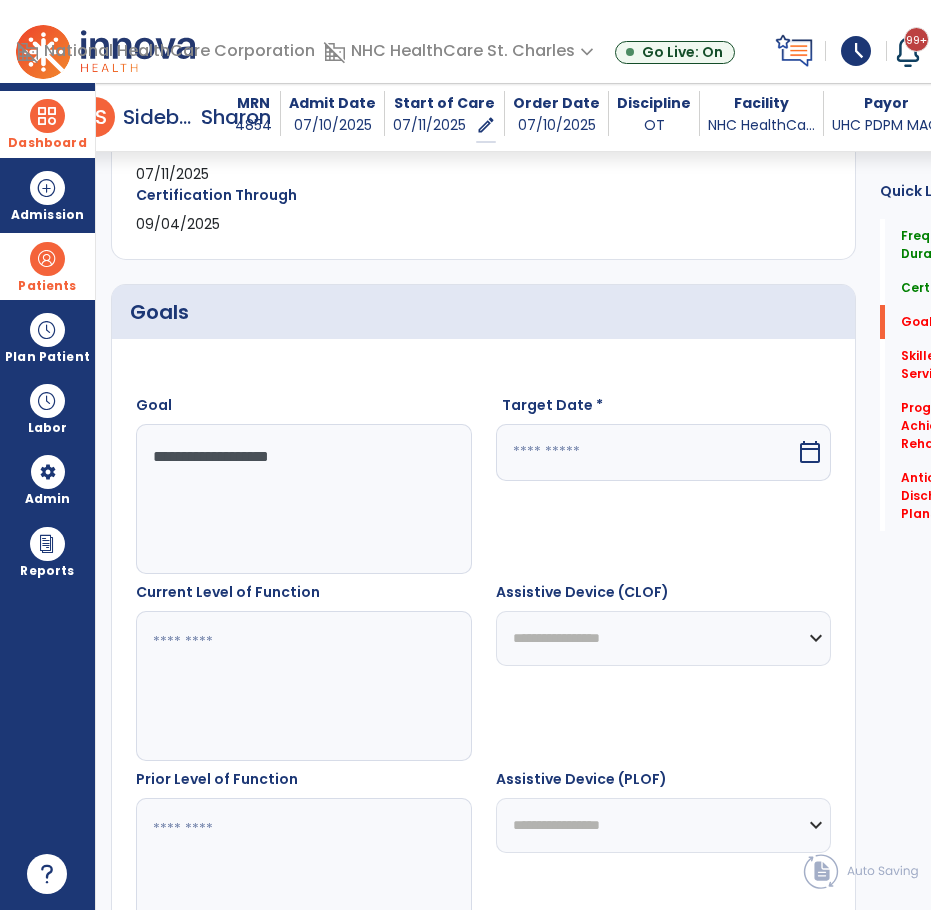 click at bounding box center (646, 452) 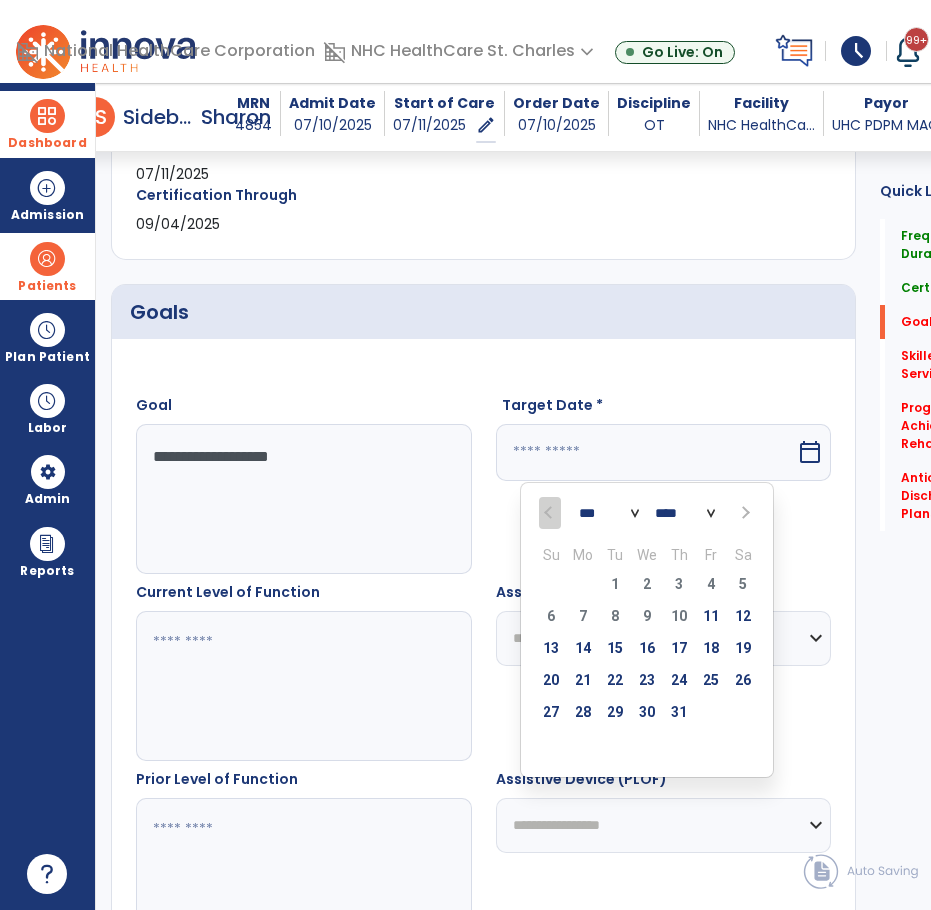 click at bounding box center [744, 513] 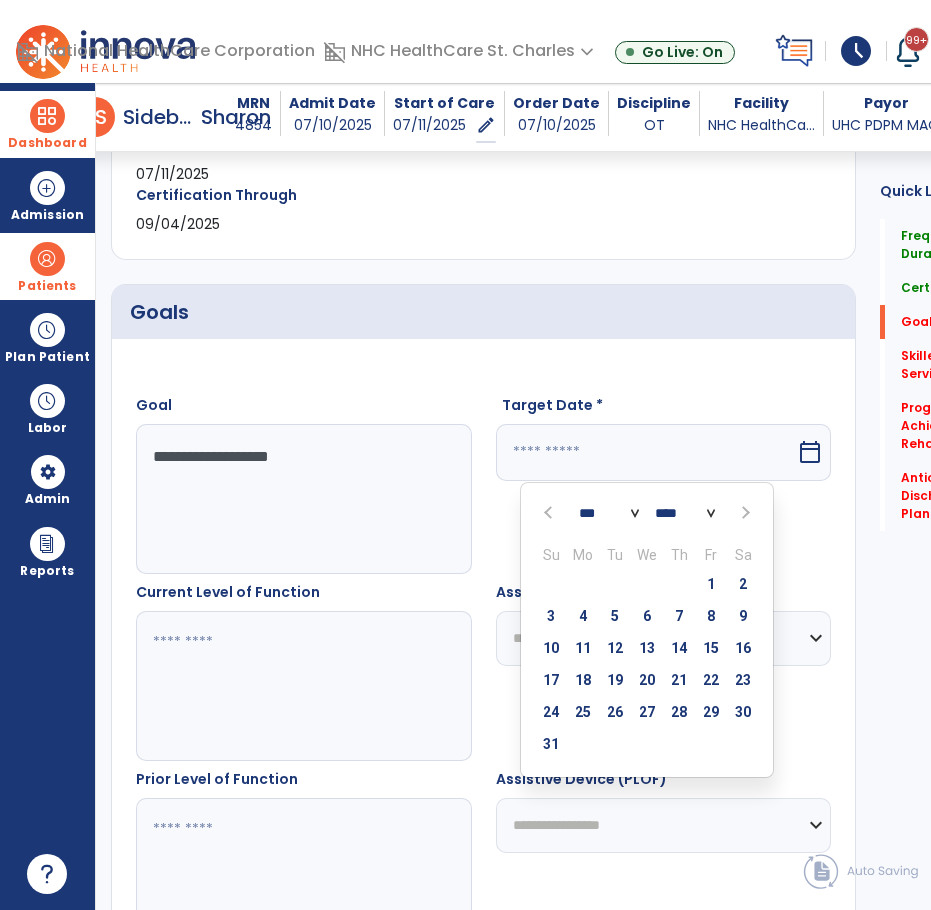 click at bounding box center (744, 513) 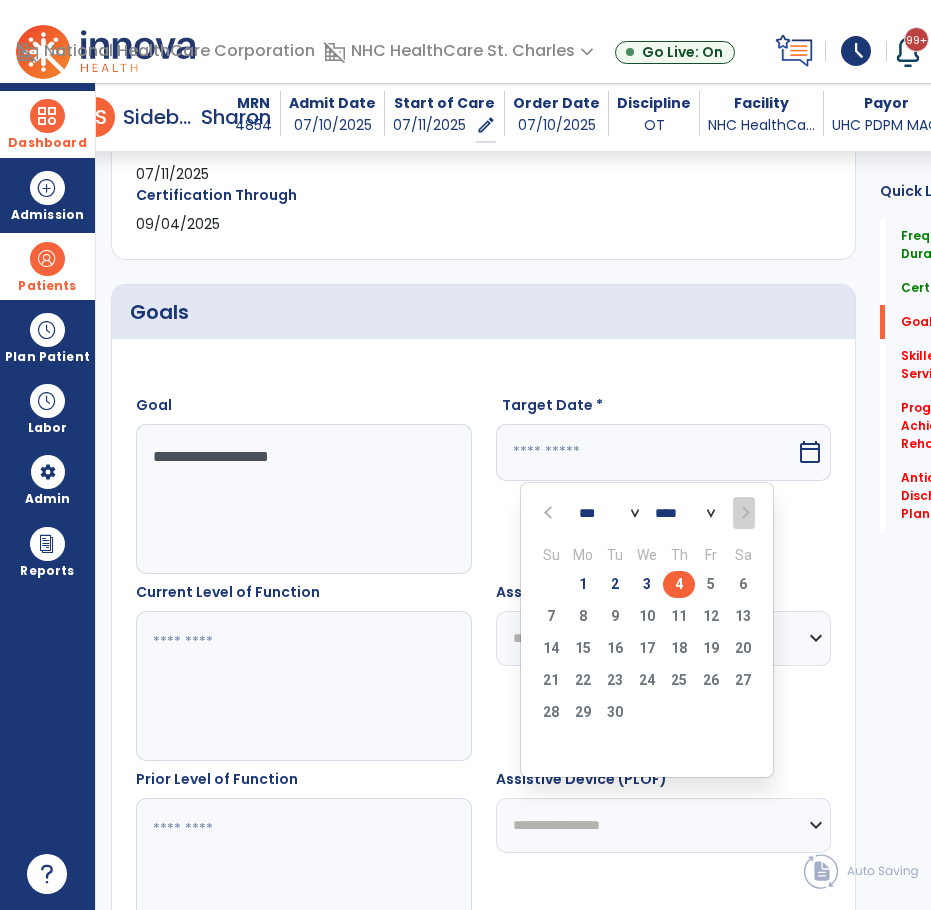 click on "4" at bounding box center (679, 584) 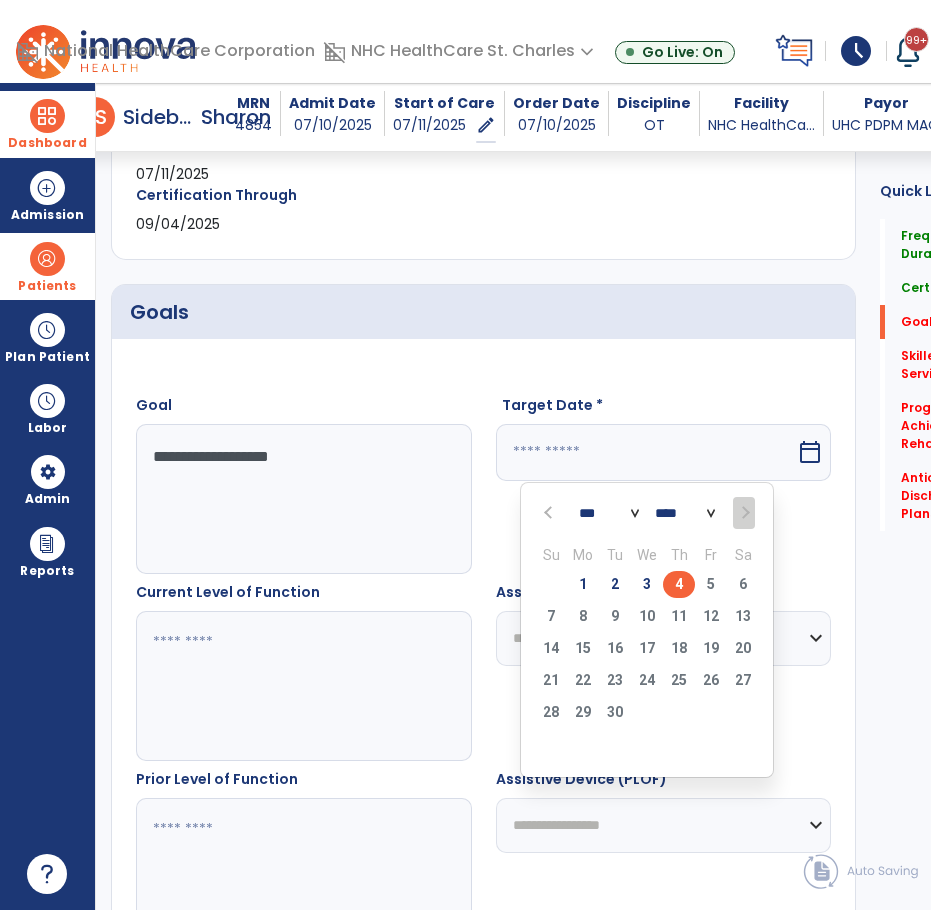 type on "********" 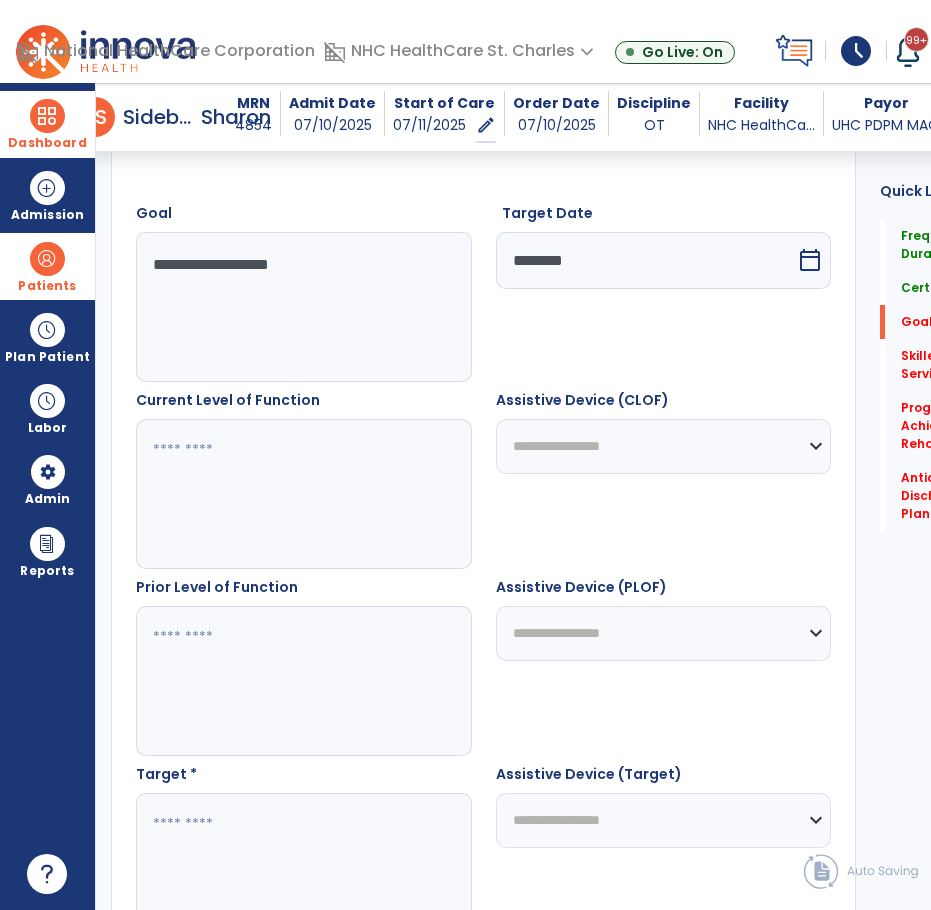 scroll, scrollTop: 700, scrollLeft: 0, axis: vertical 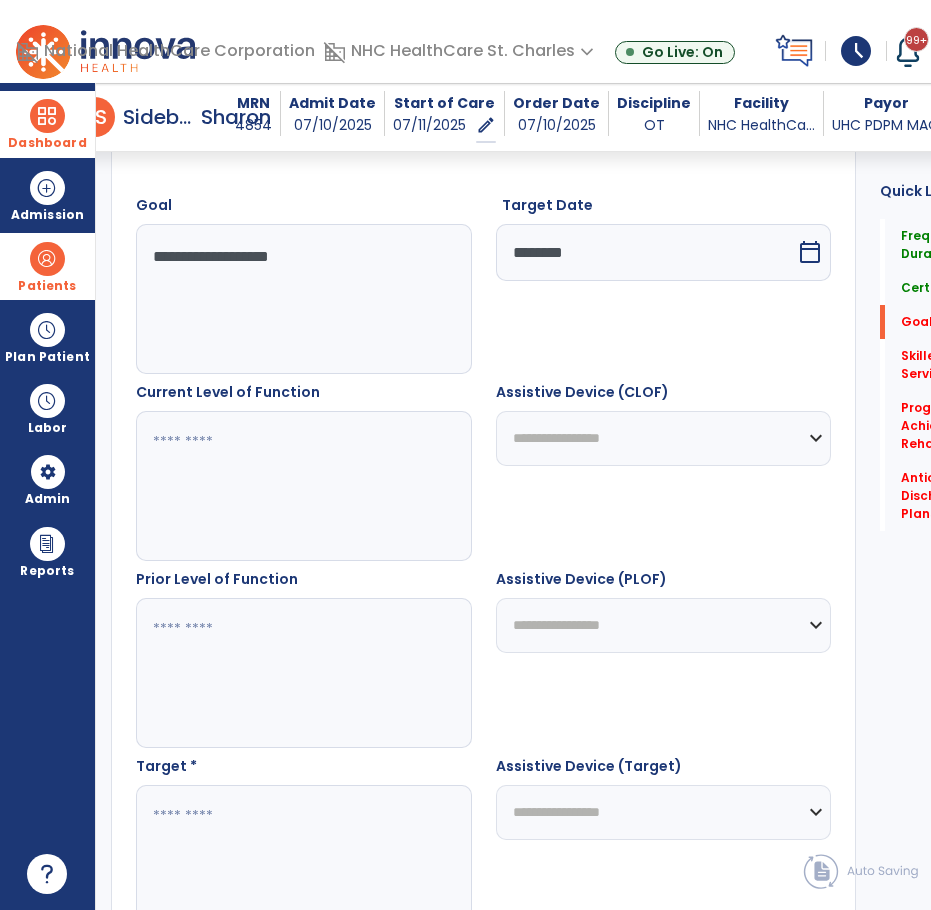 click at bounding box center [304, 486] 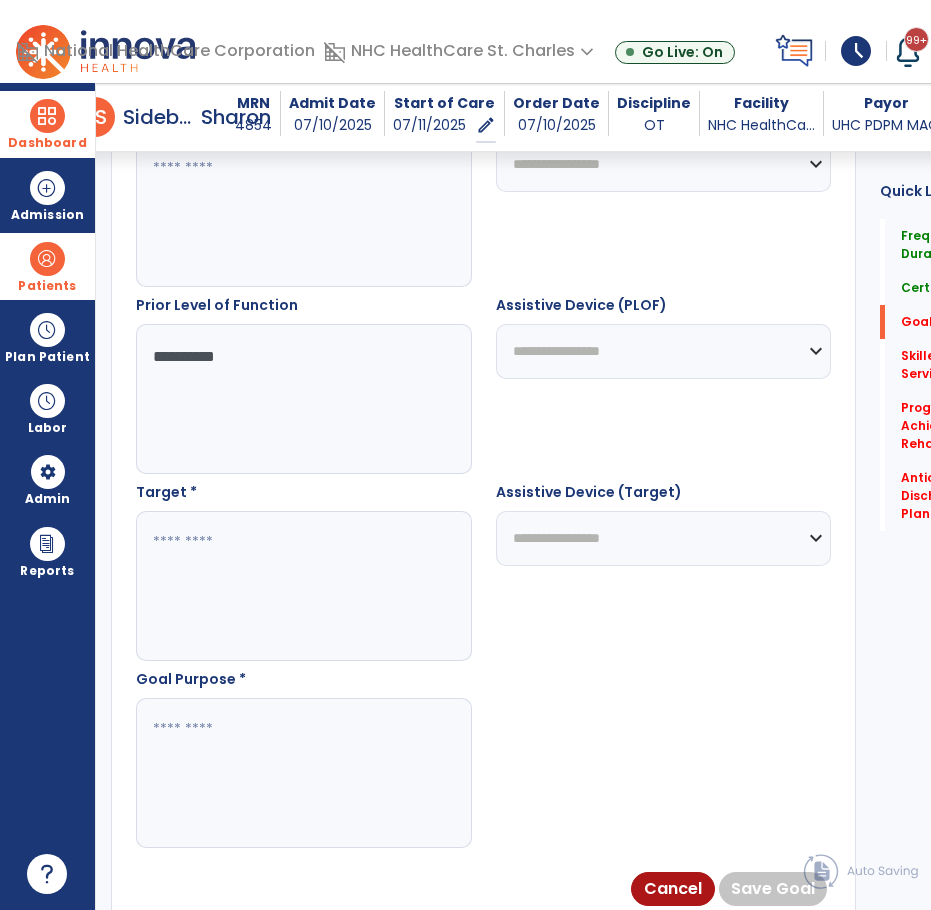 scroll, scrollTop: 1000, scrollLeft: 0, axis: vertical 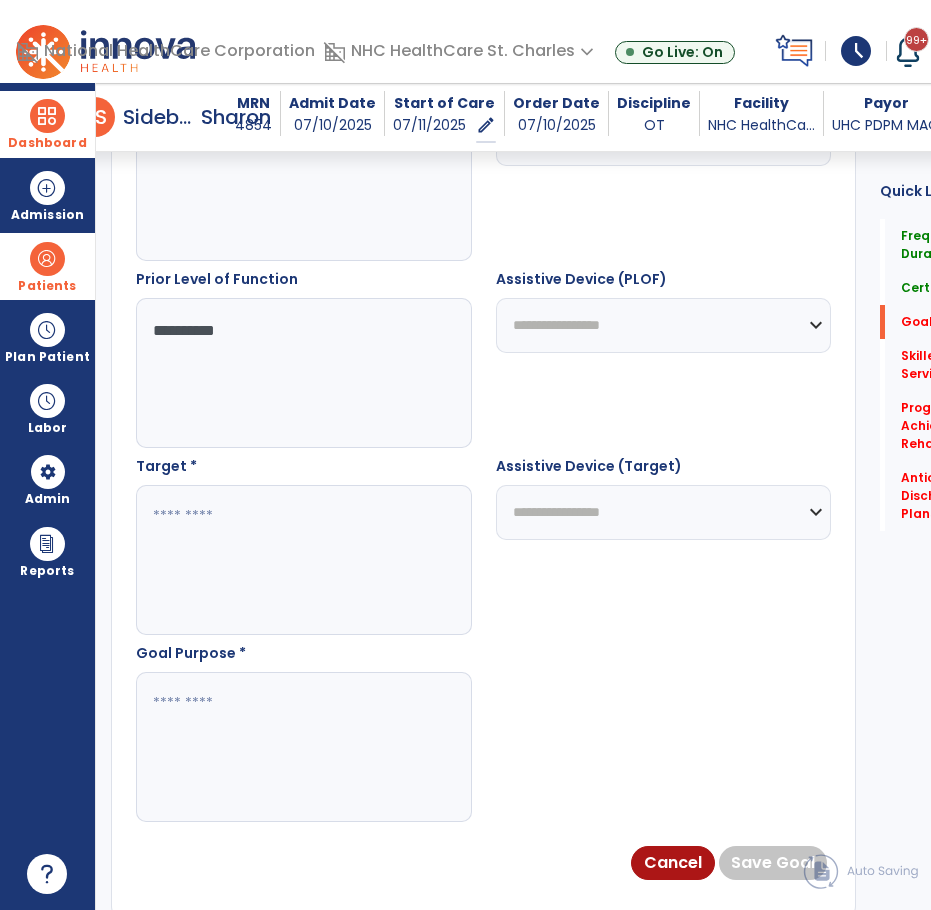 type on "**********" 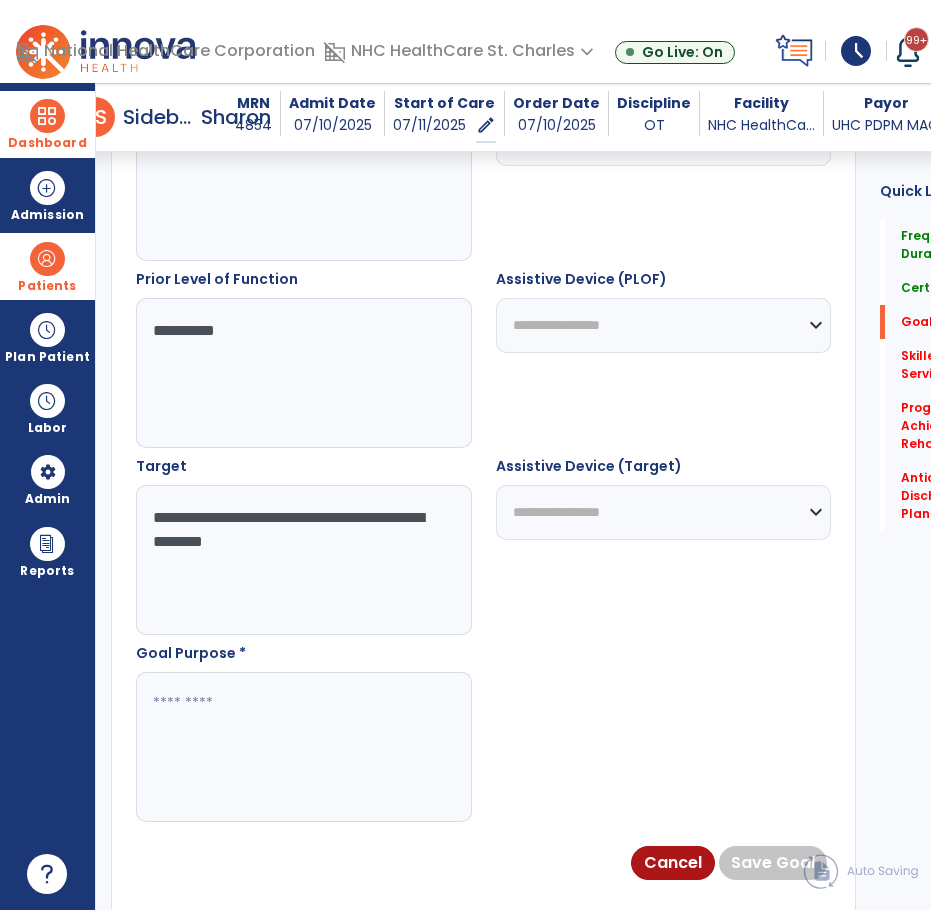 type on "**********" 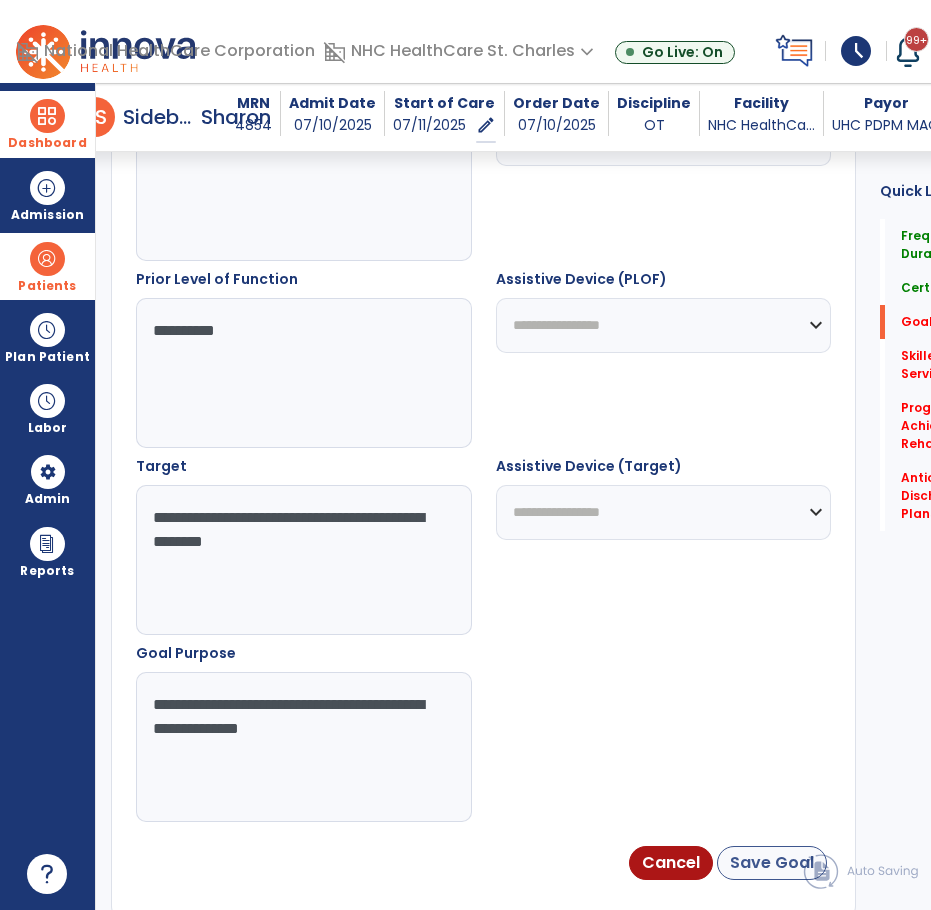 type on "**********" 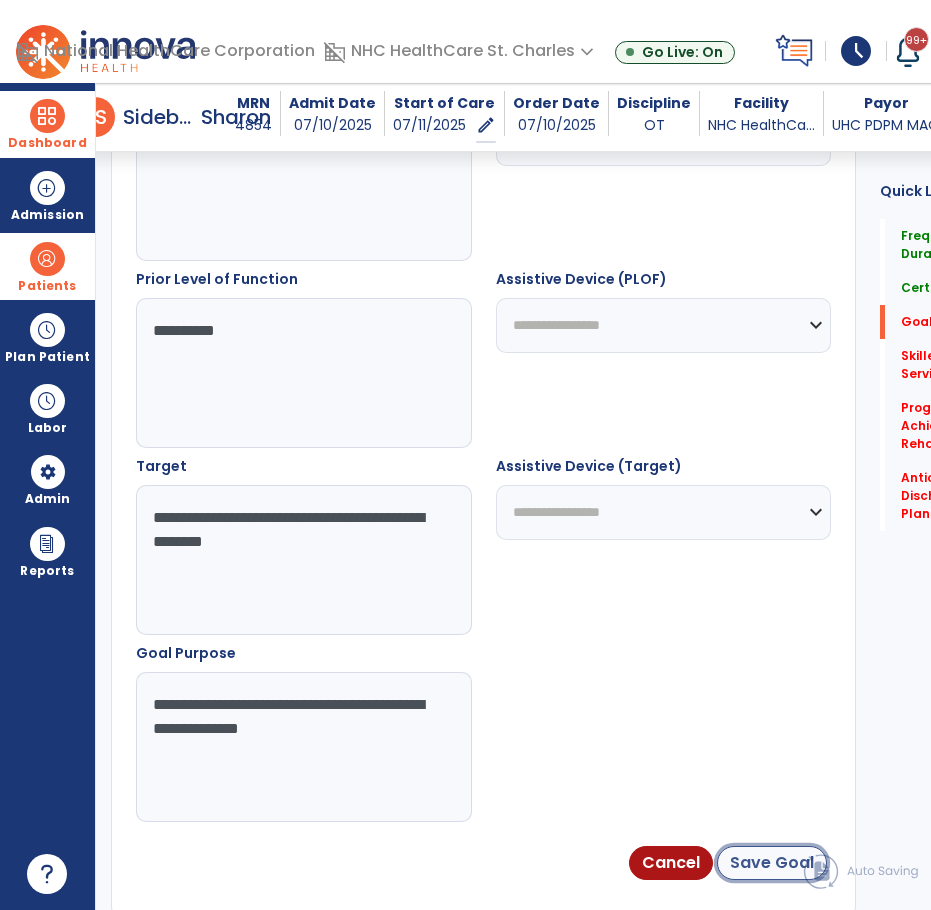 click on "Save Goal" at bounding box center [772, 863] 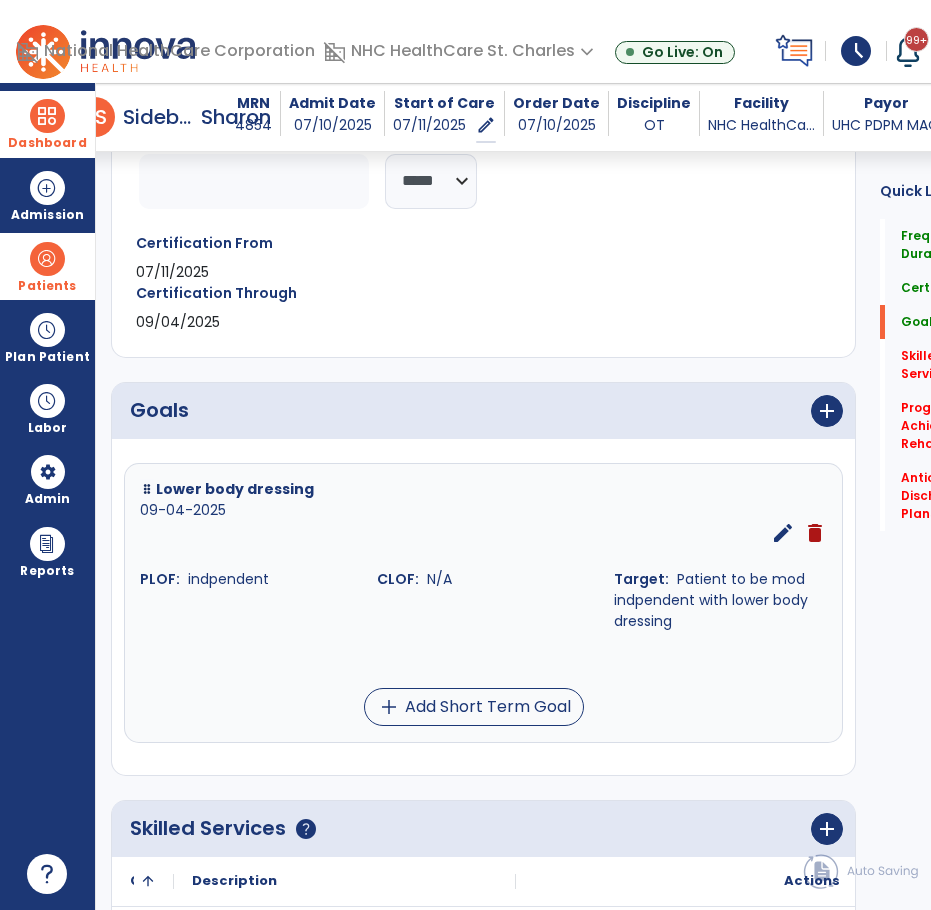 scroll, scrollTop: 302, scrollLeft: 0, axis: vertical 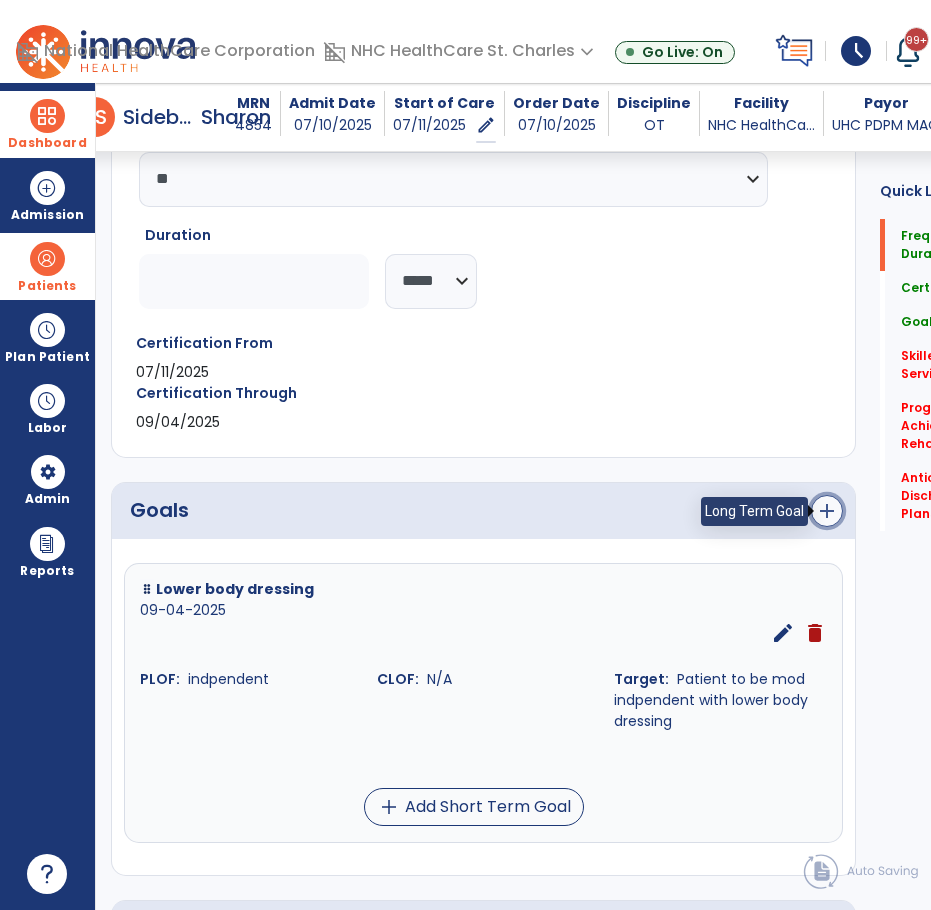 click on "add" at bounding box center (827, 511) 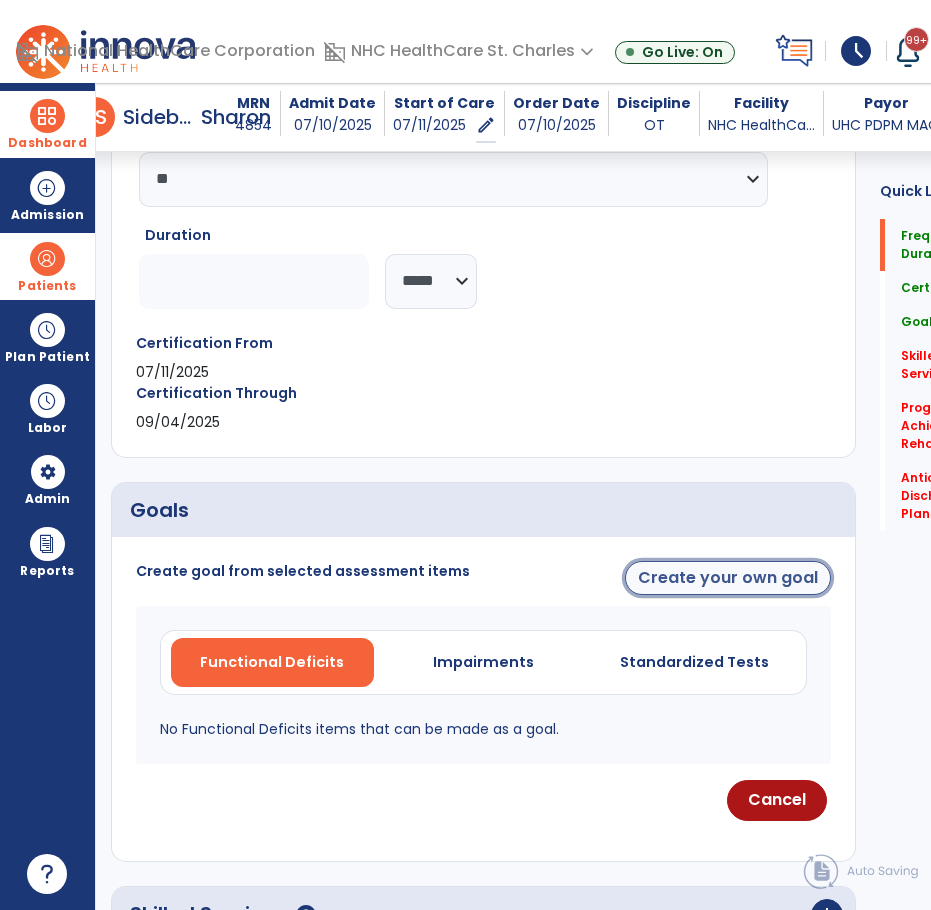 click on "Create your own goal" at bounding box center (728, 578) 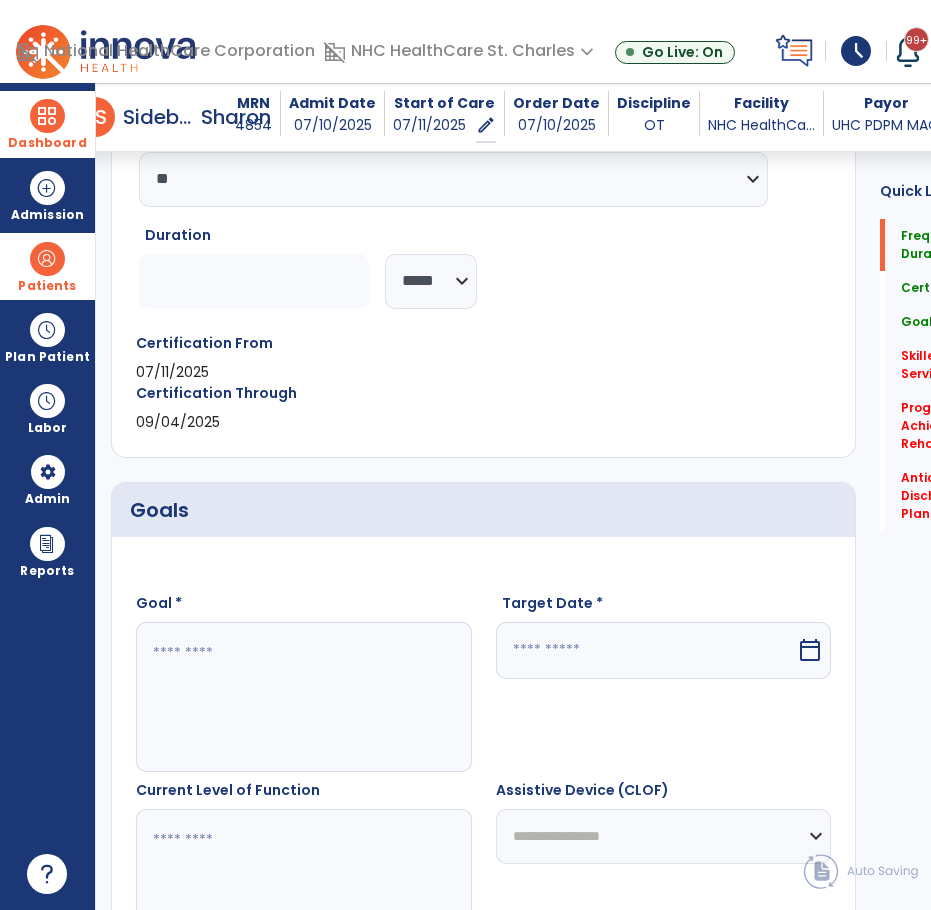 click at bounding box center [304, 697] 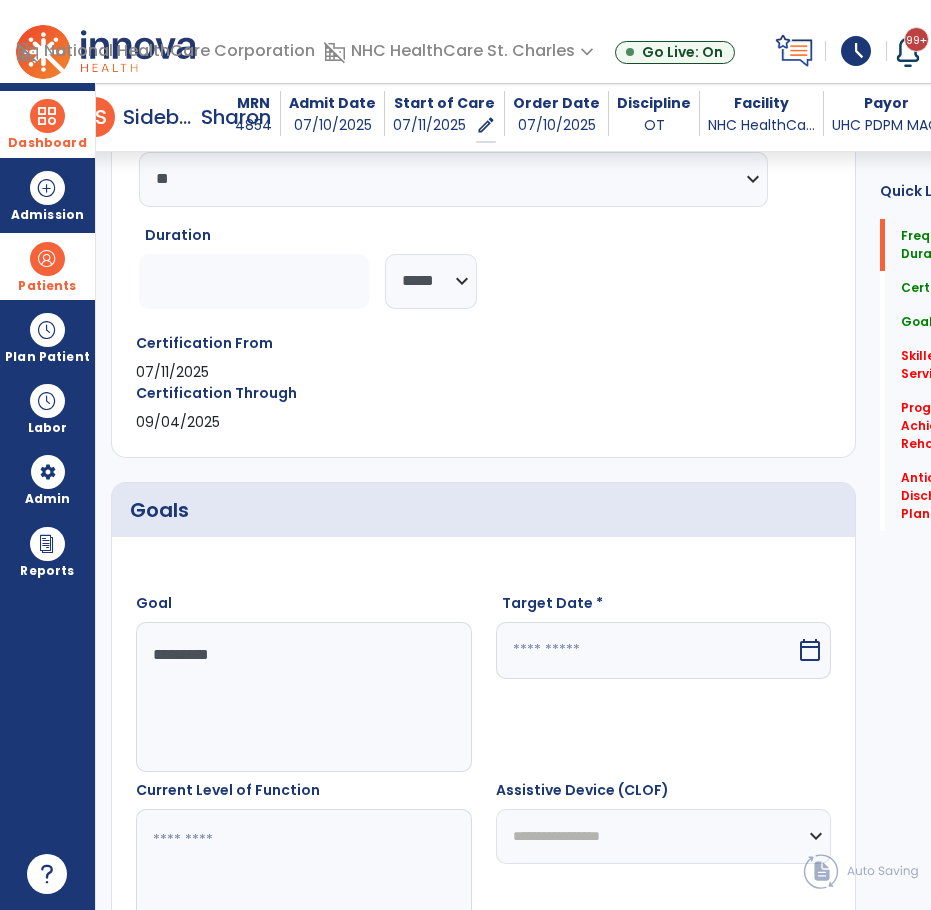 type on "*********" 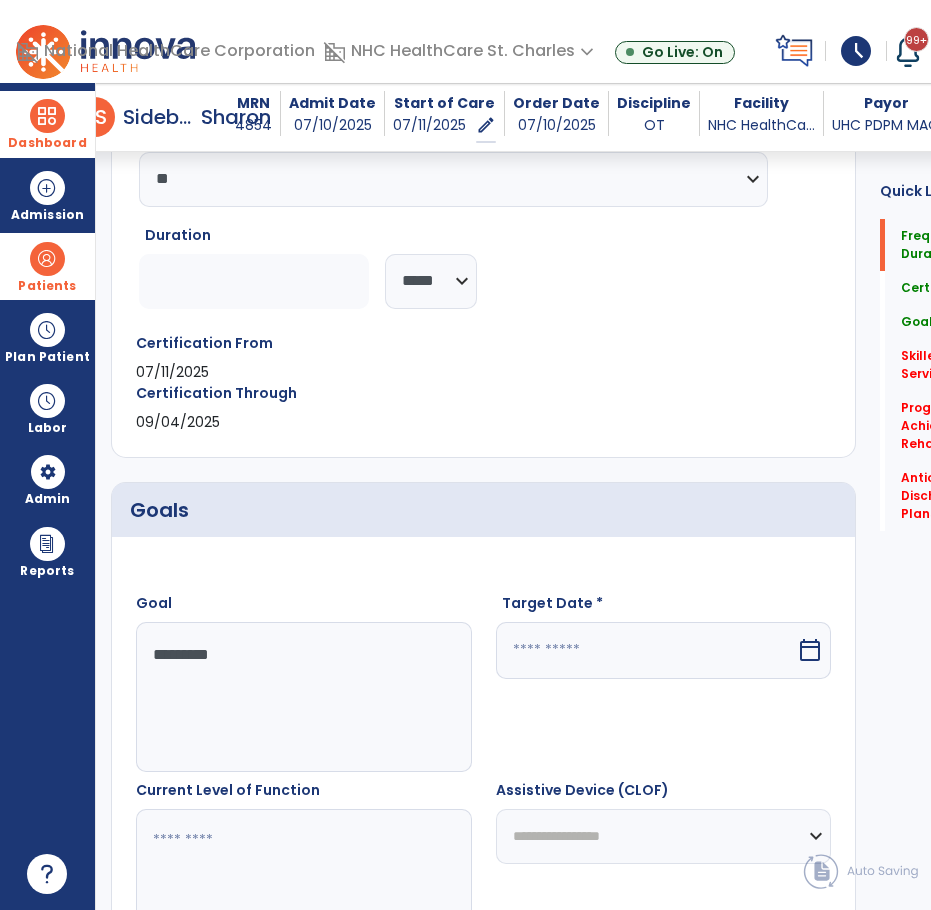 click at bounding box center [646, 650] 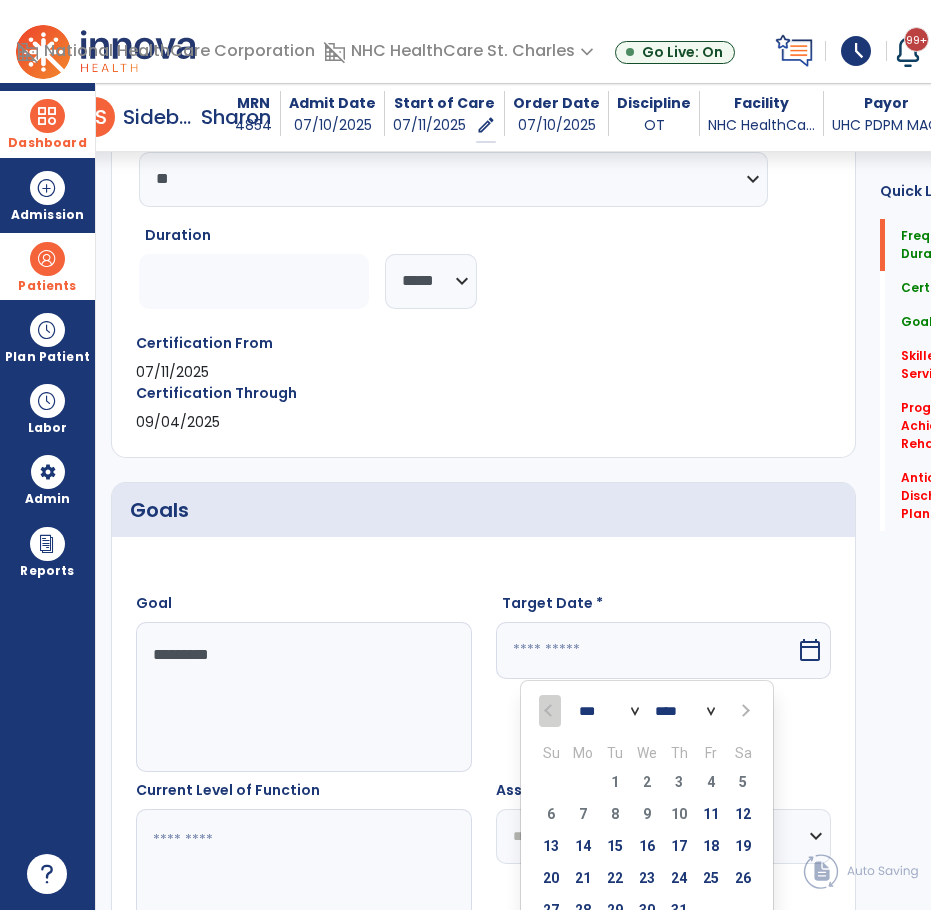 click at bounding box center (744, 711) 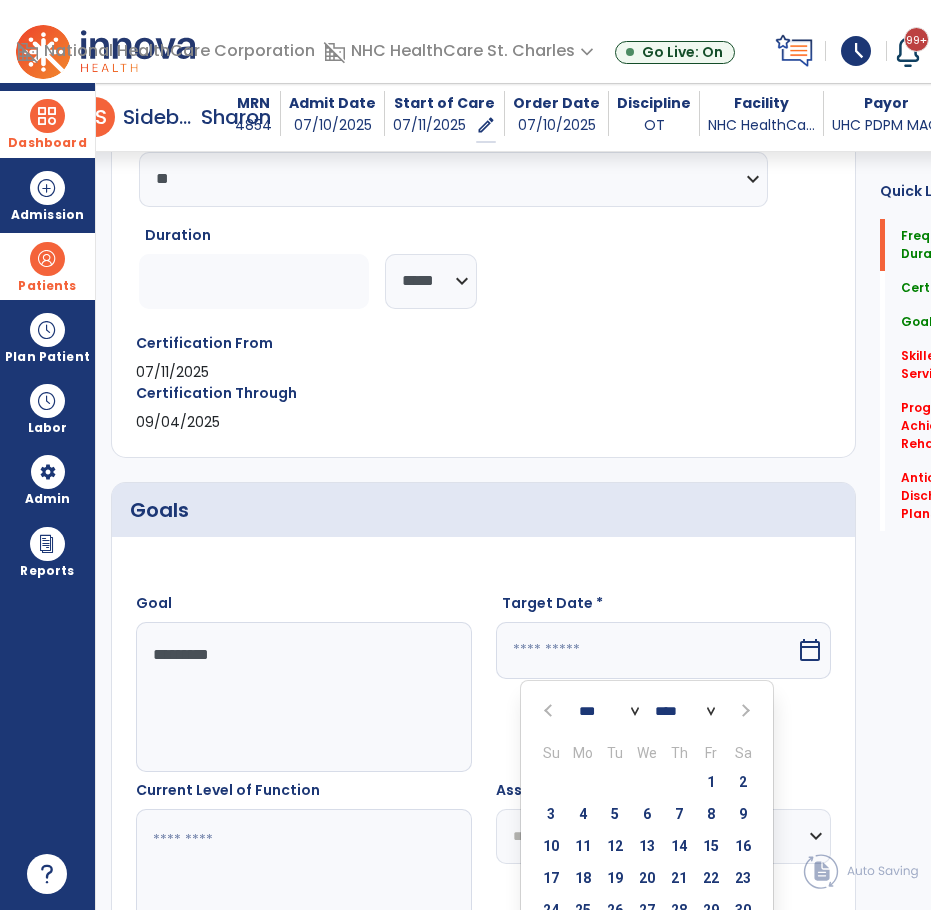 click at bounding box center (743, 710) 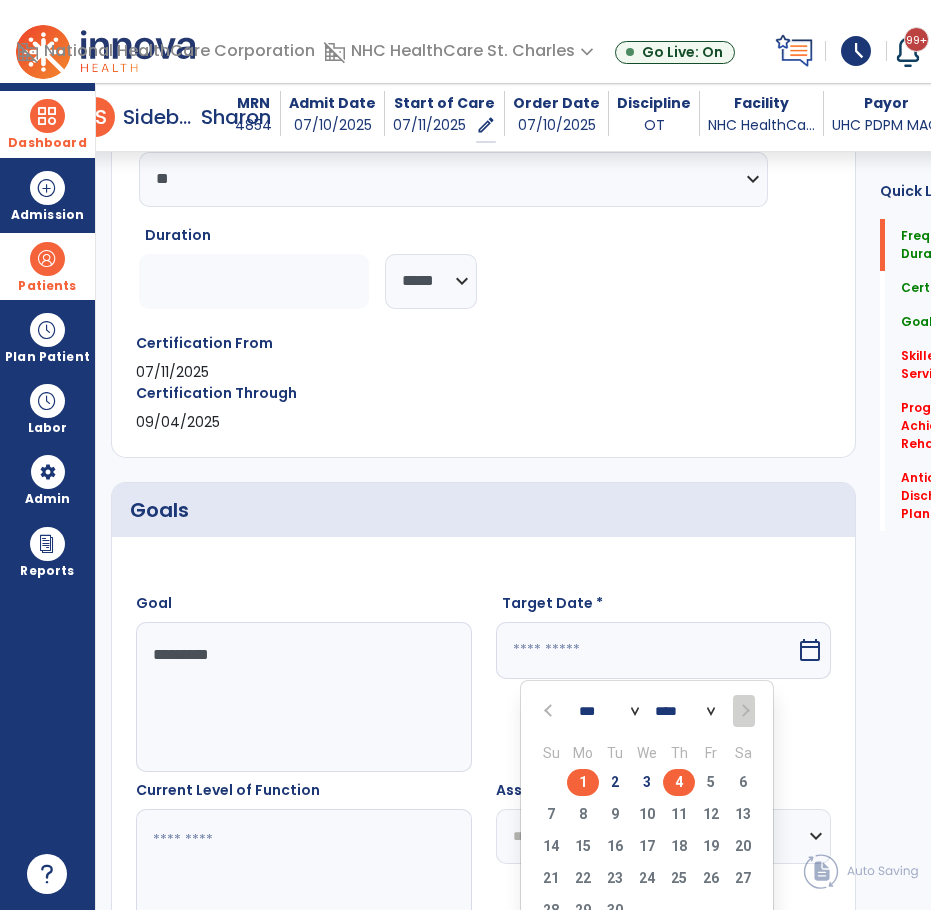 click on "4" at bounding box center [679, 782] 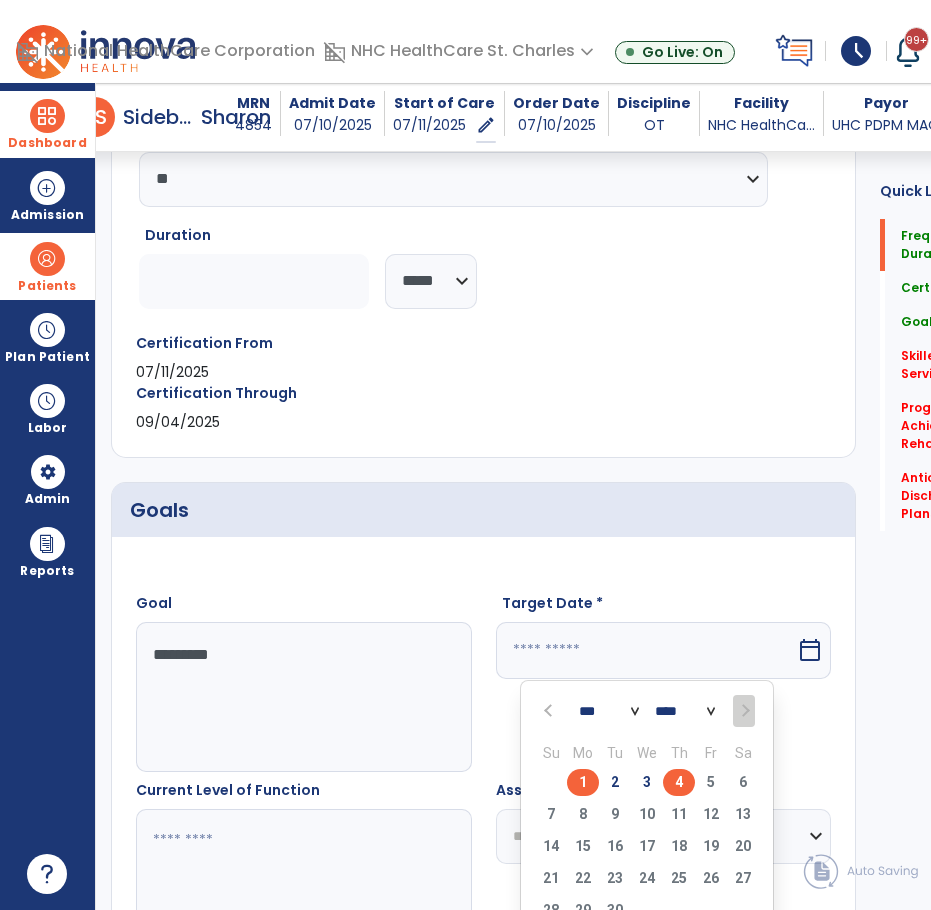 type on "********" 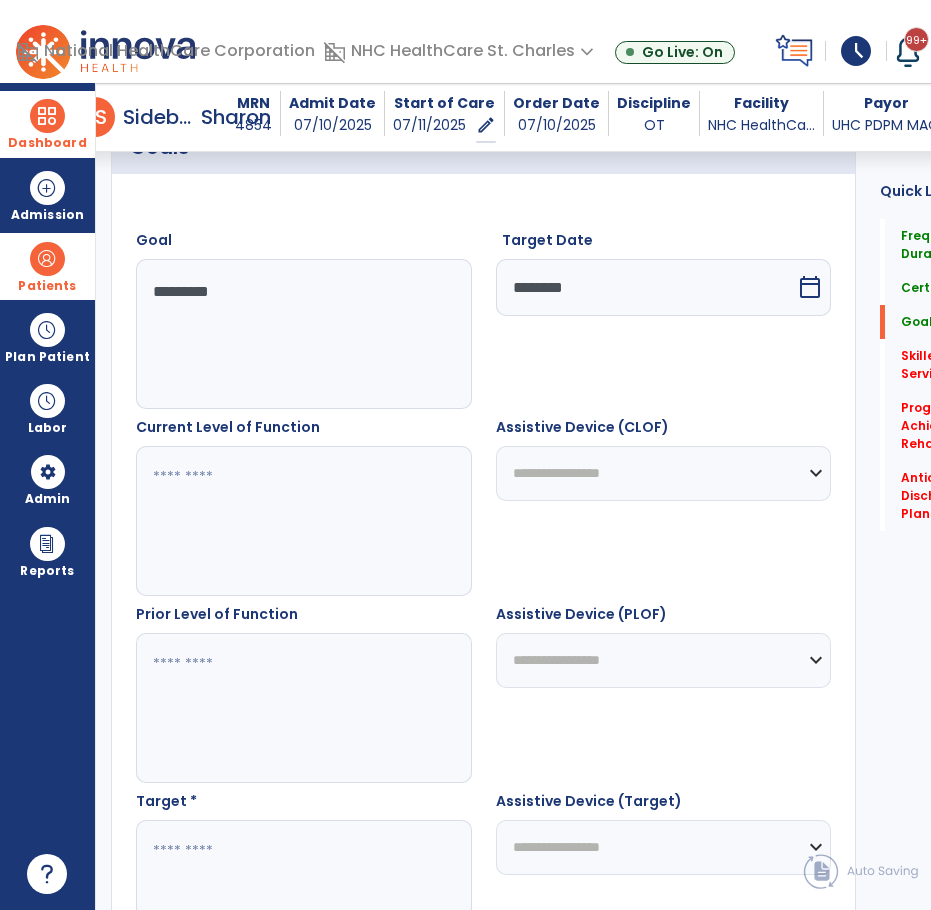 scroll, scrollTop: 802, scrollLeft: 0, axis: vertical 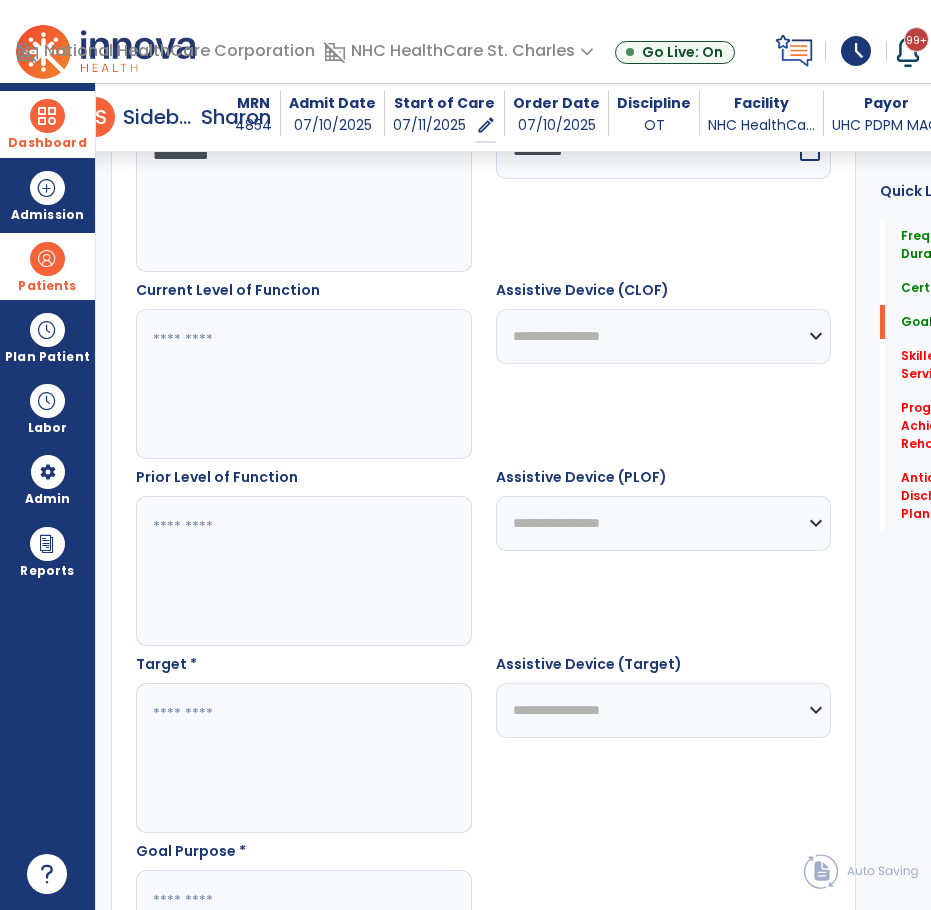 click at bounding box center [304, 571] 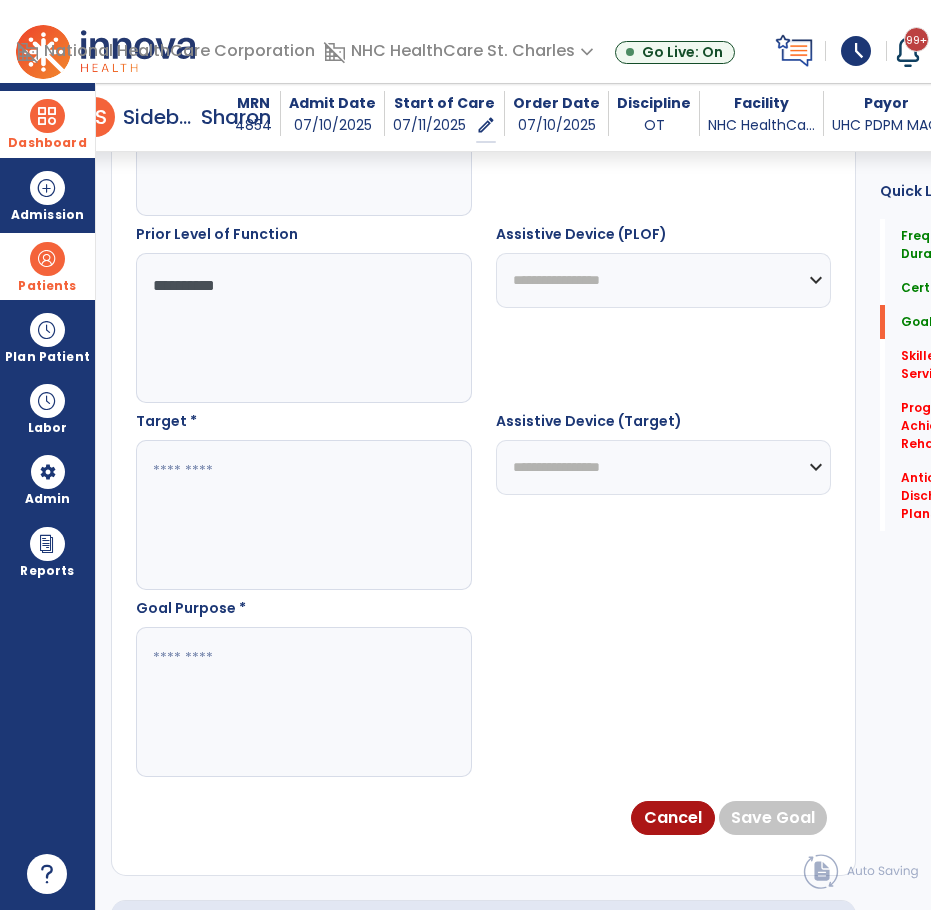 scroll, scrollTop: 1102, scrollLeft: 0, axis: vertical 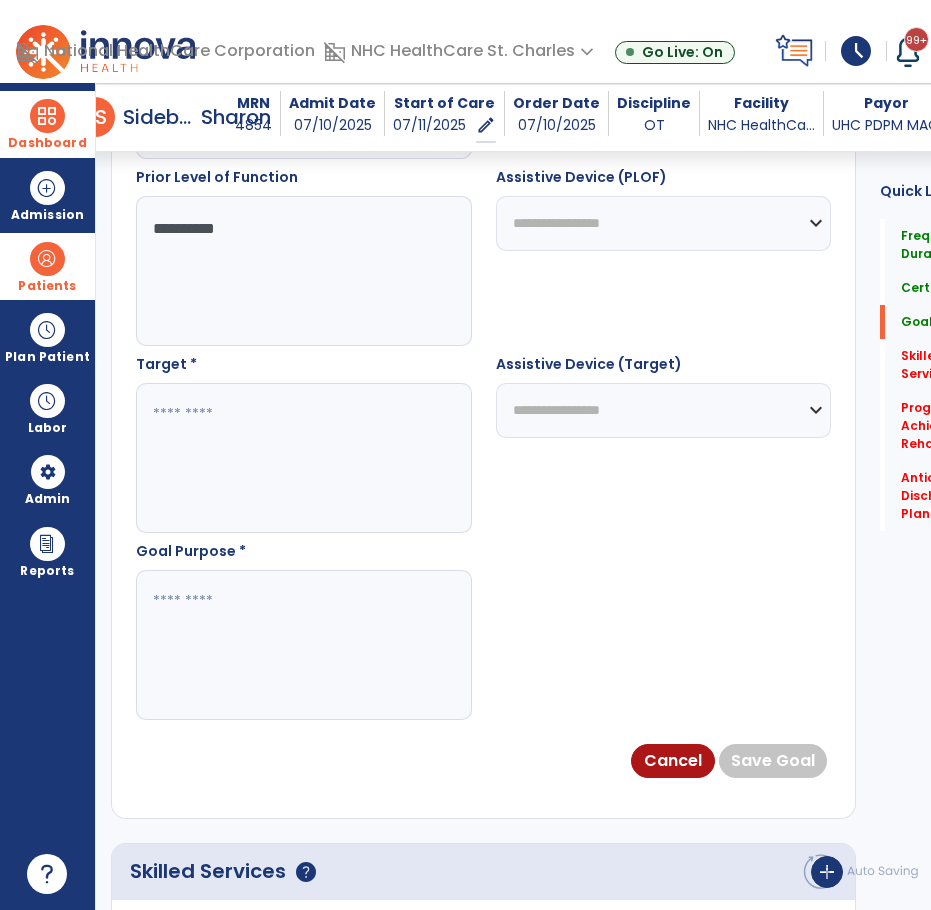 type on "**********" 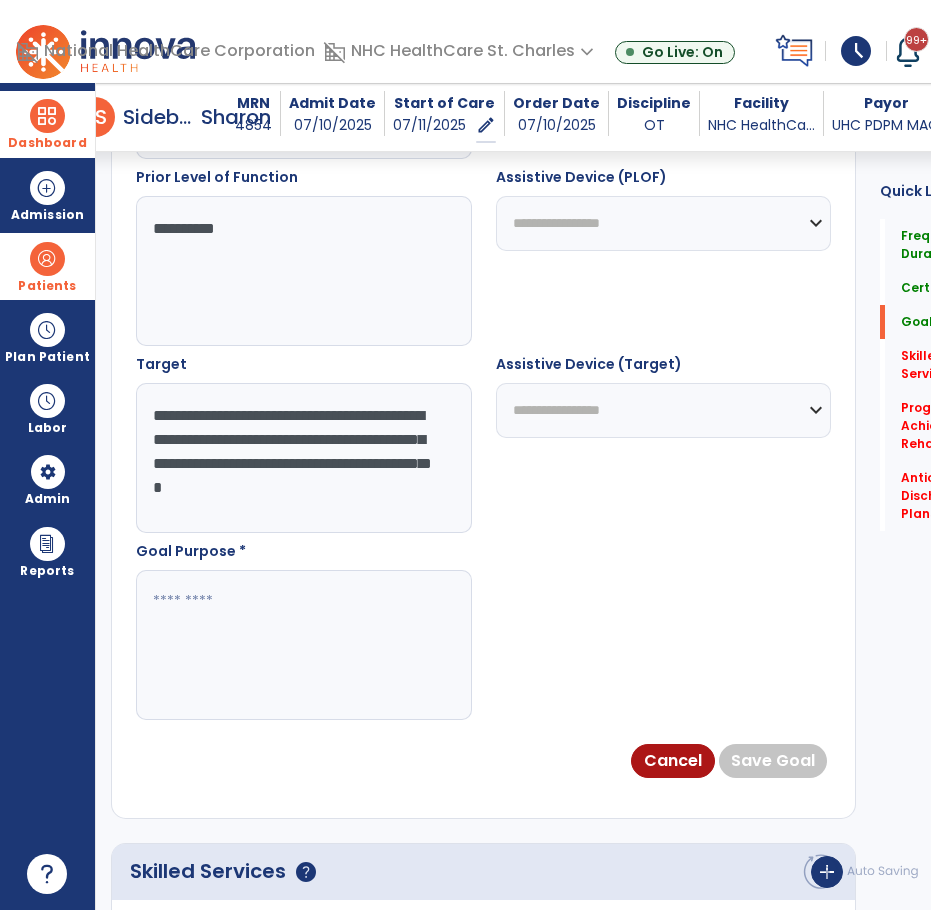 type on "**********" 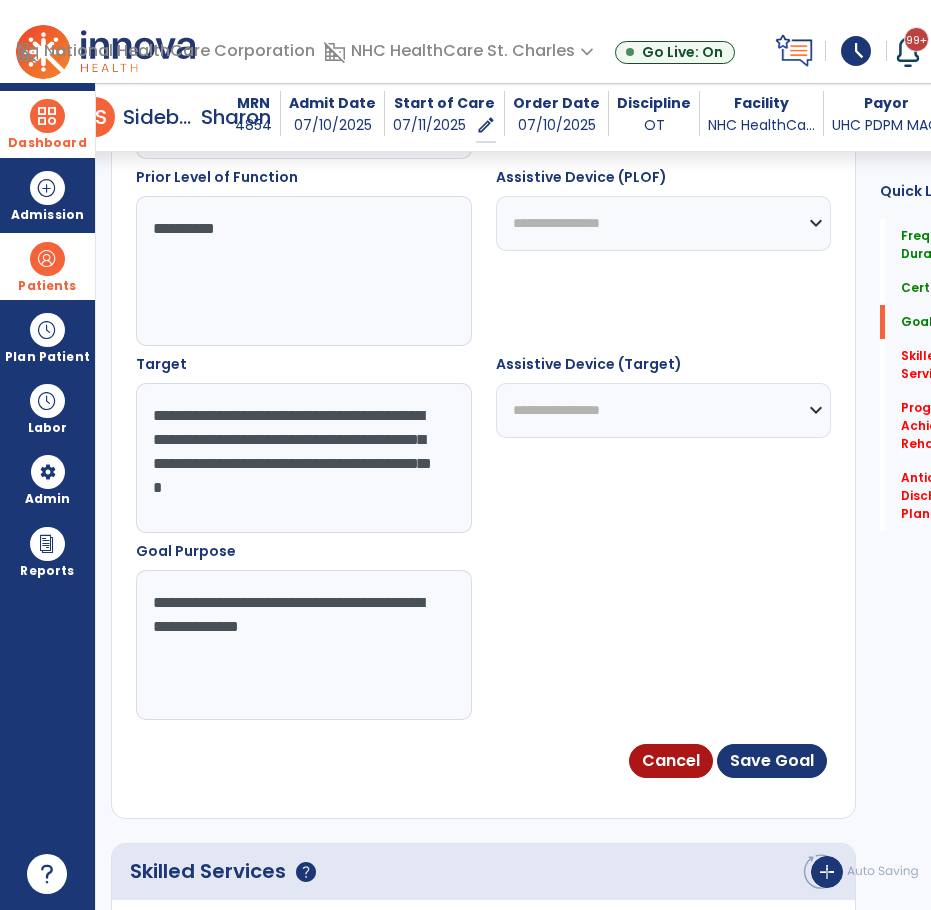click on "**********" at bounding box center (304, 645) 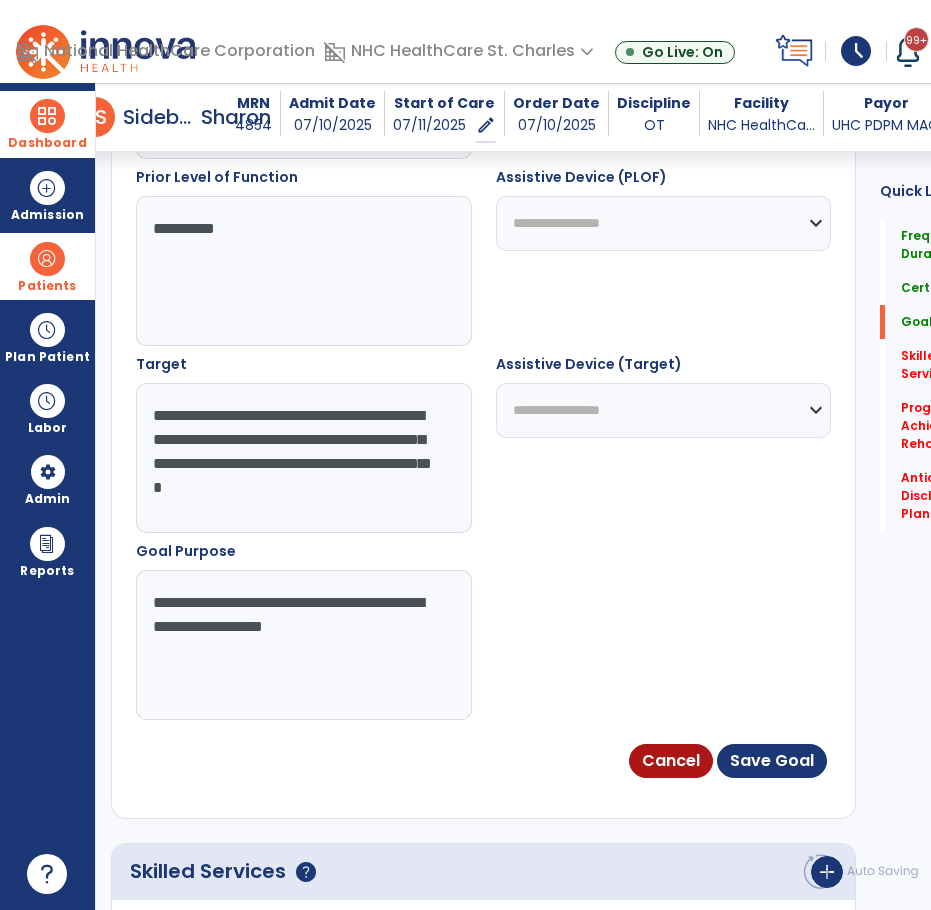 click on "**********" at bounding box center (304, 645) 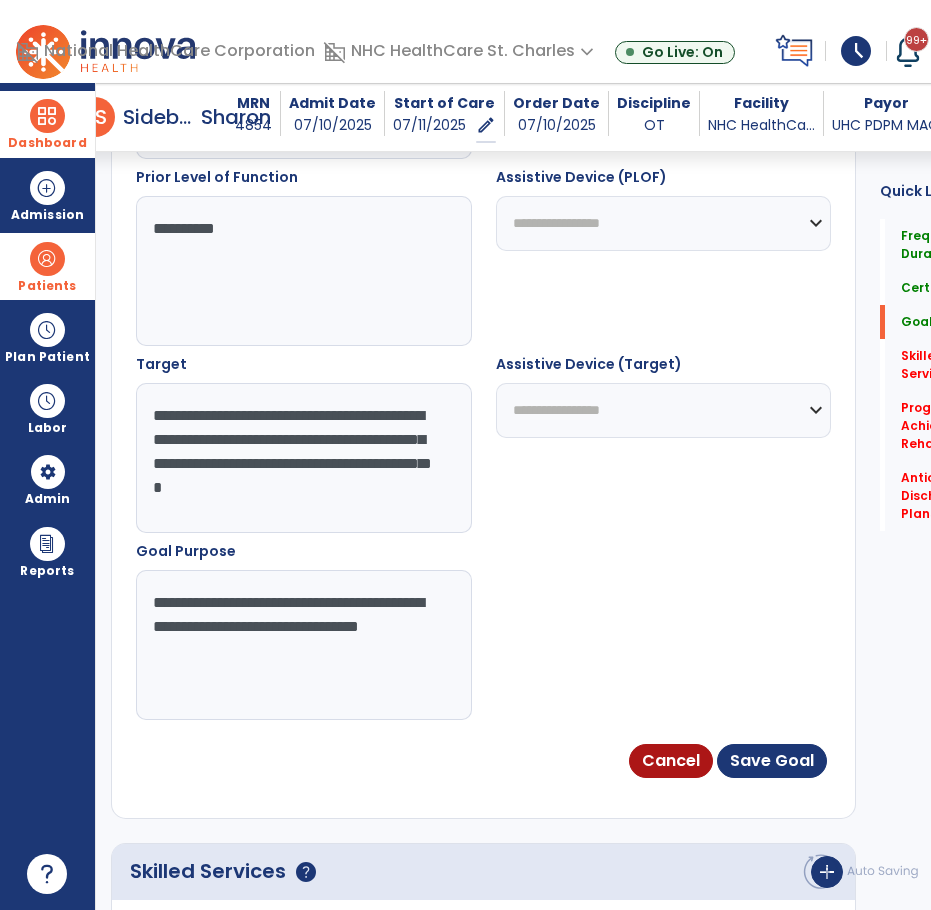 click on "**********" at bounding box center (304, 645) 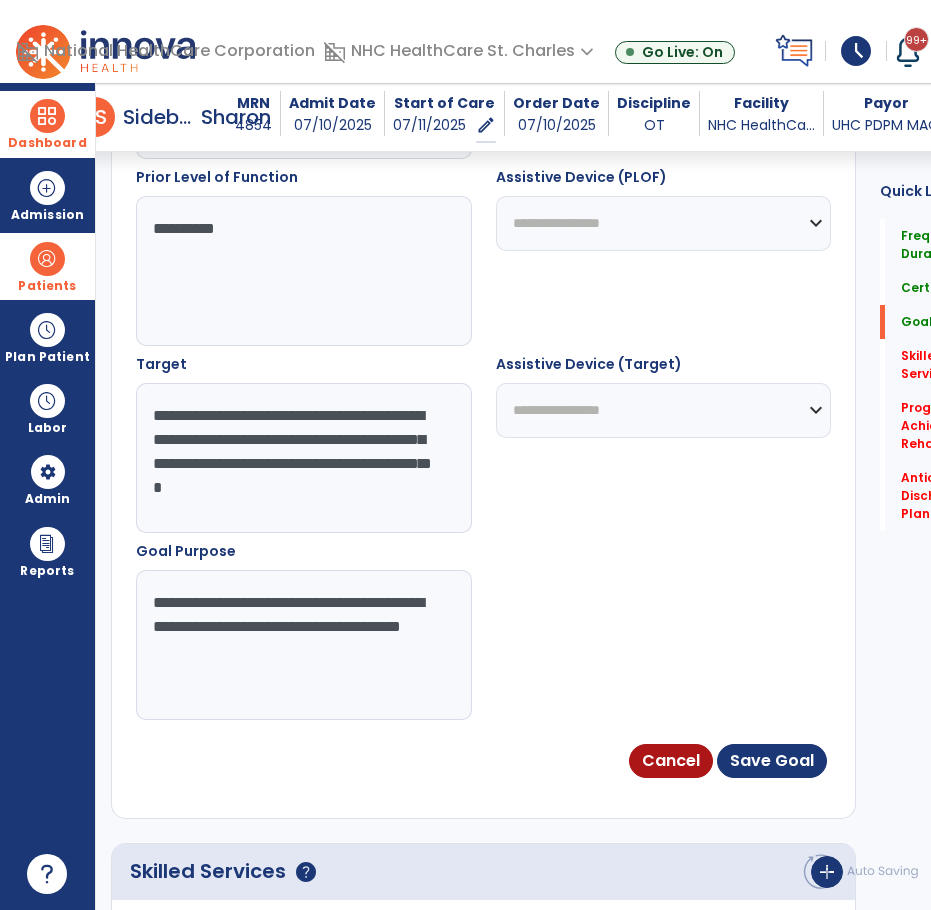 click on "**********" at bounding box center (304, 645) 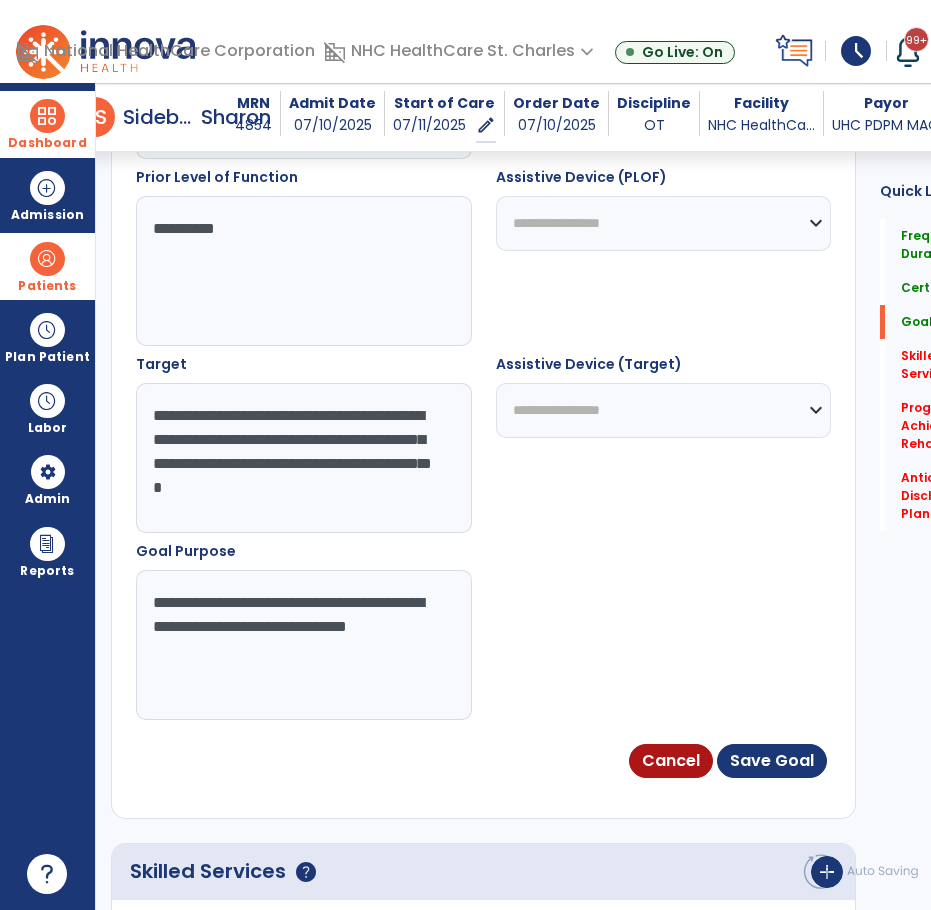 drag, startPoint x: 155, startPoint y: 596, endPoint x: 333, endPoint y: 684, distance: 198.56485 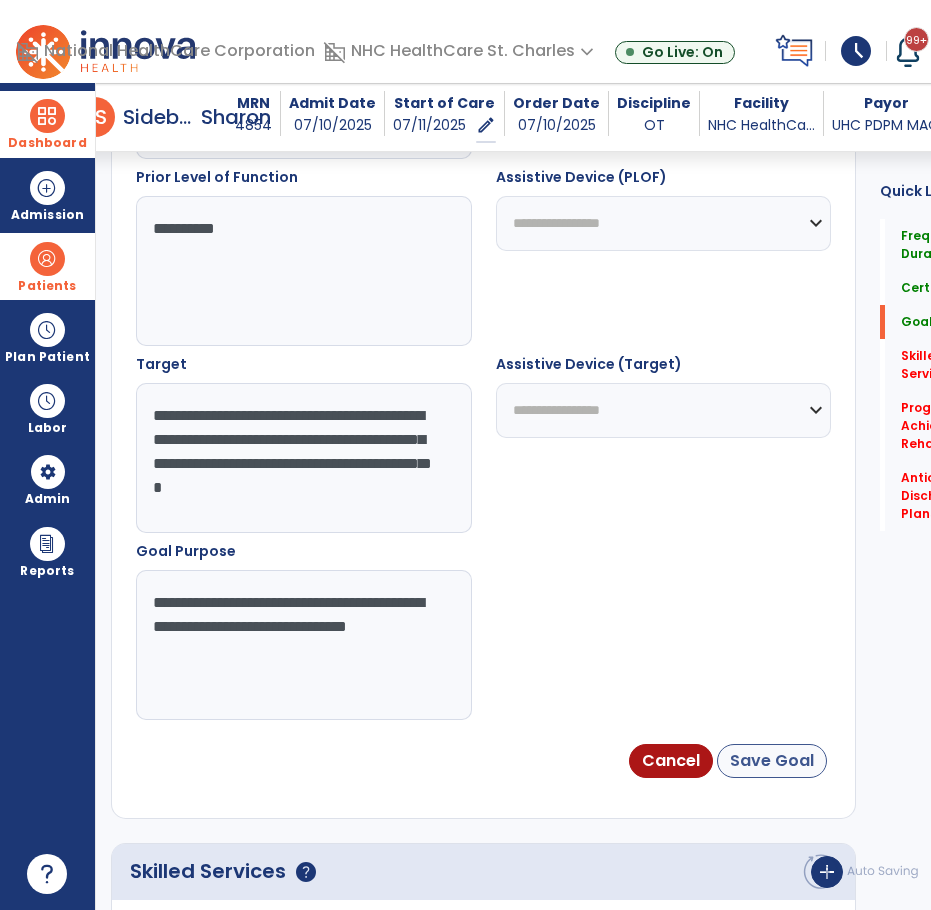 type on "**********" 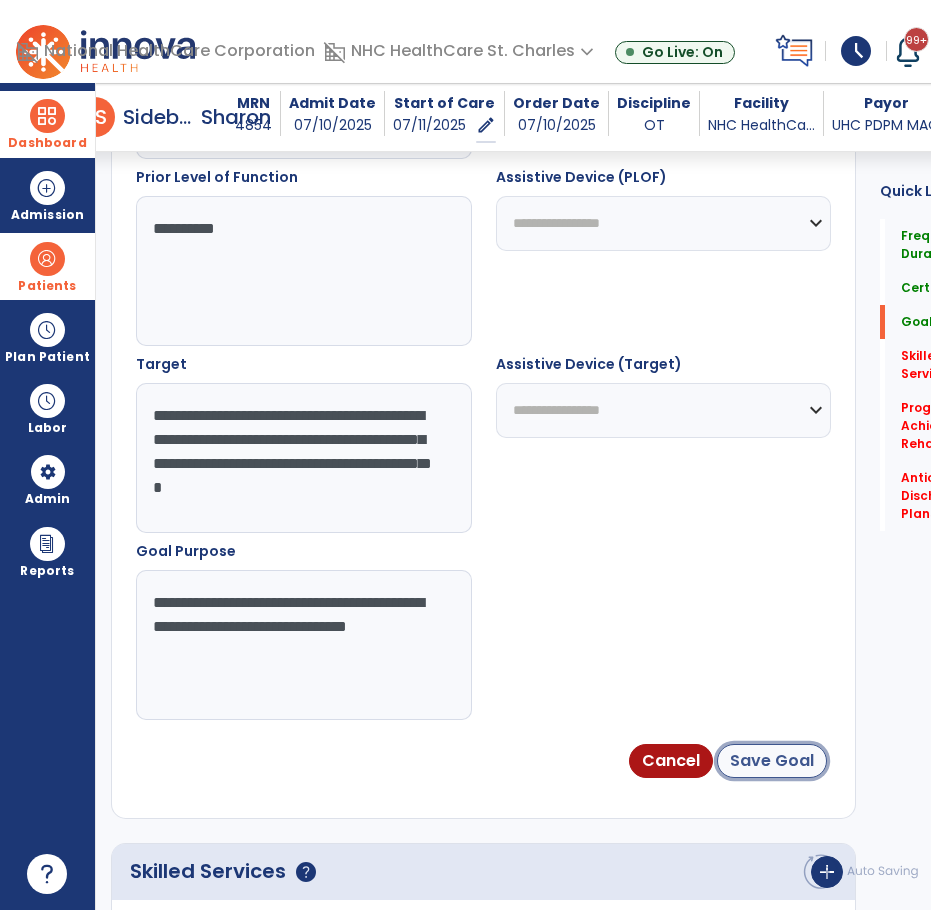 click on "Save Goal" at bounding box center [772, 761] 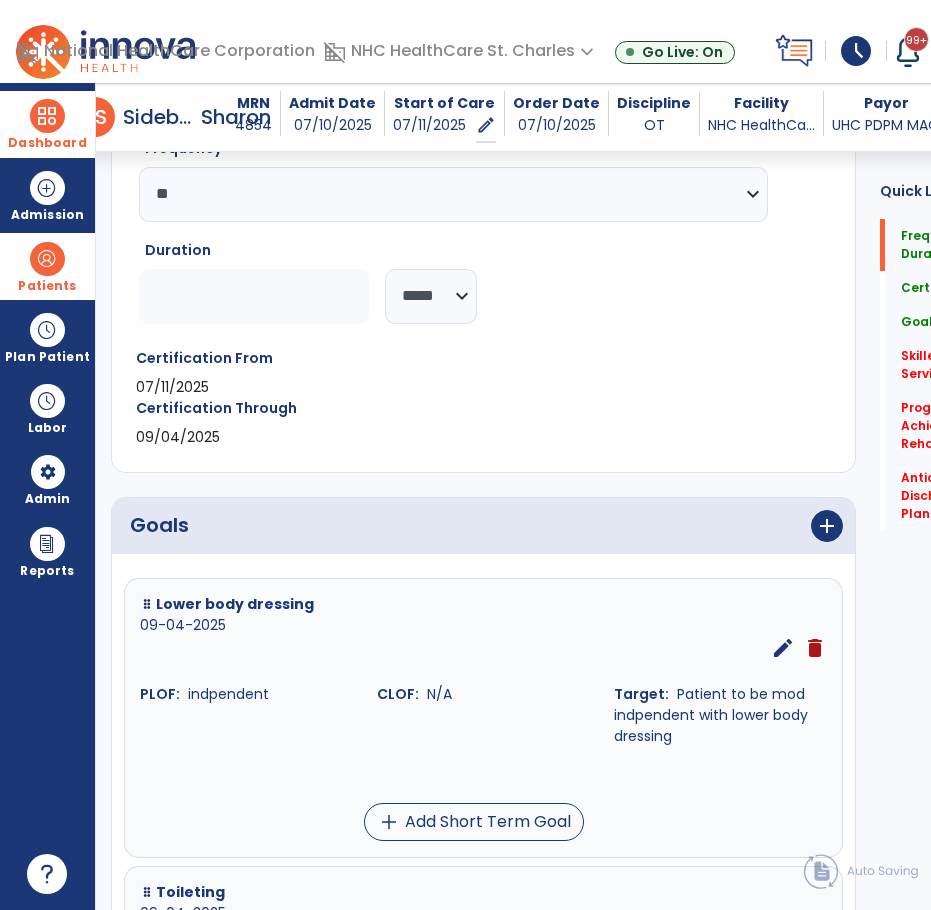 scroll, scrollTop: 223, scrollLeft: 0, axis: vertical 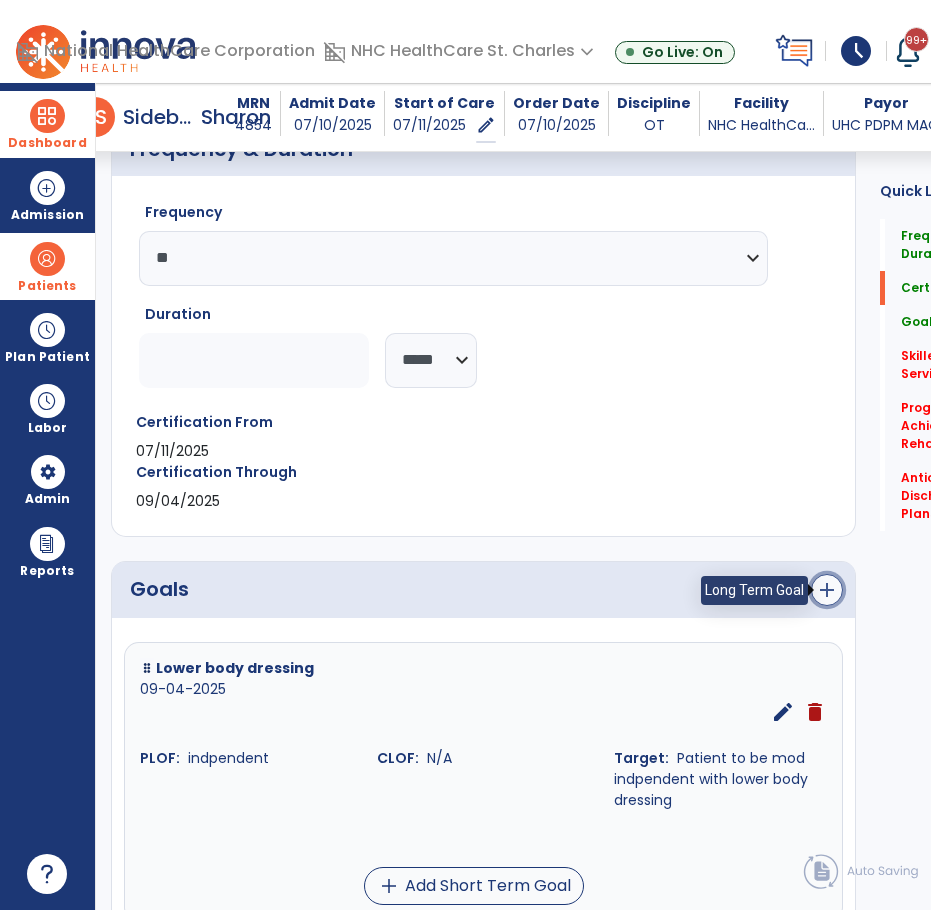 click on "add" at bounding box center (827, 590) 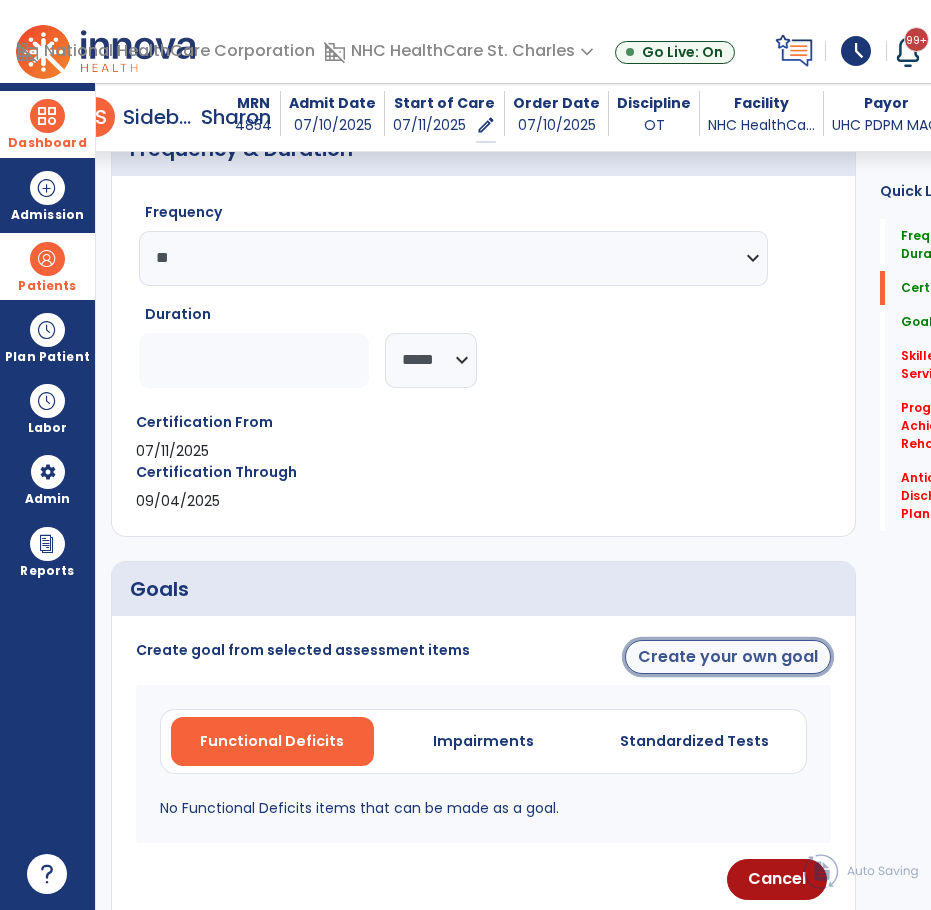 click on "Create your own goal" at bounding box center (728, 657) 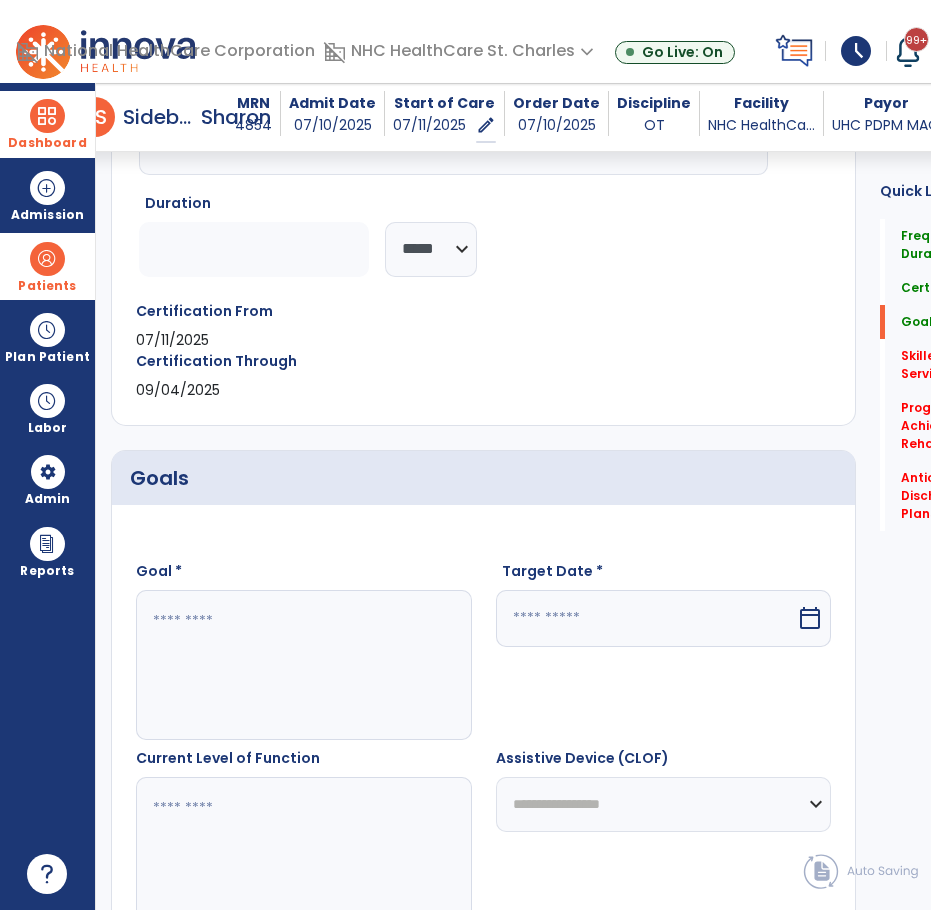 scroll, scrollTop: 423, scrollLeft: 0, axis: vertical 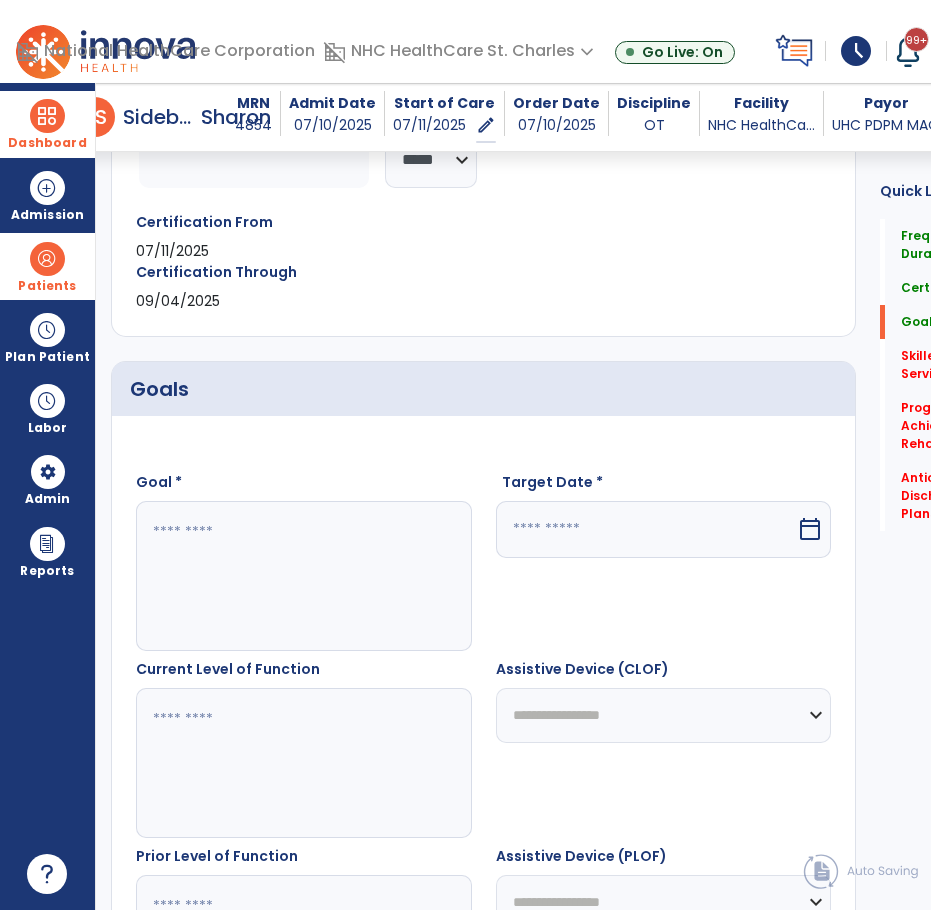 click at bounding box center [304, 576] 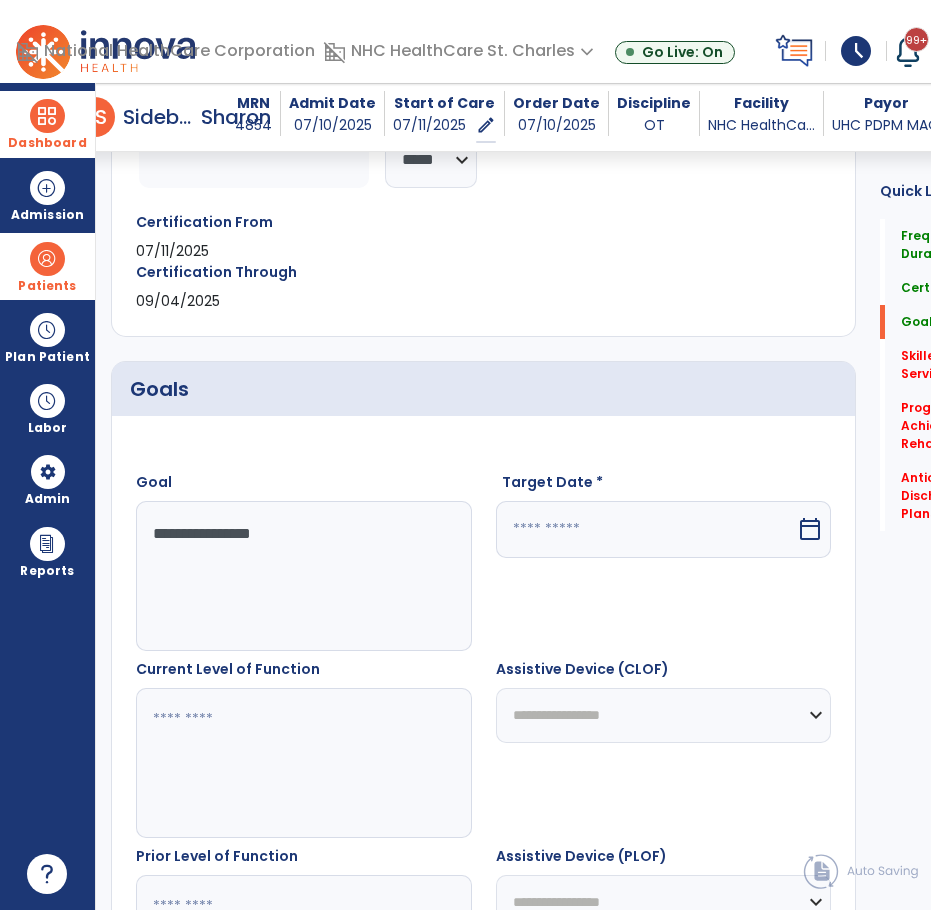 type on "**********" 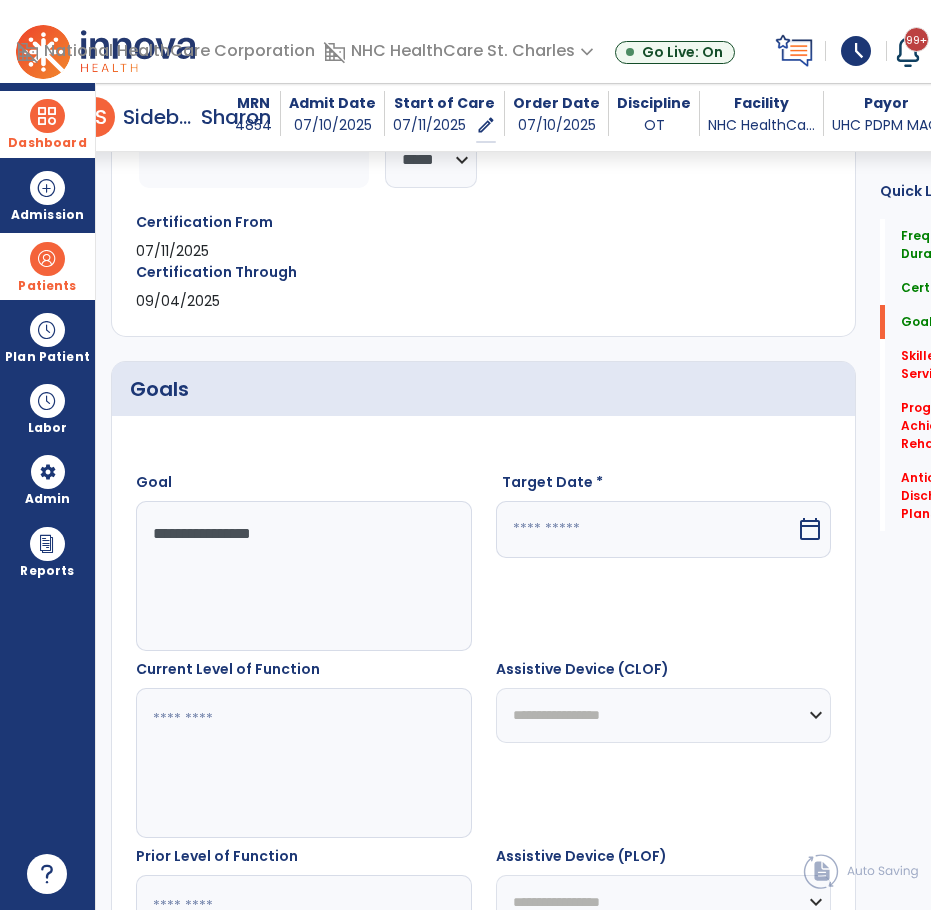click at bounding box center (646, 529) 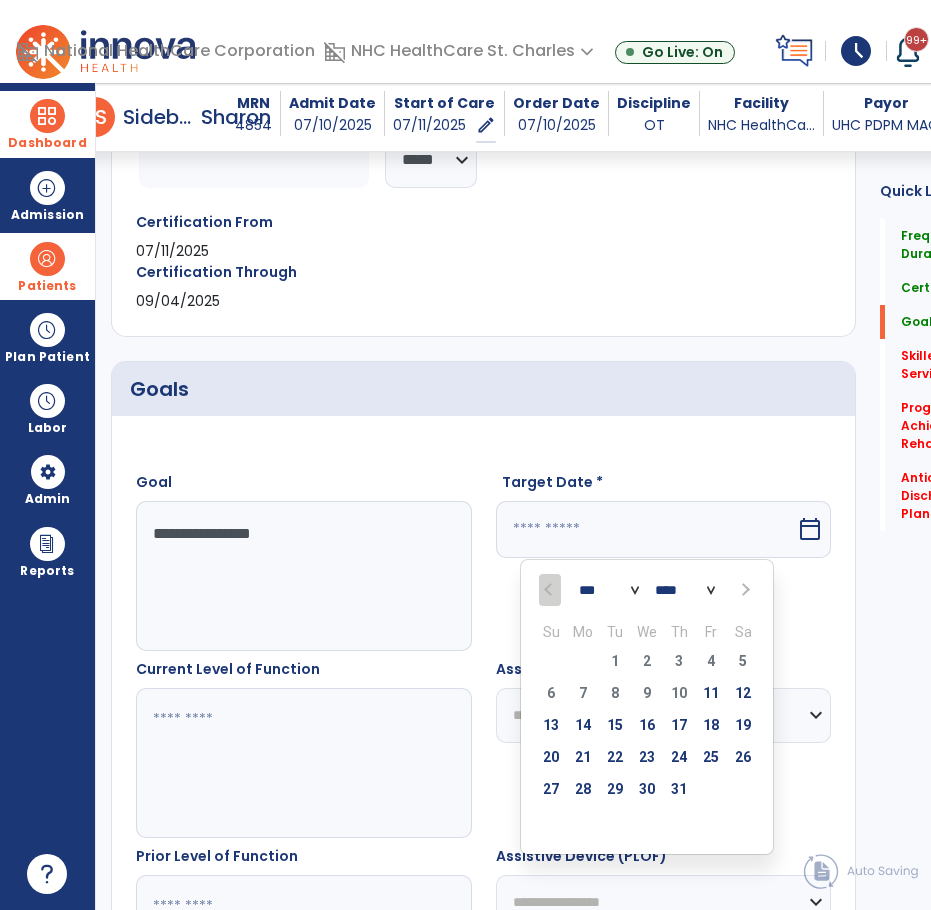 click at bounding box center [744, 590] 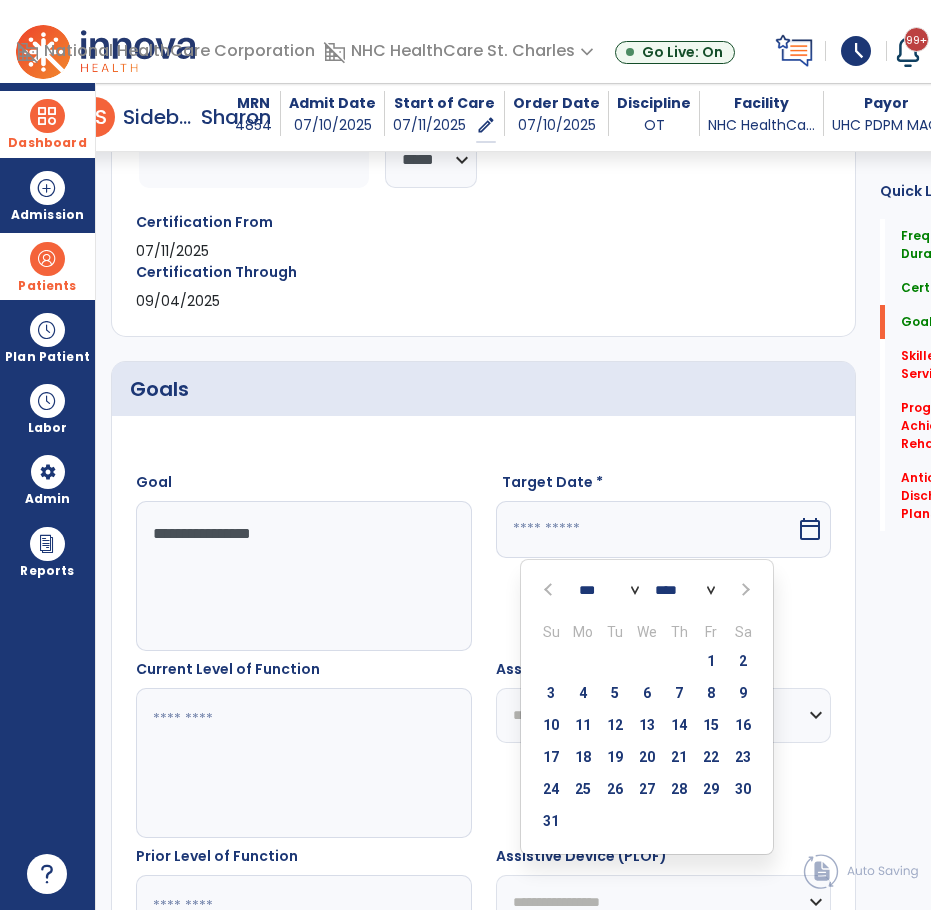 click at bounding box center (744, 590) 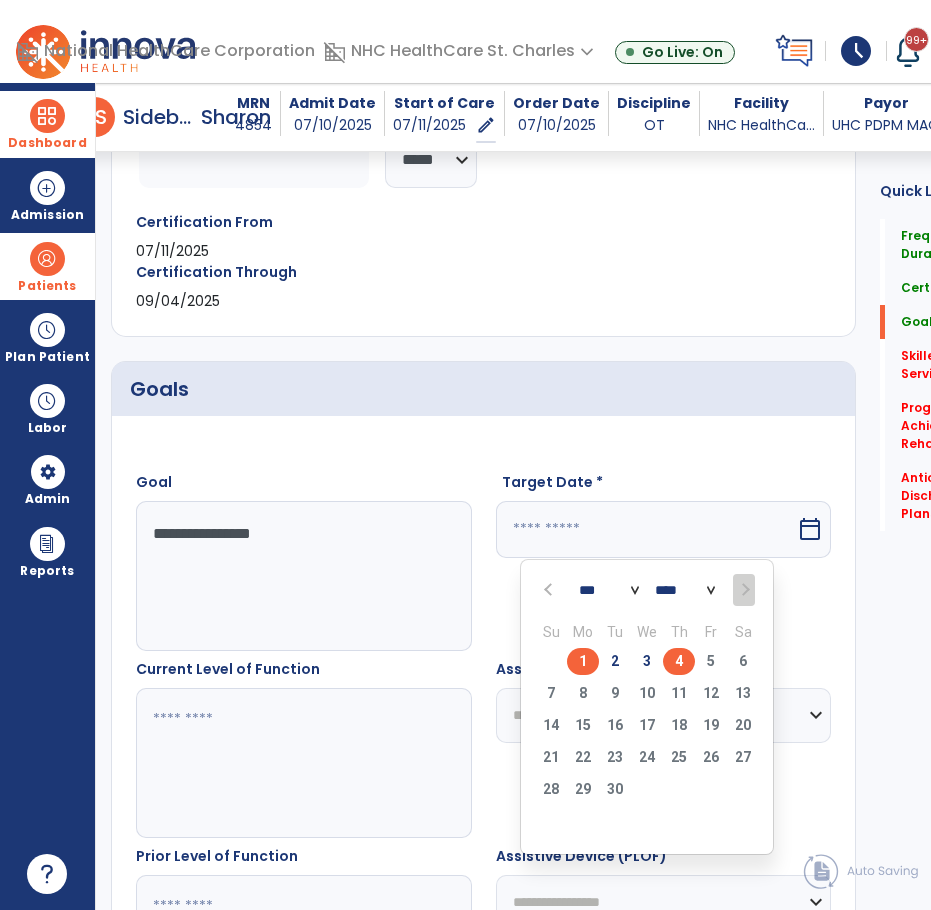 click on "4" at bounding box center [679, 661] 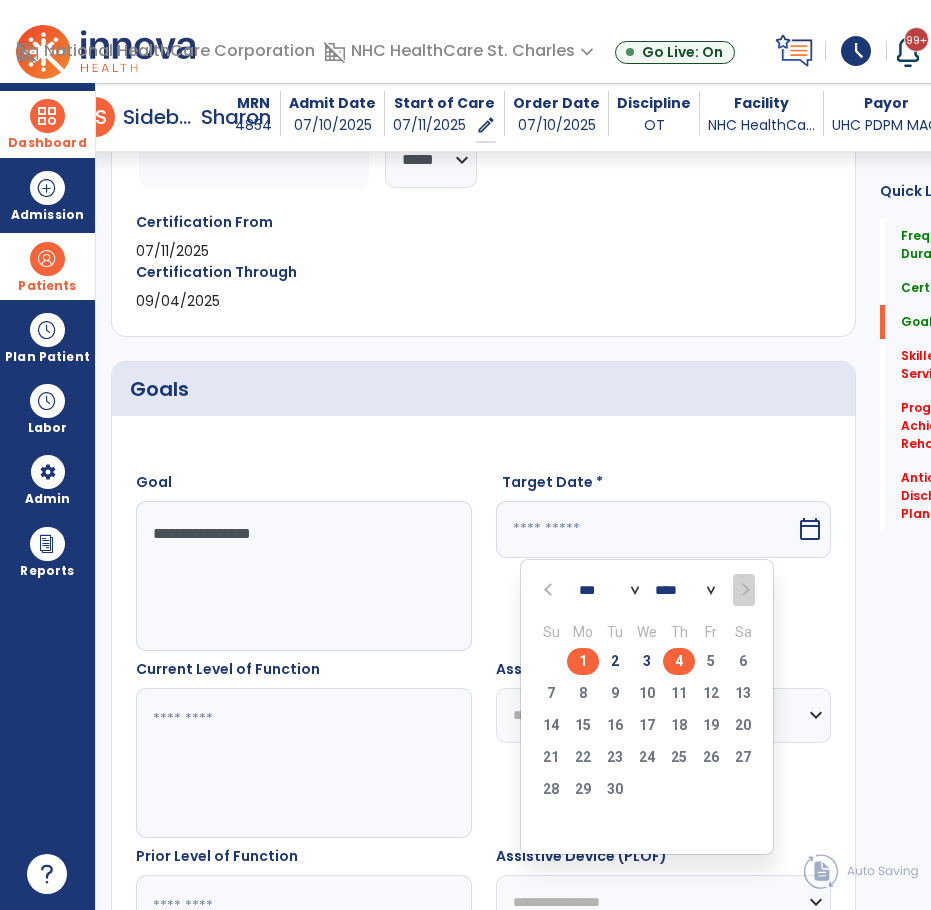 type on "********" 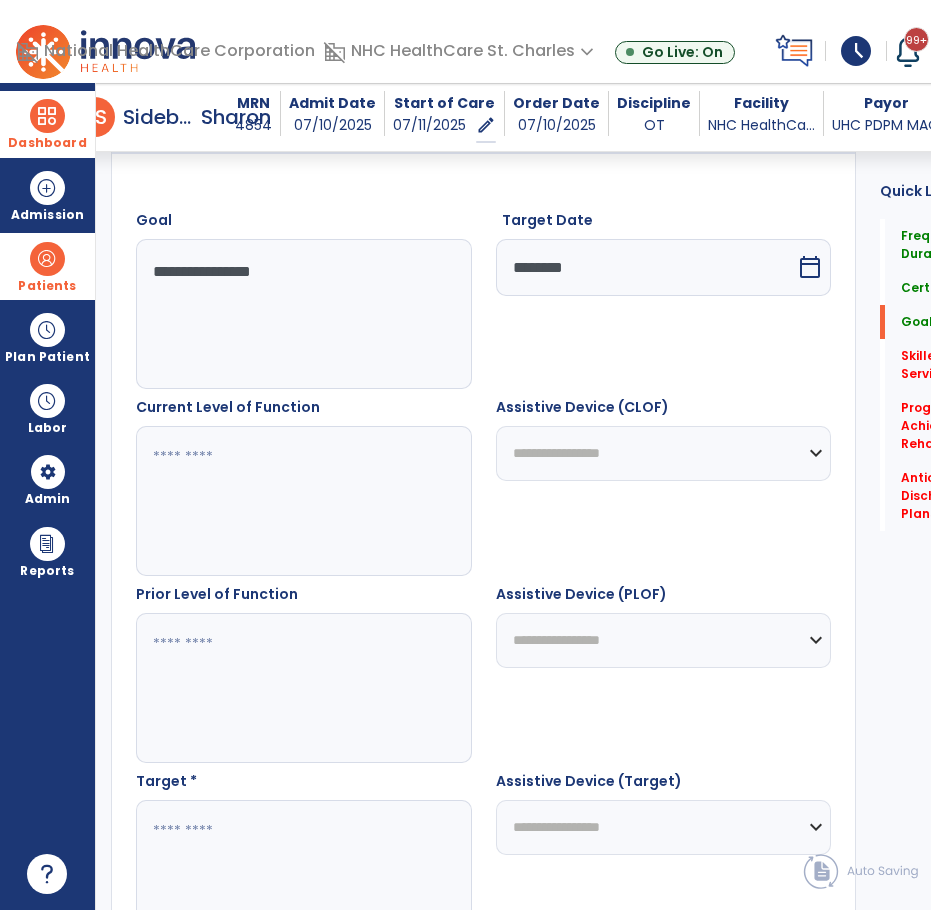 scroll, scrollTop: 723, scrollLeft: 0, axis: vertical 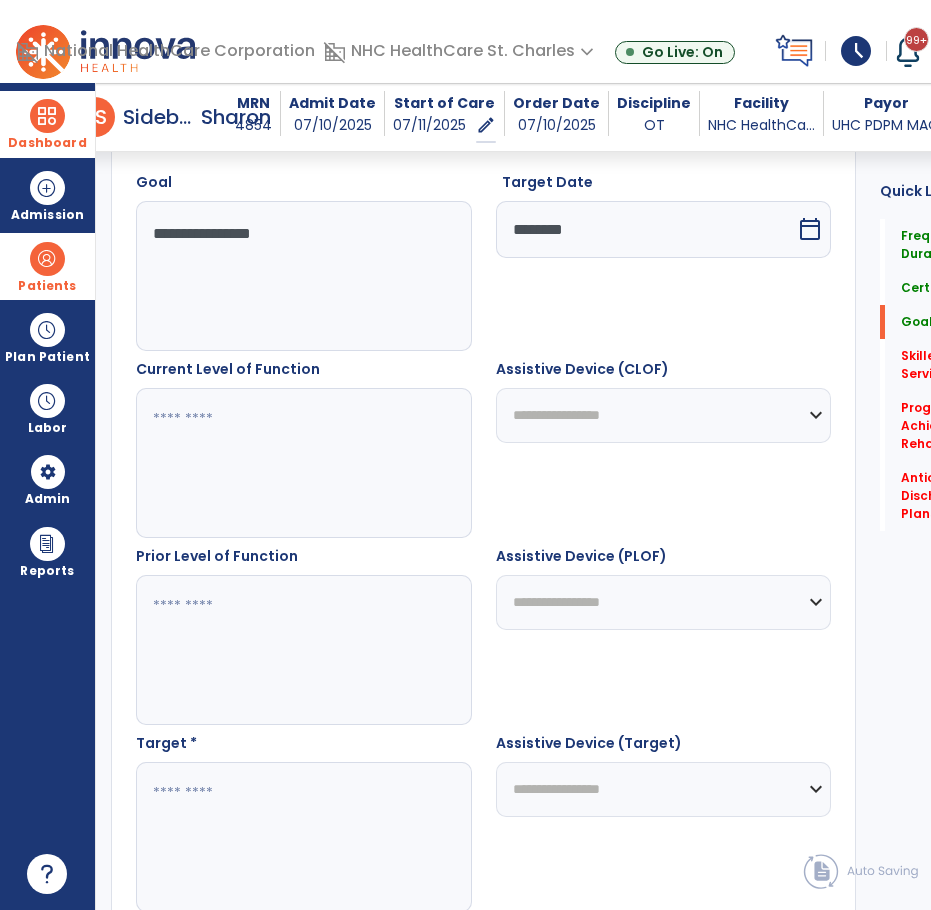 click at bounding box center [304, 650] 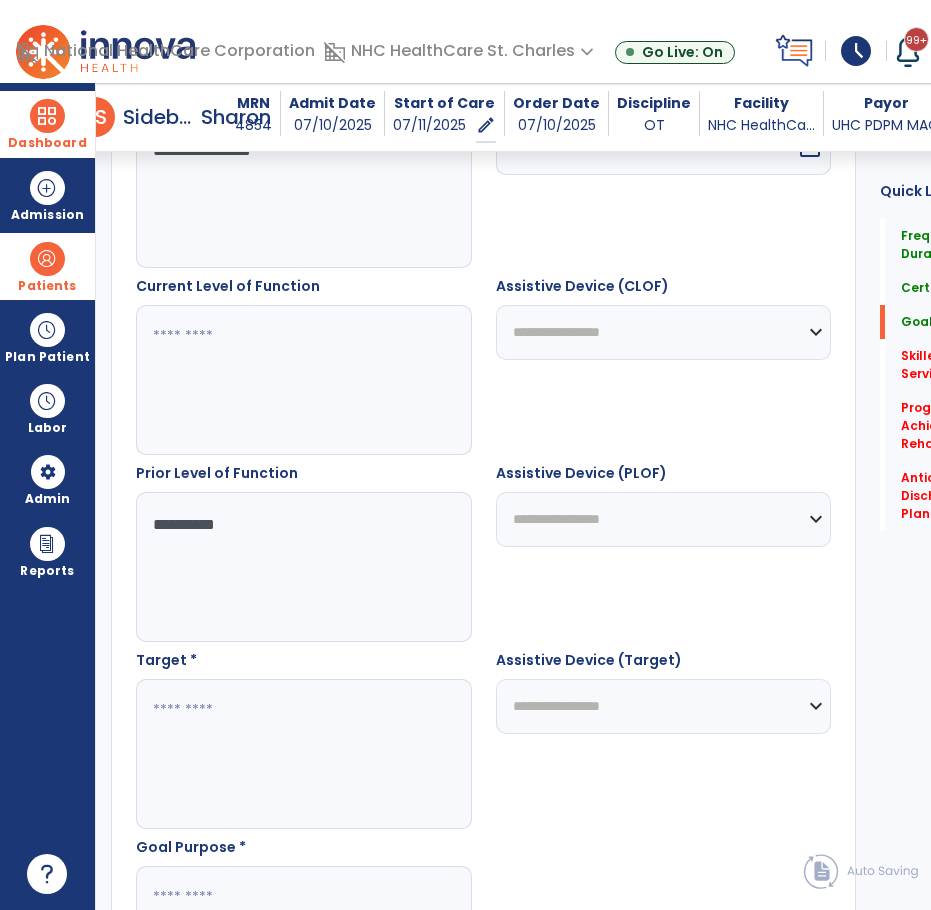scroll, scrollTop: 1023, scrollLeft: 0, axis: vertical 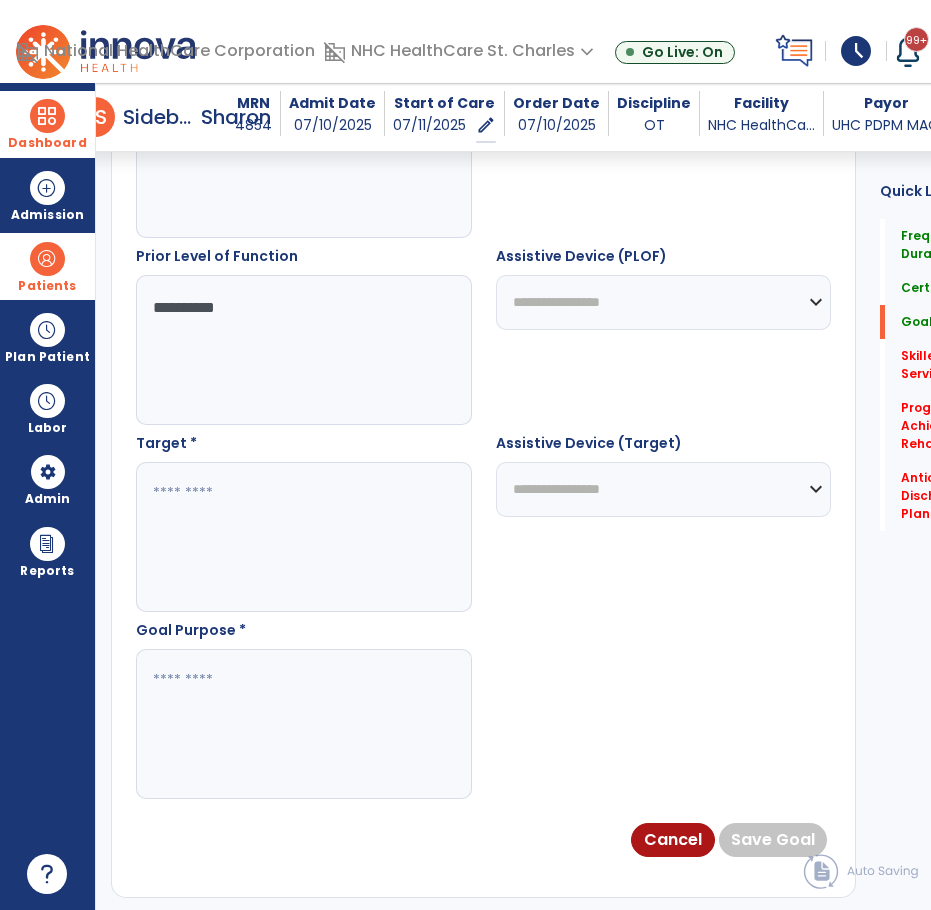 type on "**********" 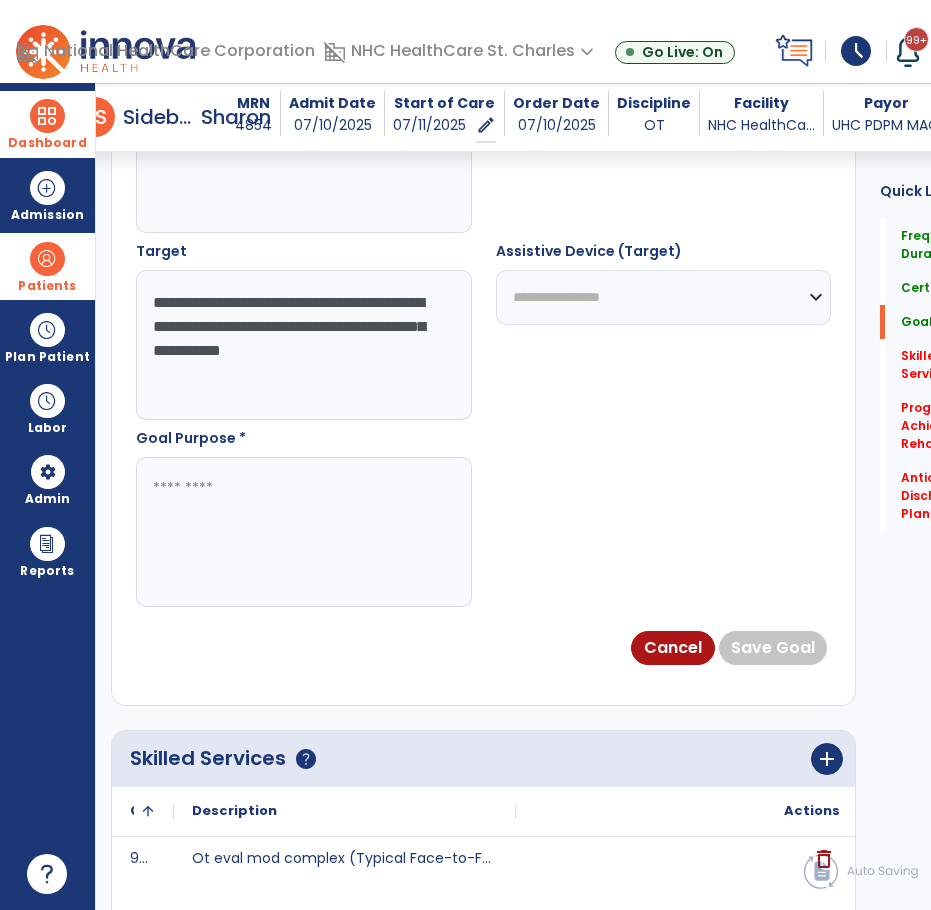 scroll, scrollTop: 1223, scrollLeft: 0, axis: vertical 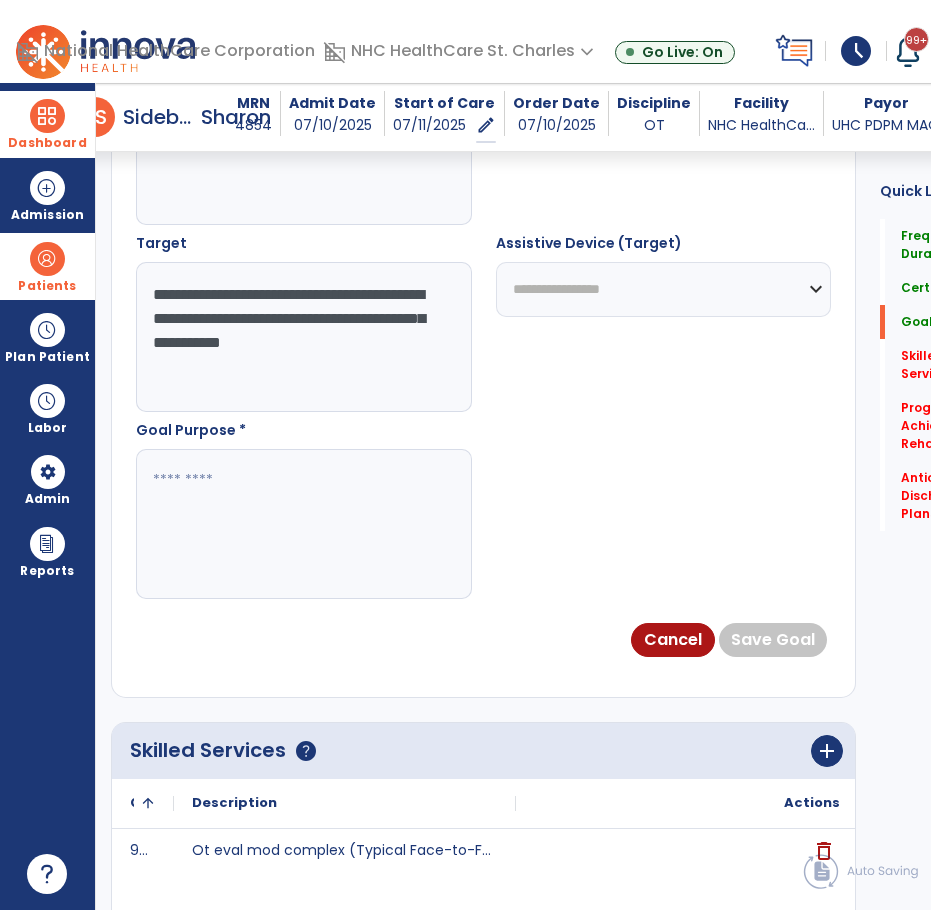 type on "**********" 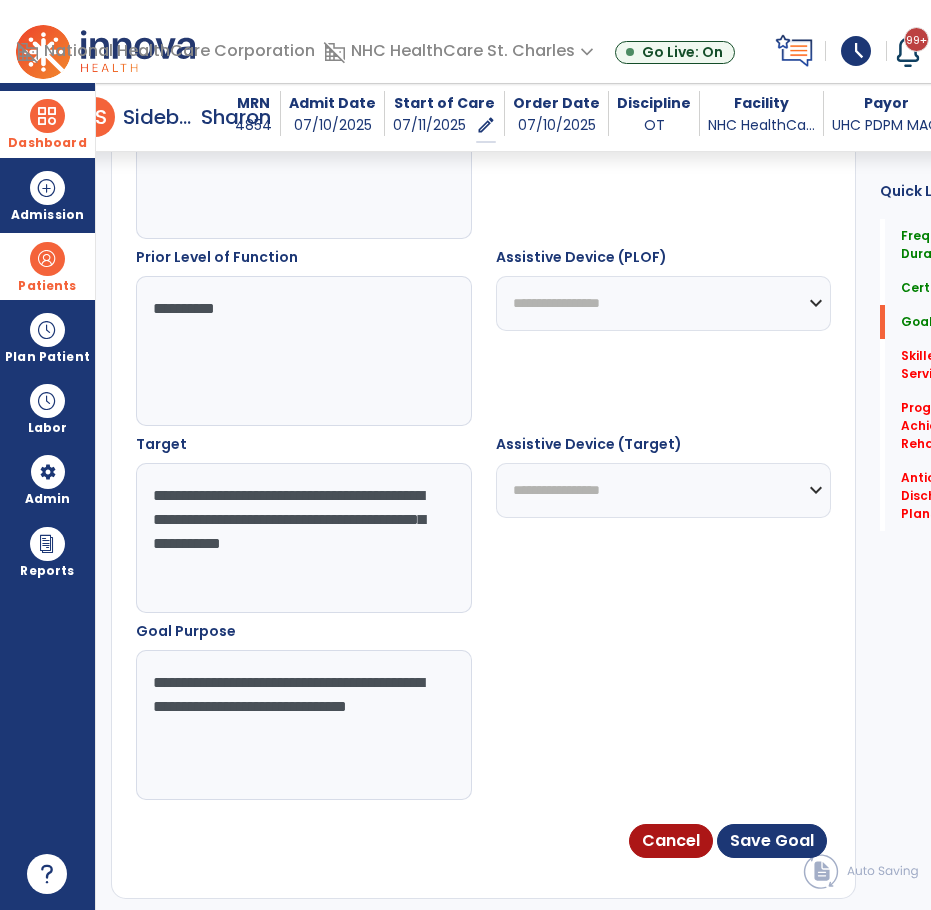 scroll, scrollTop: 1023, scrollLeft: 0, axis: vertical 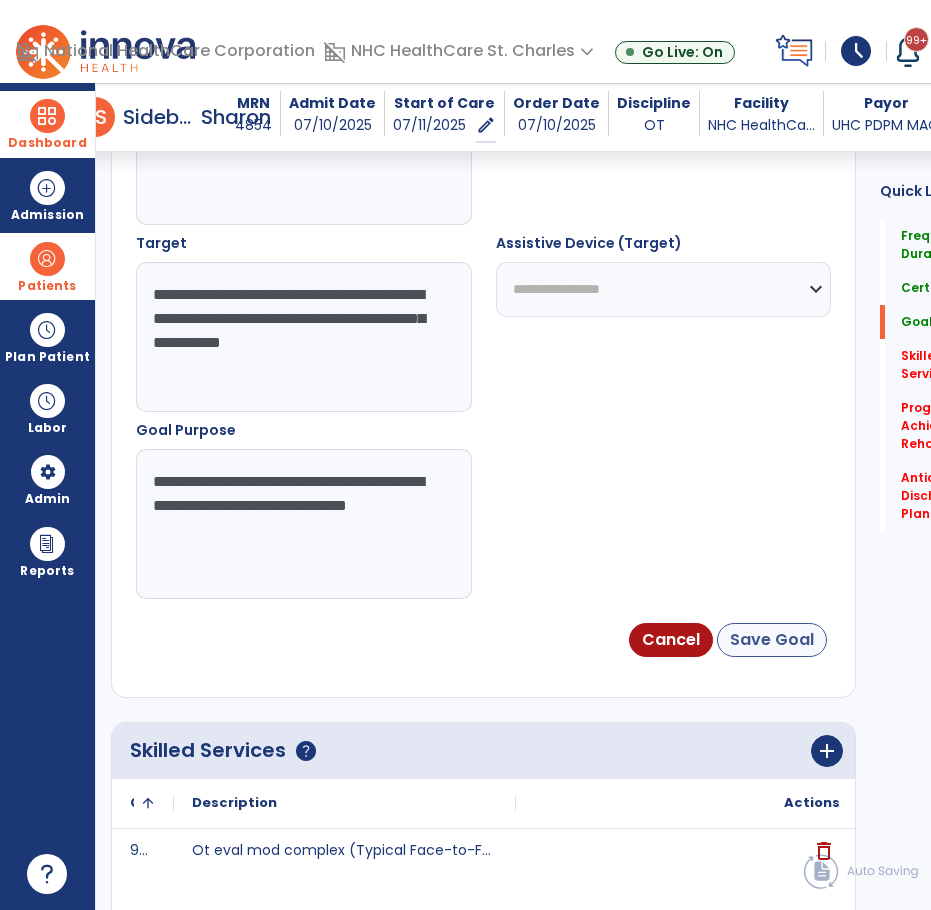 type on "**********" 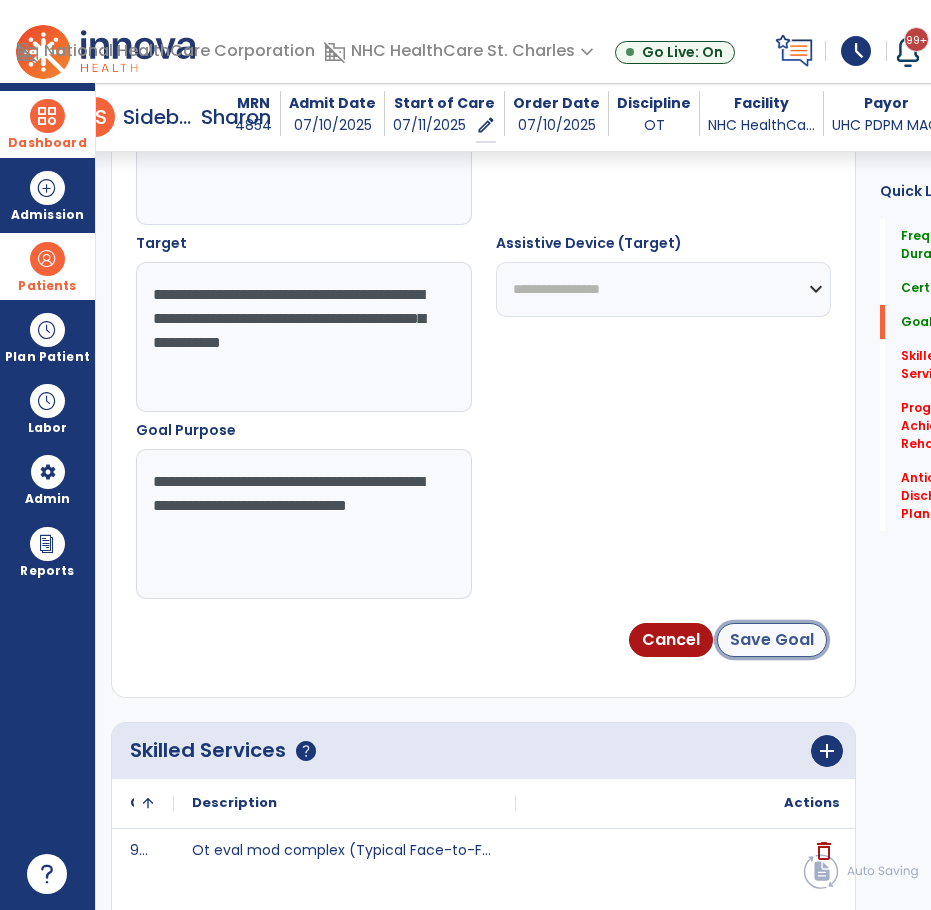 click on "Save Goal" at bounding box center [772, 640] 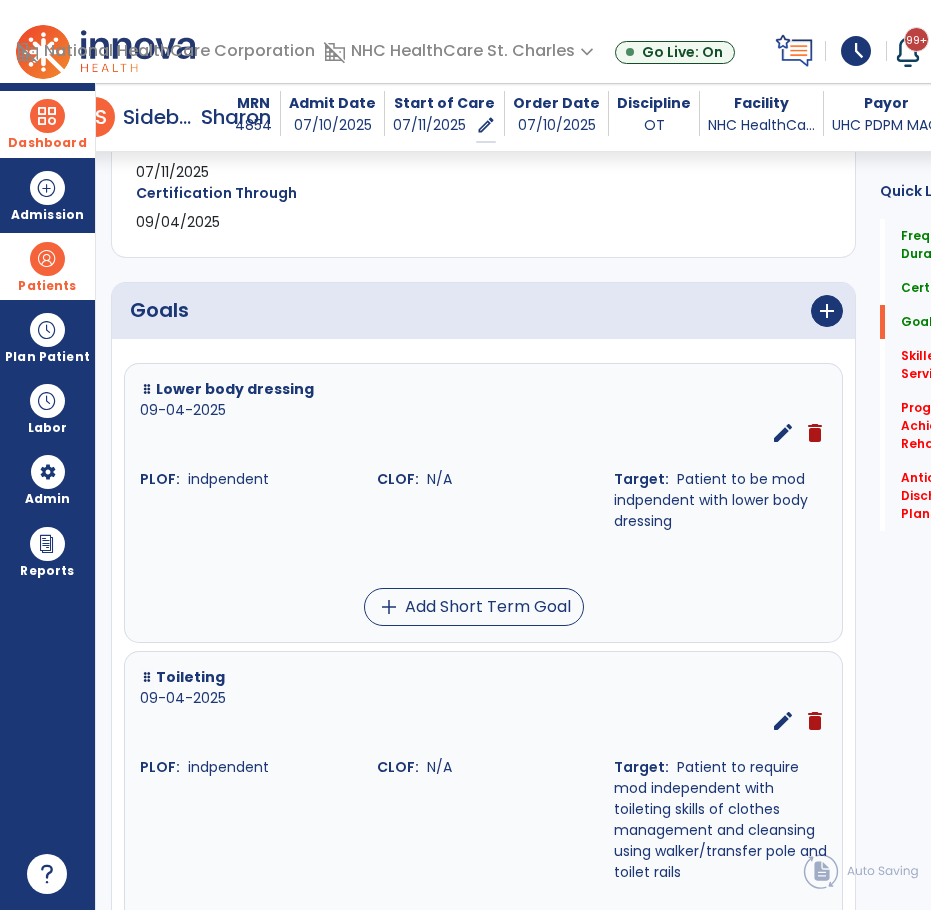 scroll, scrollTop: 500, scrollLeft: 0, axis: vertical 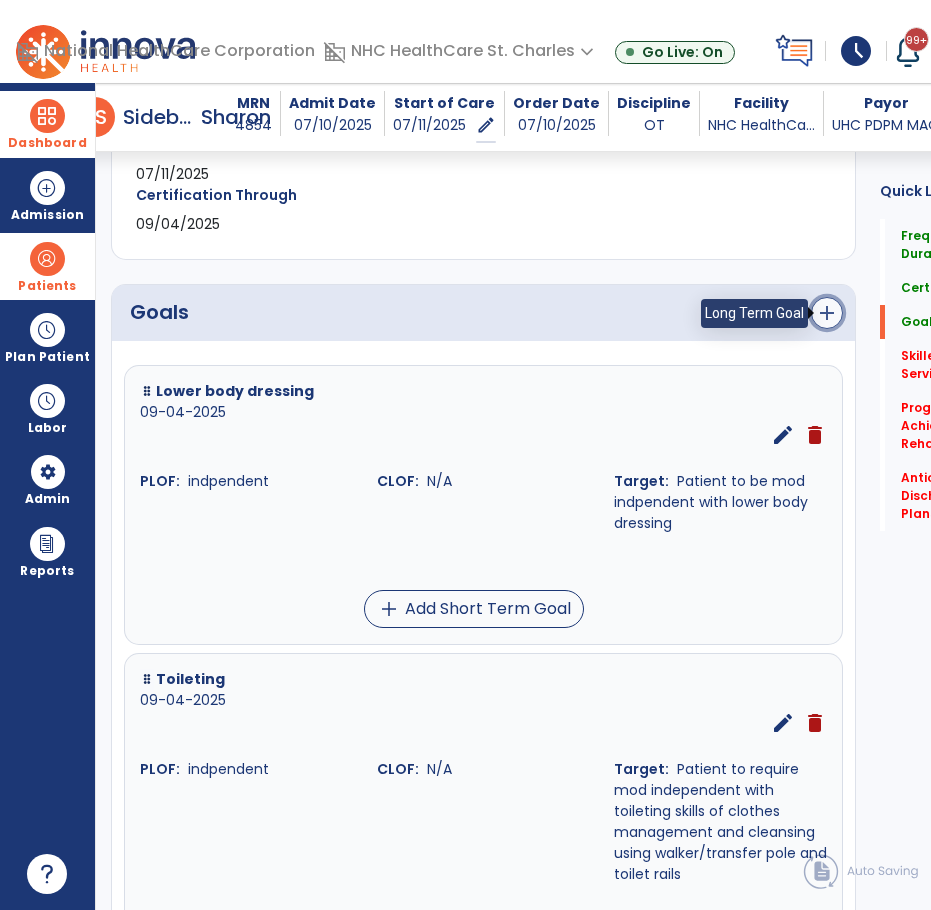 click on "add" at bounding box center (827, 313) 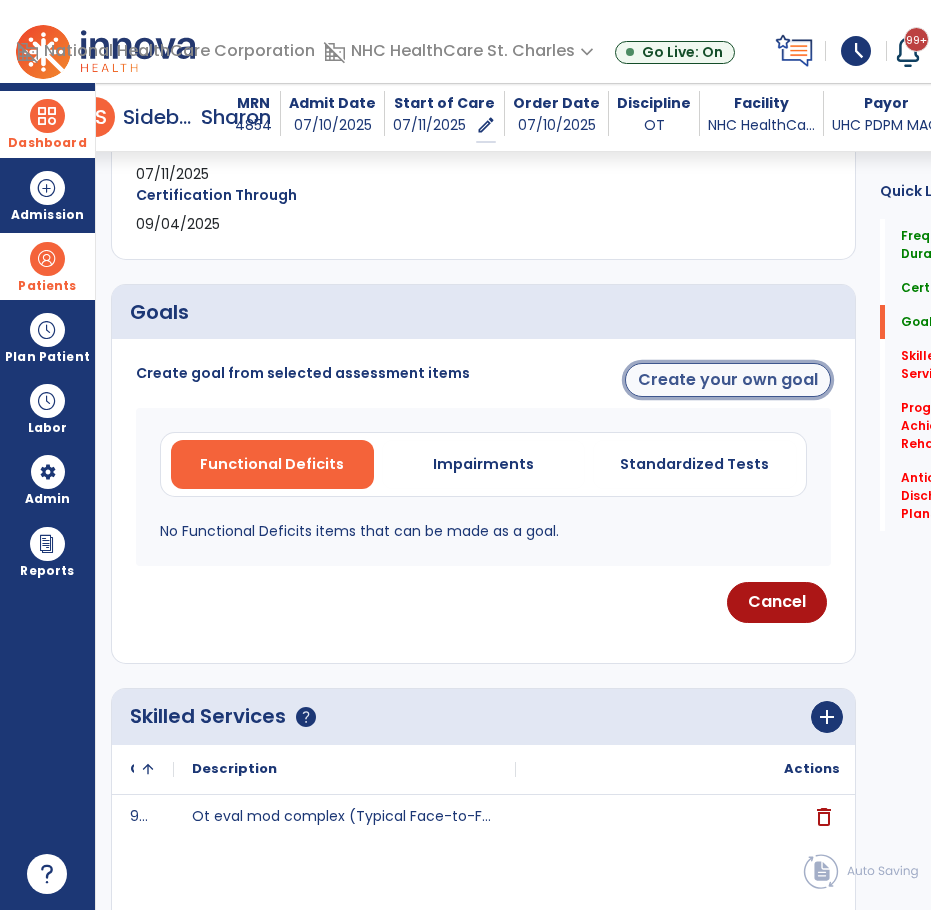click on "Create your own goal" at bounding box center (728, 380) 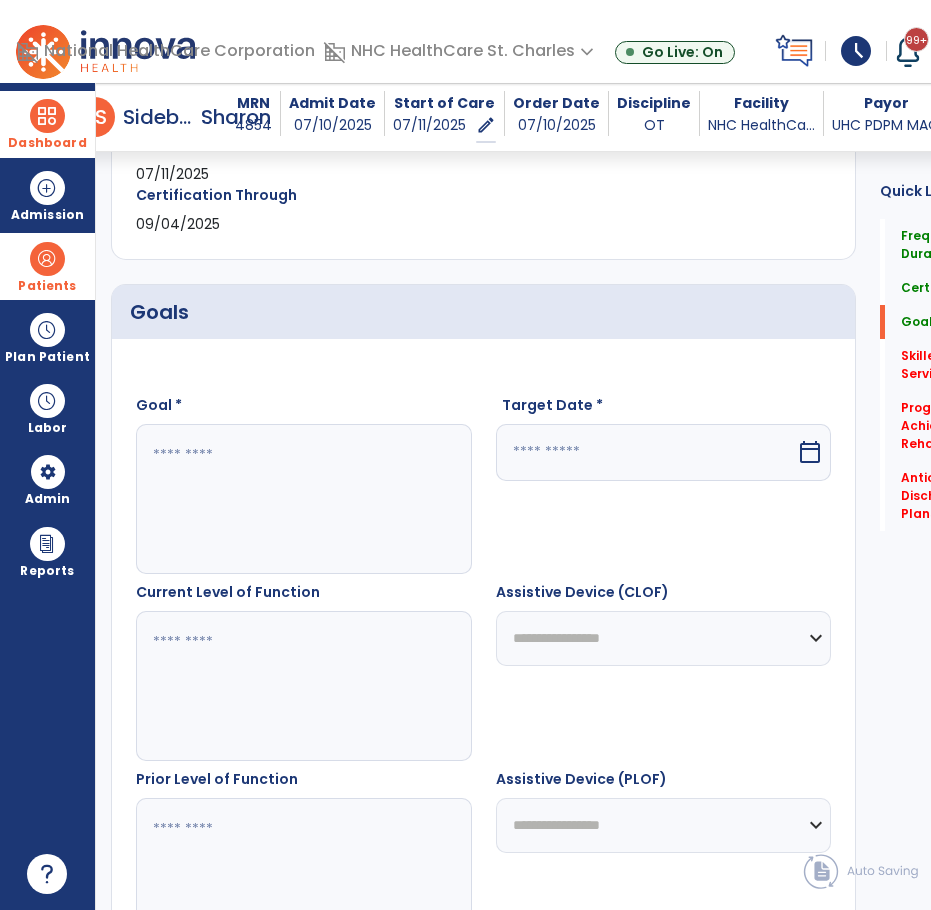 click at bounding box center (304, 499) 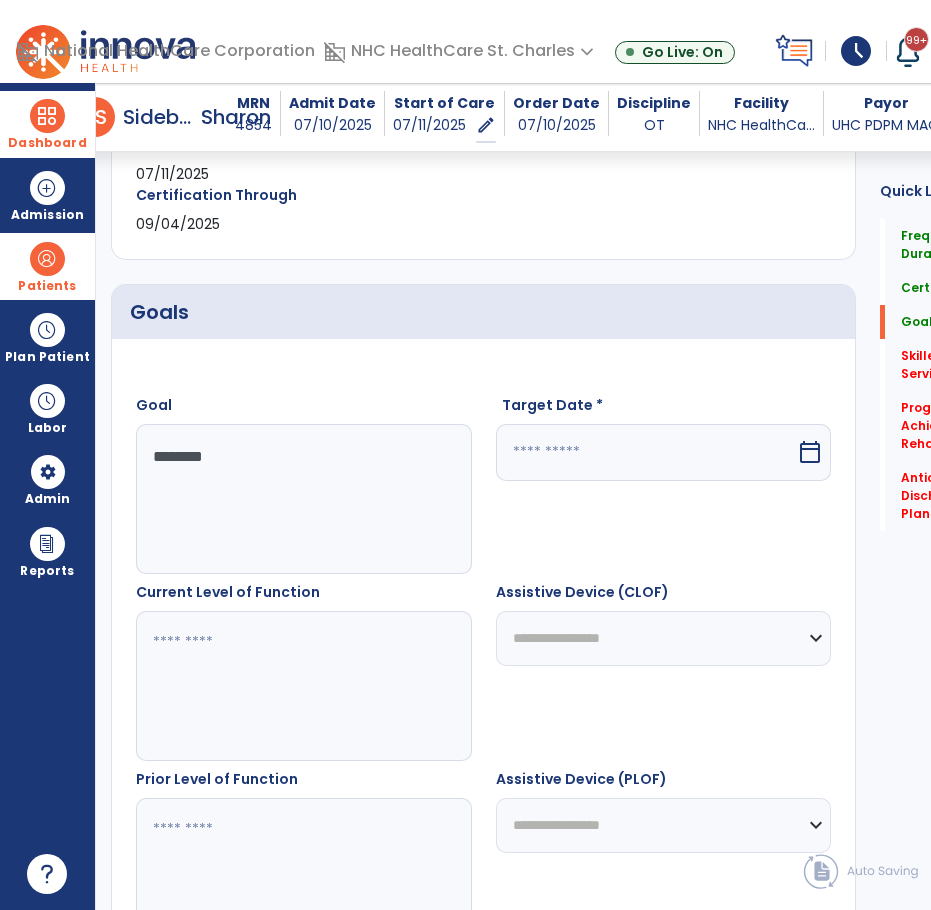 type on "********" 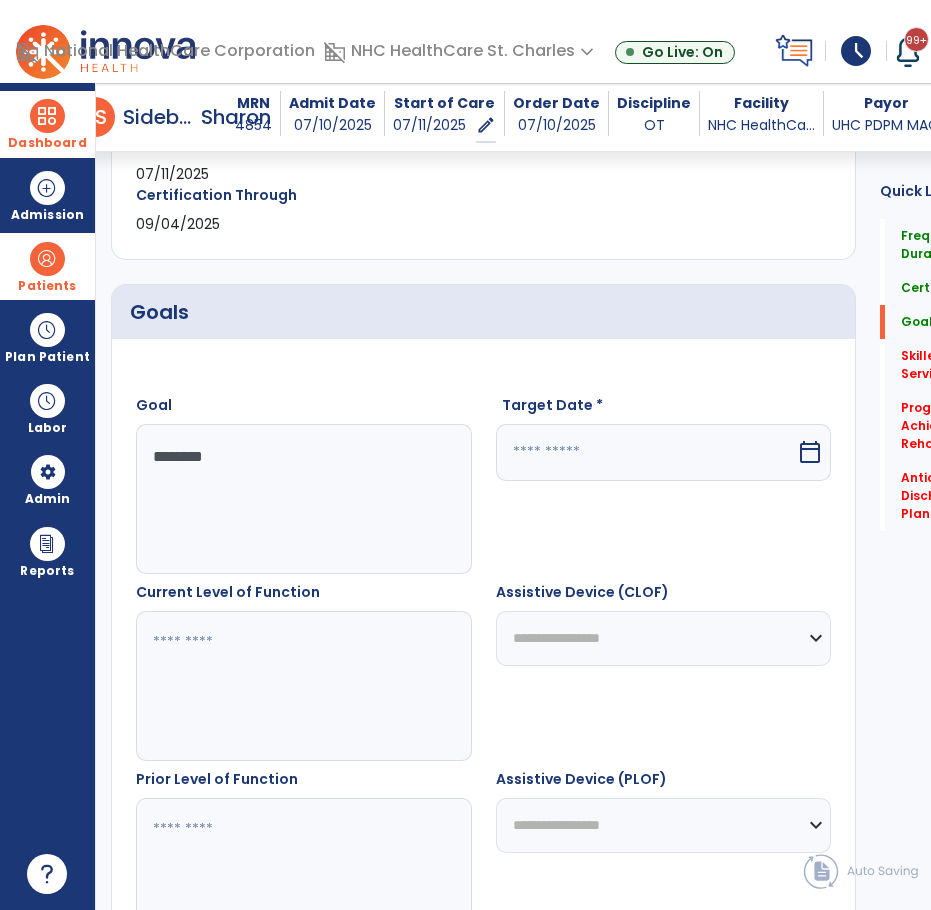 click at bounding box center [646, 452] 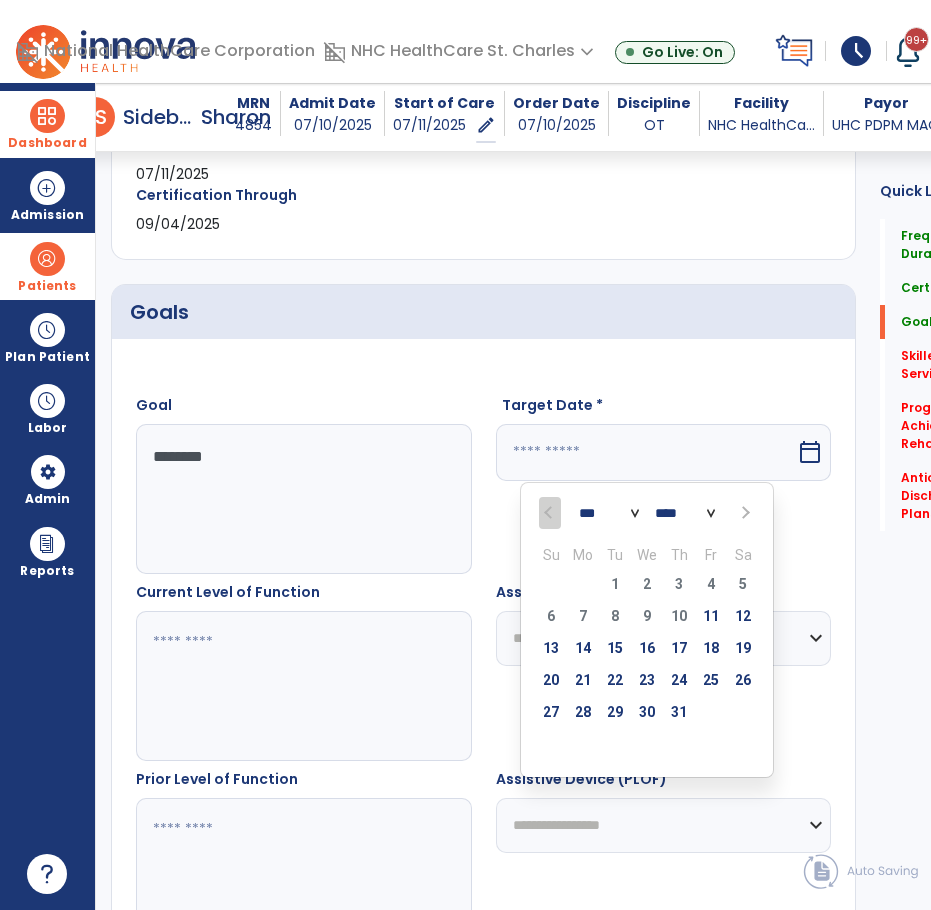 click at bounding box center [551, 513] 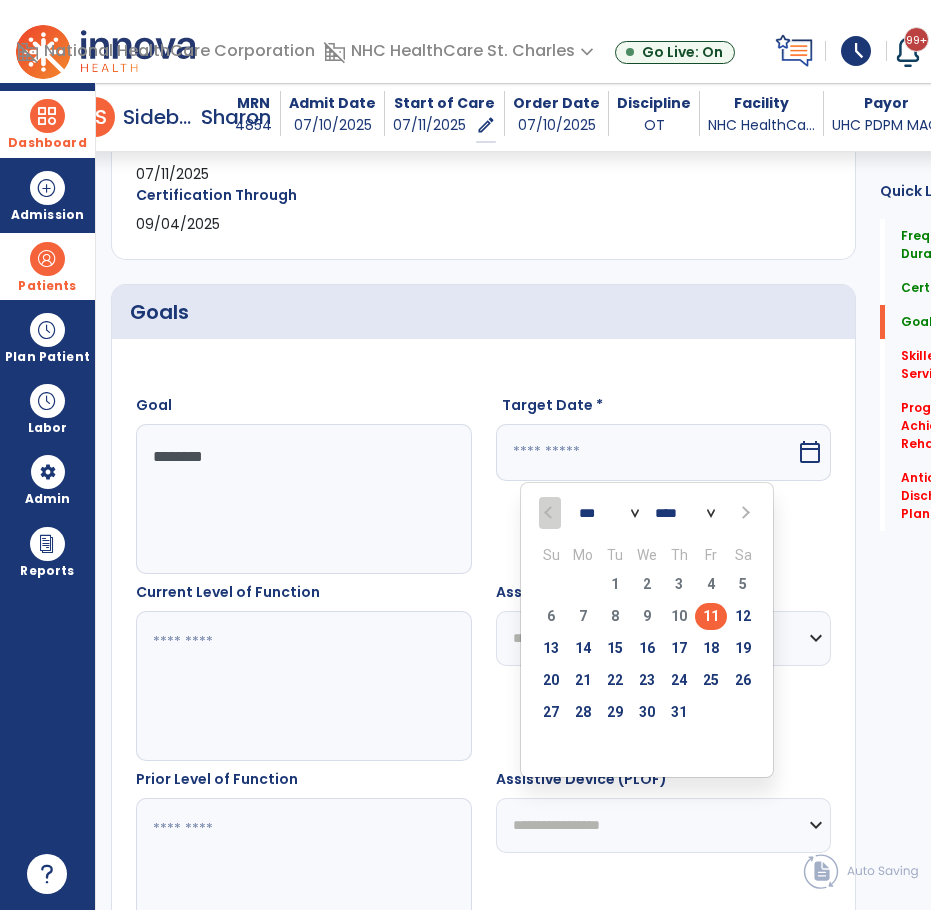 click at bounding box center (743, 512) 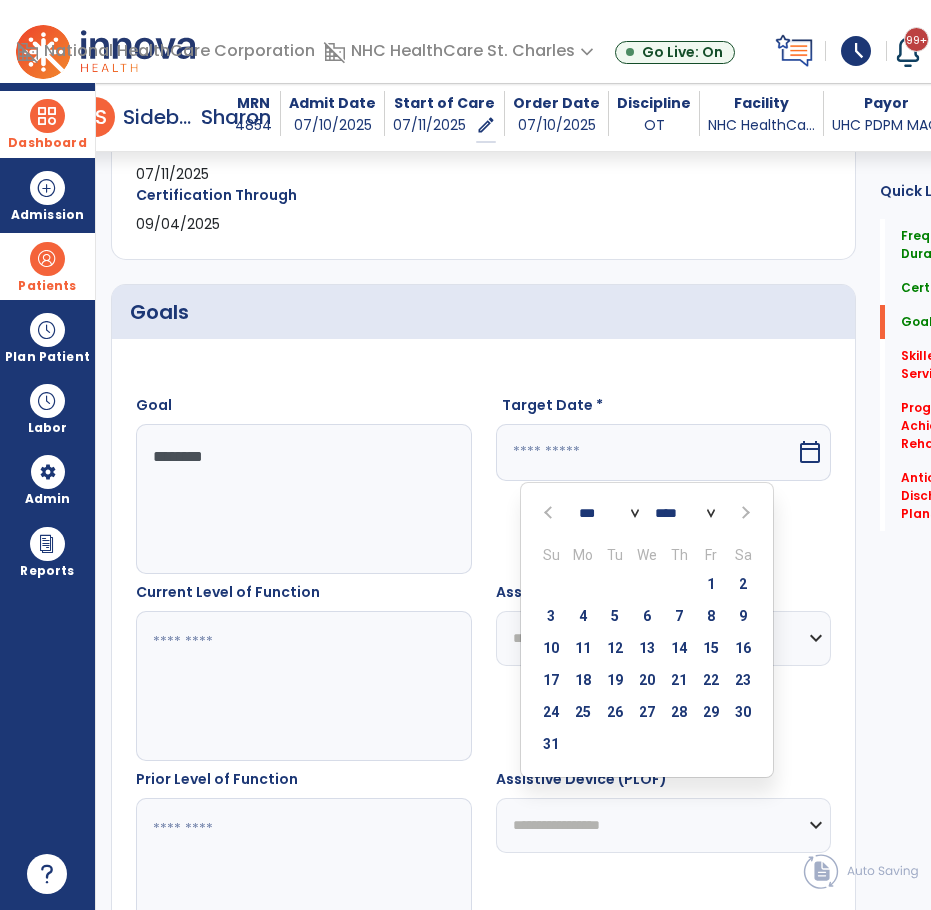 click at bounding box center (550, 512) 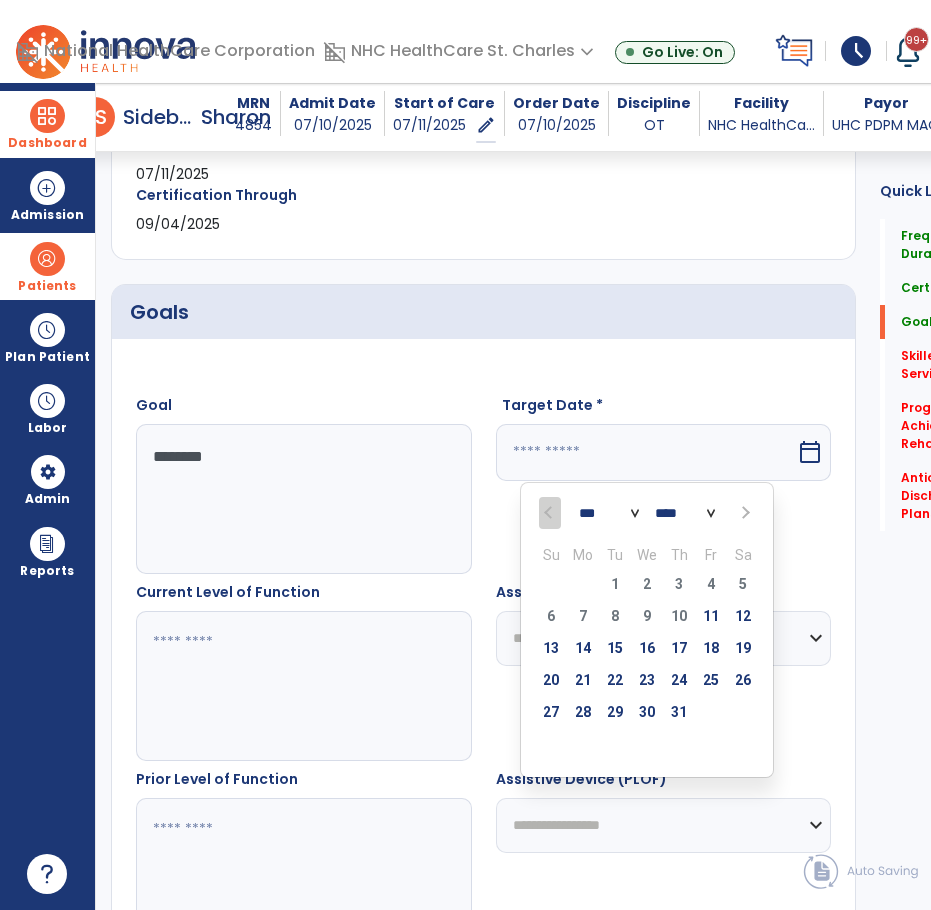 click at bounding box center (743, 512) 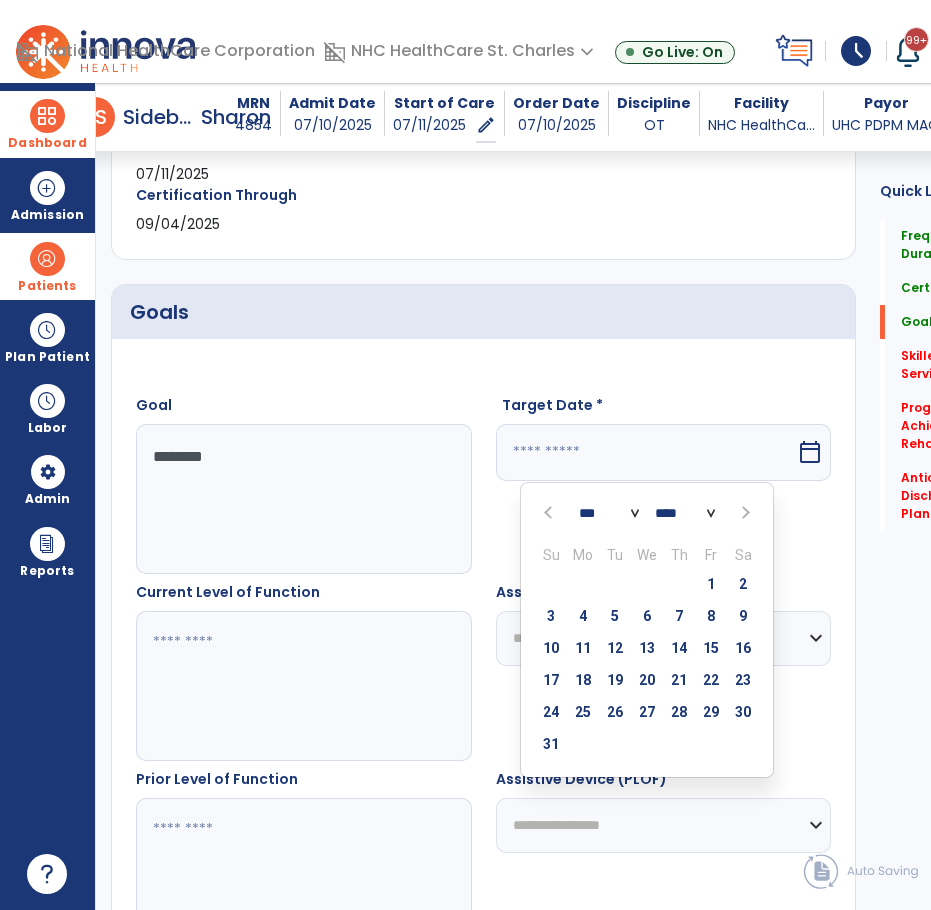 click at bounding box center (743, 512) 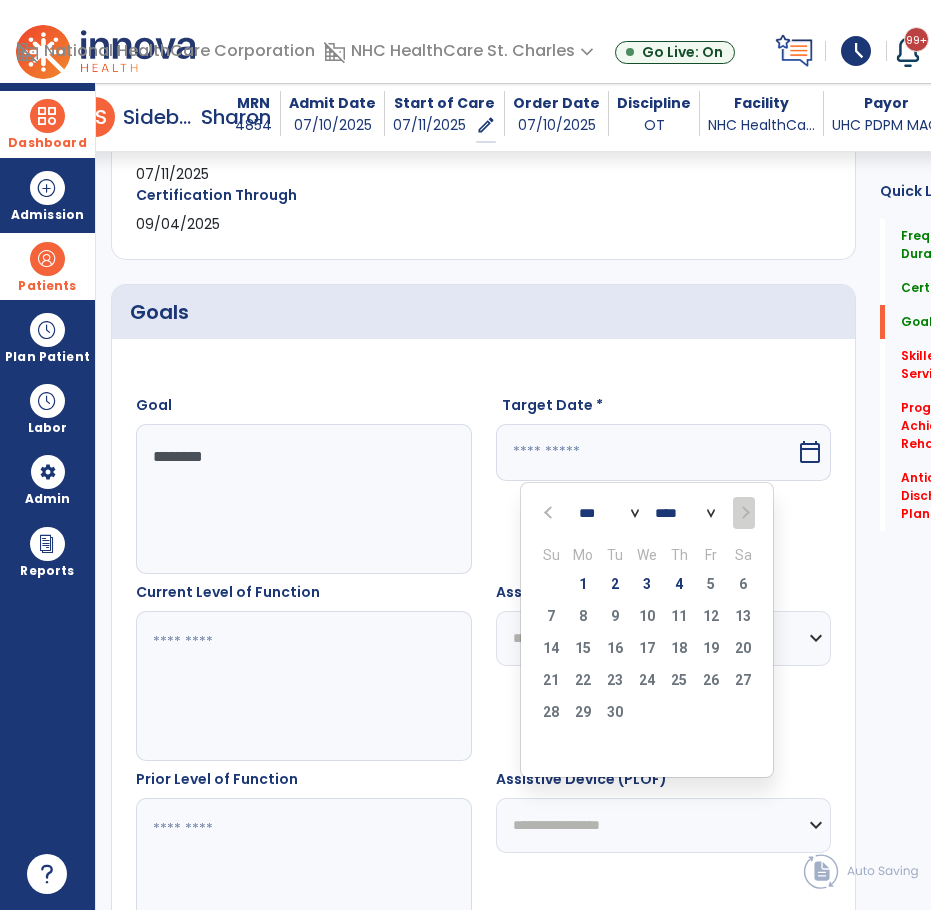 select on "*" 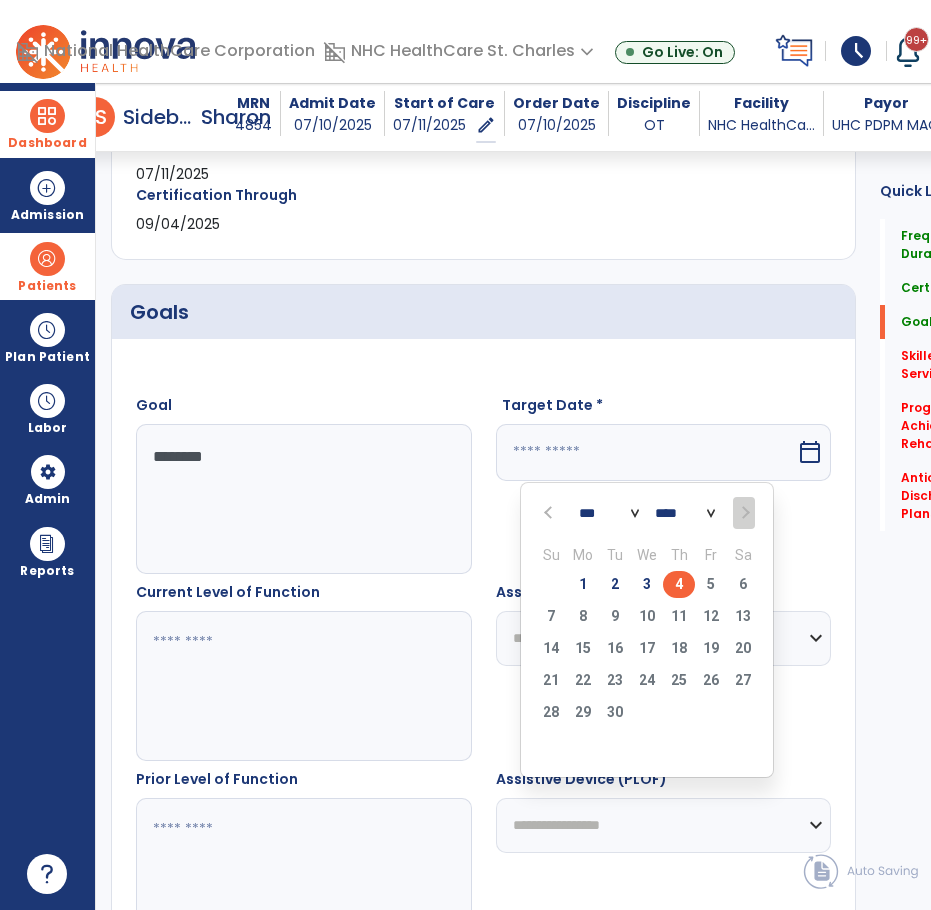 click on "4" at bounding box center (679, 584) 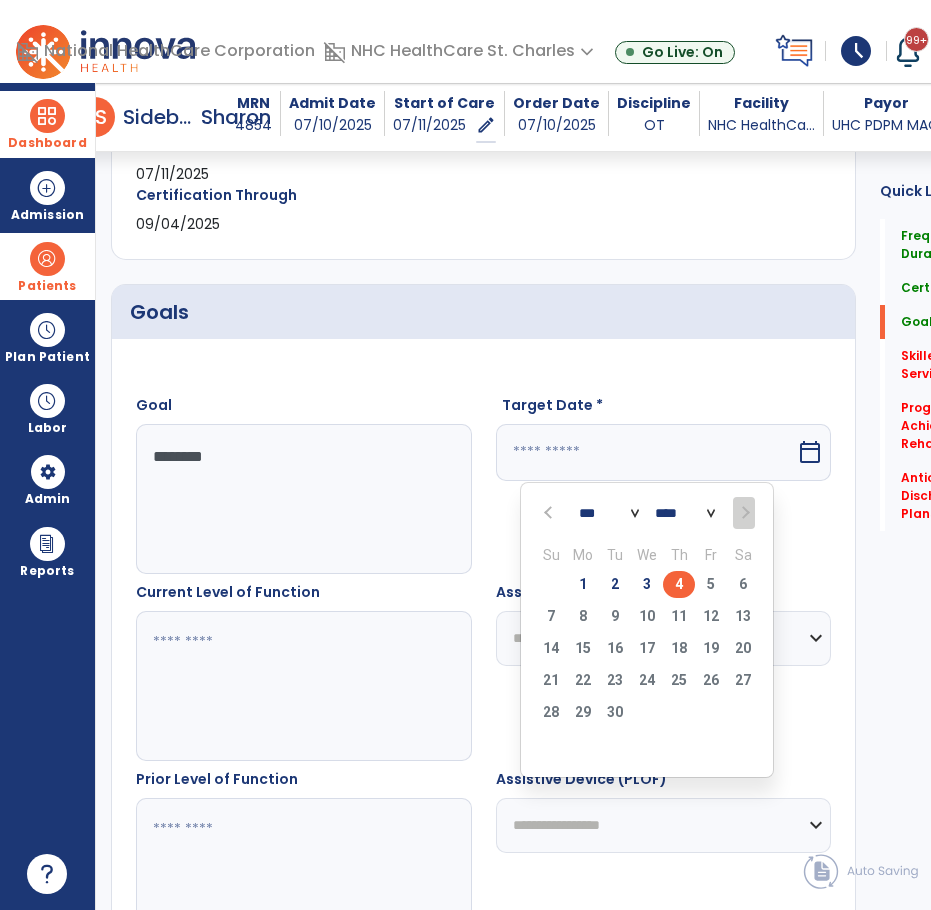 type on "********" 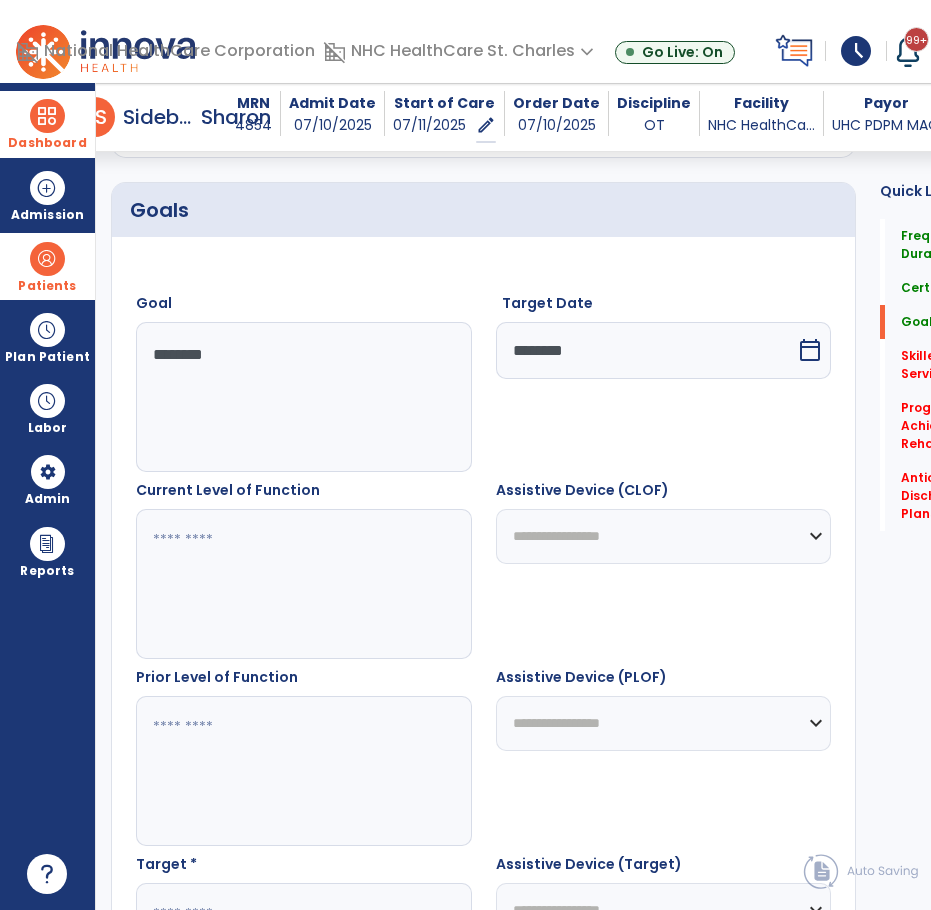 scroll, scrollTop: 800, scrollLeft: 0, axis: vertical 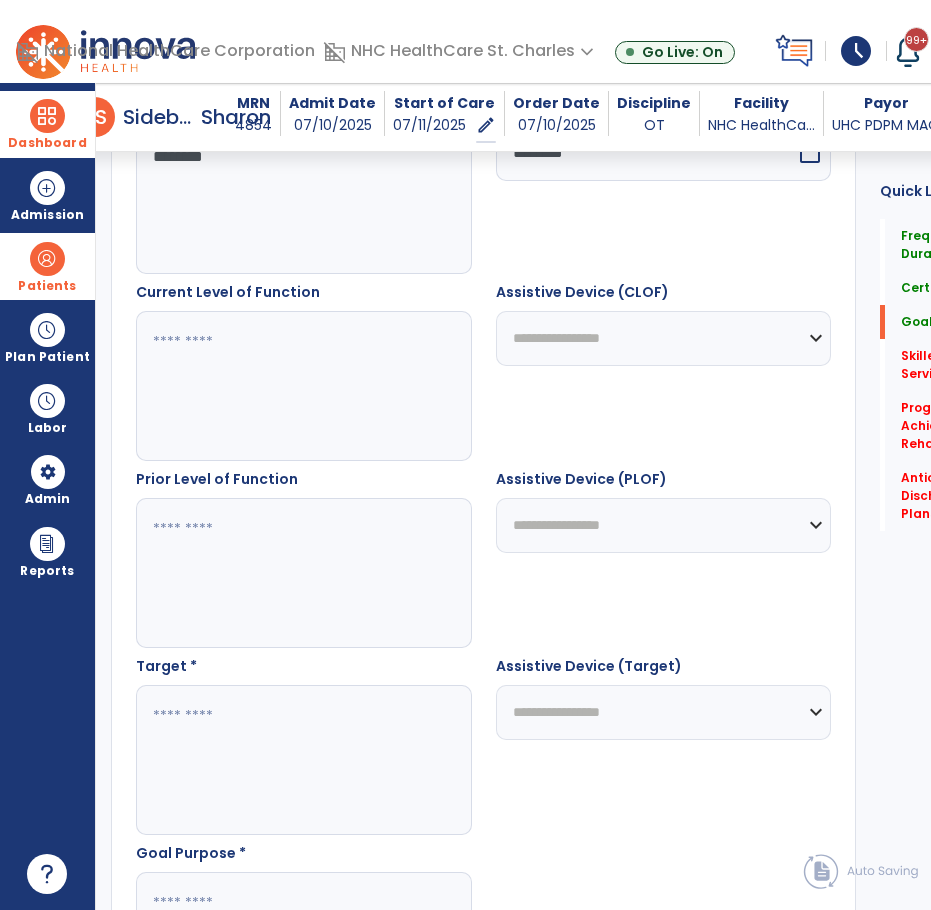 click at bounding box center (304, 573) 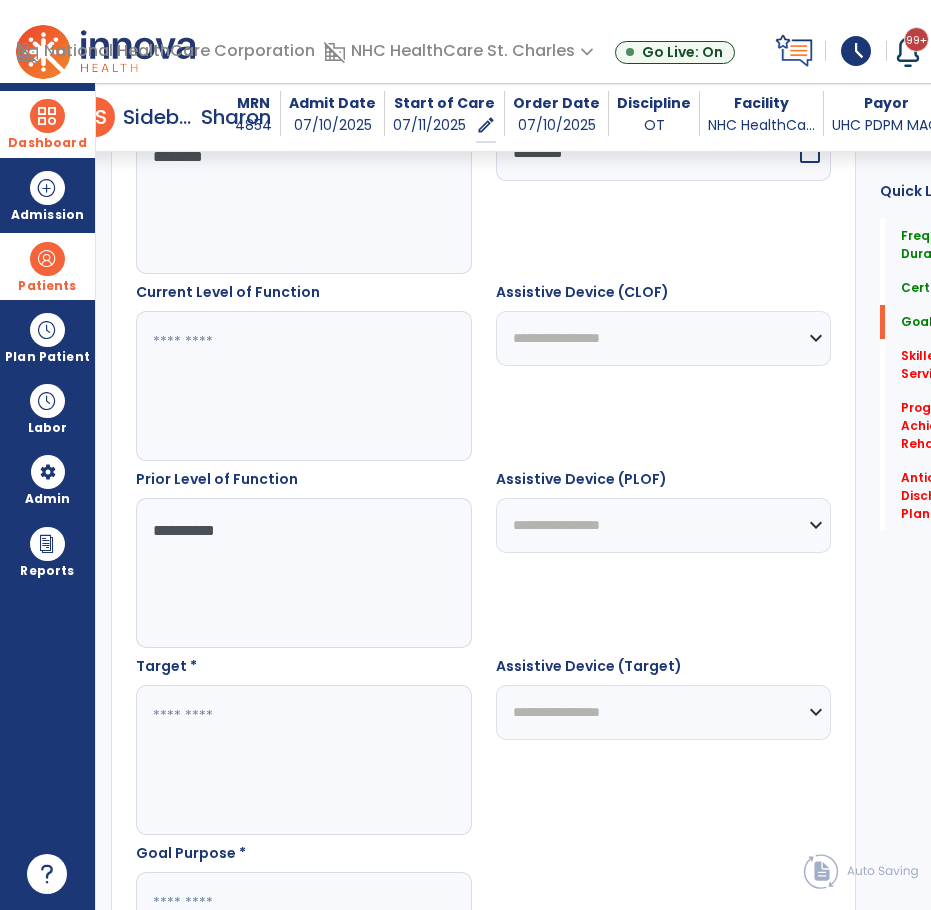type on "**********" 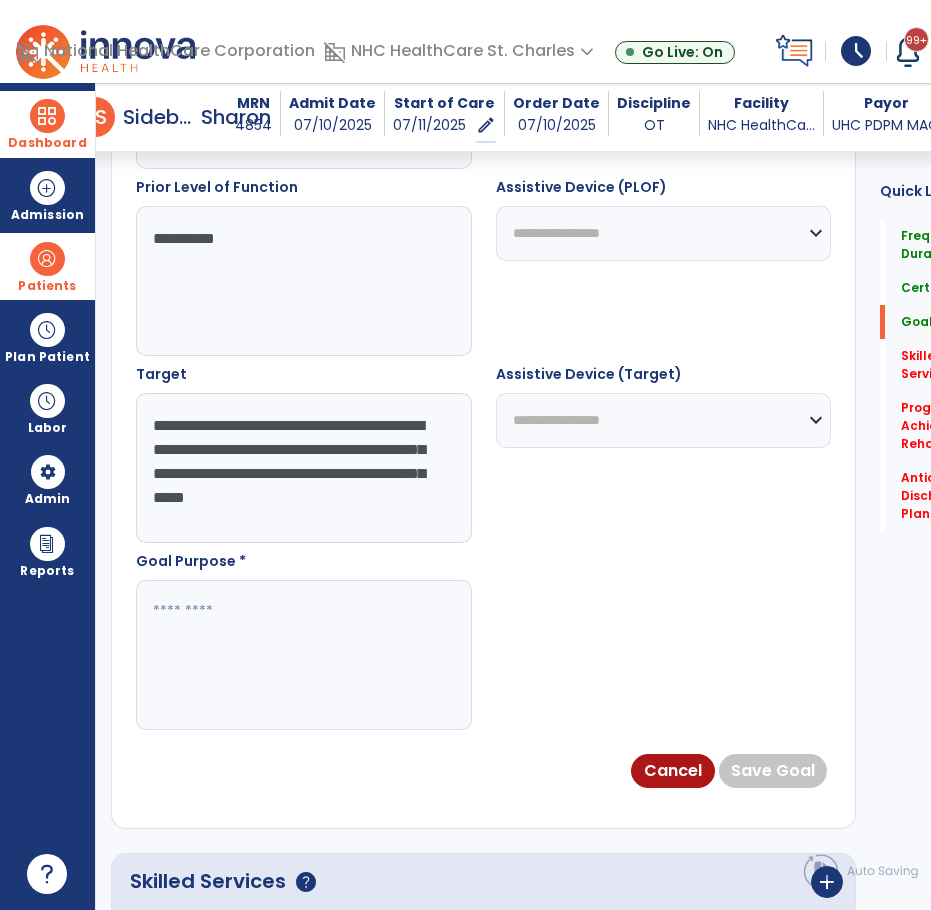 scroll, scrollTop: 1100, scrollLeft: 0, axis: vertical 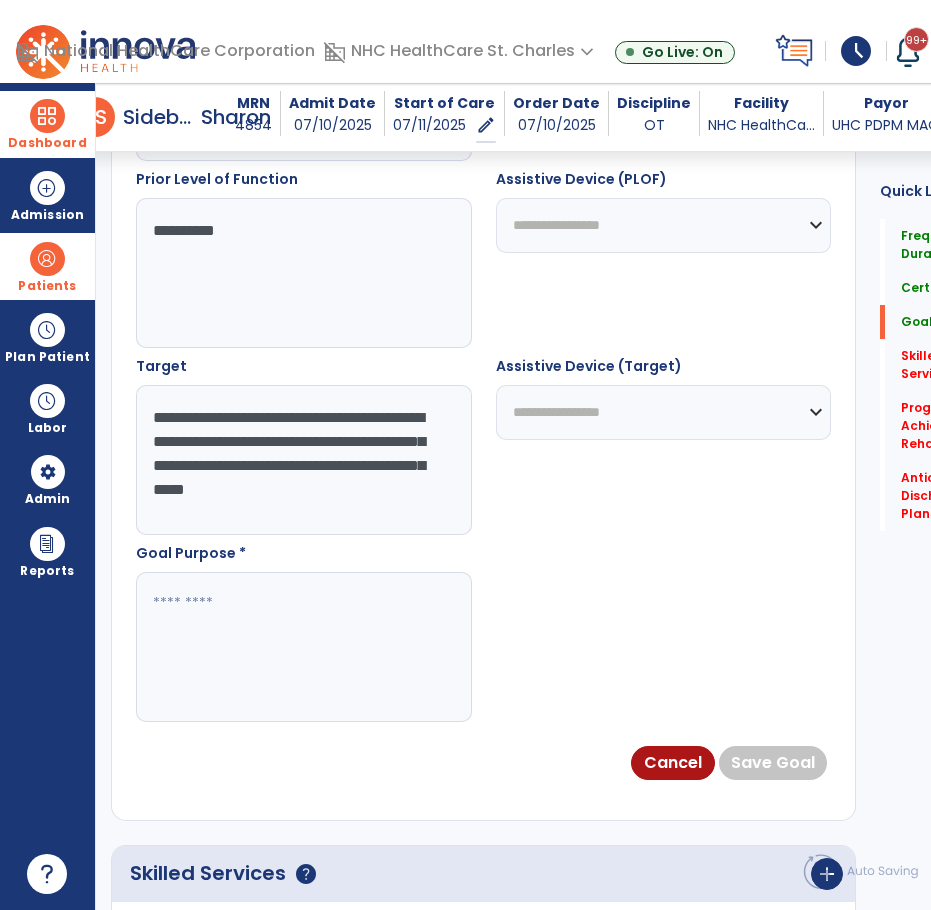 type on "**********" 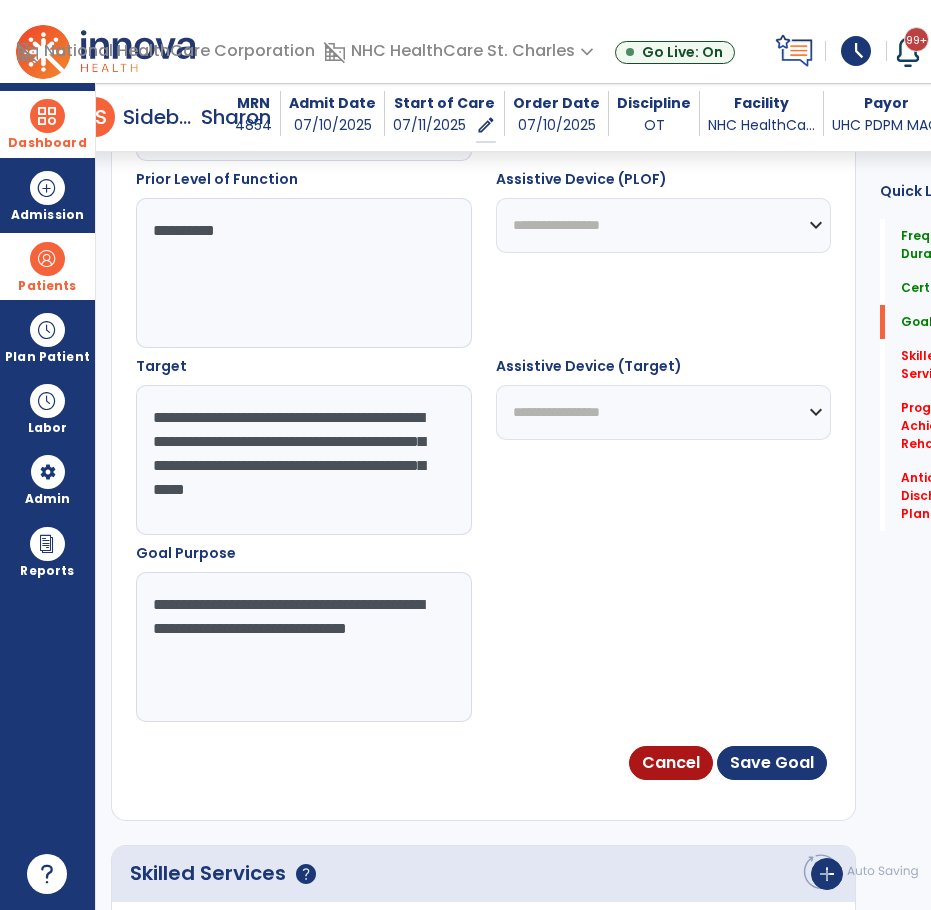 type on "**********" 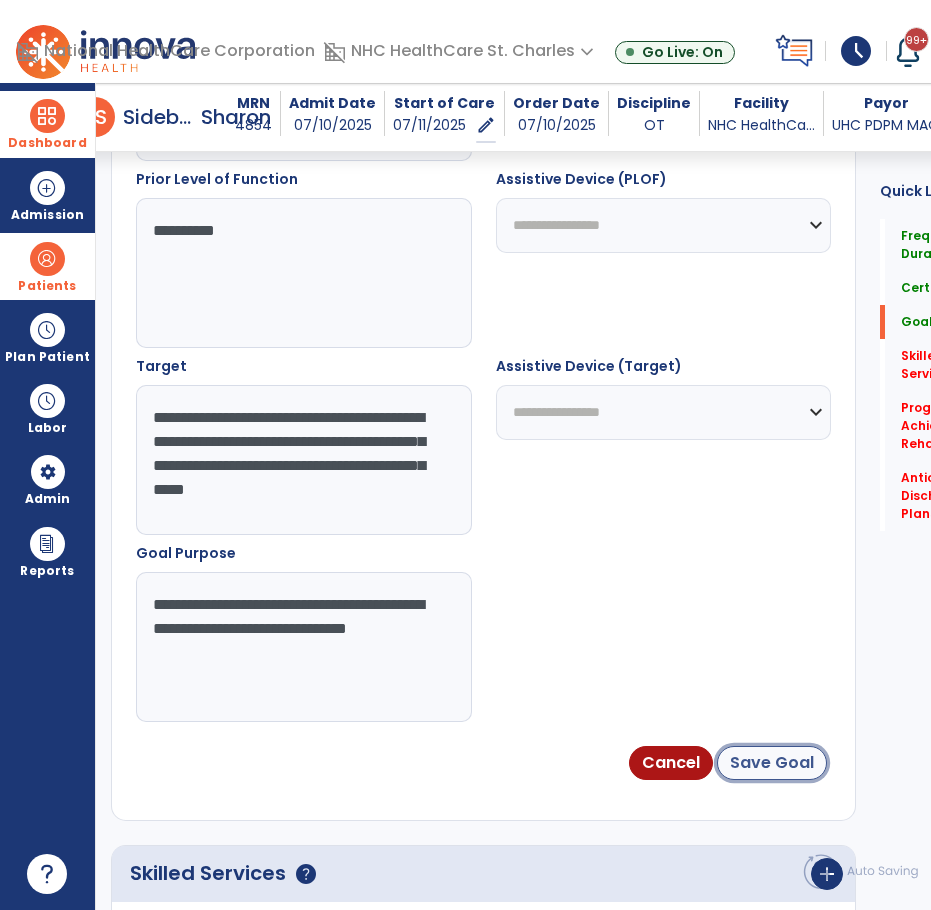 click on "Save Goal" at bounding box center (772, 763) 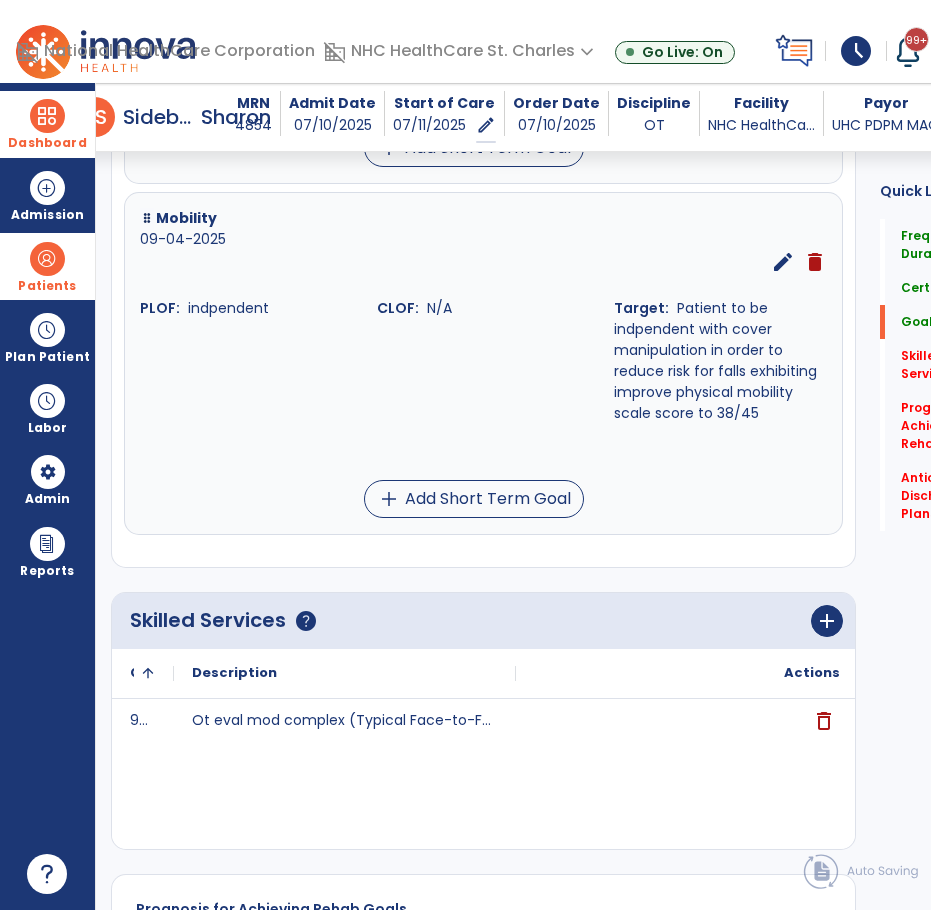 scroll, scrollTop: 2021, scrollLeft: 0, axis: vertical 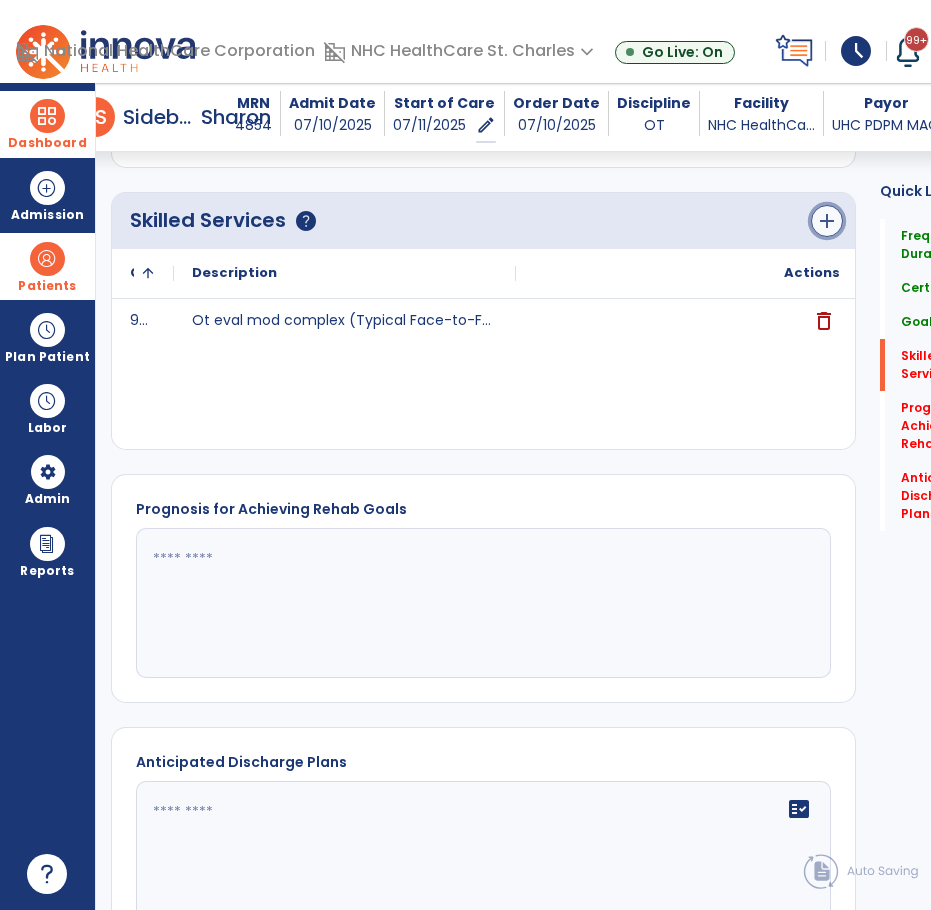 click on "add" 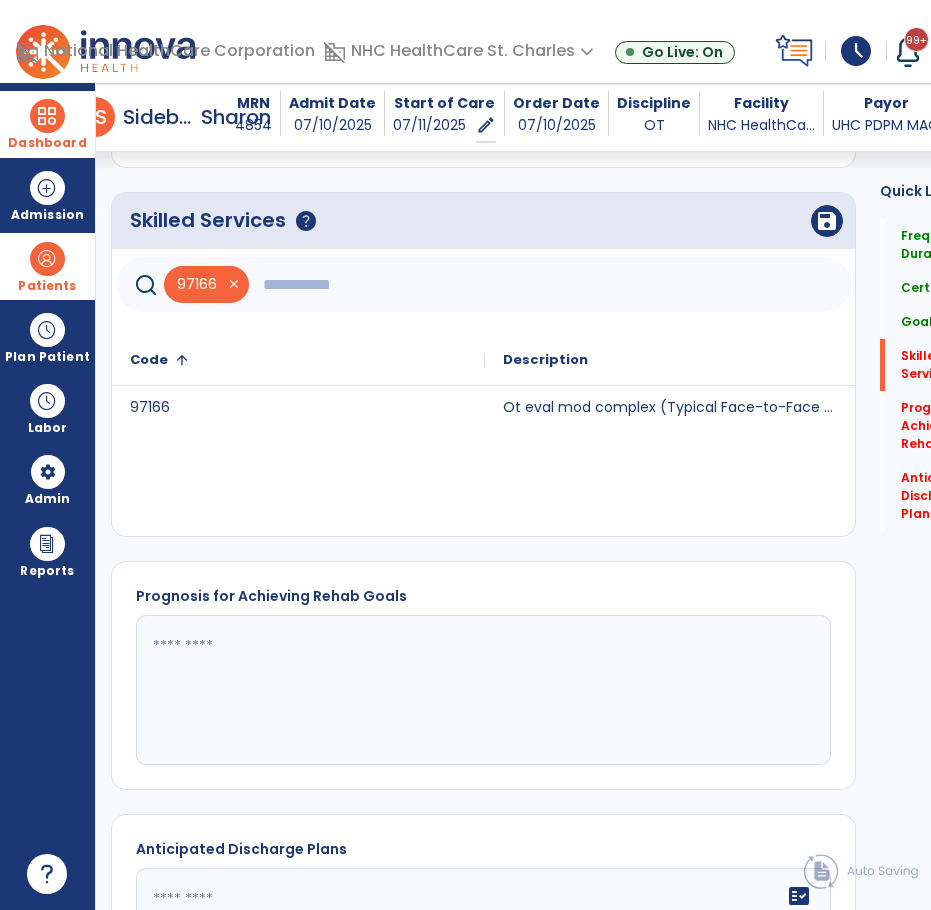 click 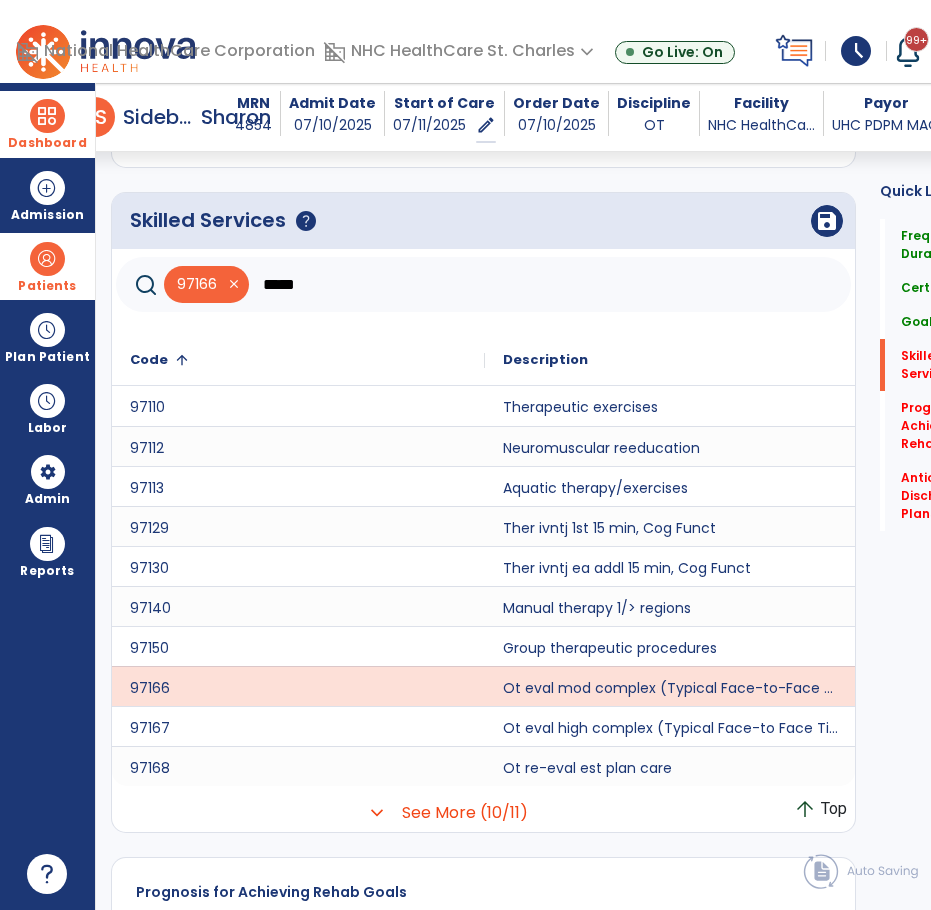 scroll, scrollTop: 1960, scrollLeft: 0, axis: vertical 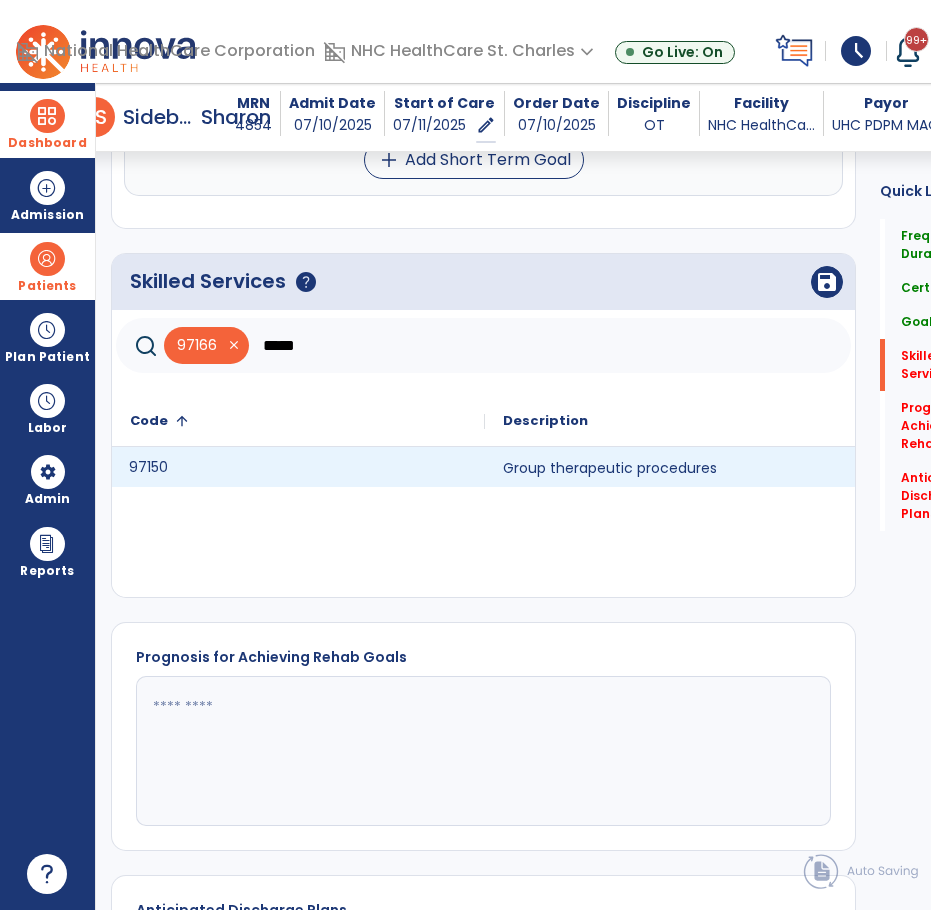 click on "97150" 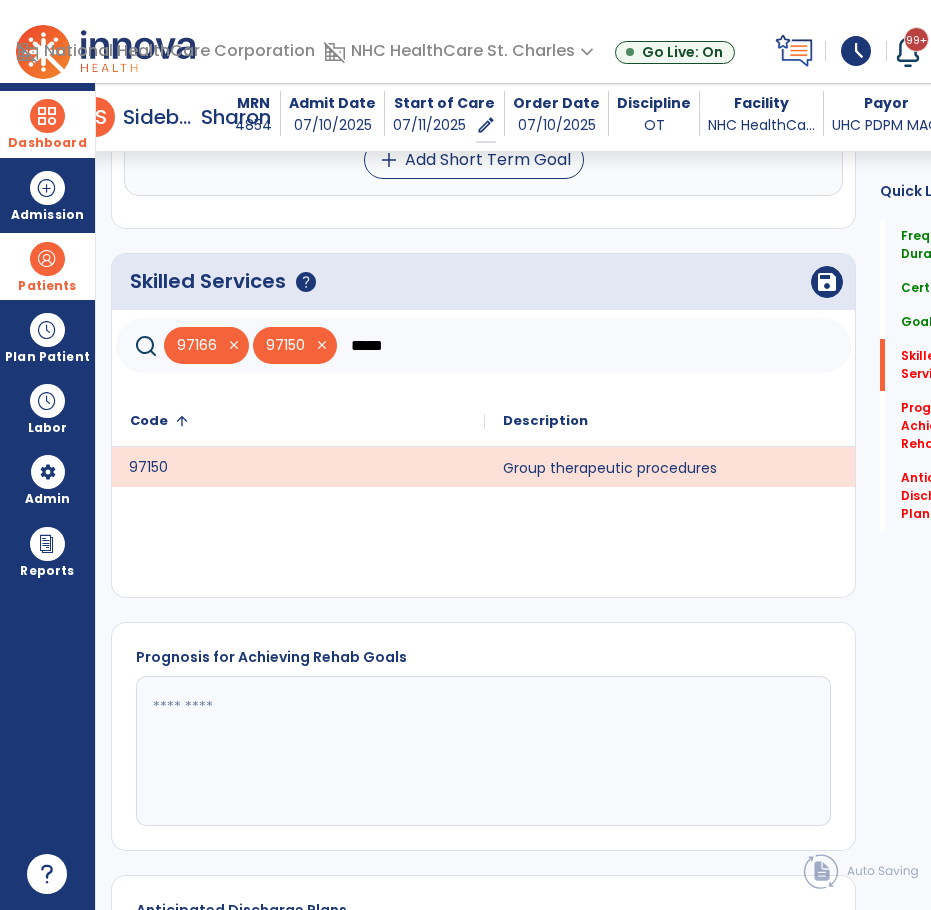 click on "*****" 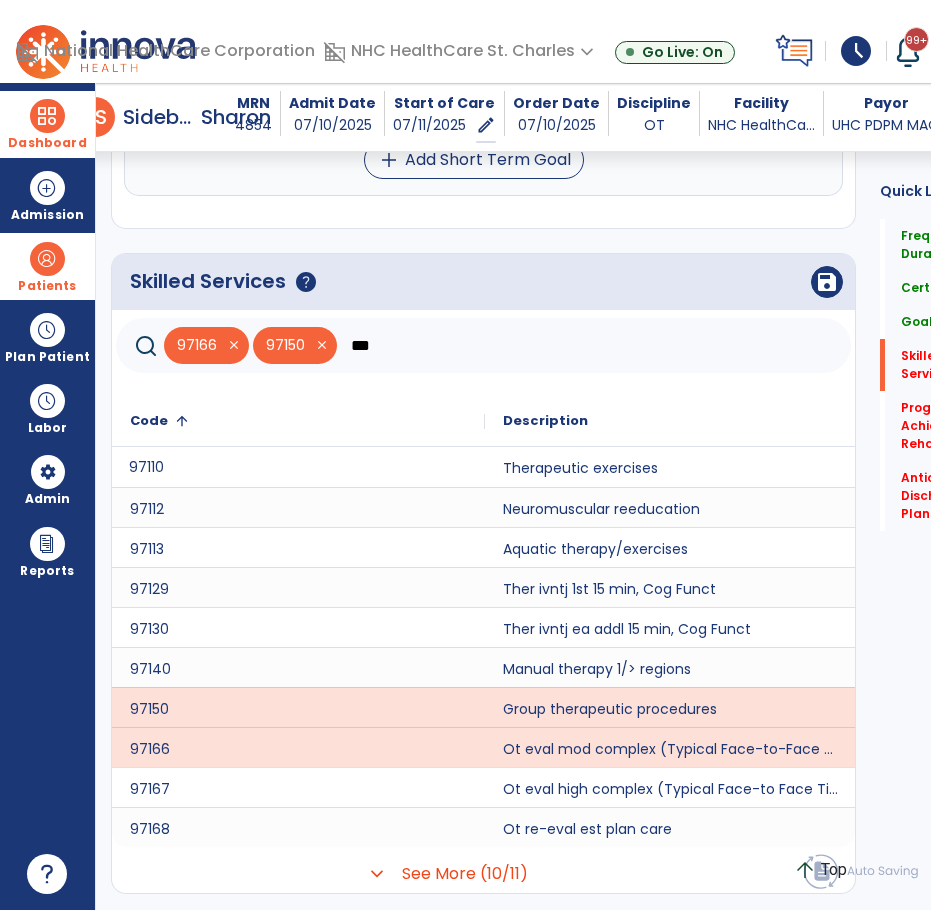 scroll, scrollTop: 1945, scrollLeft: 0, axis: vertical 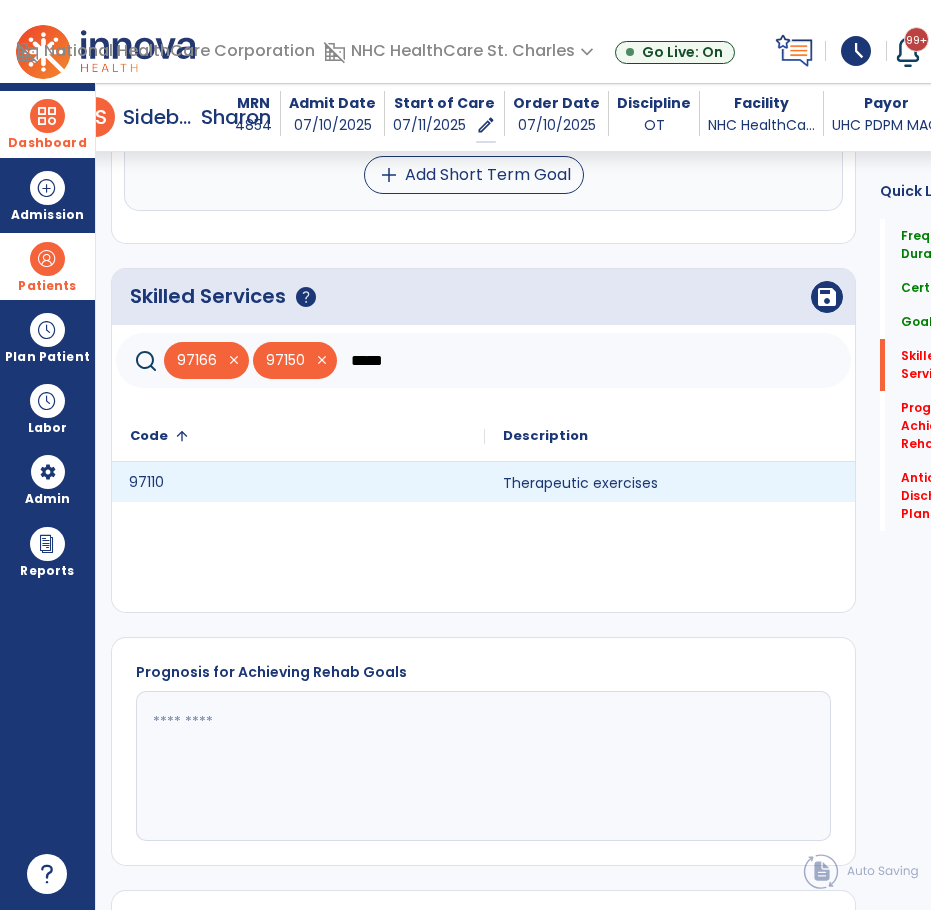 click on "97110" 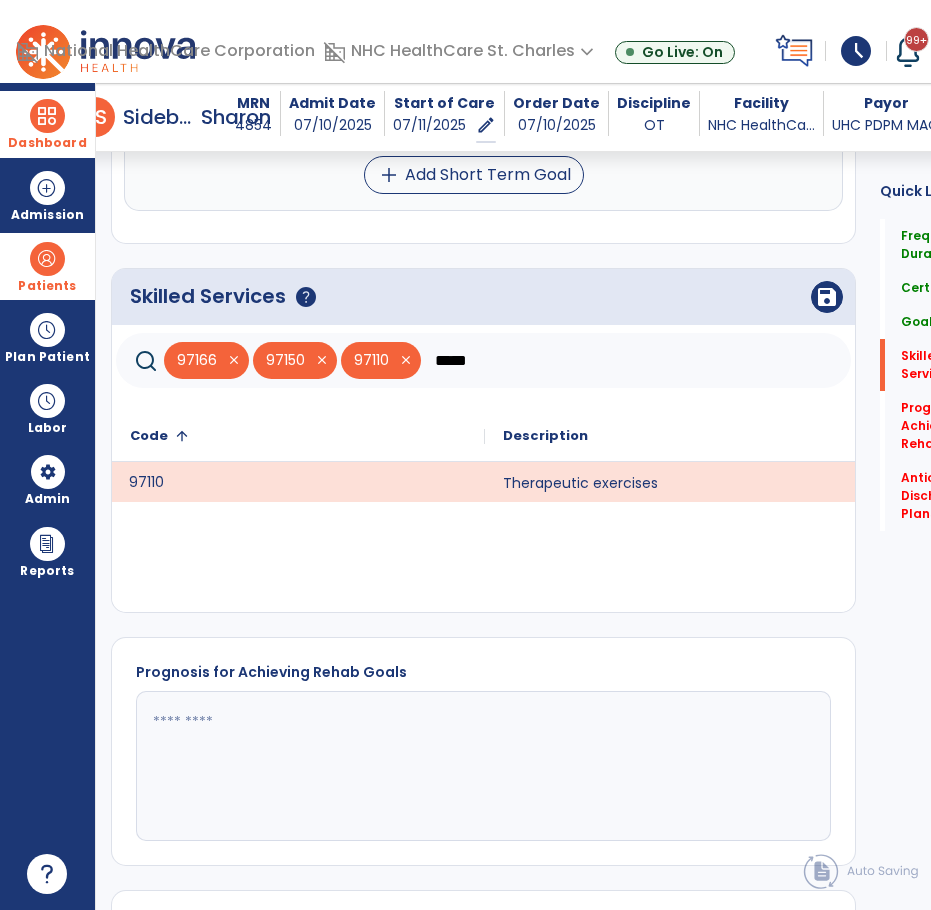 click on "*****" 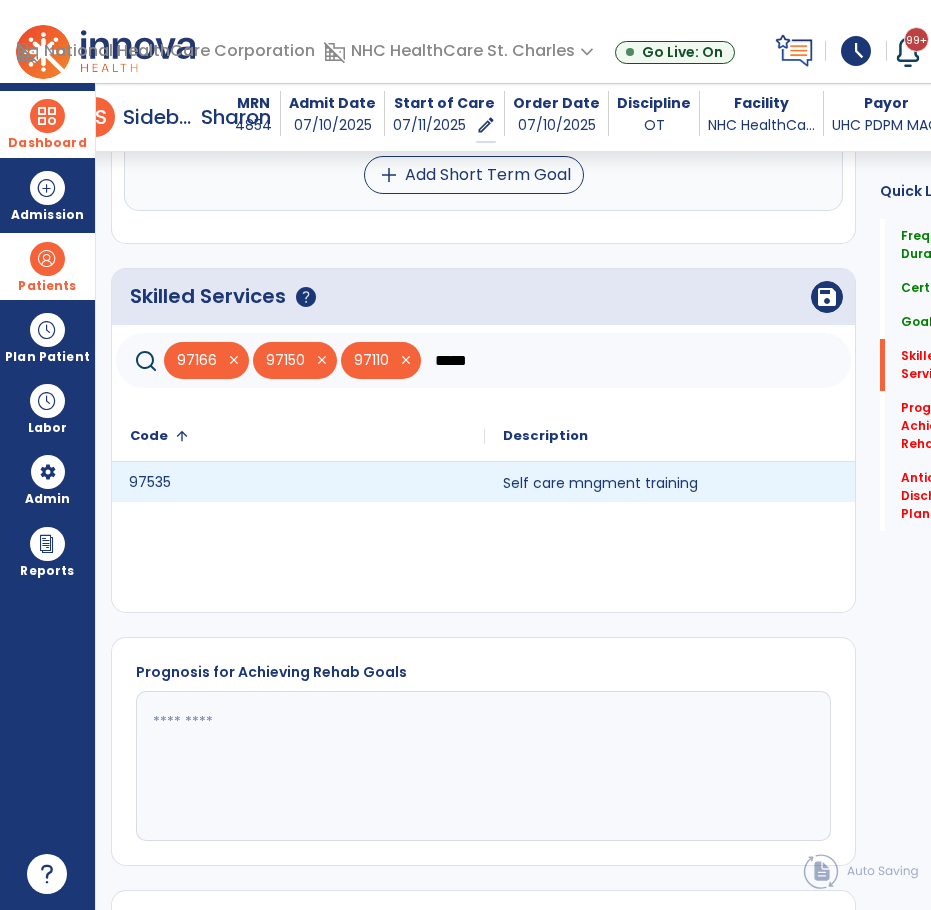 click on "97535" 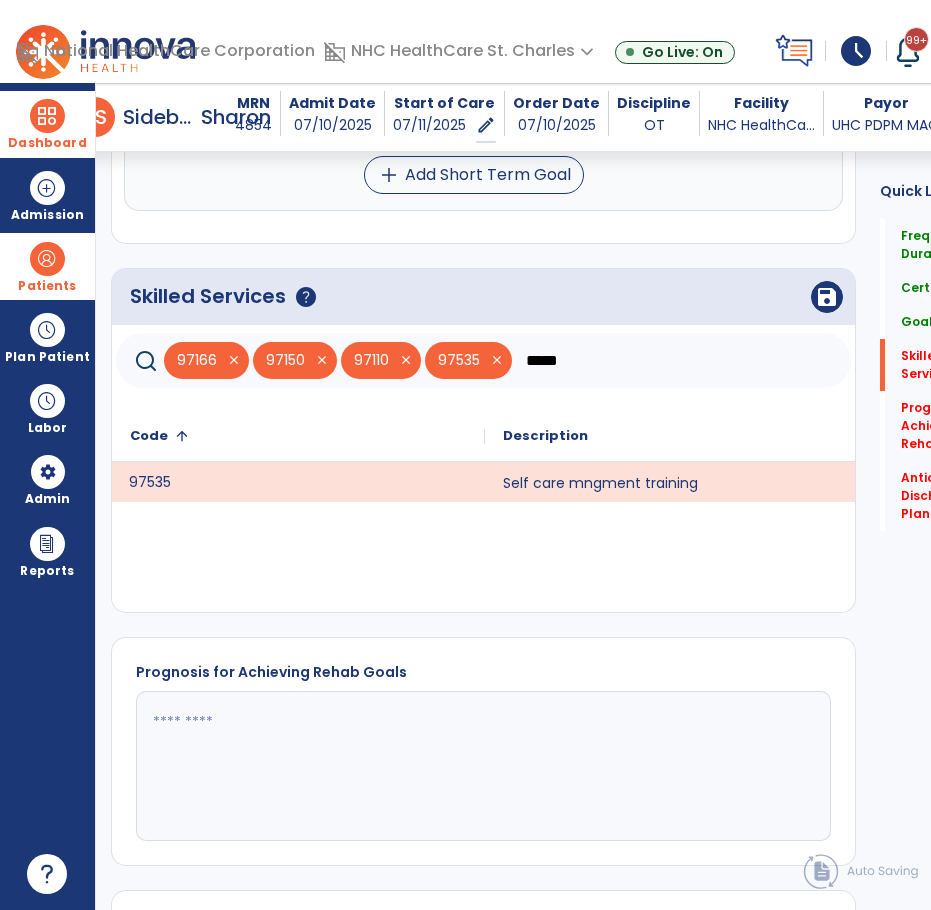 click on "*****" 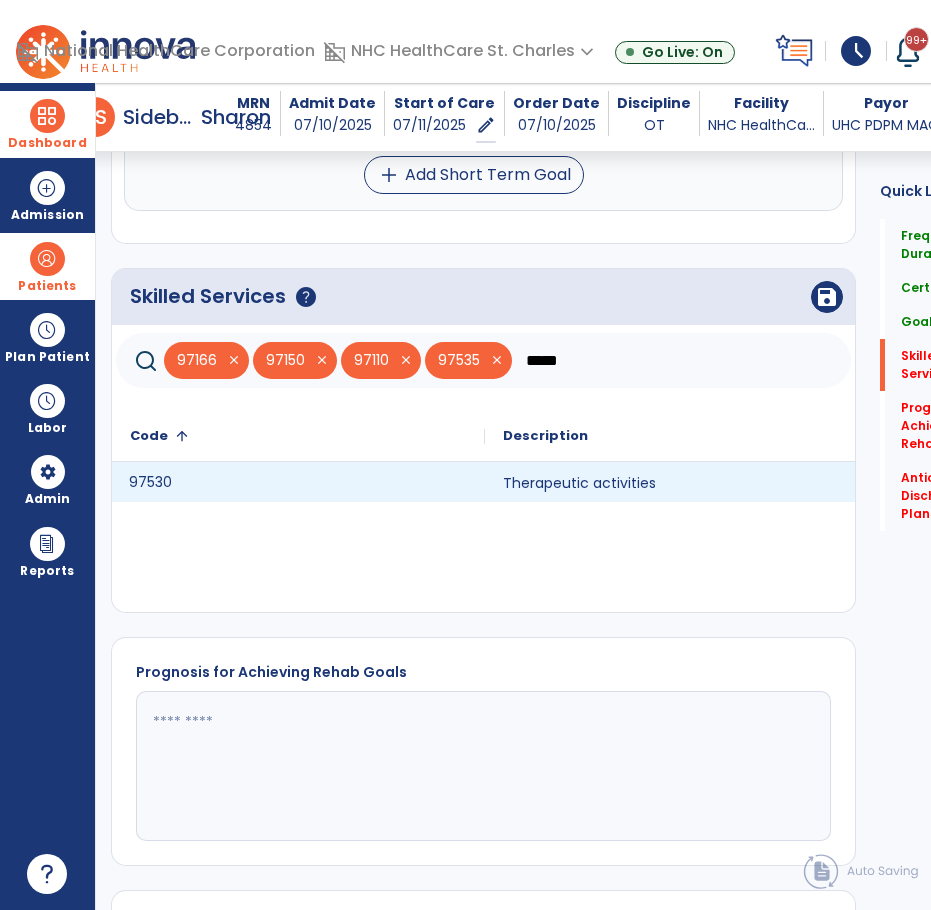 type on "*****" 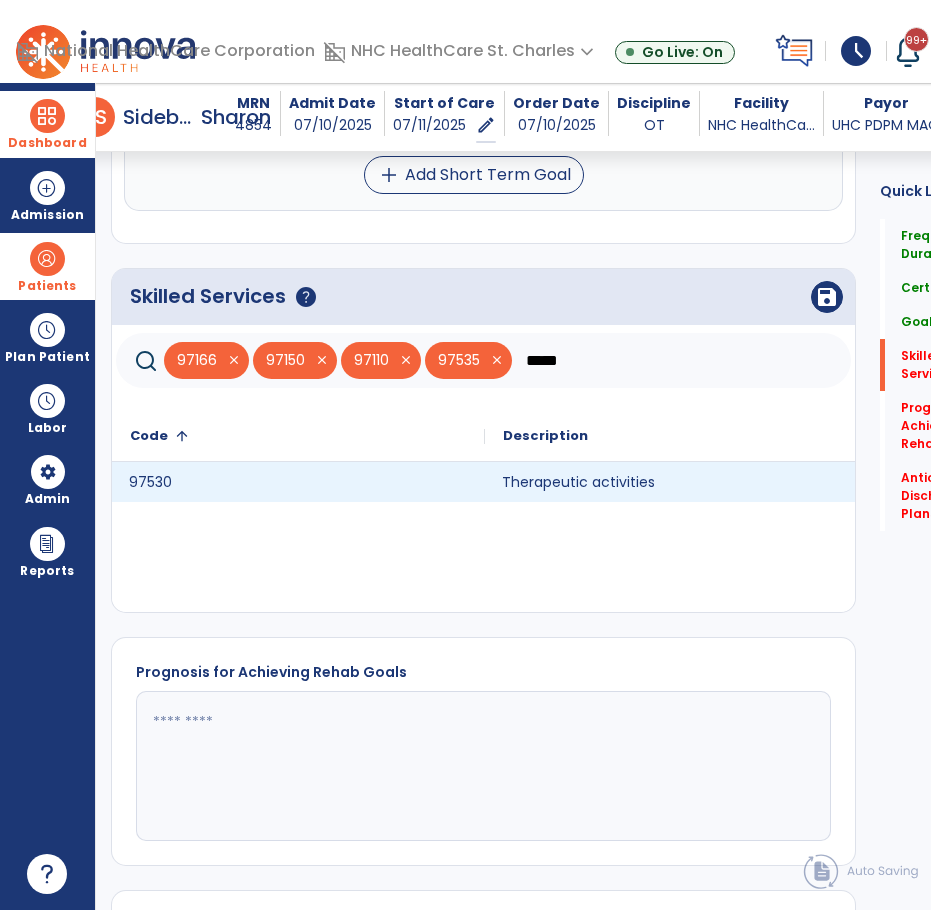 click on "Therapeutic activities" 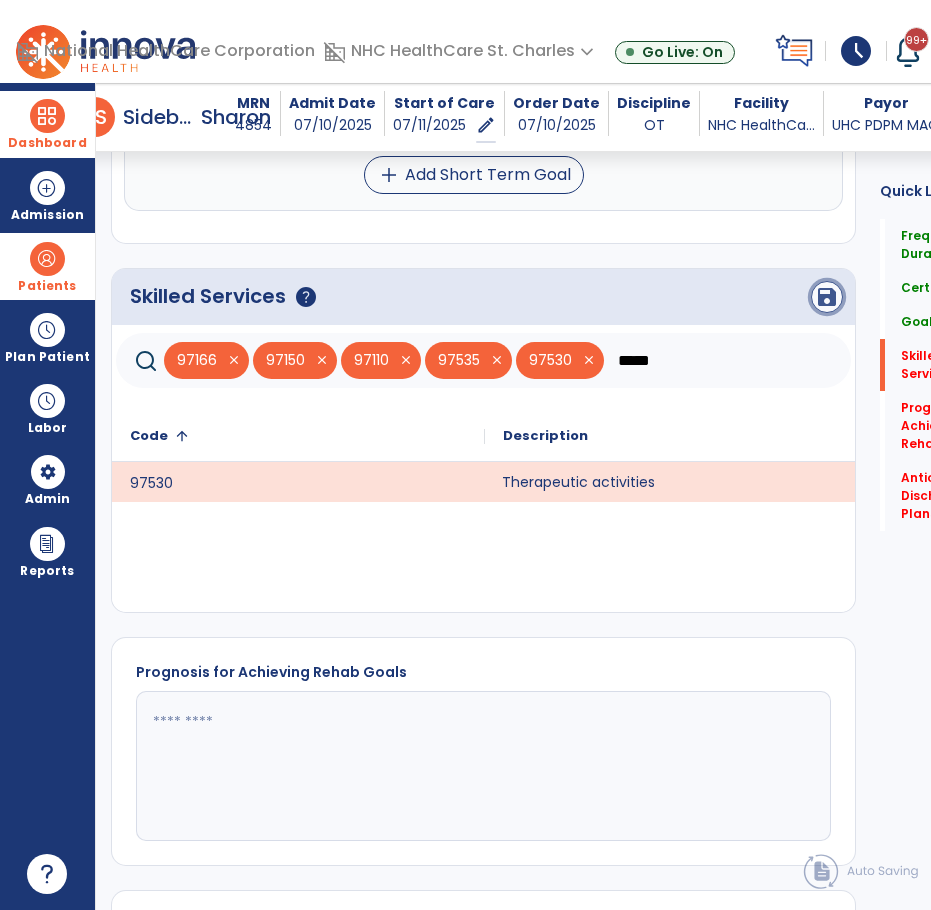 click on "save" 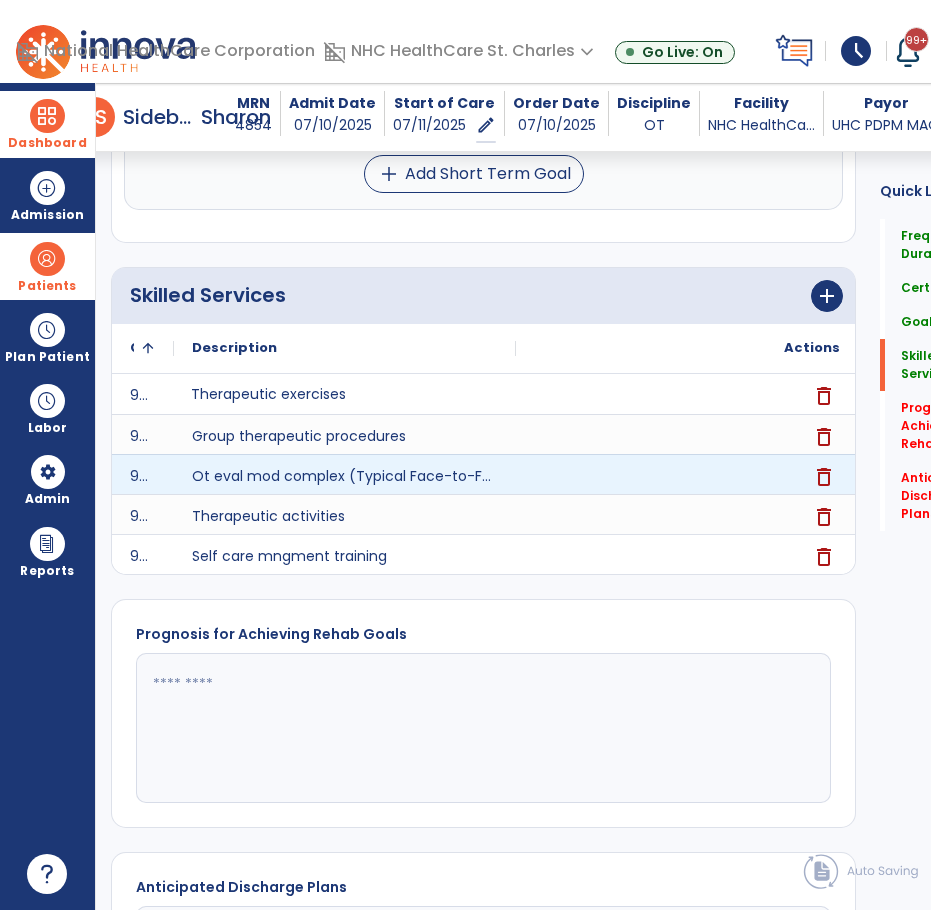 scroll, scrollTop: 2246, scrollLeft: 0, axis: vertical 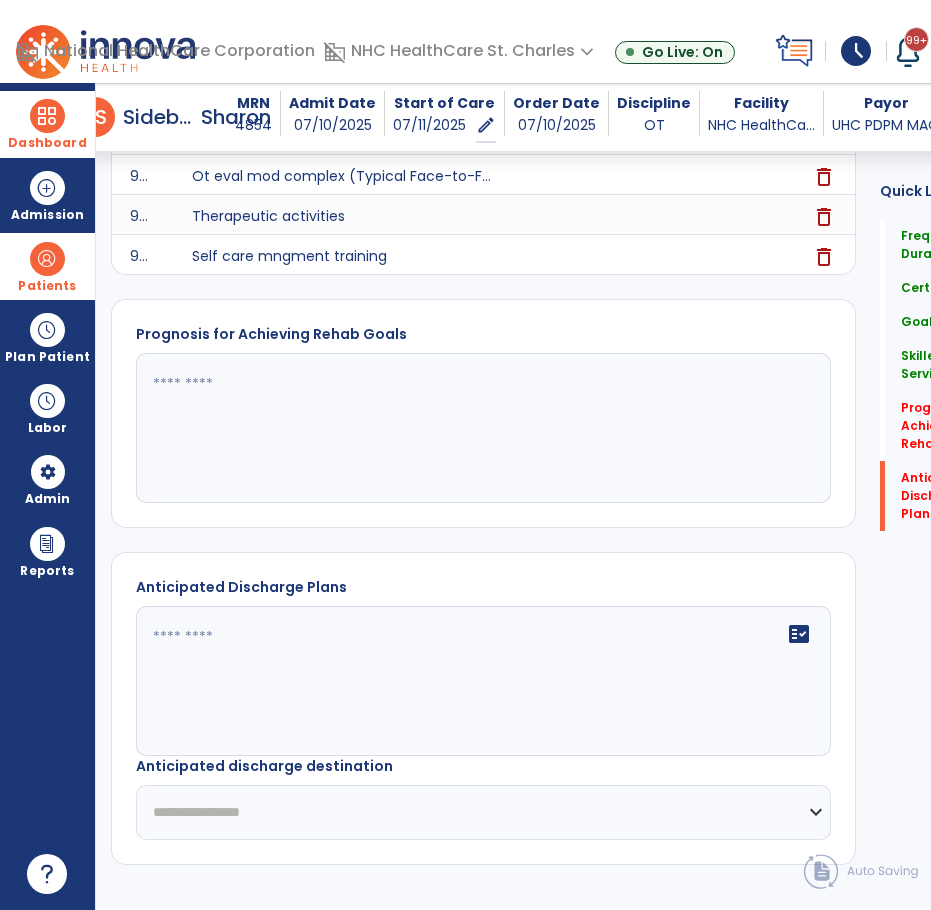 click 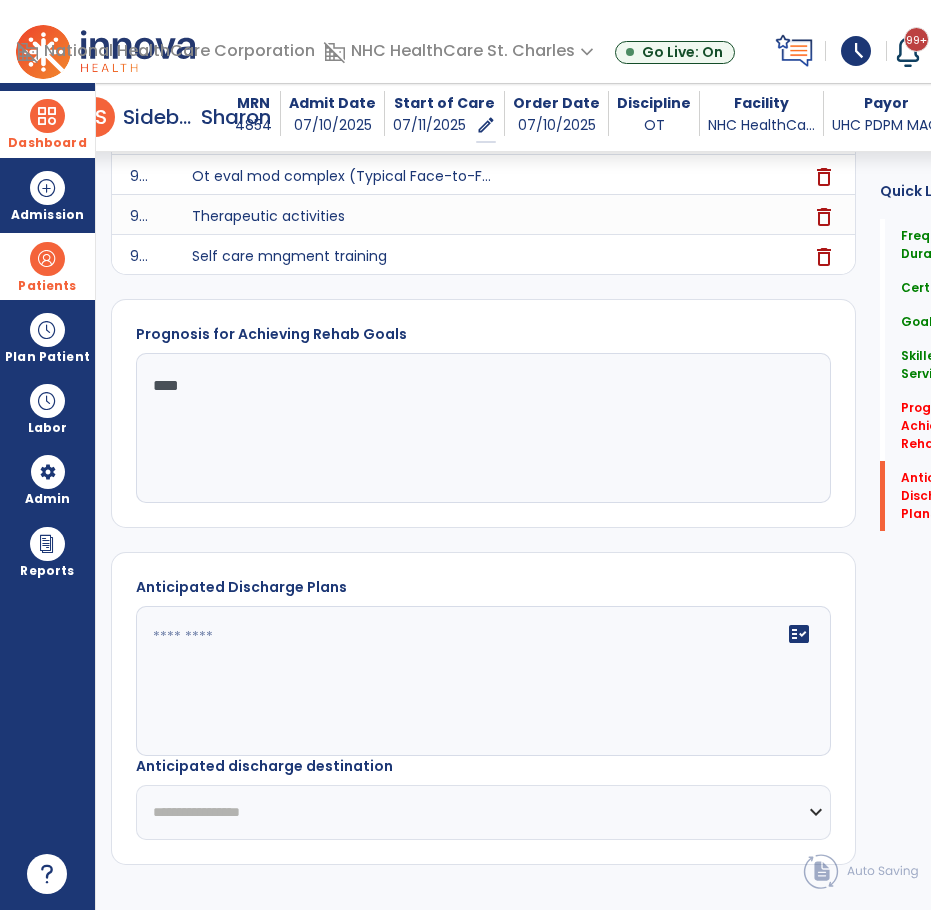 type on "****" 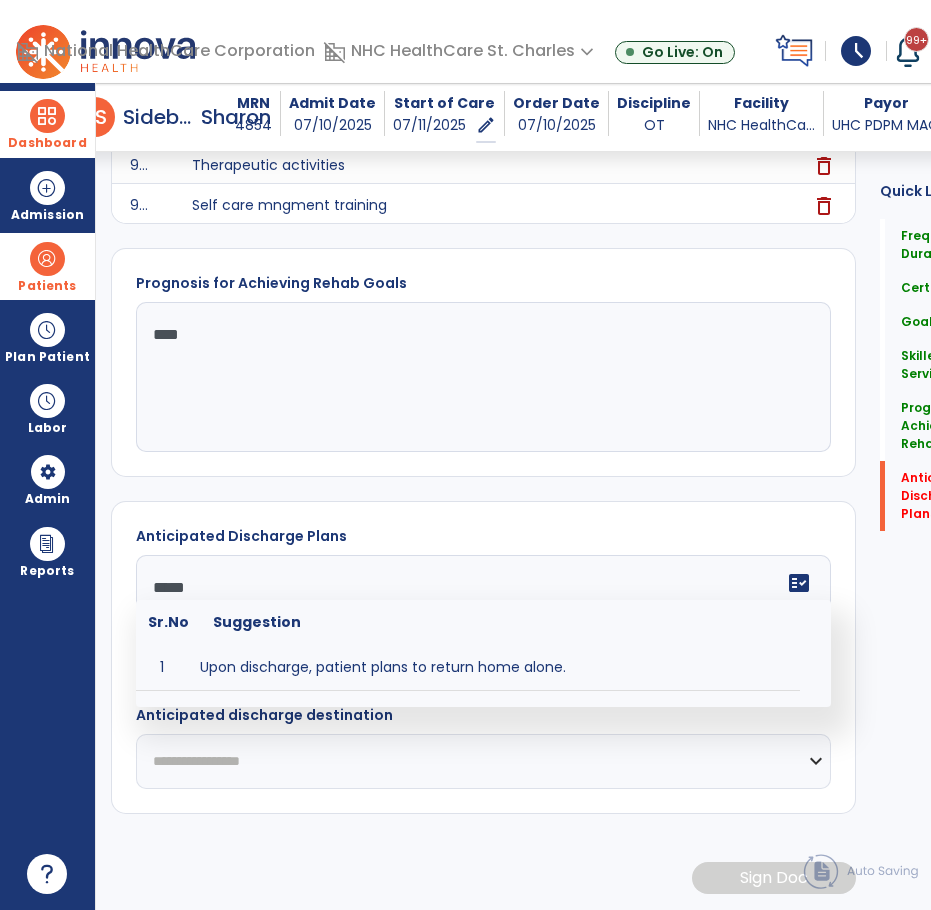 scroll, scrollTop: 2299, scrollLeft: 0, axis: vertical 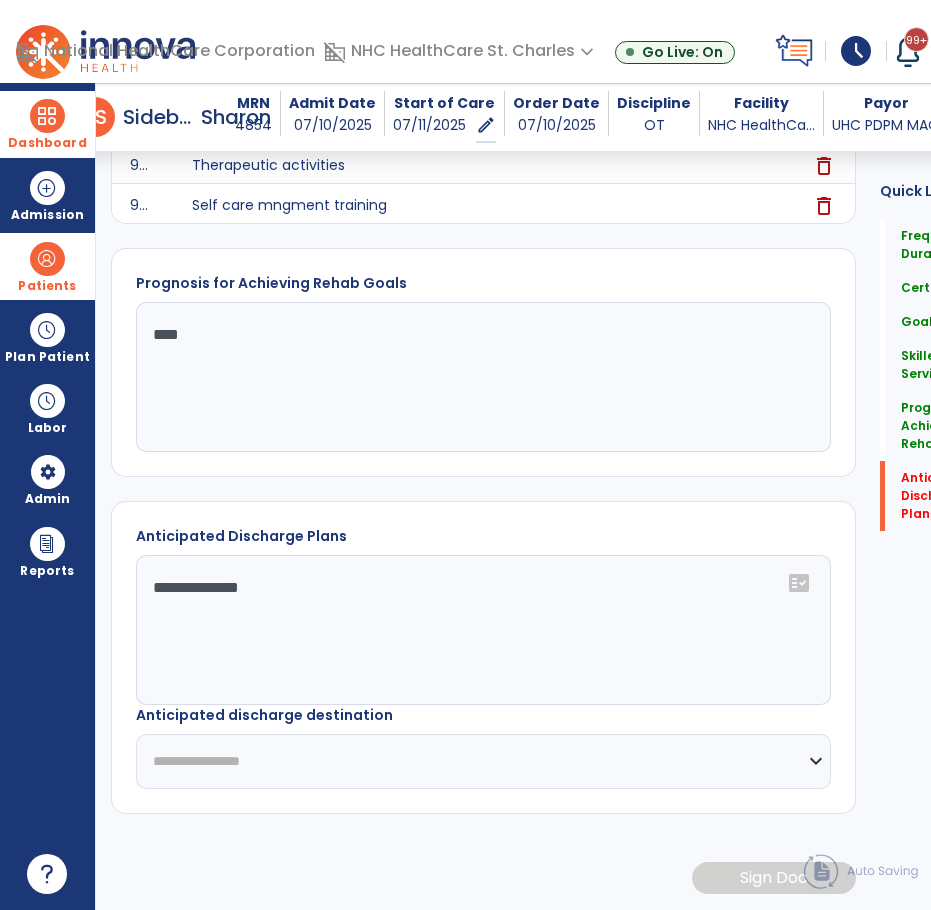 type on "**********" 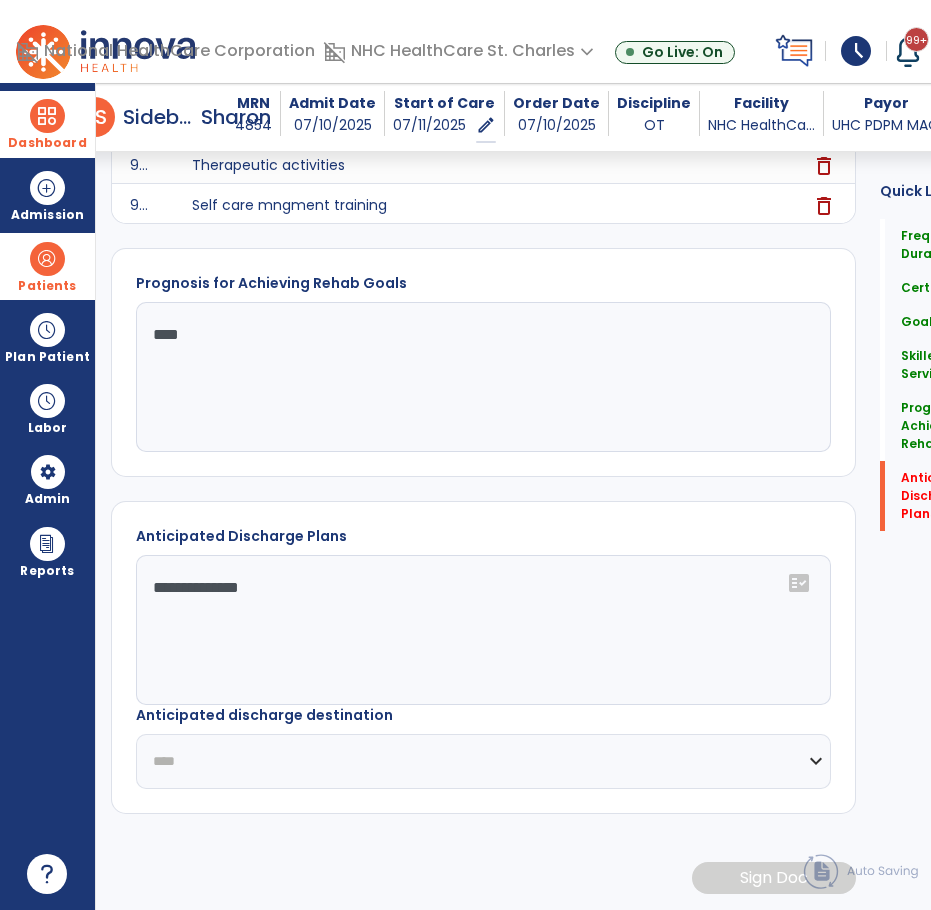 click on "**********" 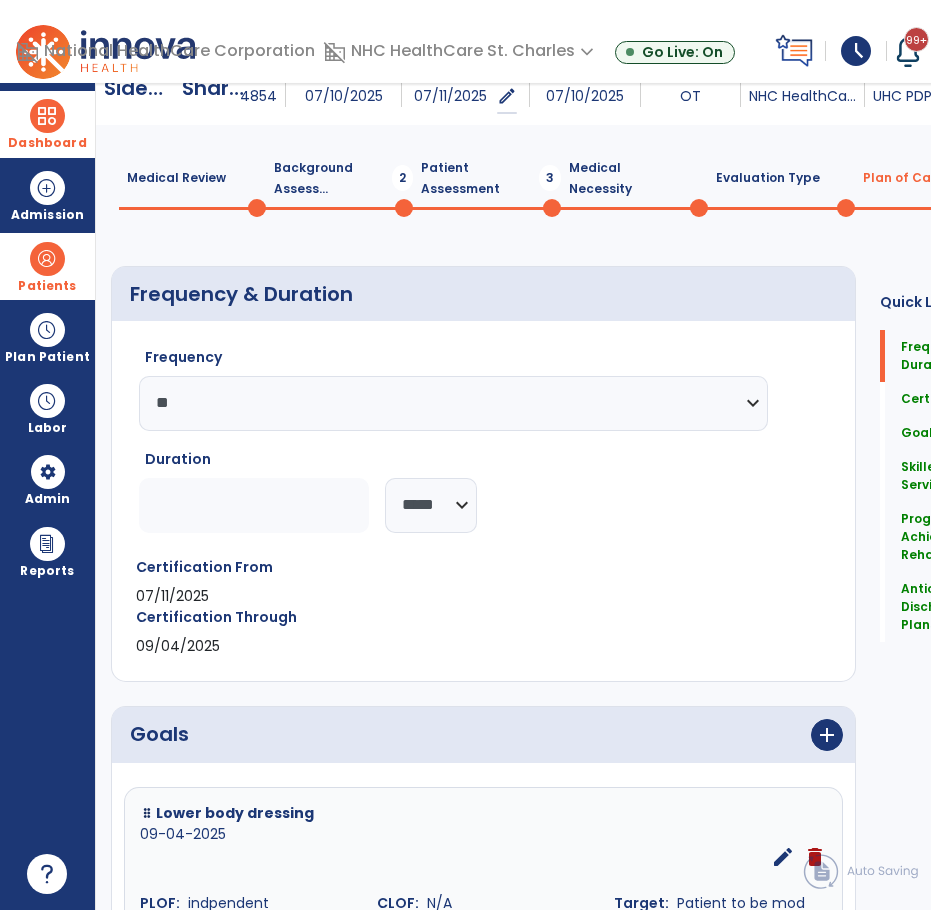 scroll, scrollTop: 0, scrollLeft: 0, axis: both 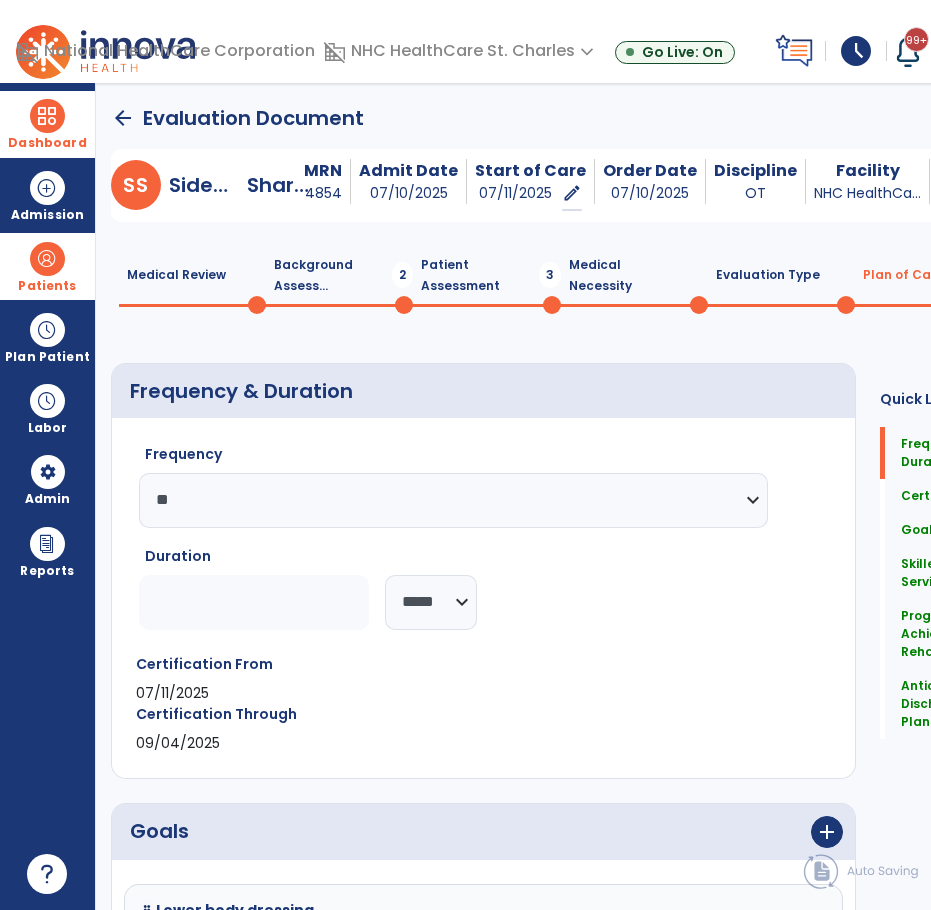 click on "Medical Review  0" 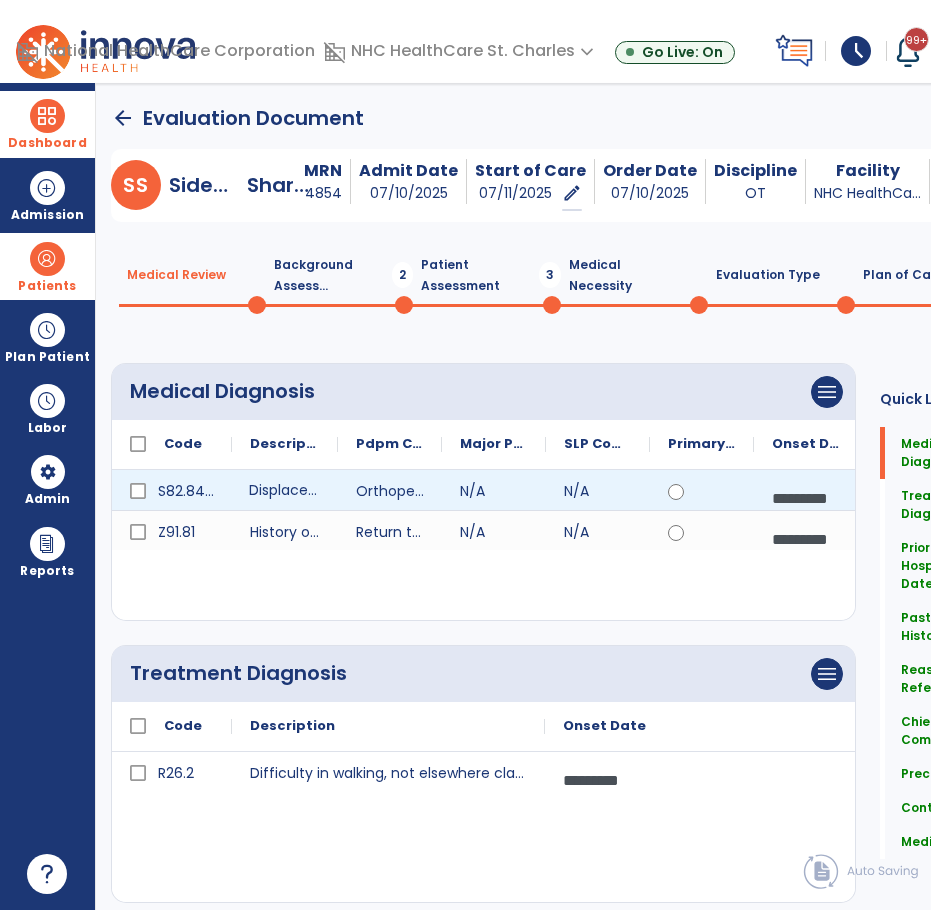 click on "Displaced bimalleolar fracture of right lower leg, subsequent encounter for closed fracture with routine healing" 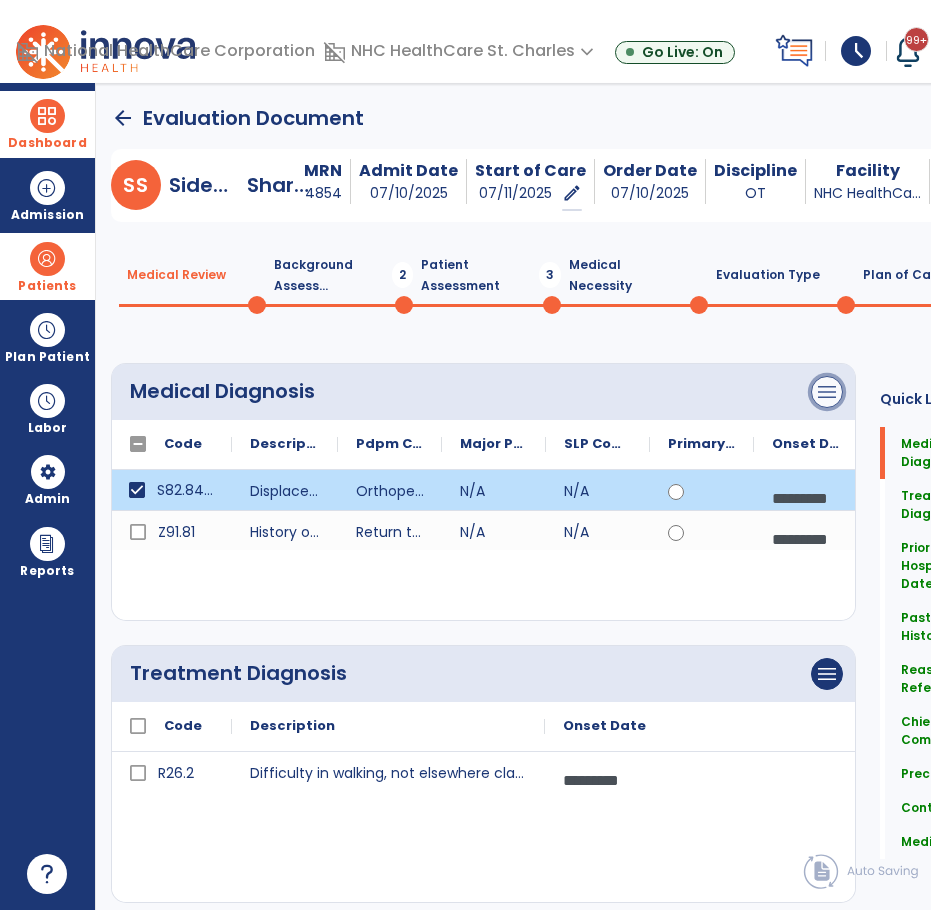 click on "menu" at bounding box center [827, 392] 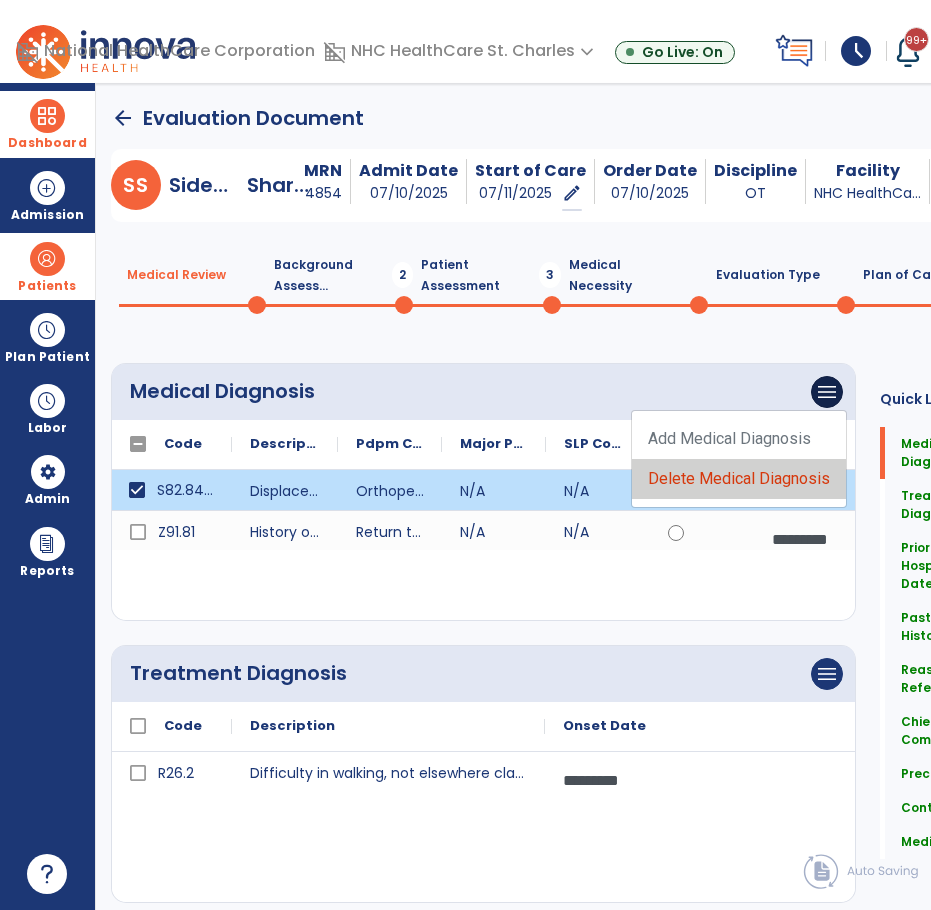 click on "Delete Medical Diagnosis" 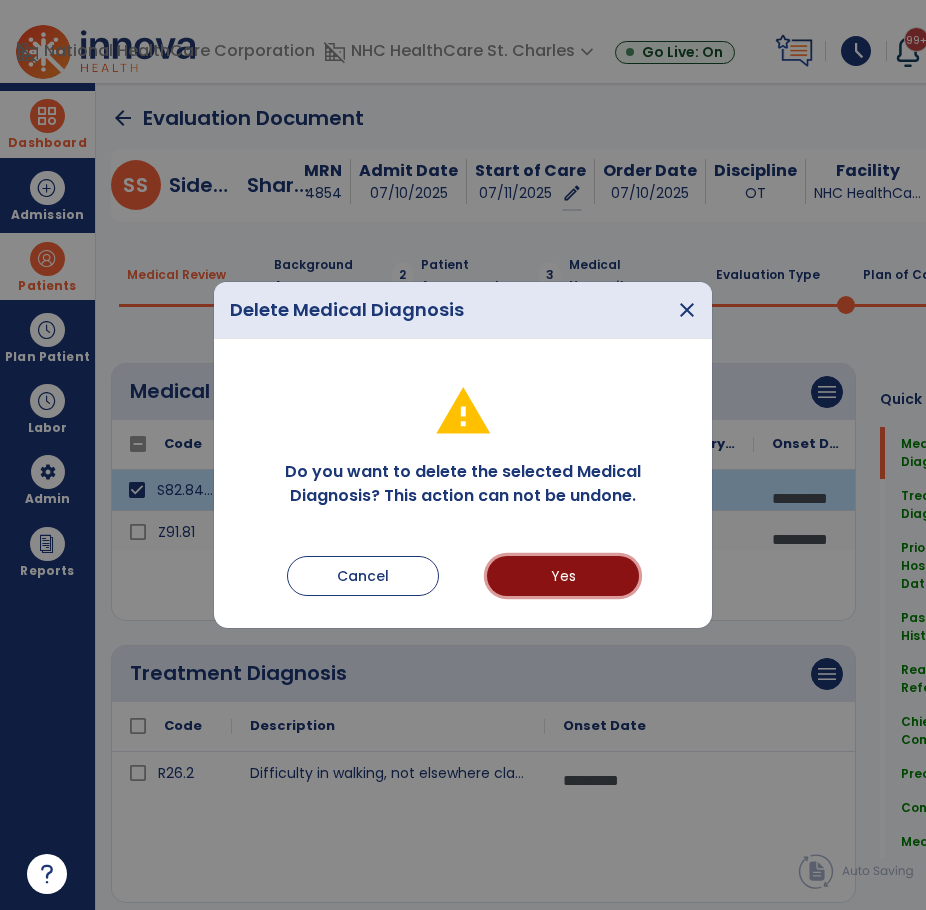 click on "Yes" at bounding box center (563, 576) 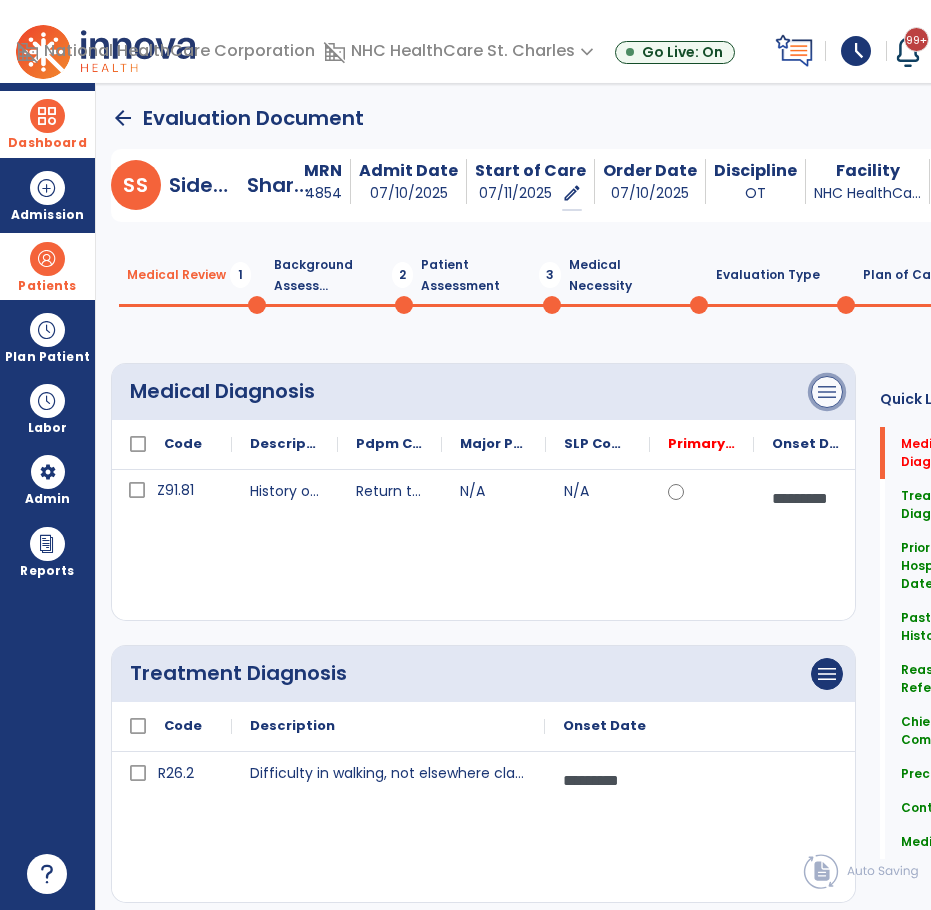 click on "menu" at bounding box center [827, 392] 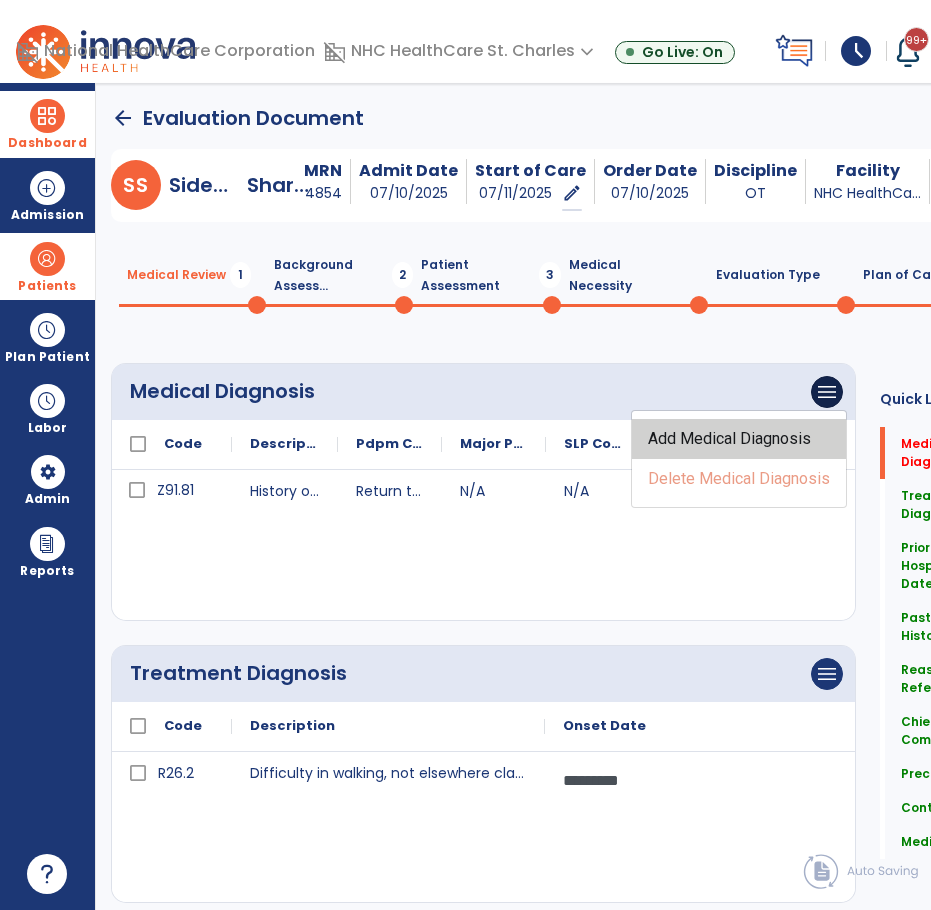 click on "Add Medical Diagnosis" 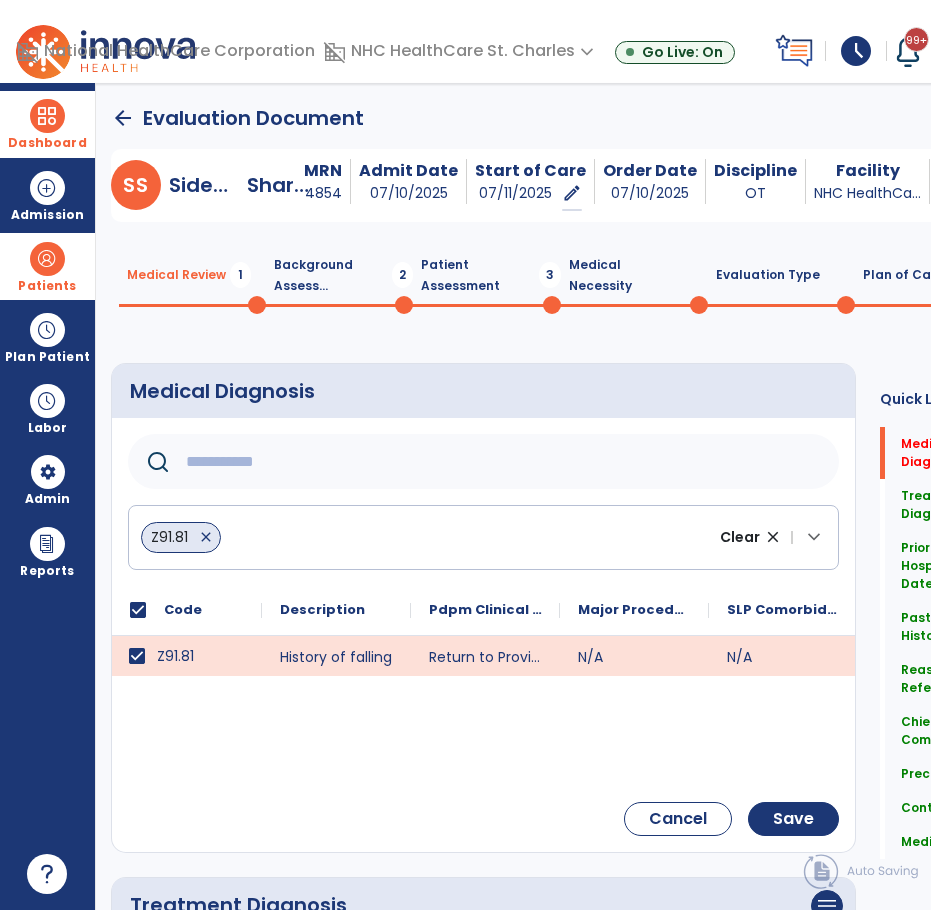 click 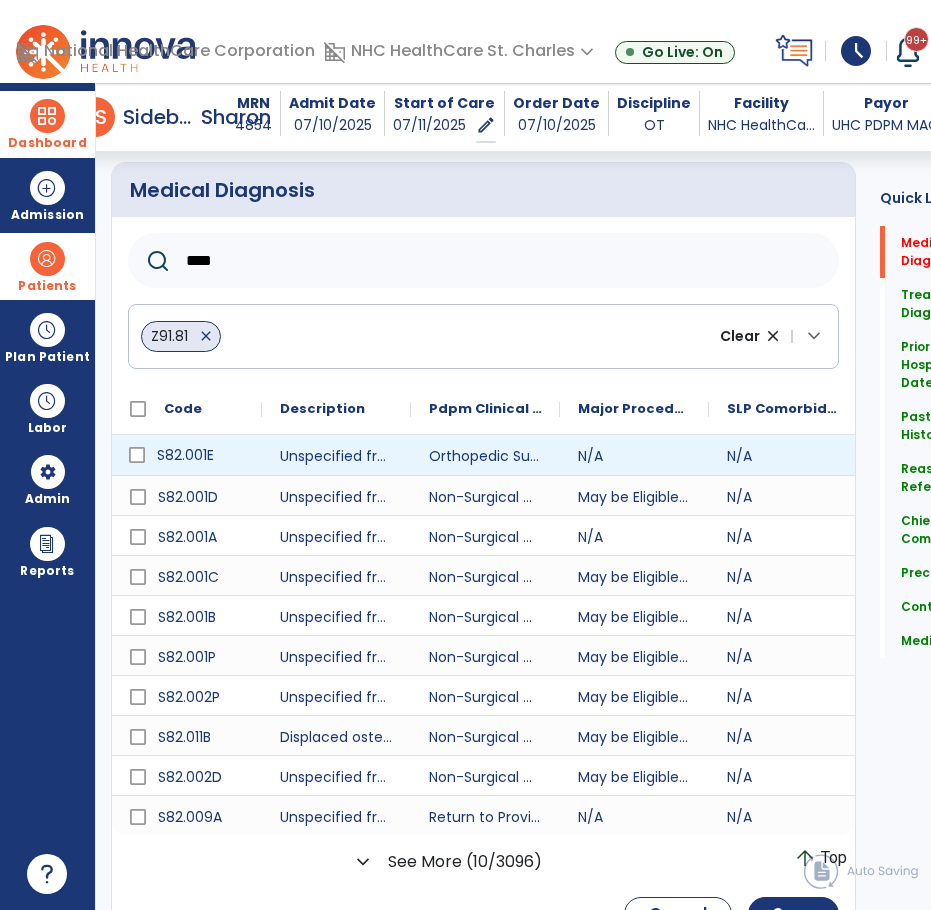 scroll, scrollTop: 153, scrollLeft: 0, axis: vertical 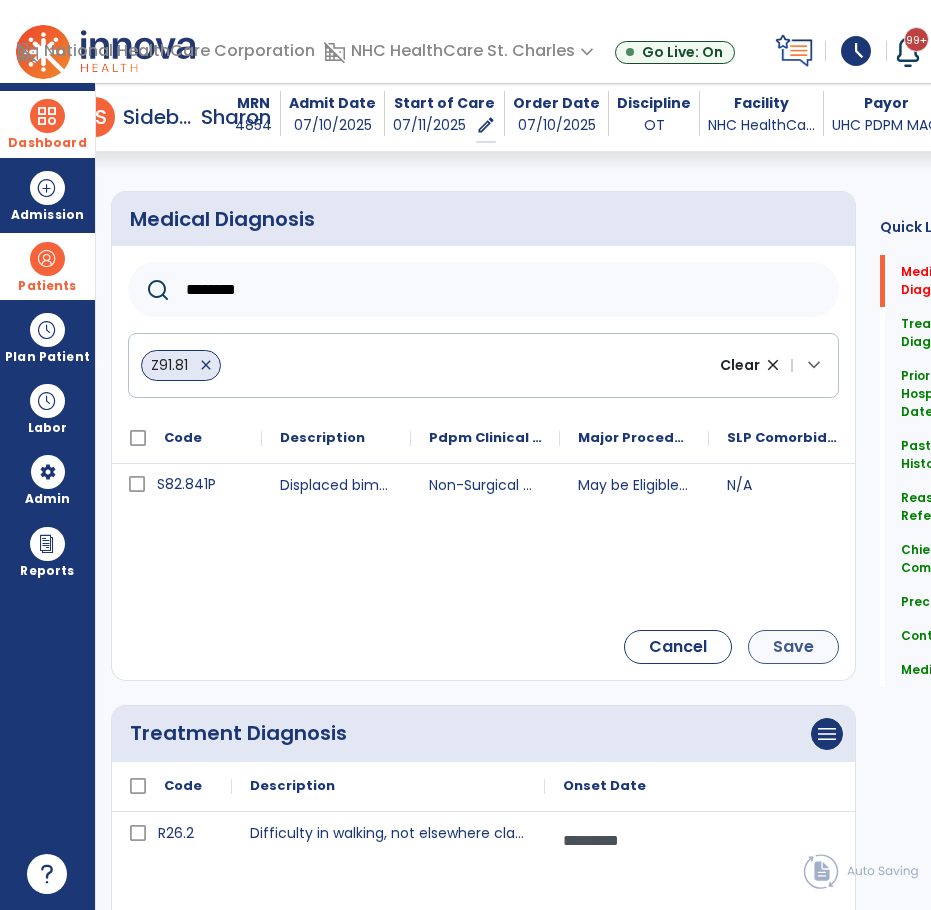 type on "********" 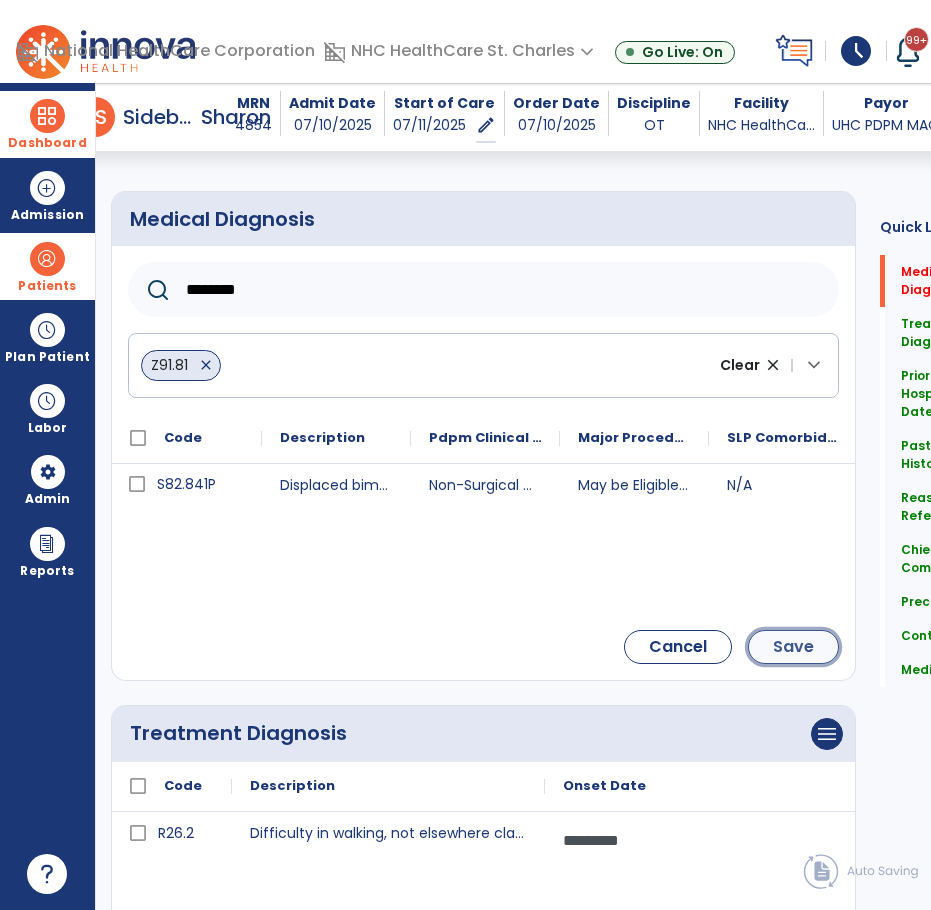 click on "Save" 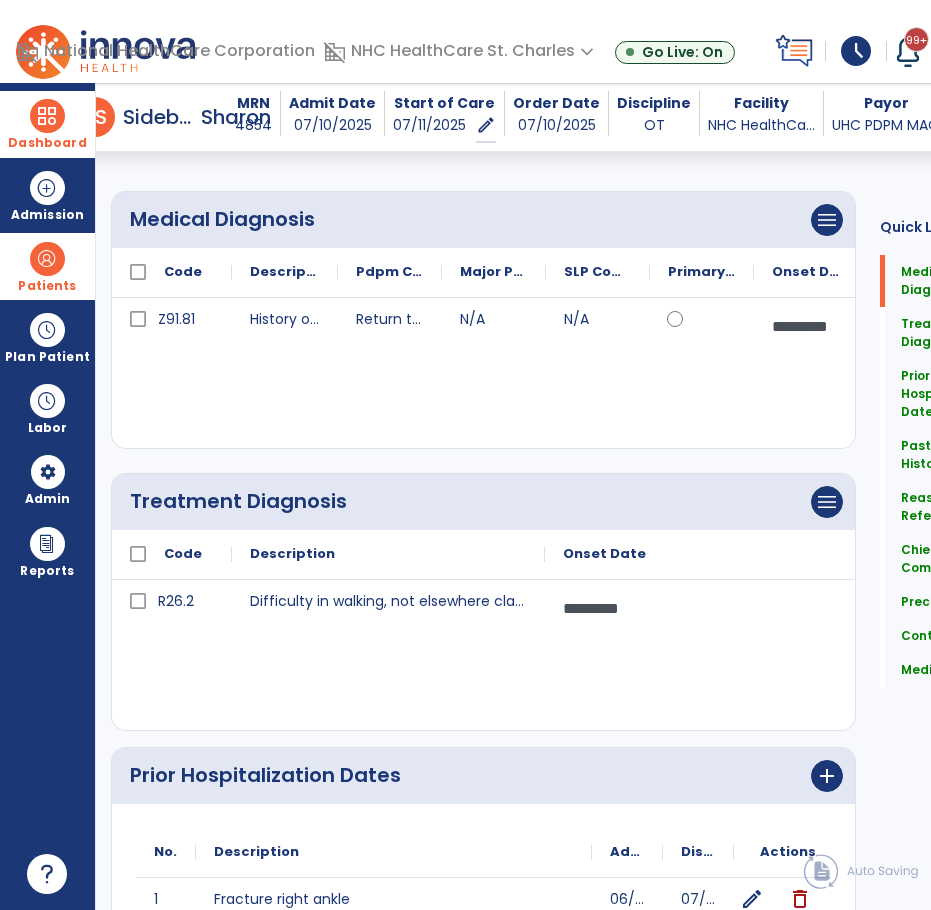 click on "Medical Diagnosis      menu   Add Medical Diagnosis   Delete Medical Diagnosis" 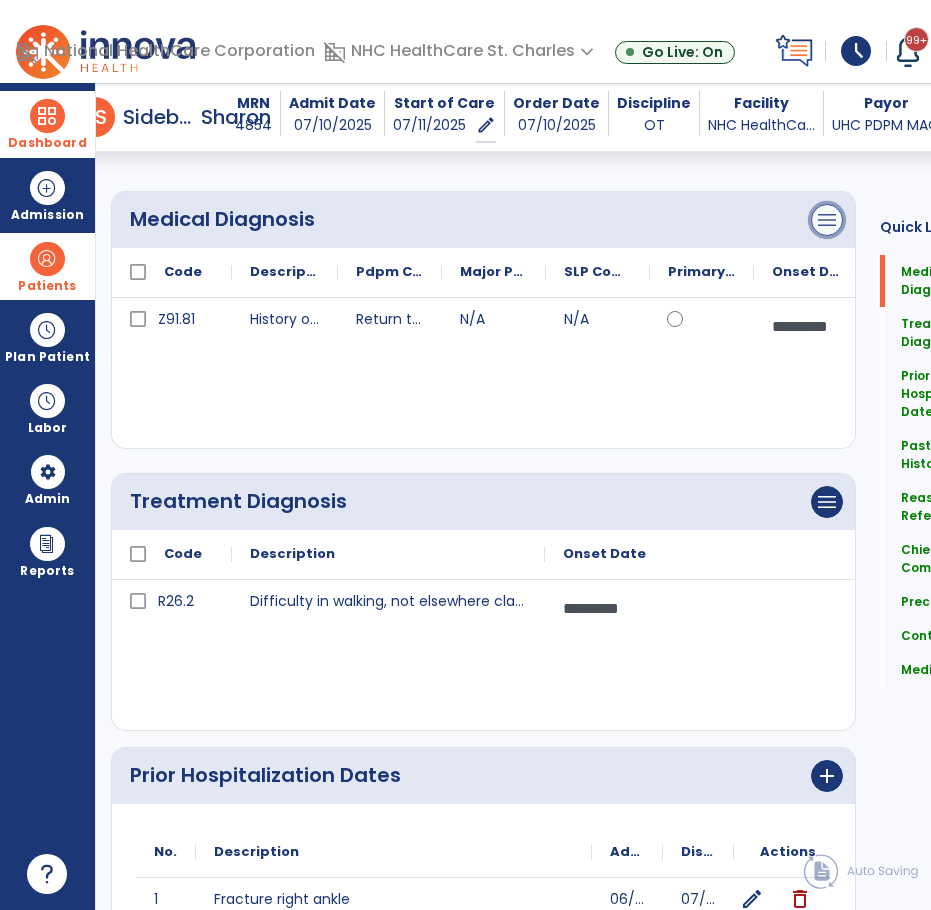 click on "menu" at bounding box center (827, 220) 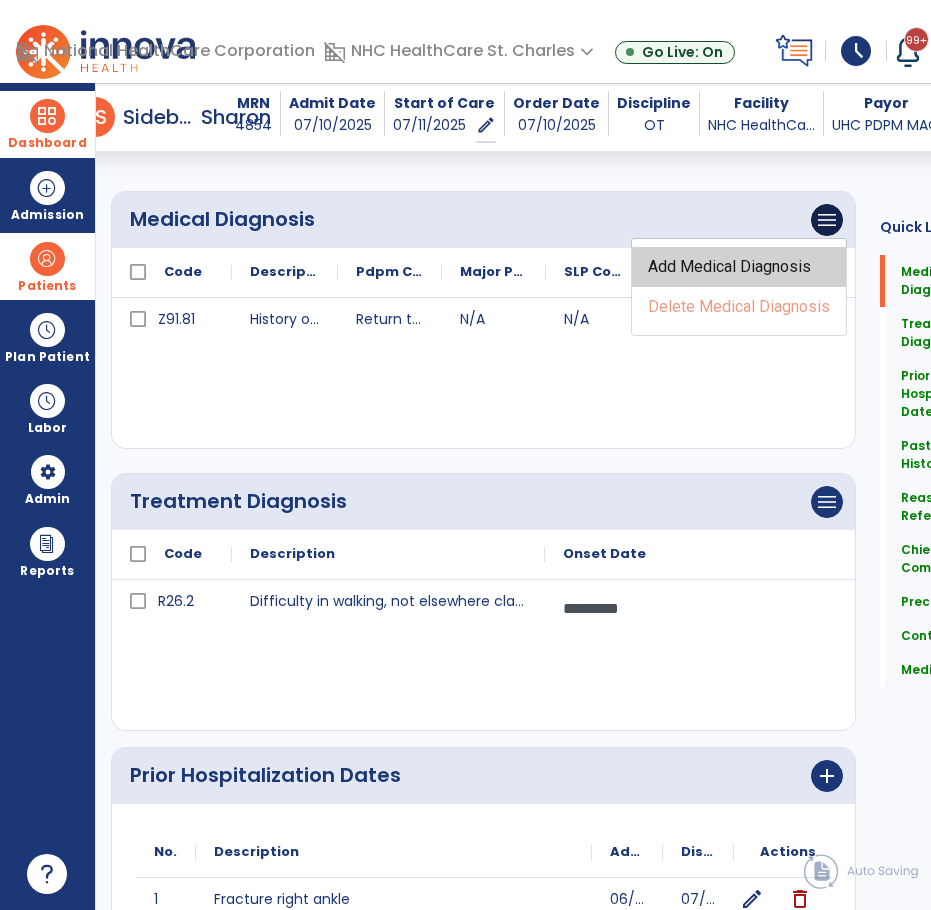 click on "Add Medical Diagnosis" 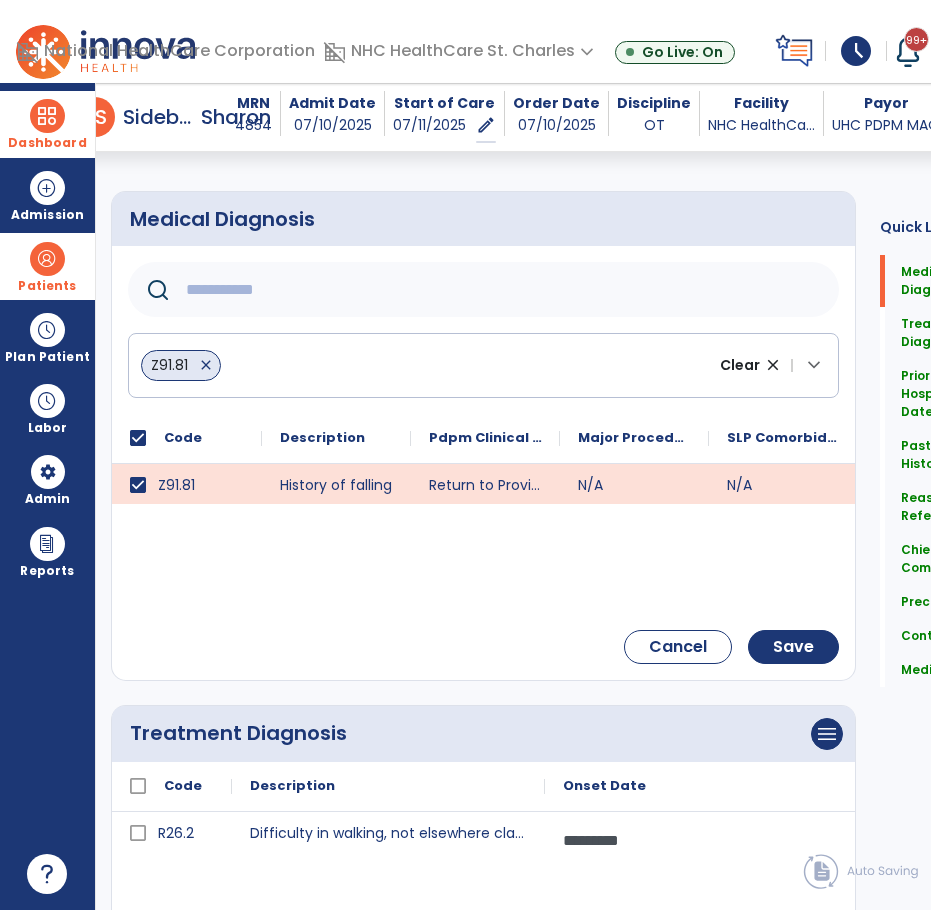 click 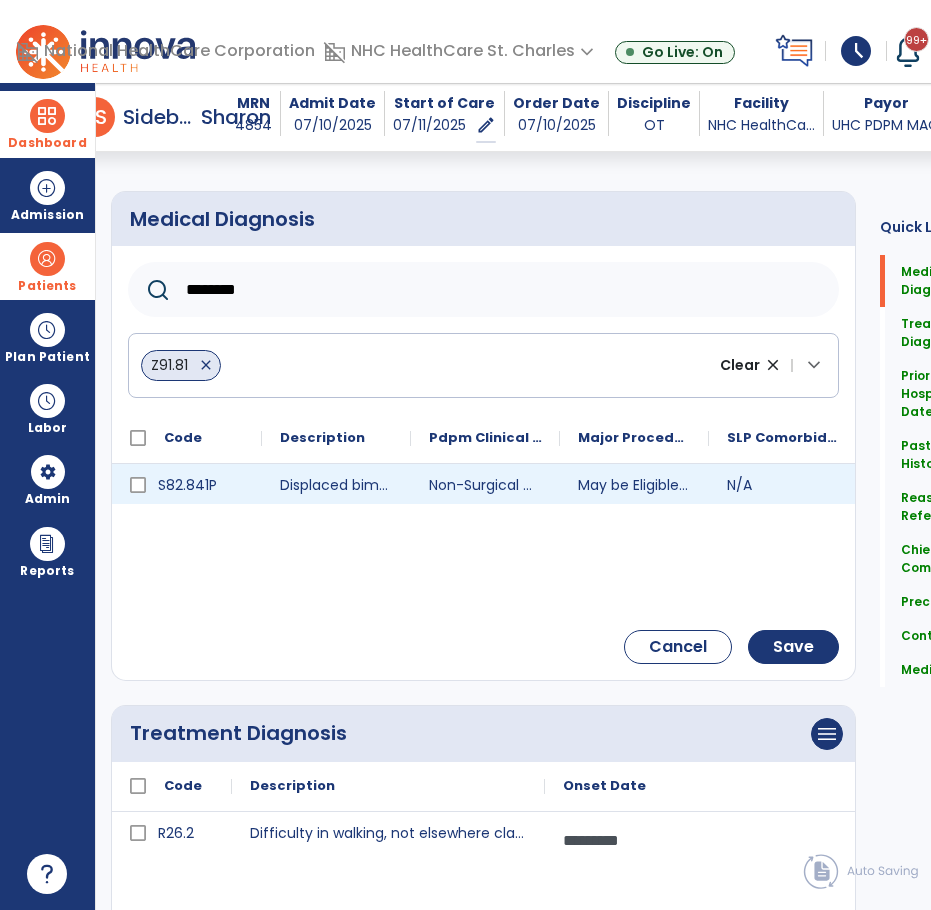 type on "********" 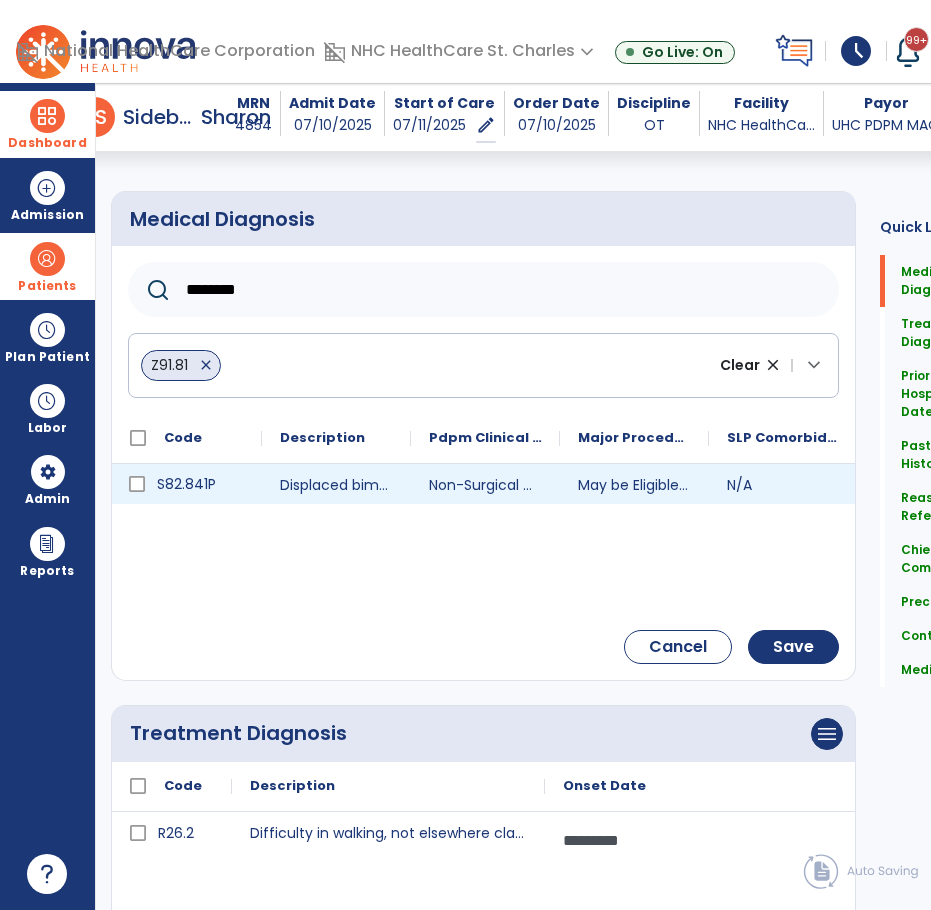 click on "S82.841P" 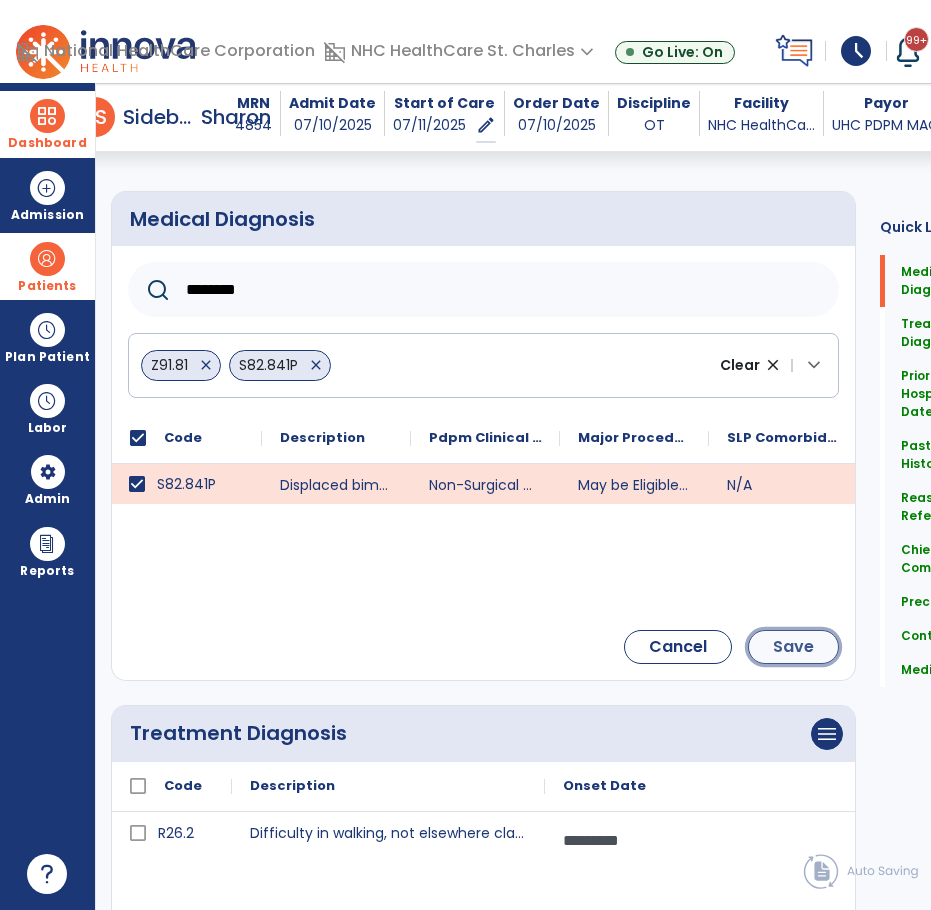 click on "Save" 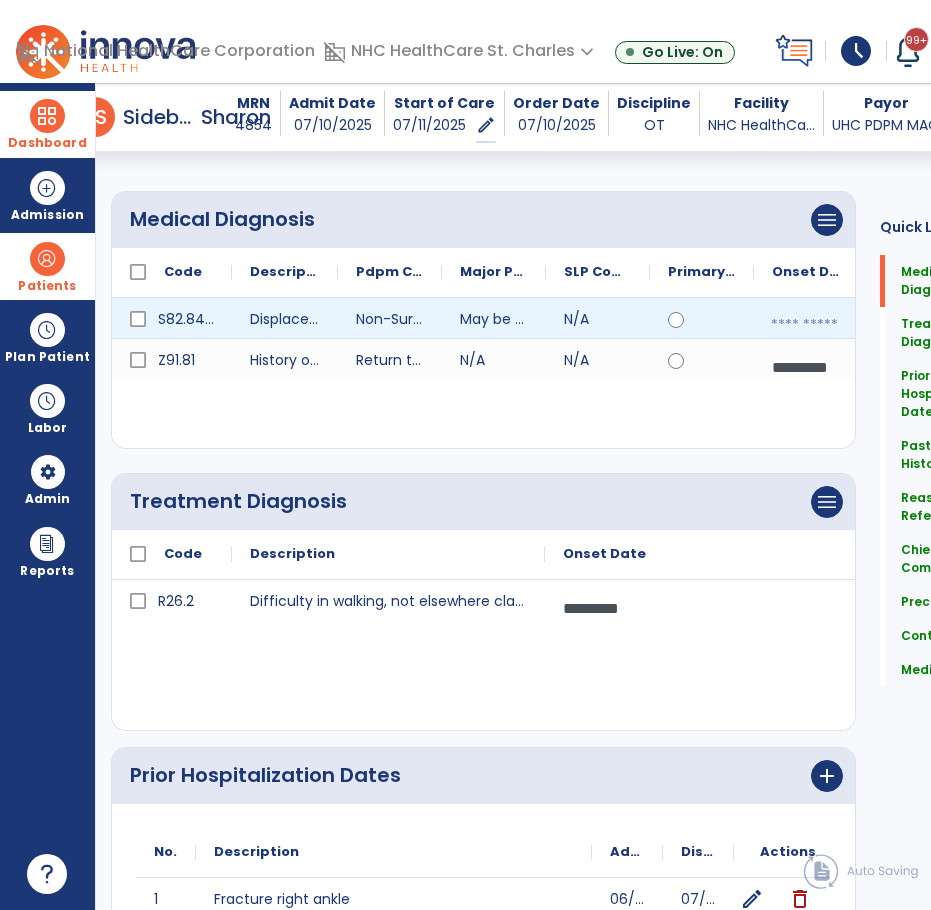 click at bounding box center [806, 325] 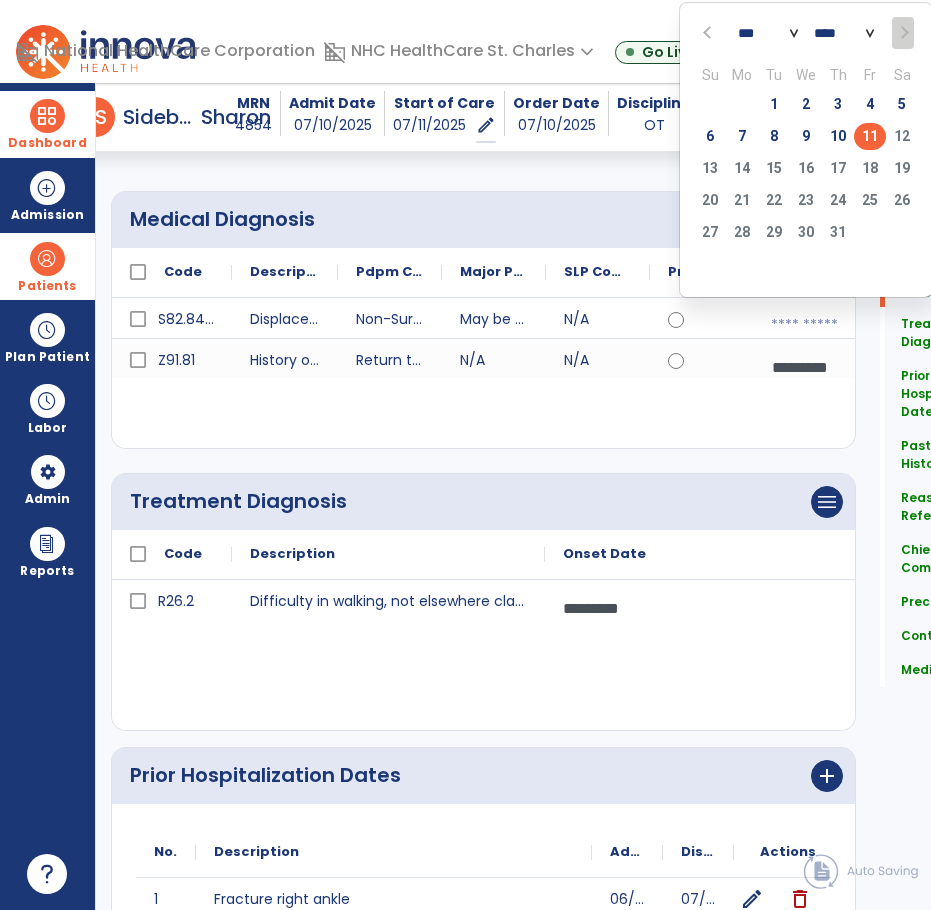 click 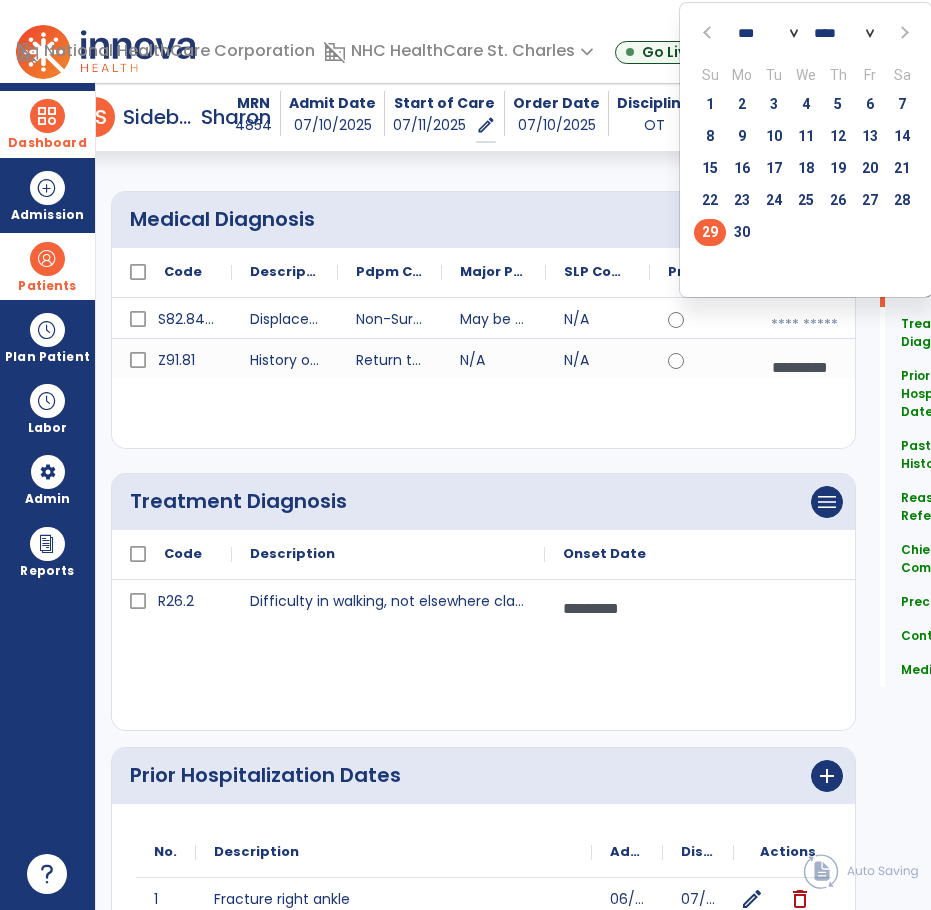 click on "29" 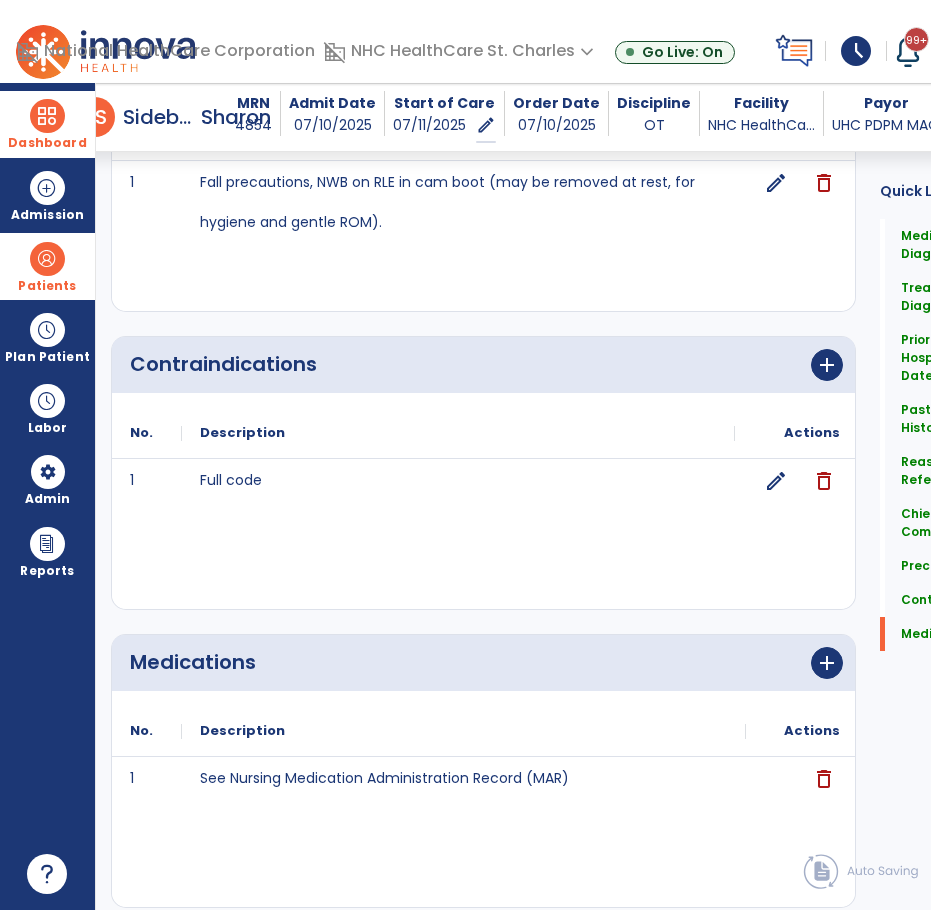 scroll, scrollTop: 2324, scrollLeft: 0, axis: vertical 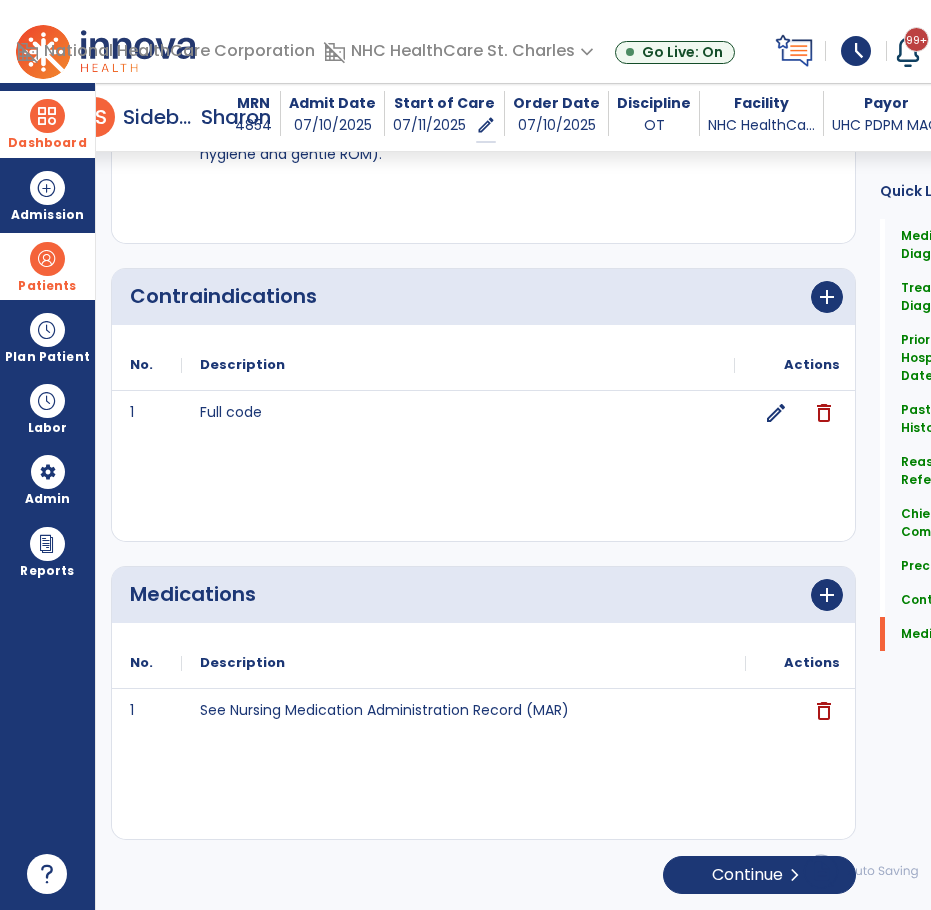 click on "Patients" at bounding box center (47, 286) 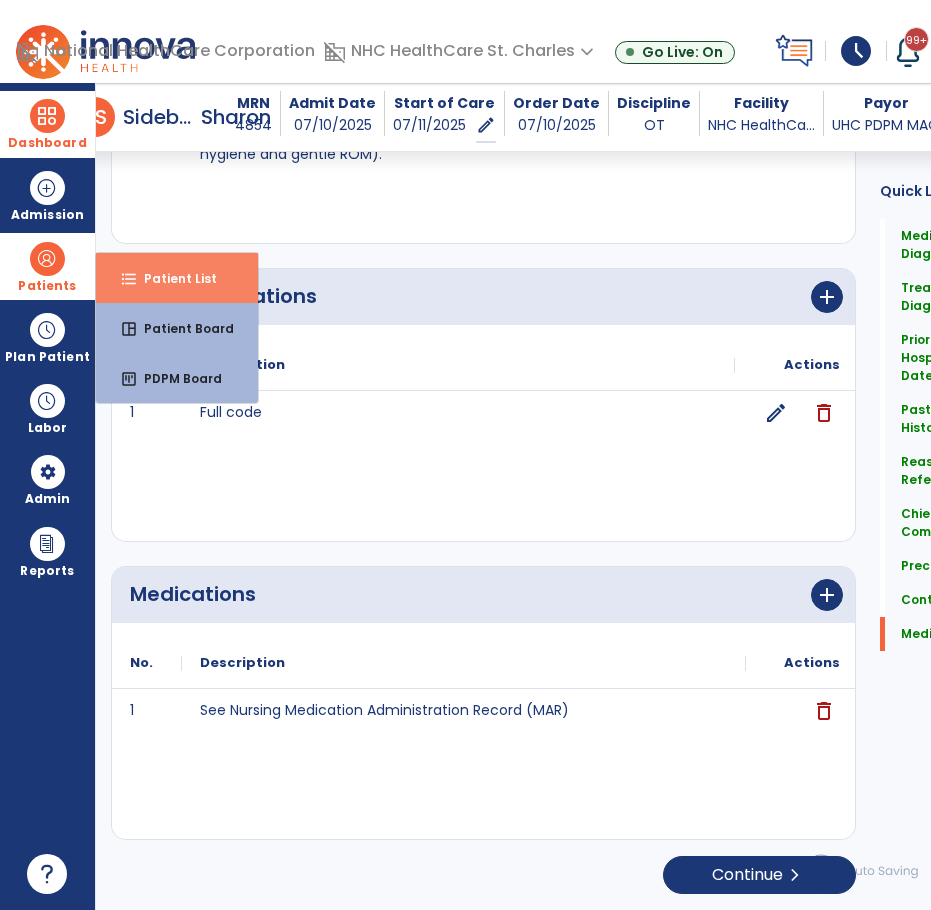 click on "Patient List" at bounding box center (172, 278) 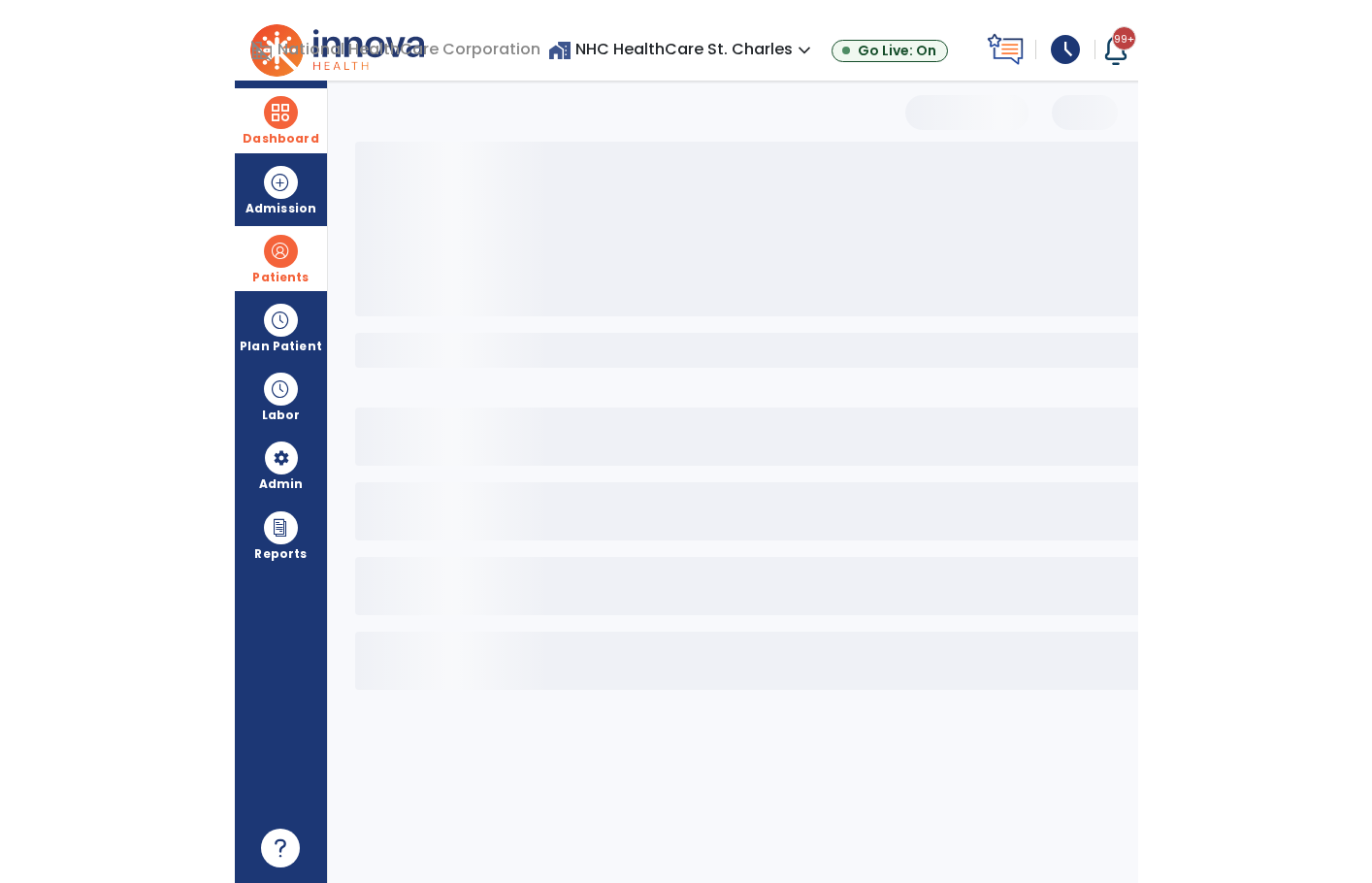 scroll, scrollTop: 0, scrollLeft: 0, axis: both 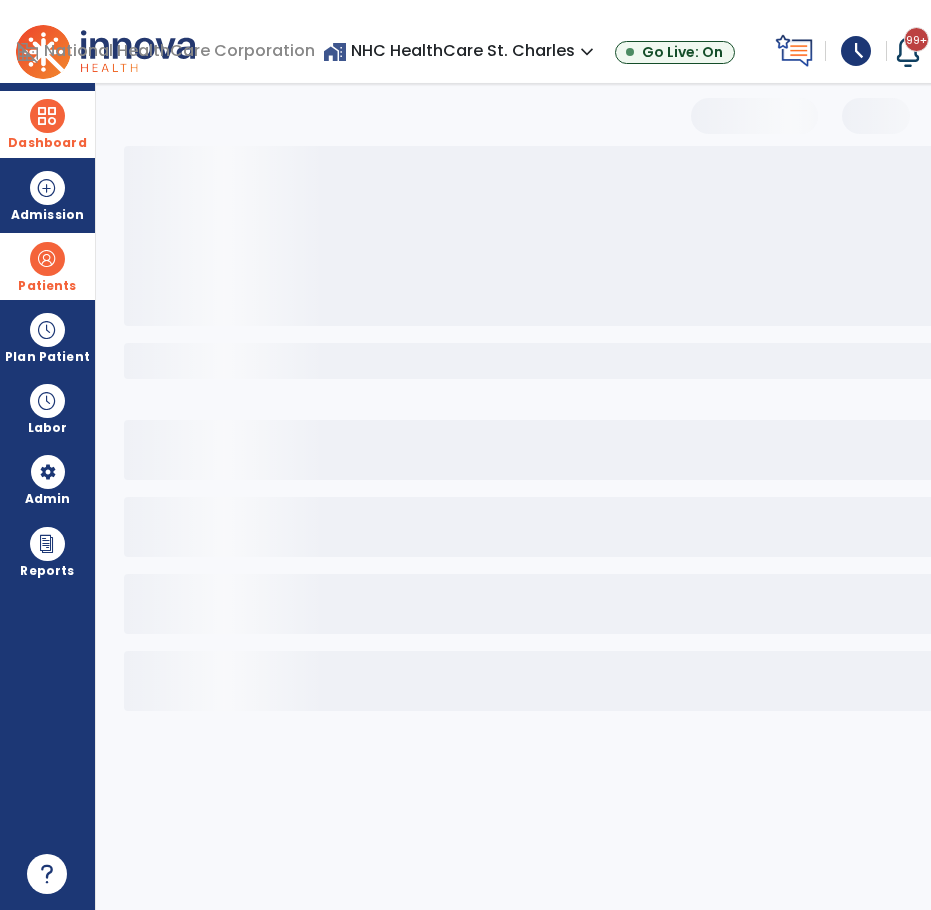 select on "***" 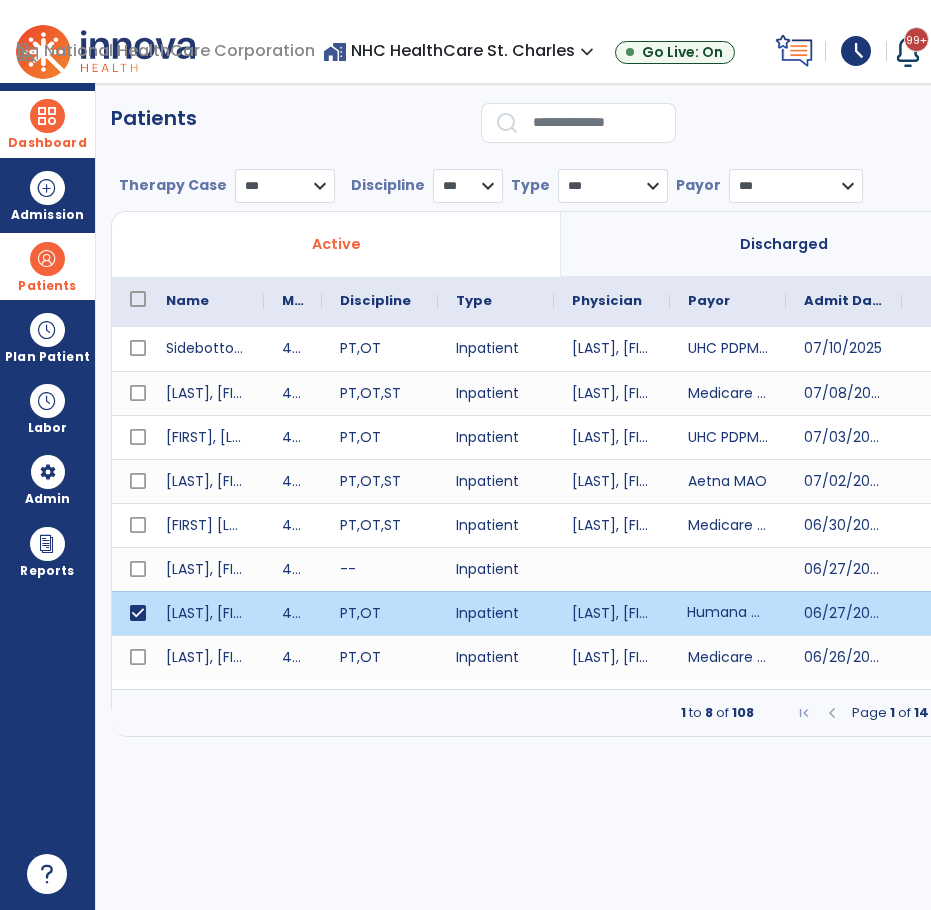click on "Humana MAO" at bounding box center (728, 613) 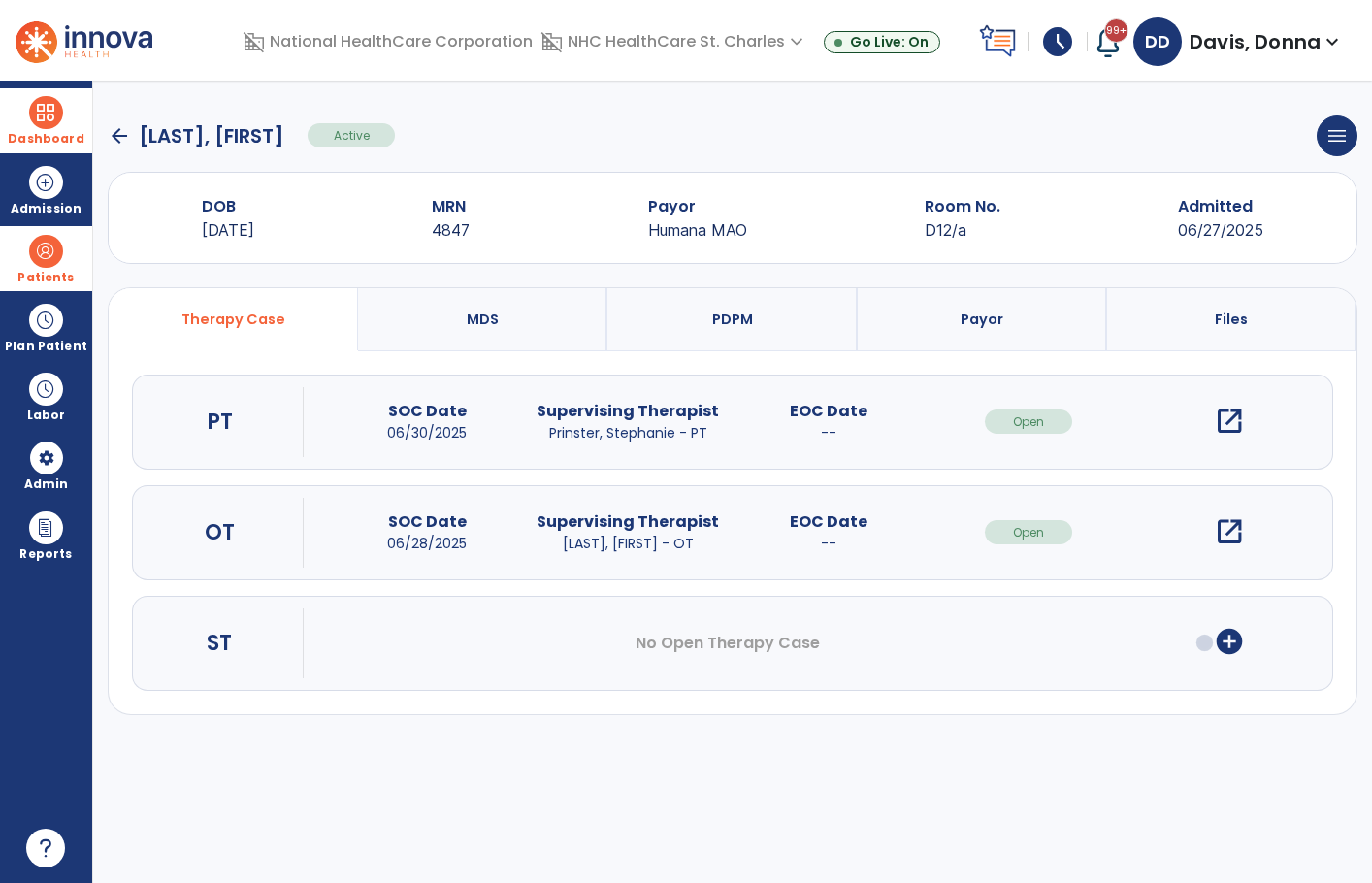 click on "open_in_new" at bounding box center (1229, 532) 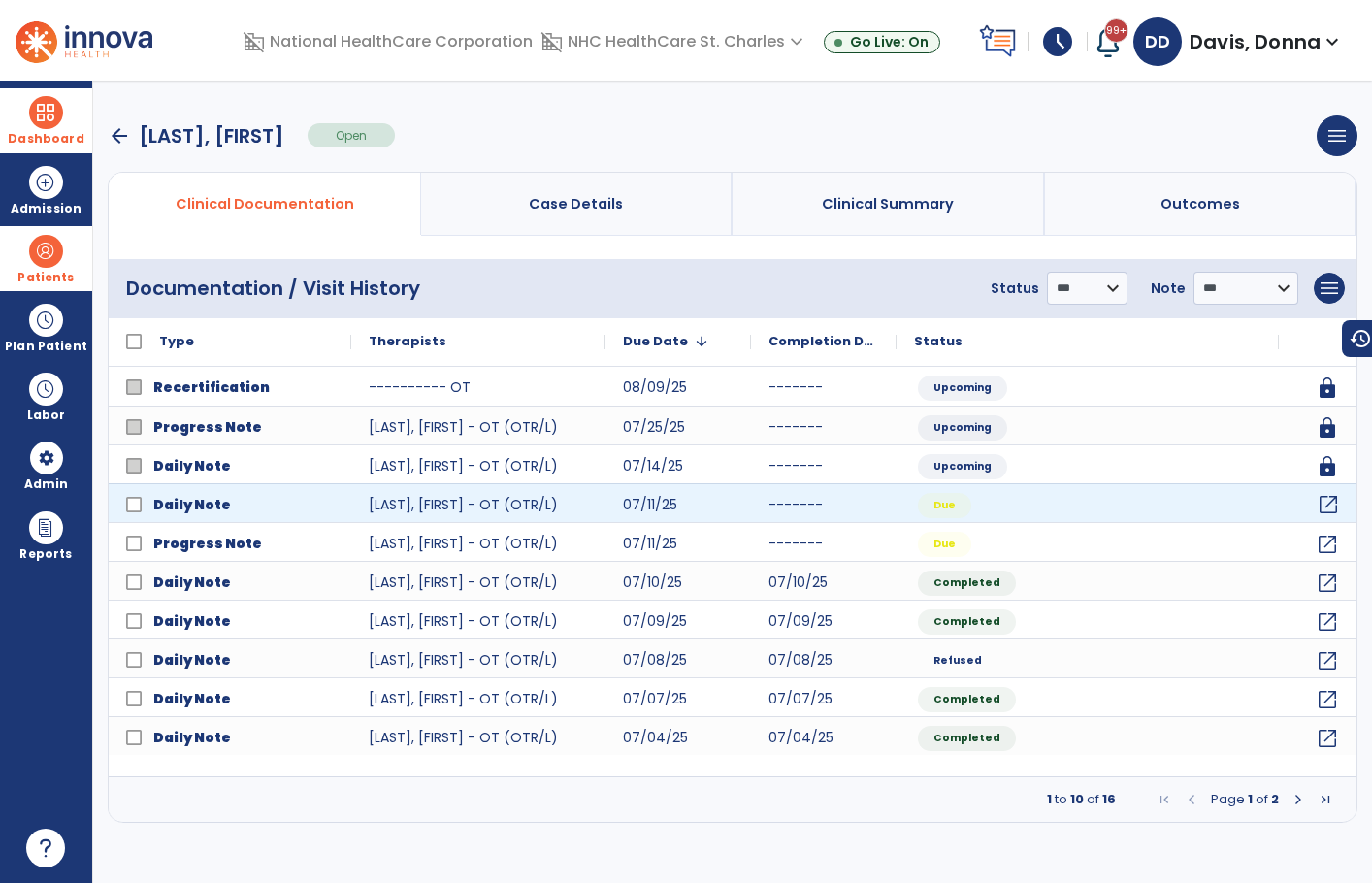 click on "open_in_new" 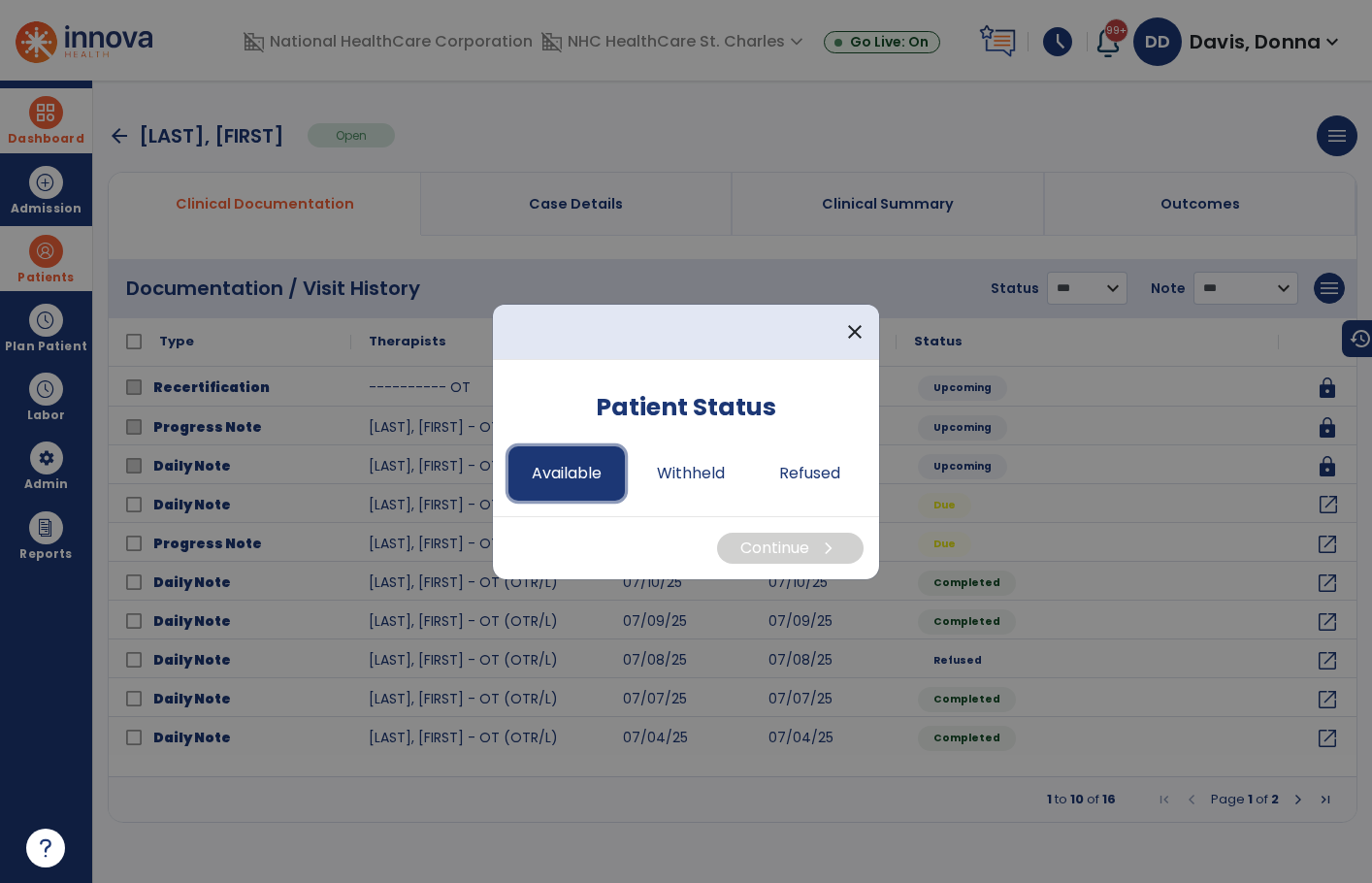 click on "Available" at bounding box center [567, 474] 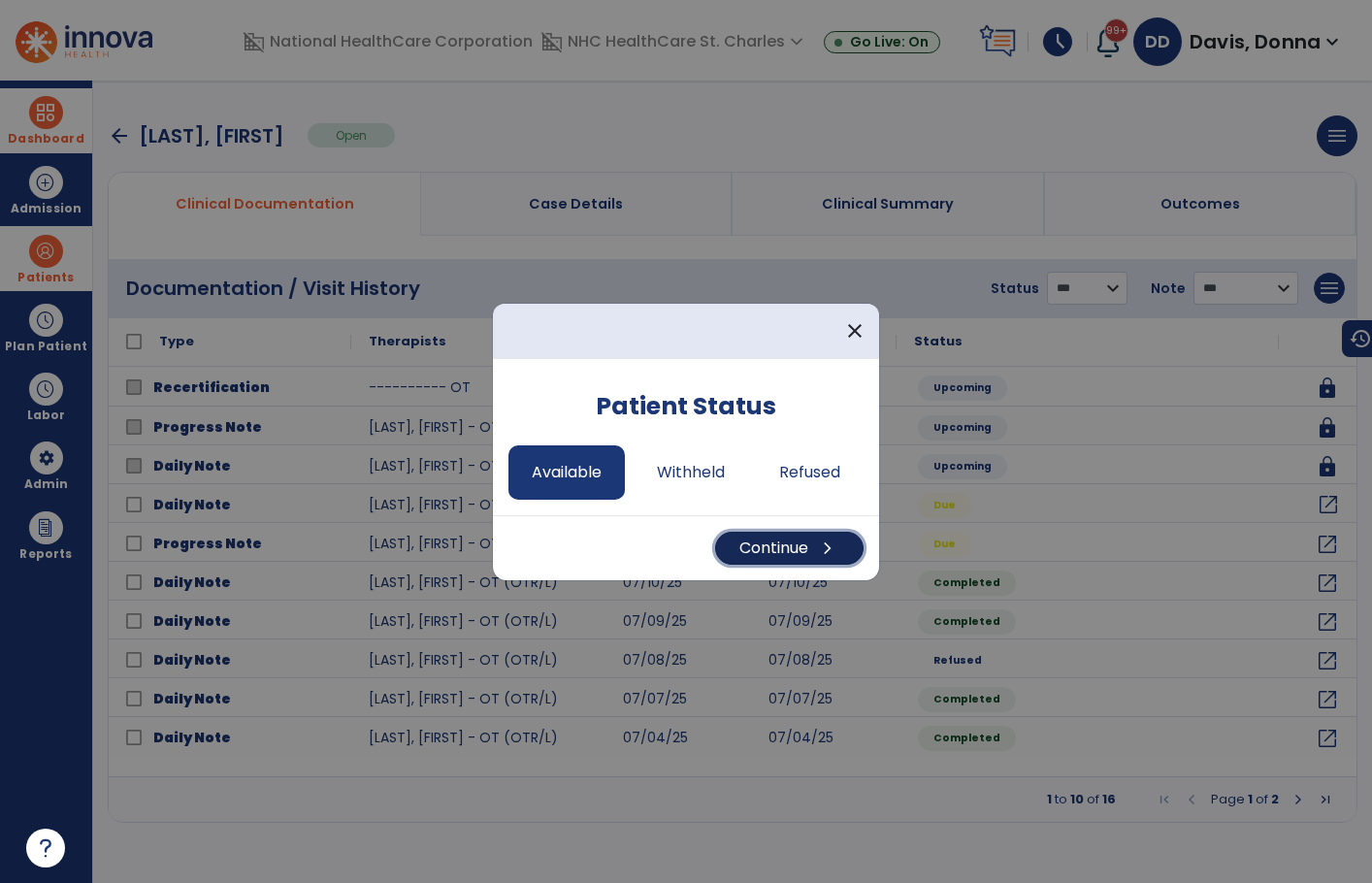 click on "Continue   chevron_right" at bounding box center (789, 548) 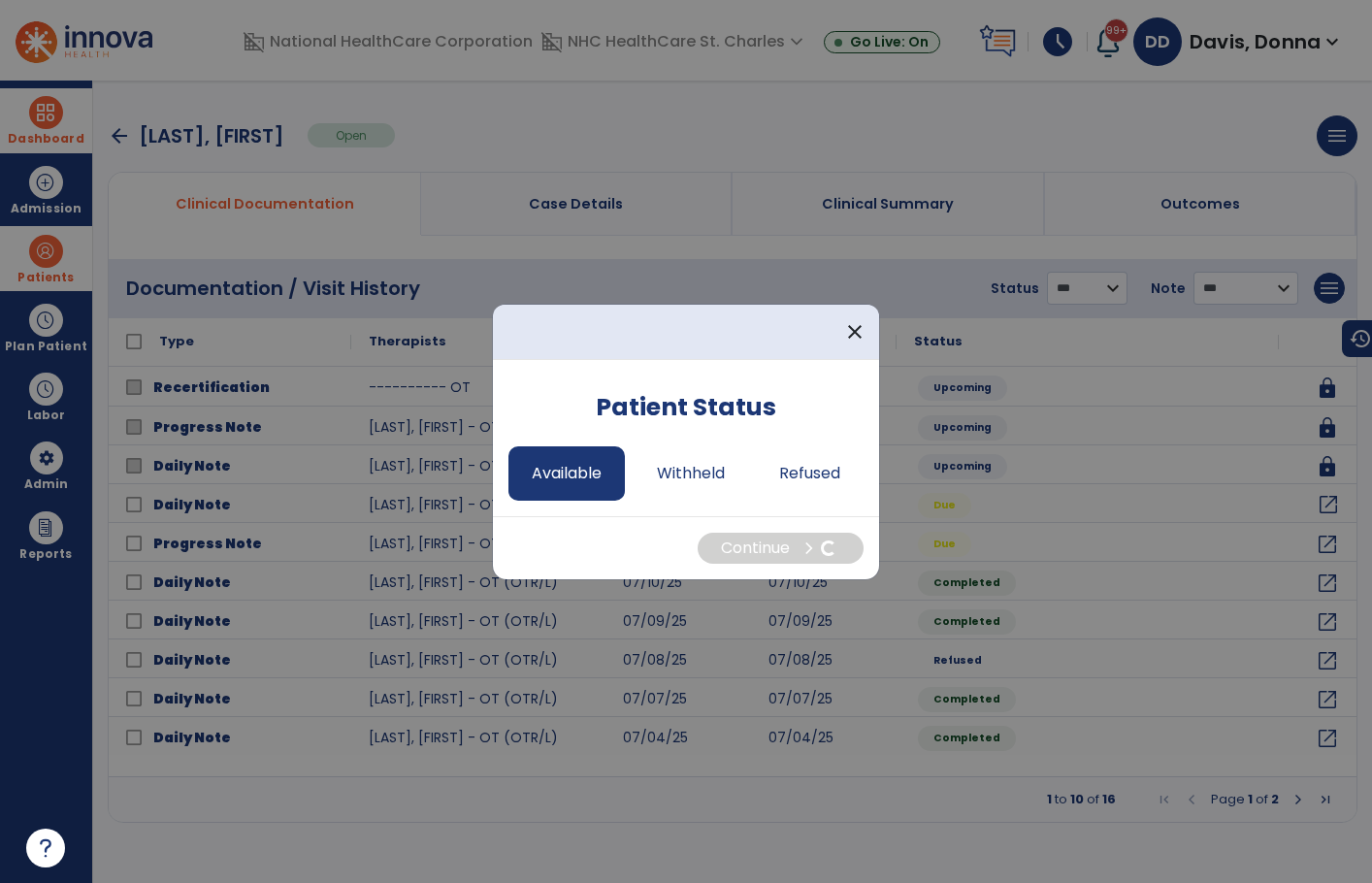 select on "*" 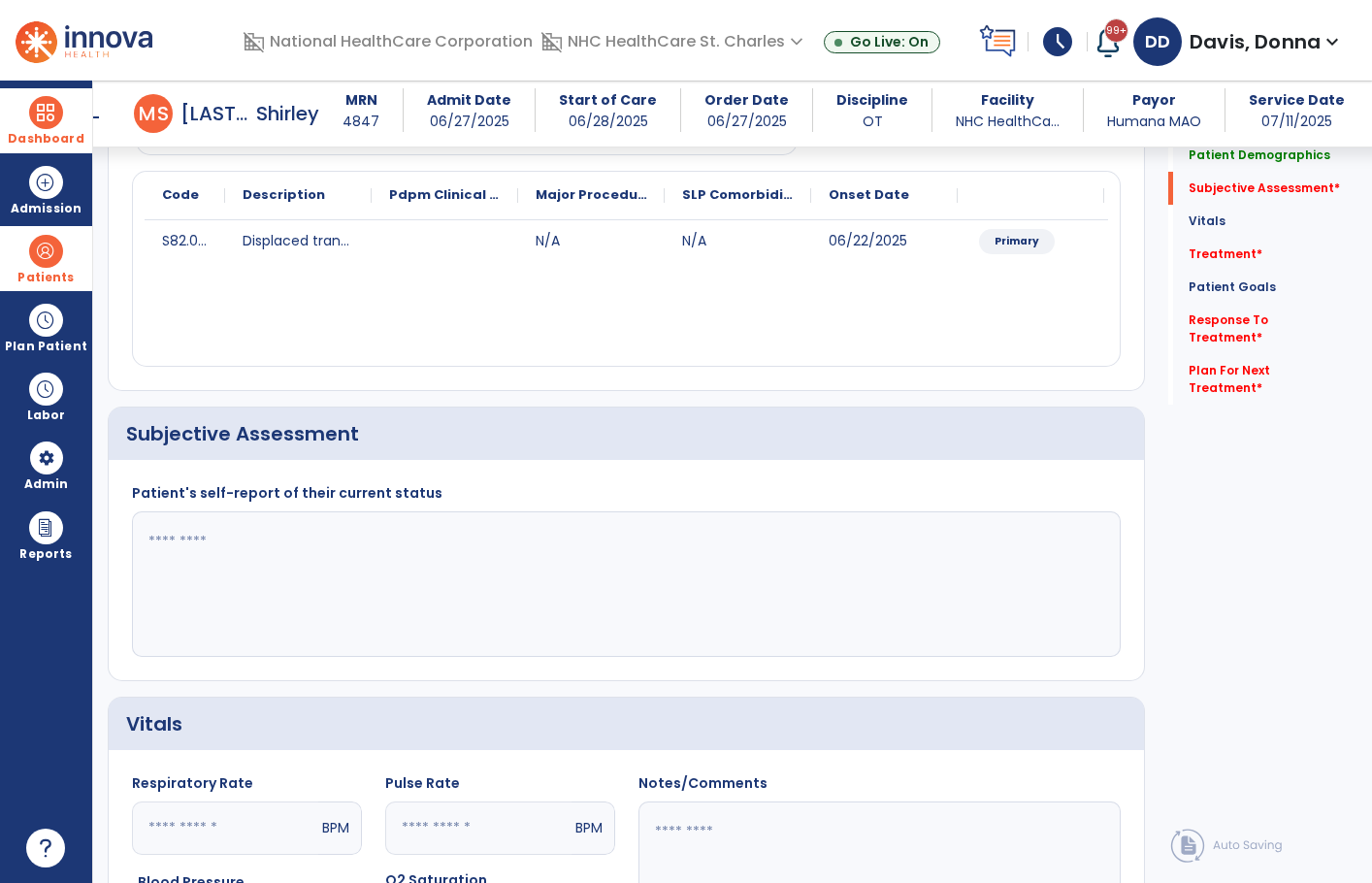 scroll, scrollTop: 291, scrollLeft: 0, axis: vertical 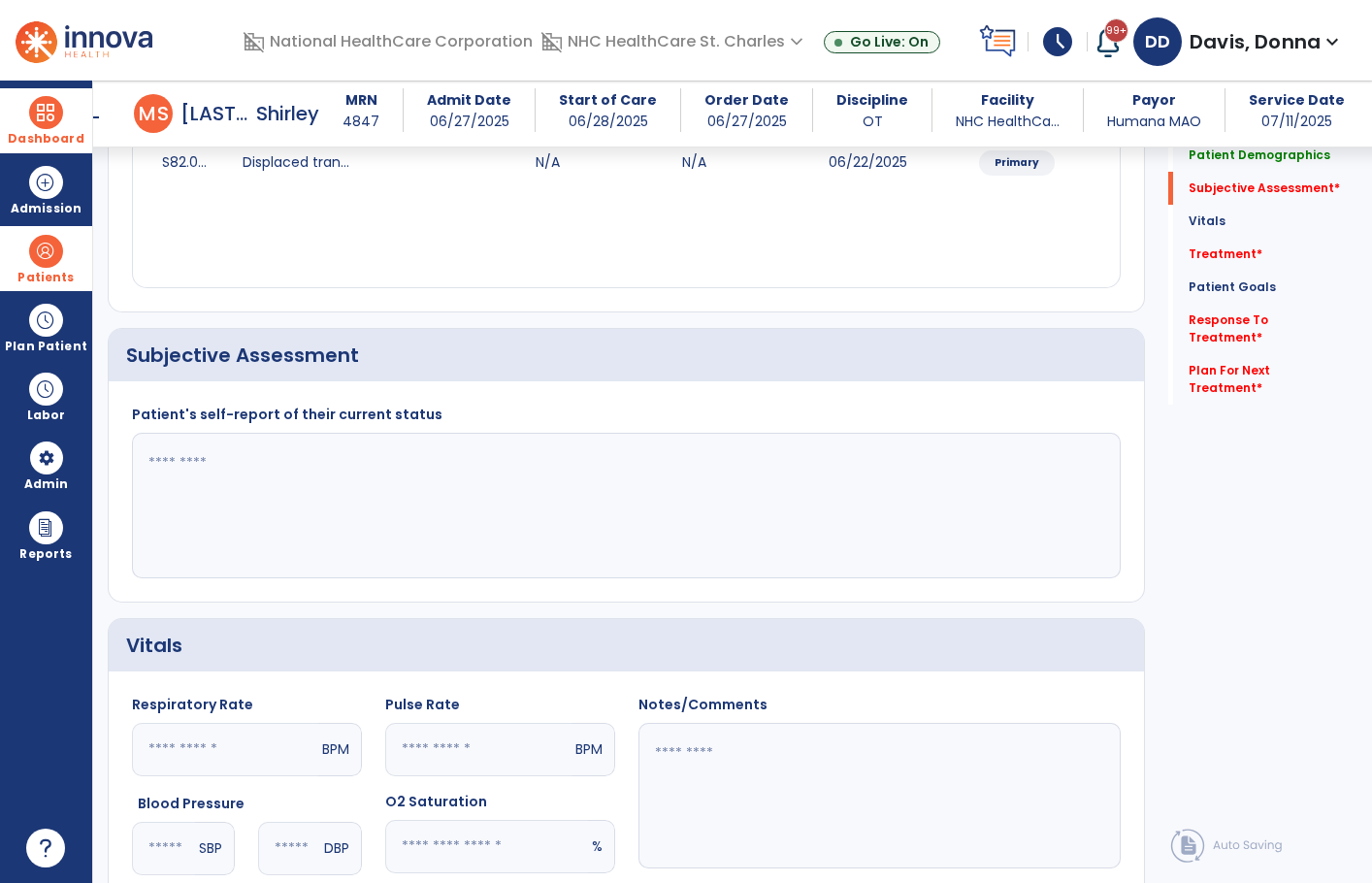 click 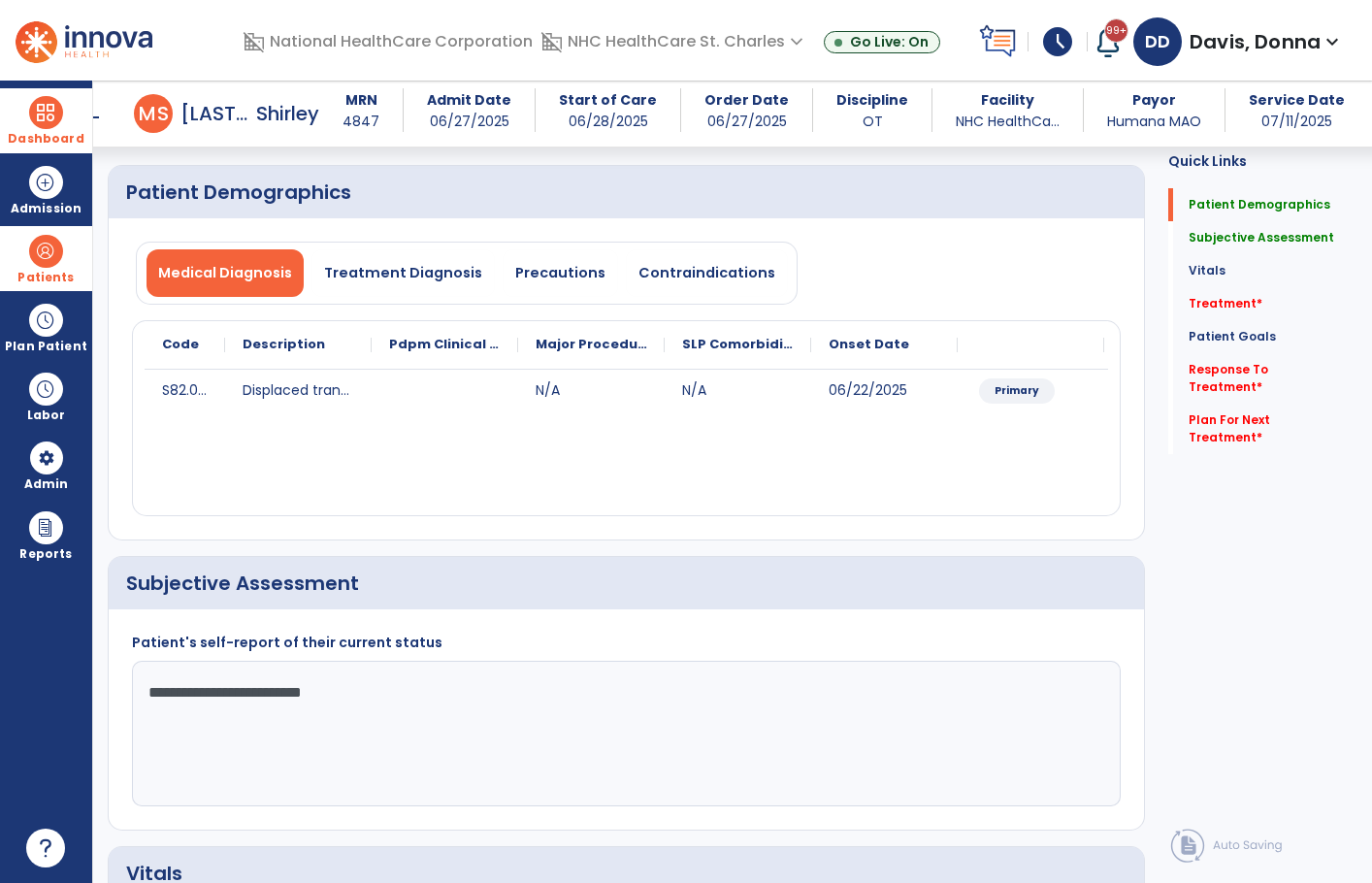 scroll, scrollTop: 0, scrollLeft: 0, axis: both 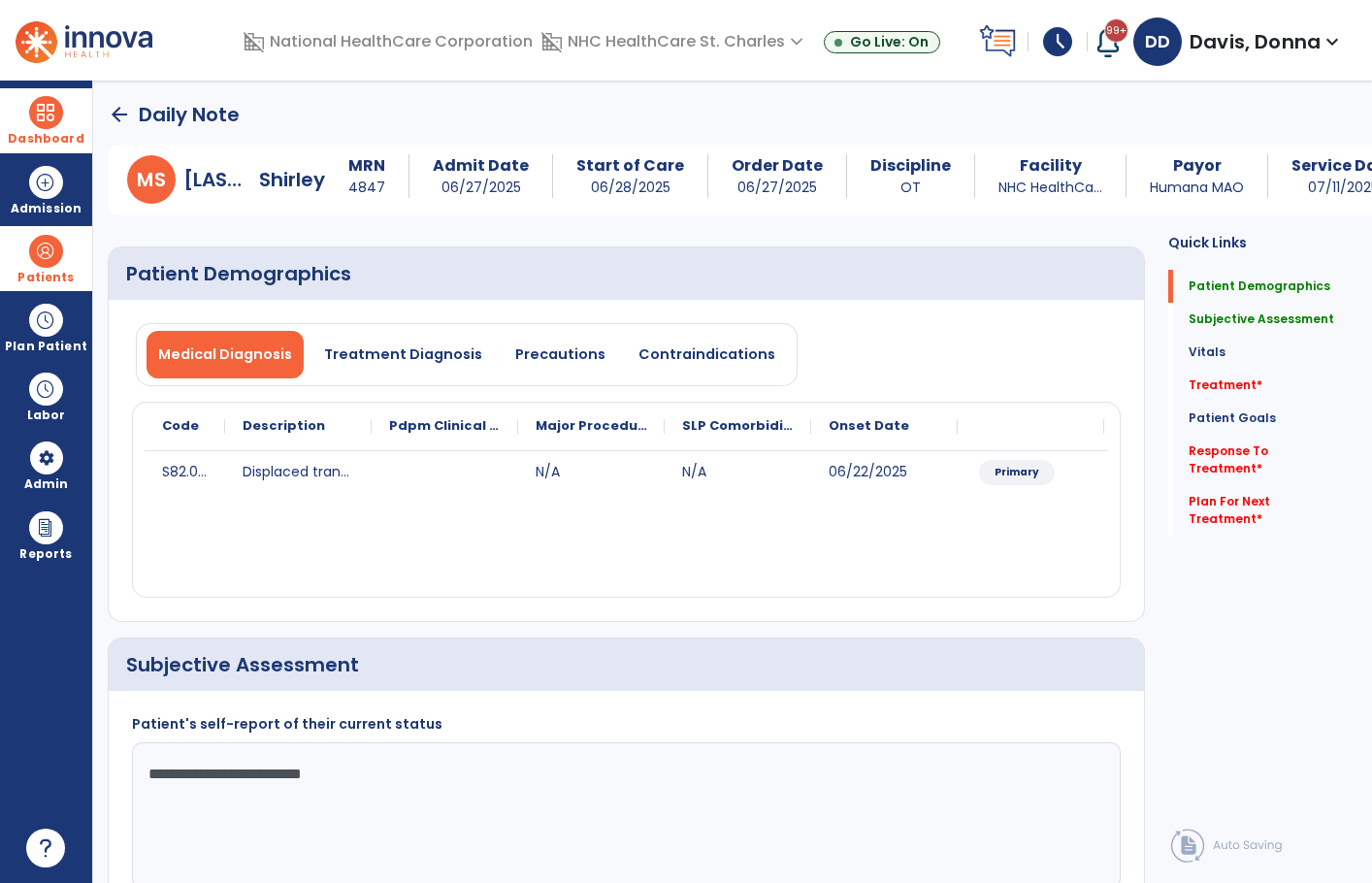 type on "**********" 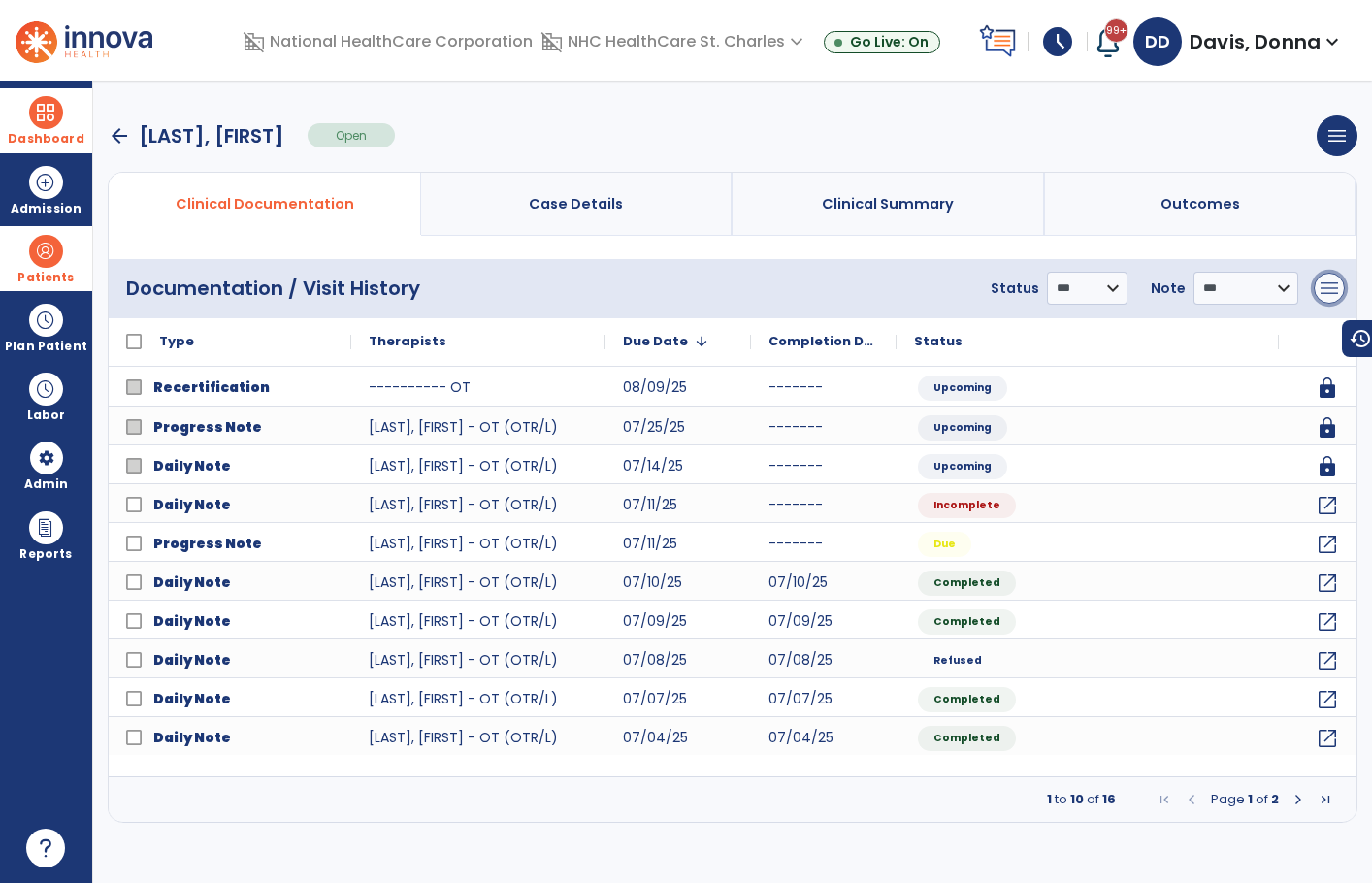 click on "menu" at bounding box center [1329, 288] 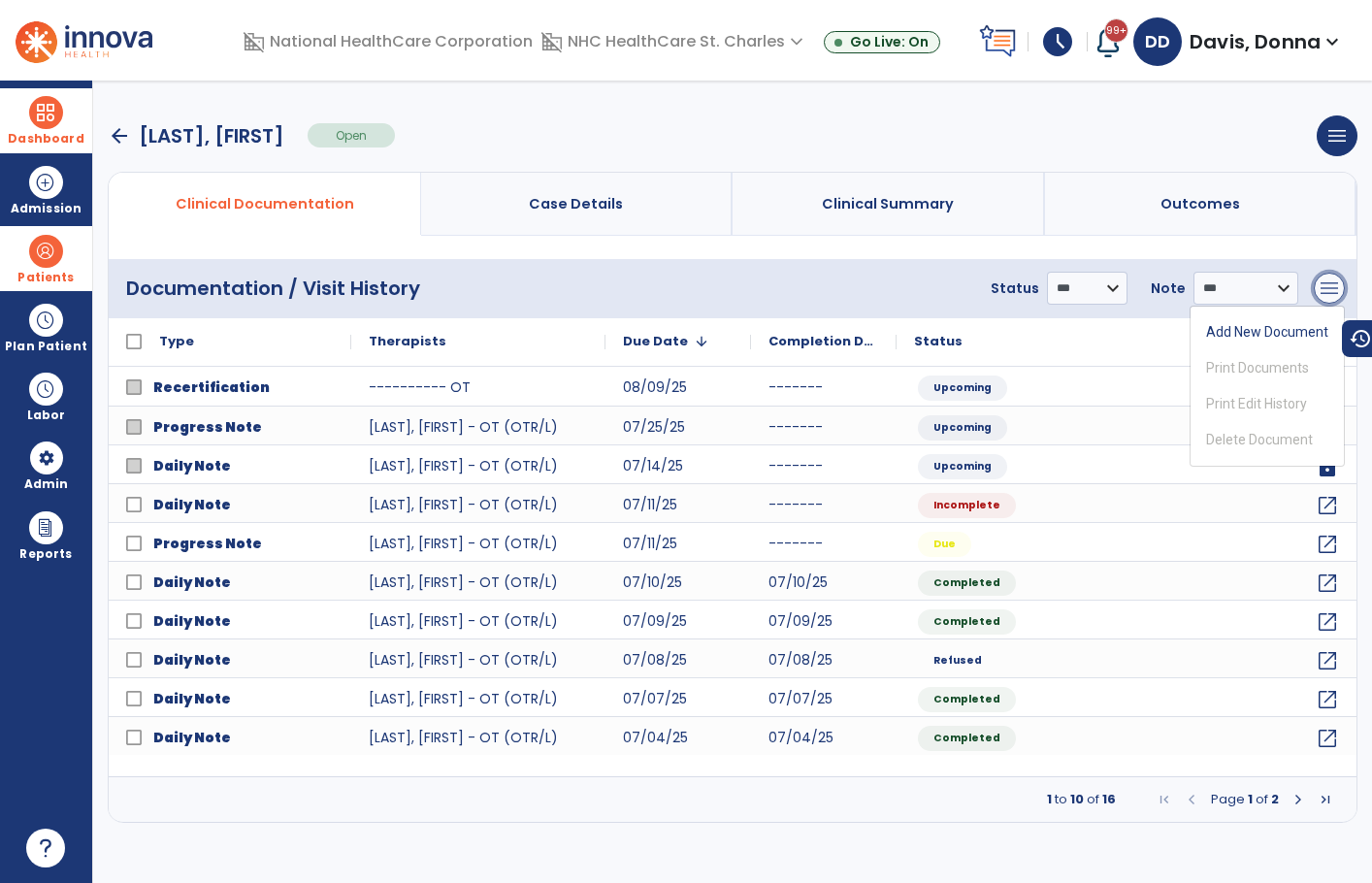 click on "menu" at bounding box center (1329, 288) 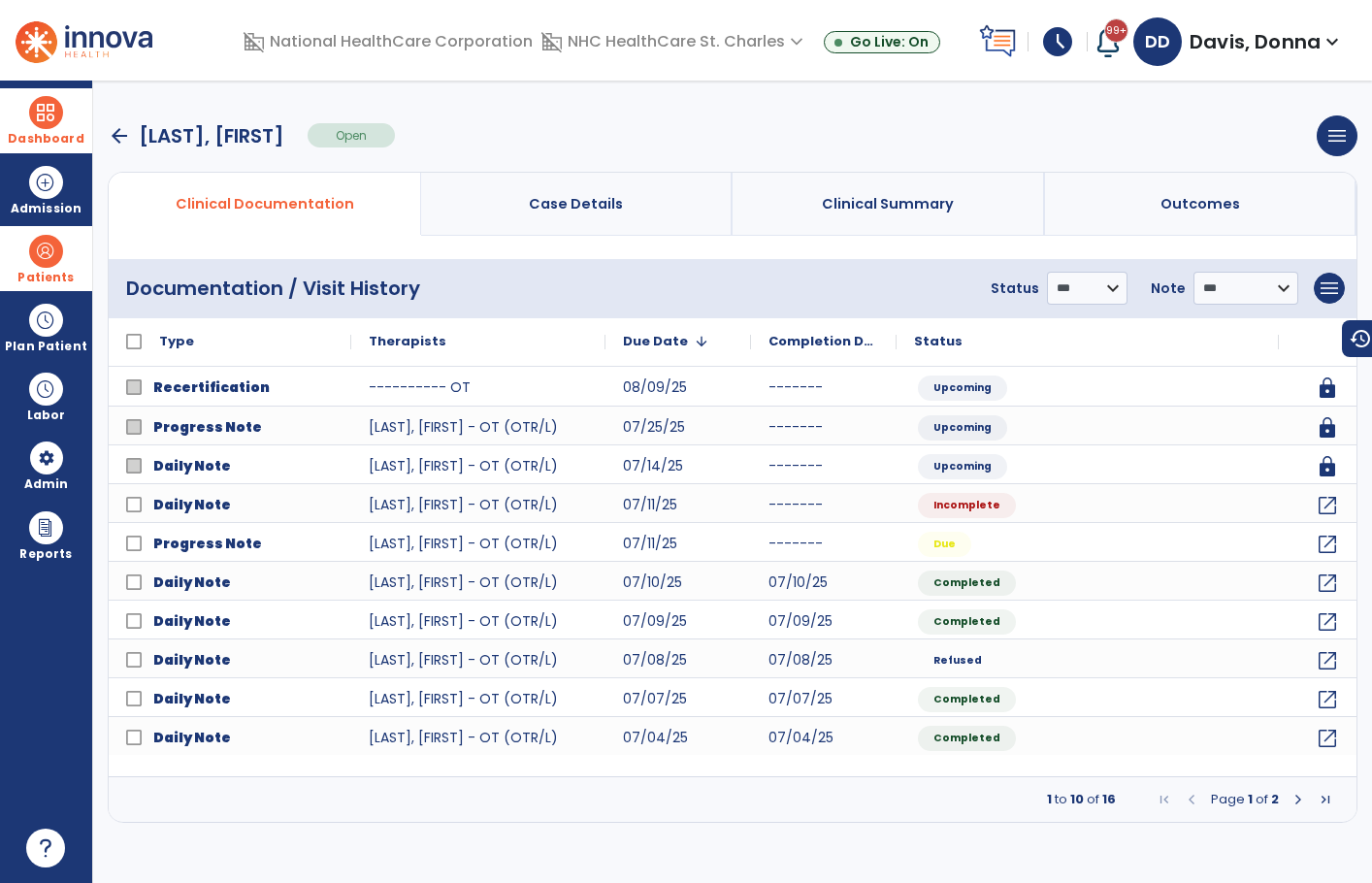 click on "arrow_back" at bounding box center (119, 136) 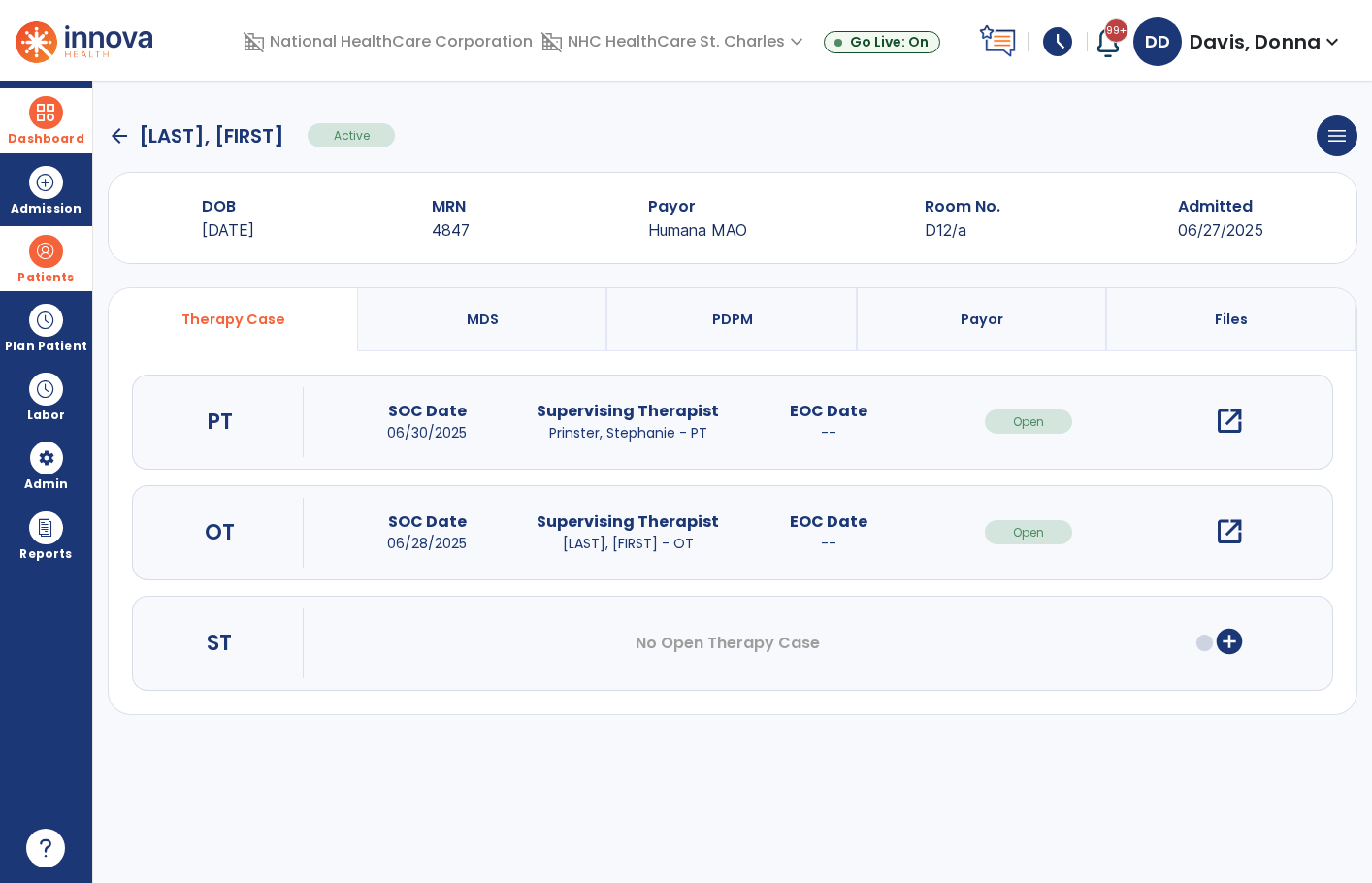 click on "open_in_new" at bounding box center (1229, 532) 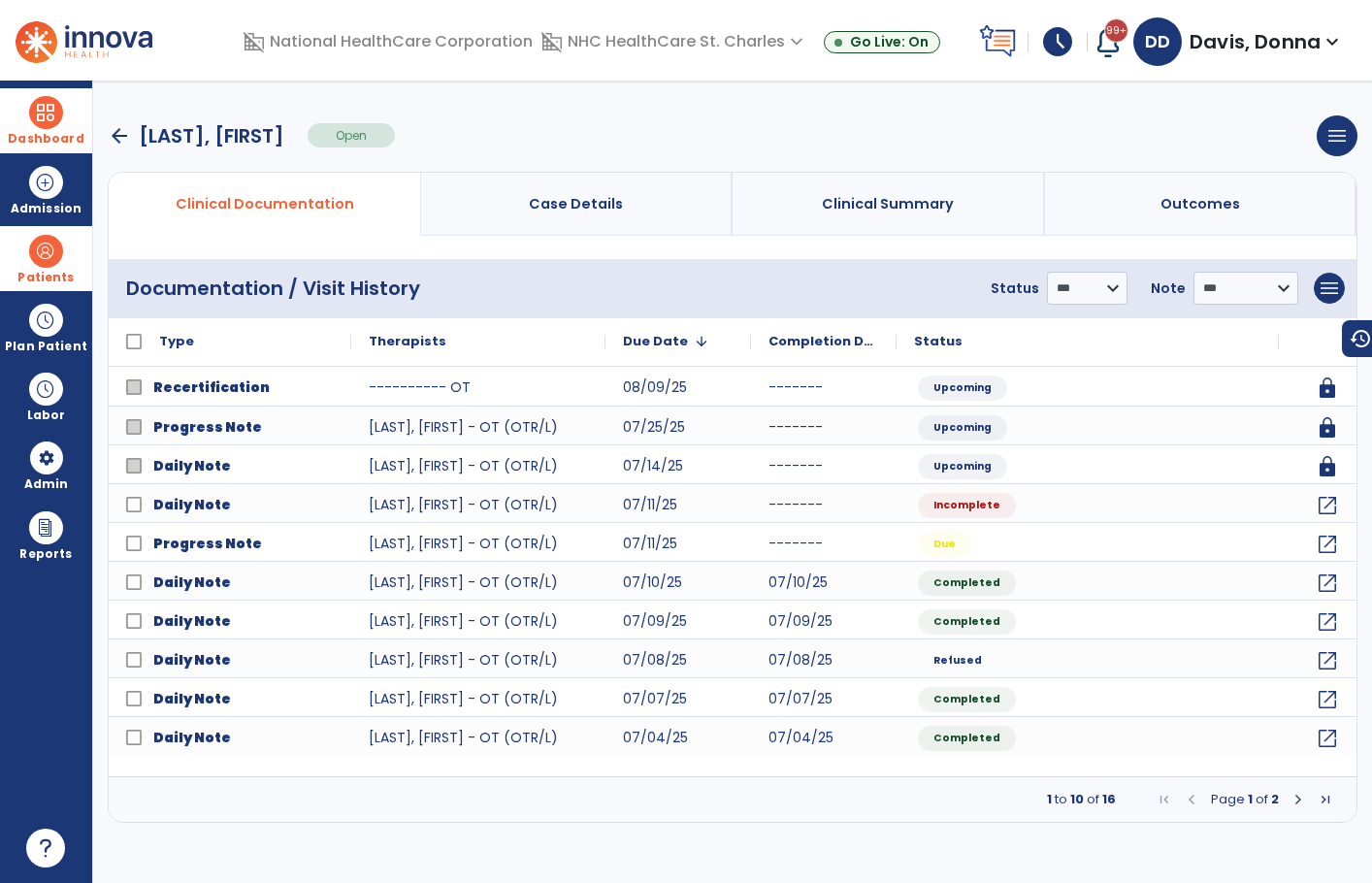 click on "arrow_back" at bounding box center [119, 136] 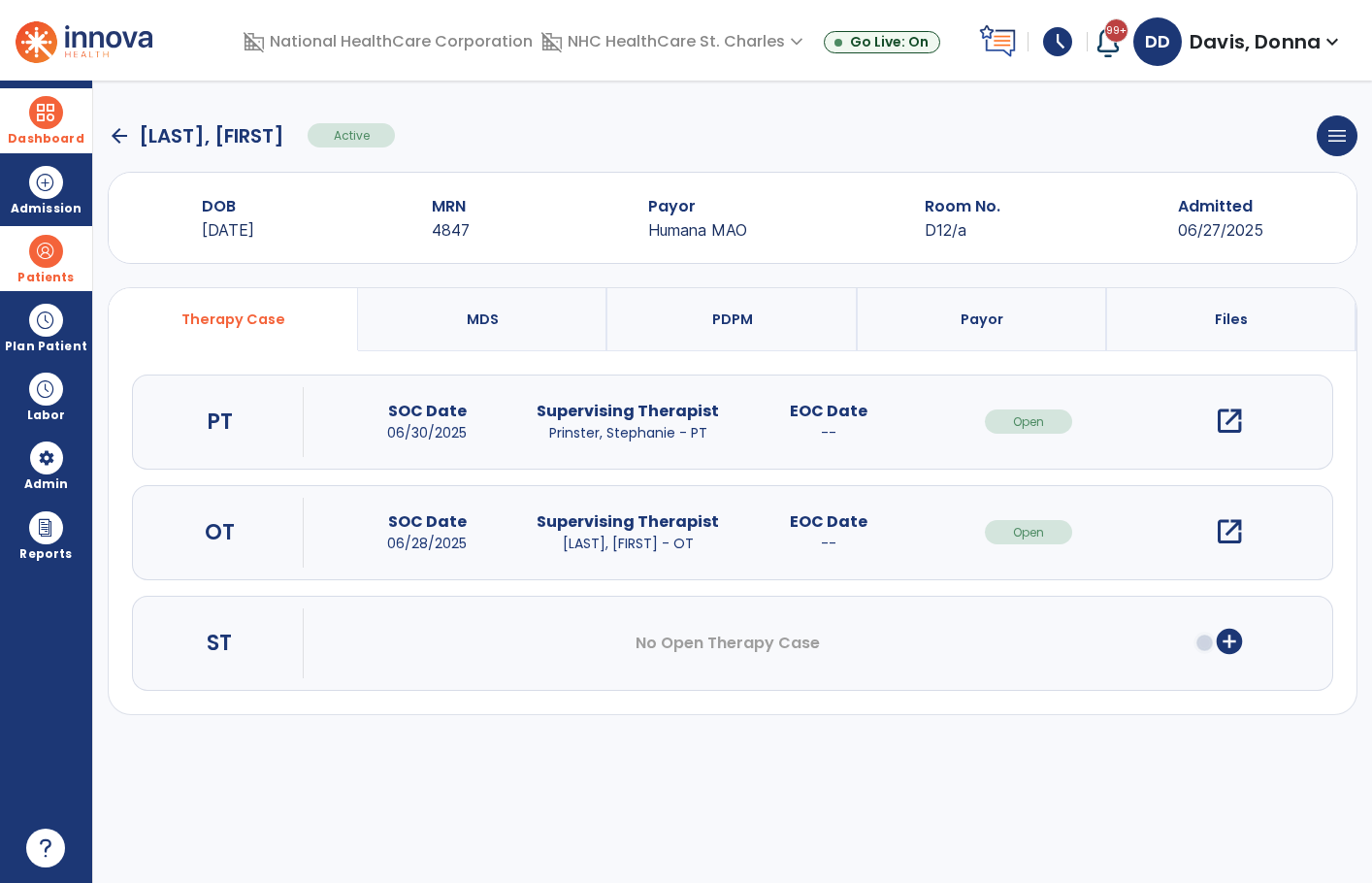 click on "arrow_back" 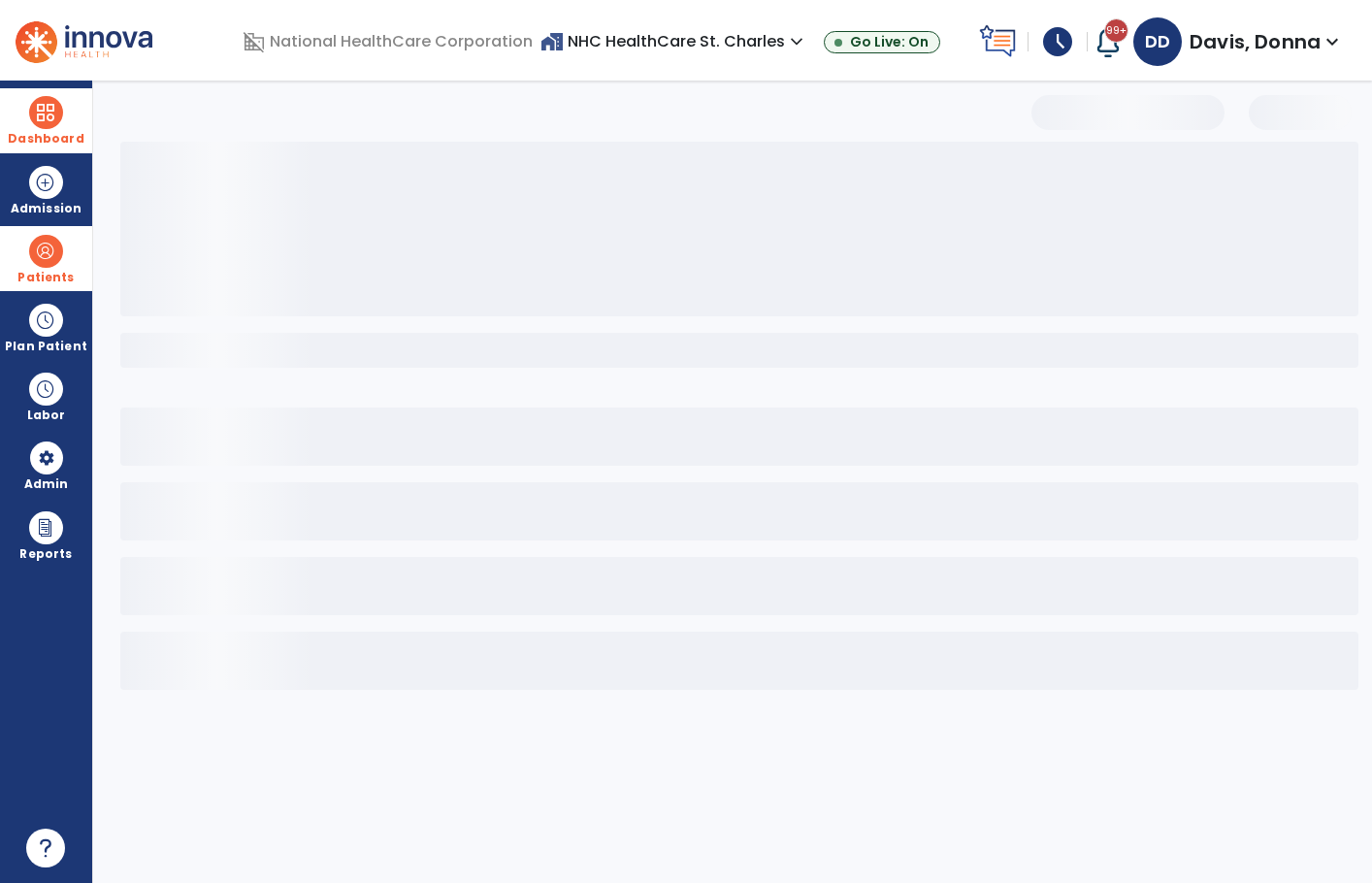 select on "***" 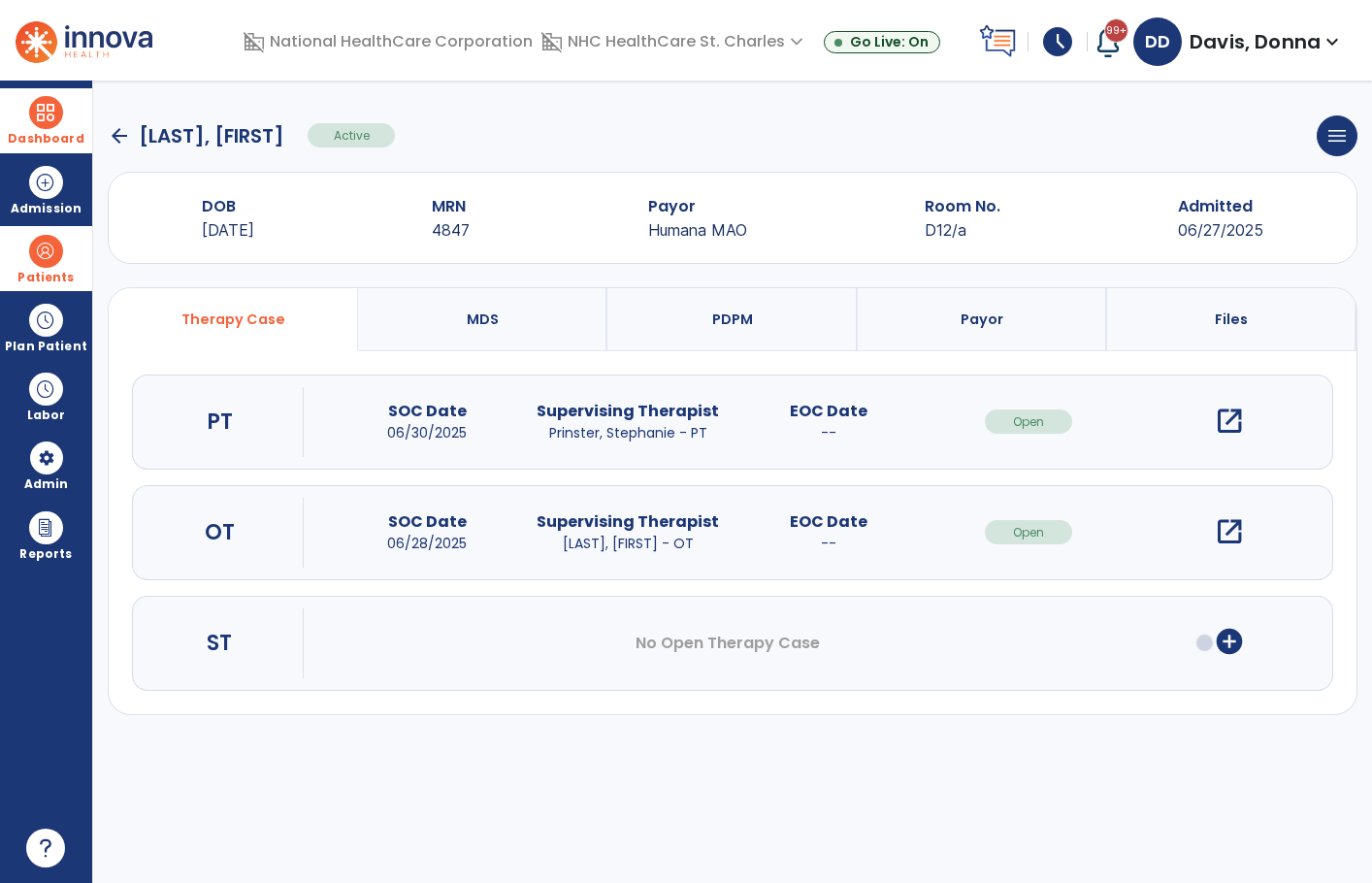 click on "open_in_new" at bounding box center (1229, 532) 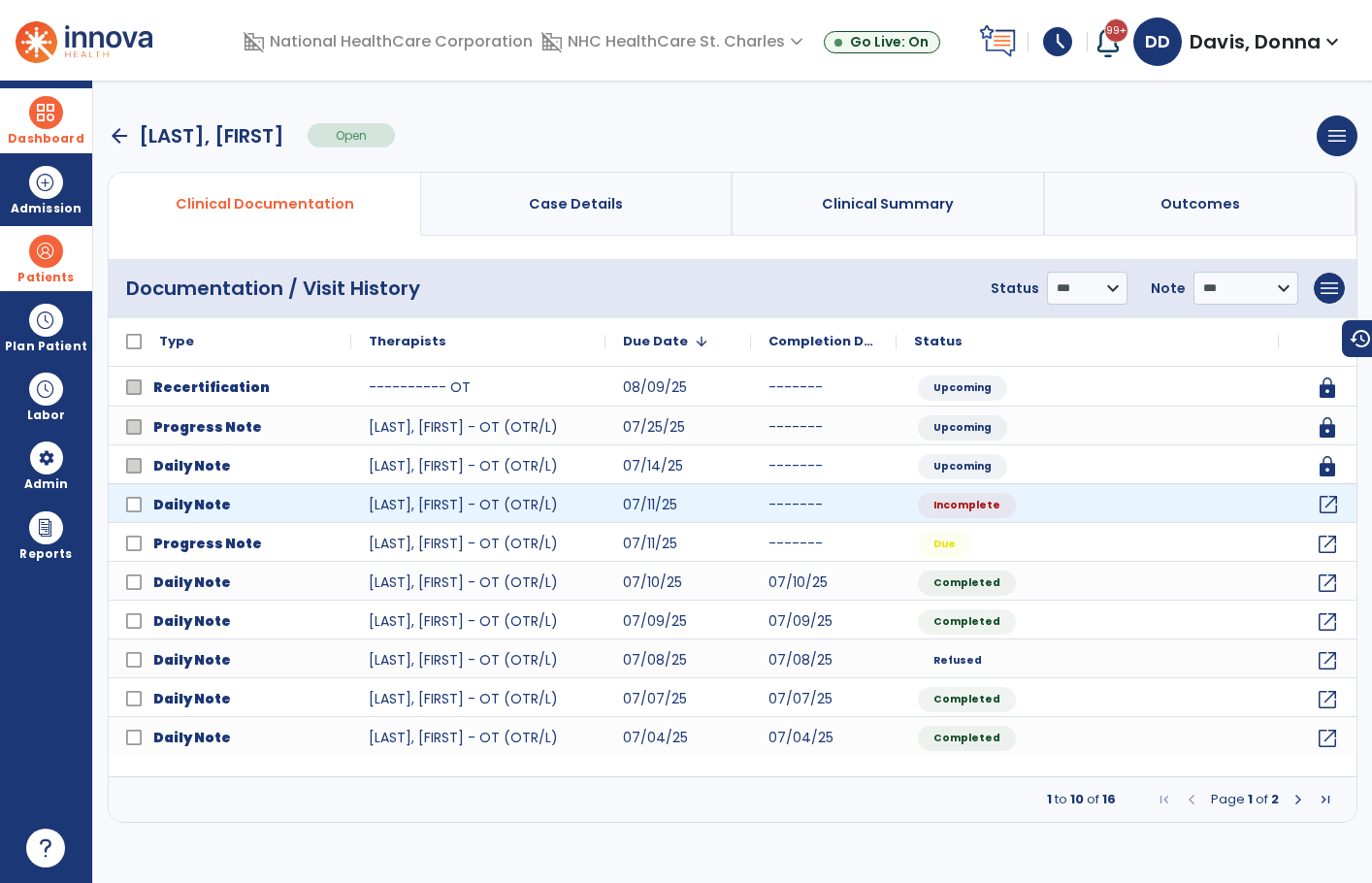click on "open_in_new" 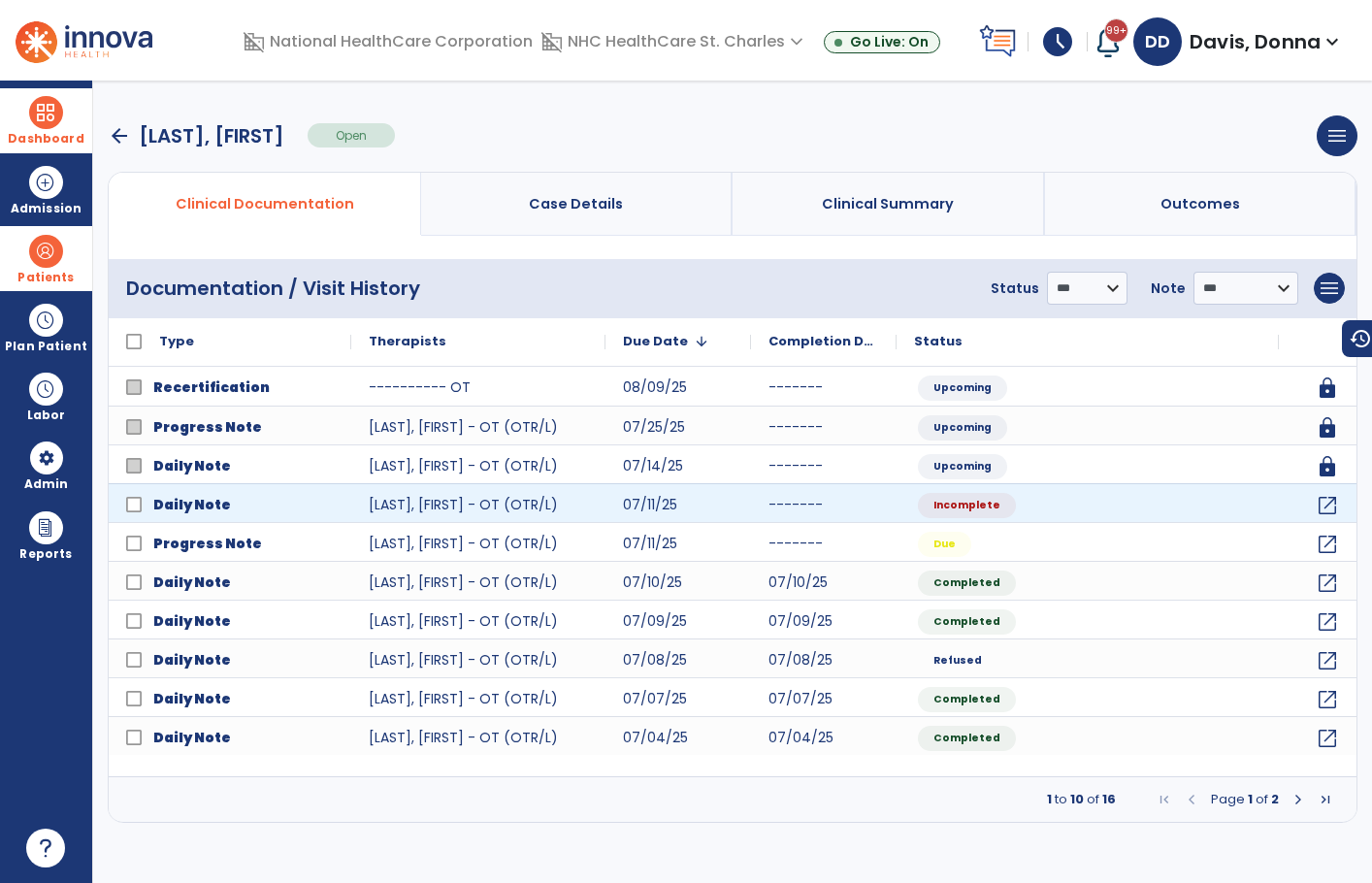 select on "*" 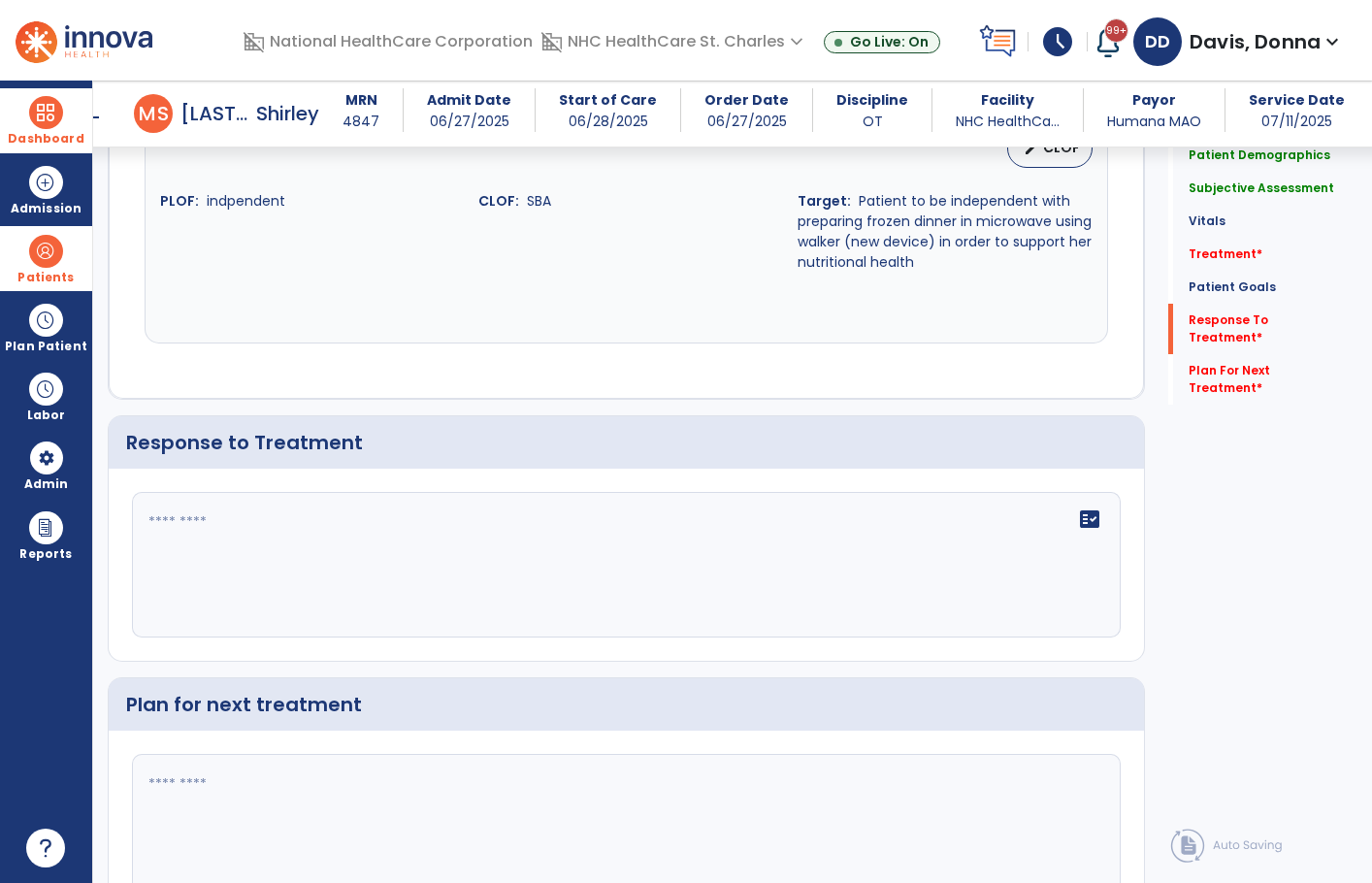 scroll, scrollTop: 2523, scrollLeft: 0, axis: vertical 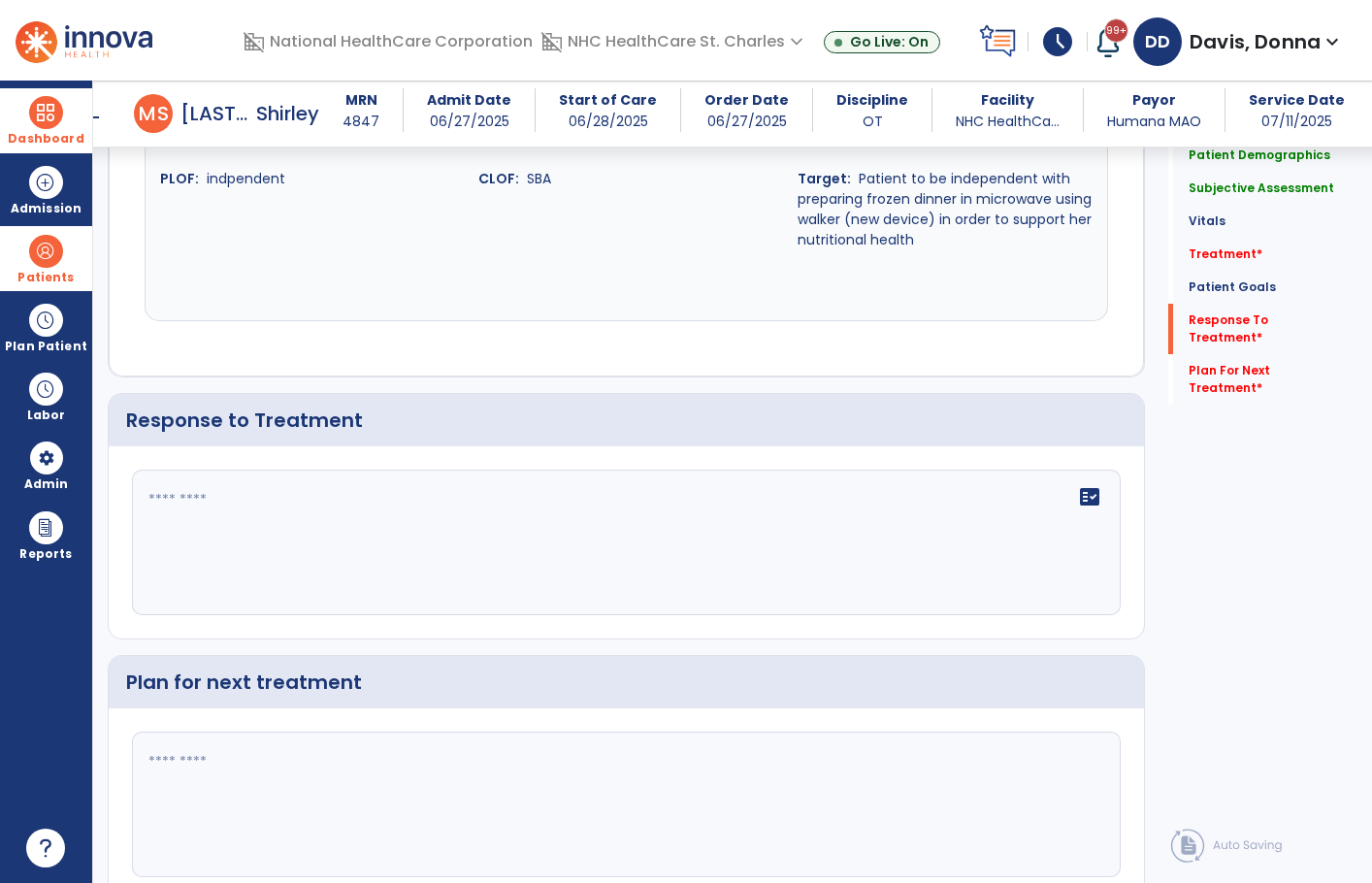 click 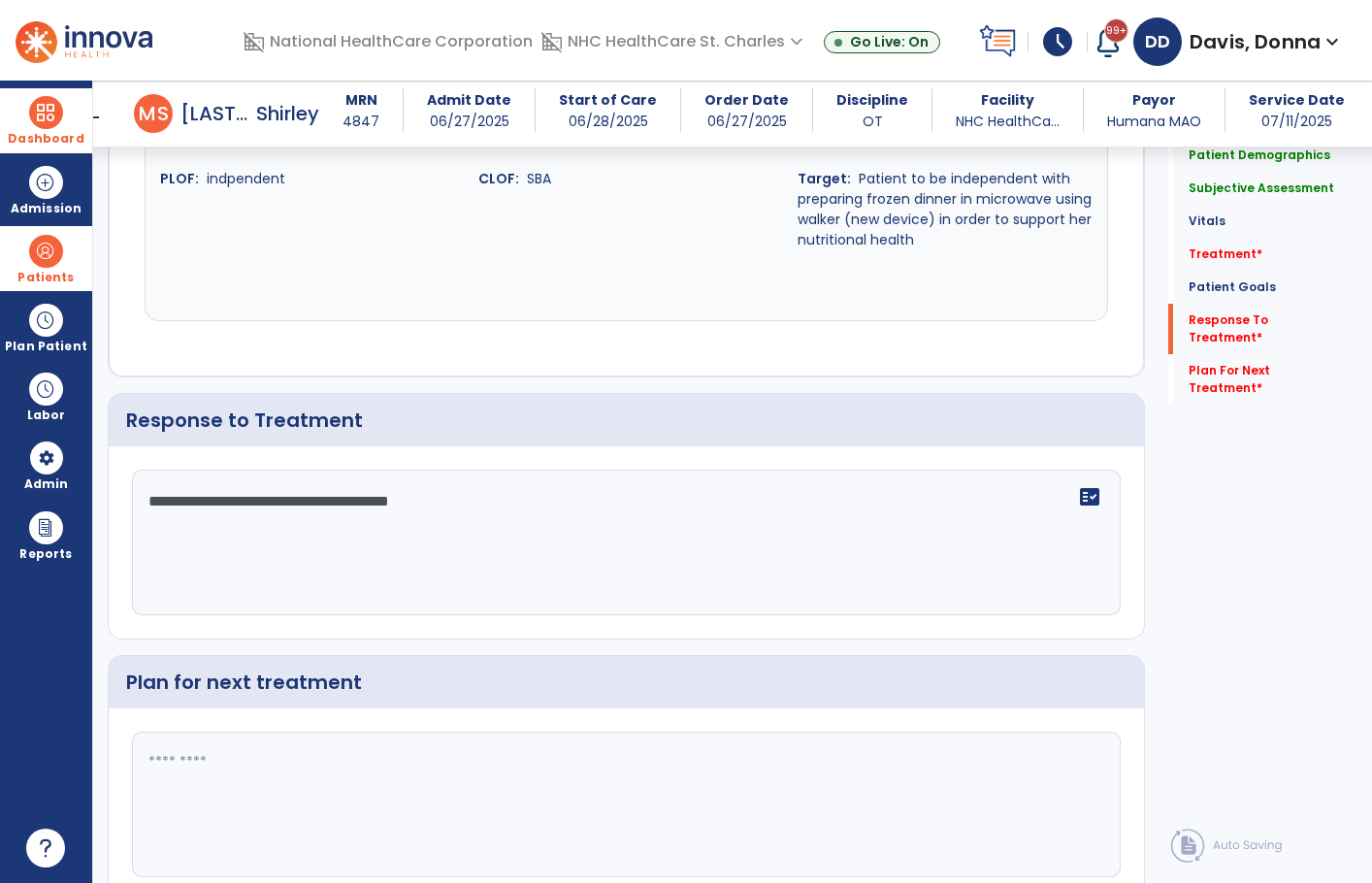 type on "**********" 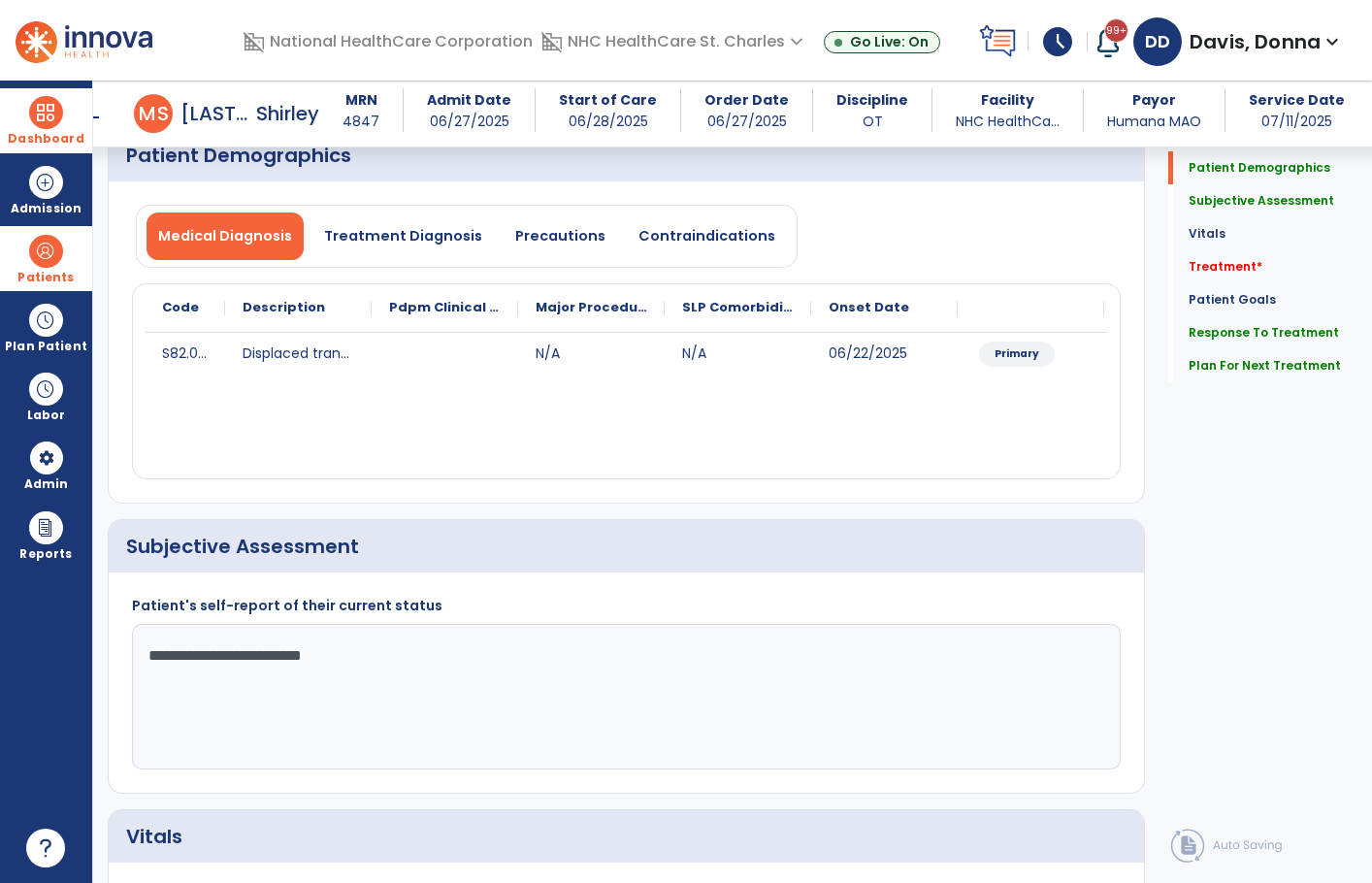scroll, scrollTop: 0, scrollLeft: 0, axis: both 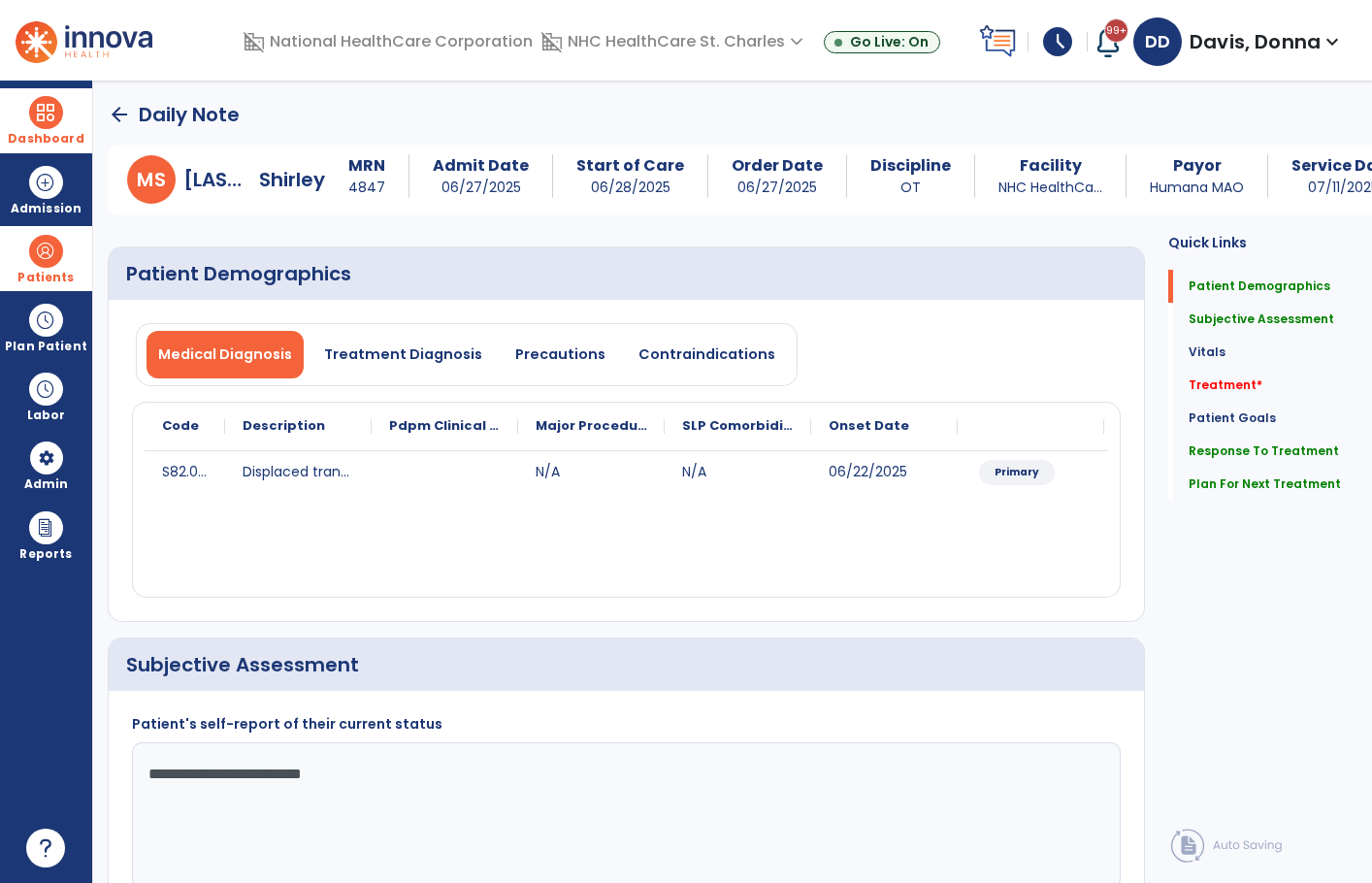 type on "**********" 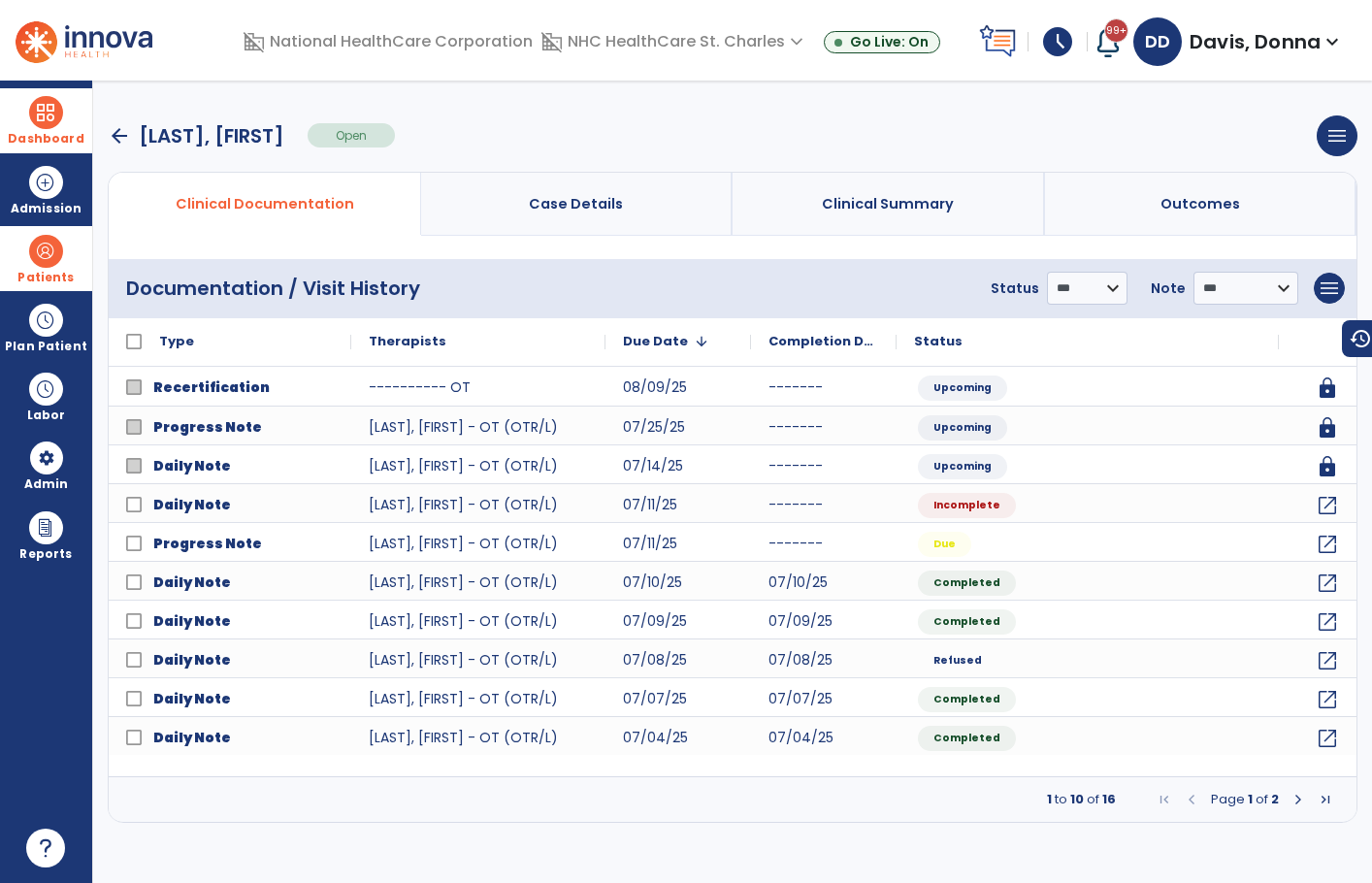 click on "arrow_back" at bounding box center [119, 136] 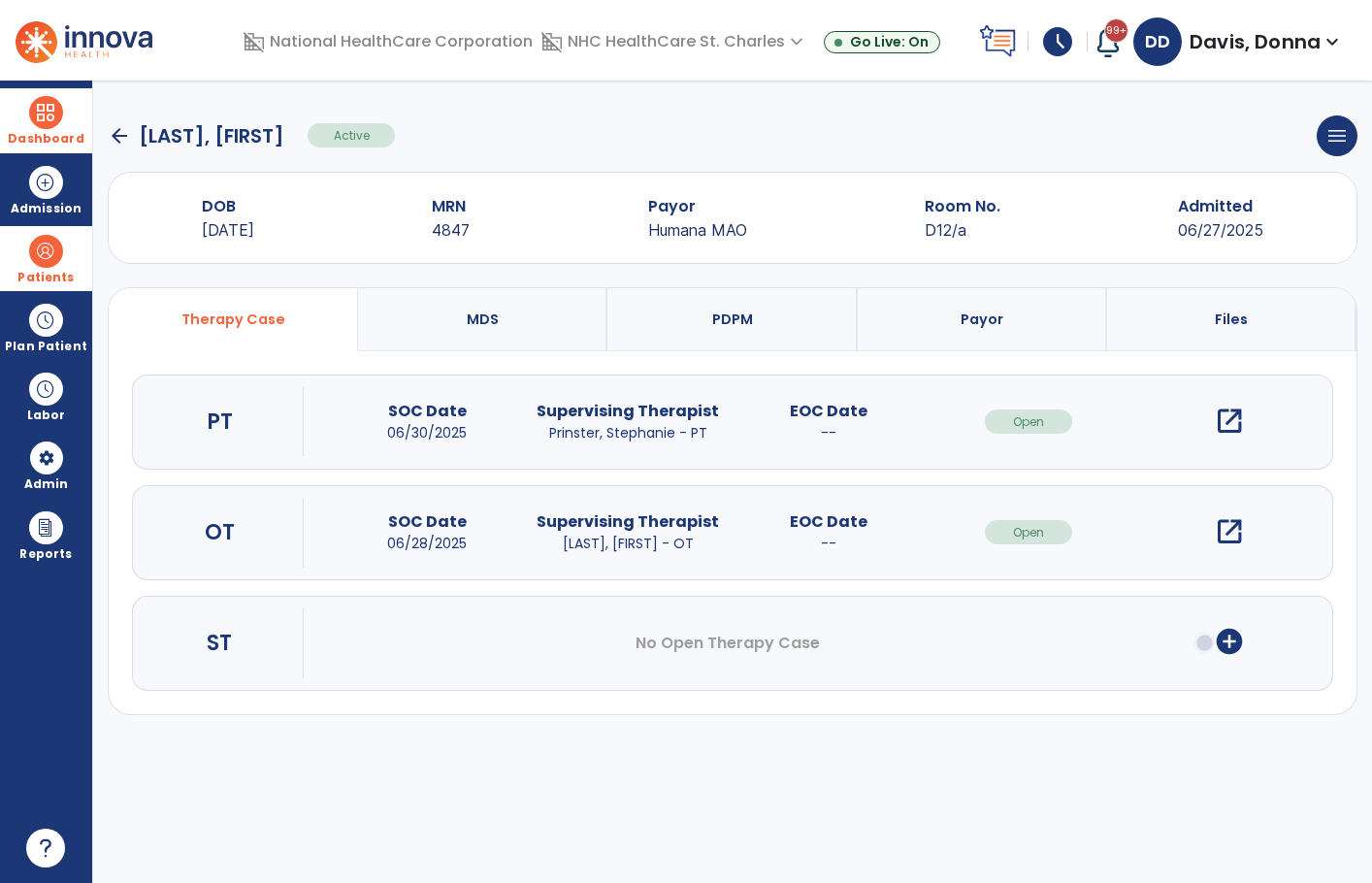 click on "Patients" at bounding box center (46, 258) 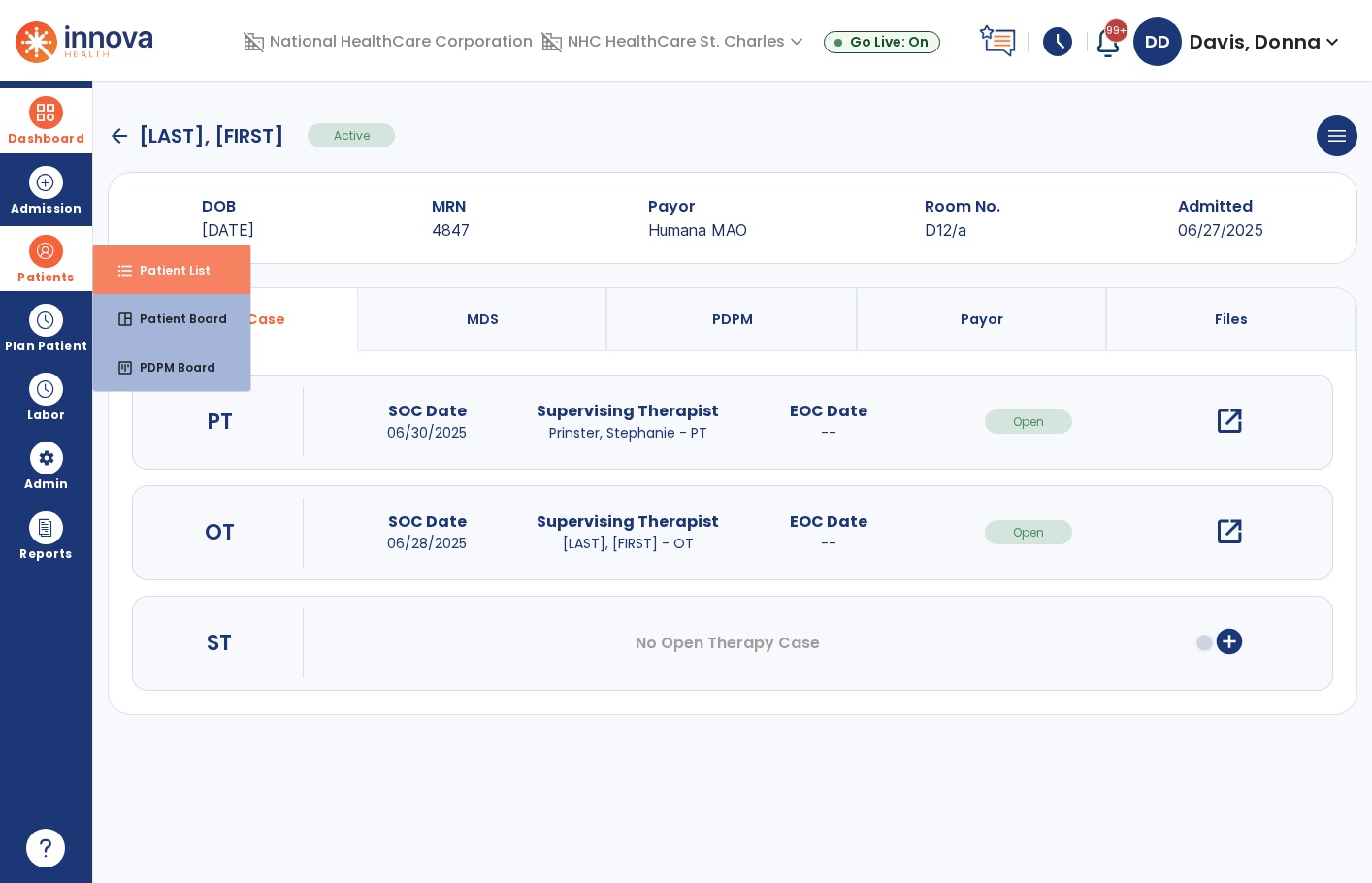 click on "format_list_bulleted  Patient List" at bounding box center [172, 270] 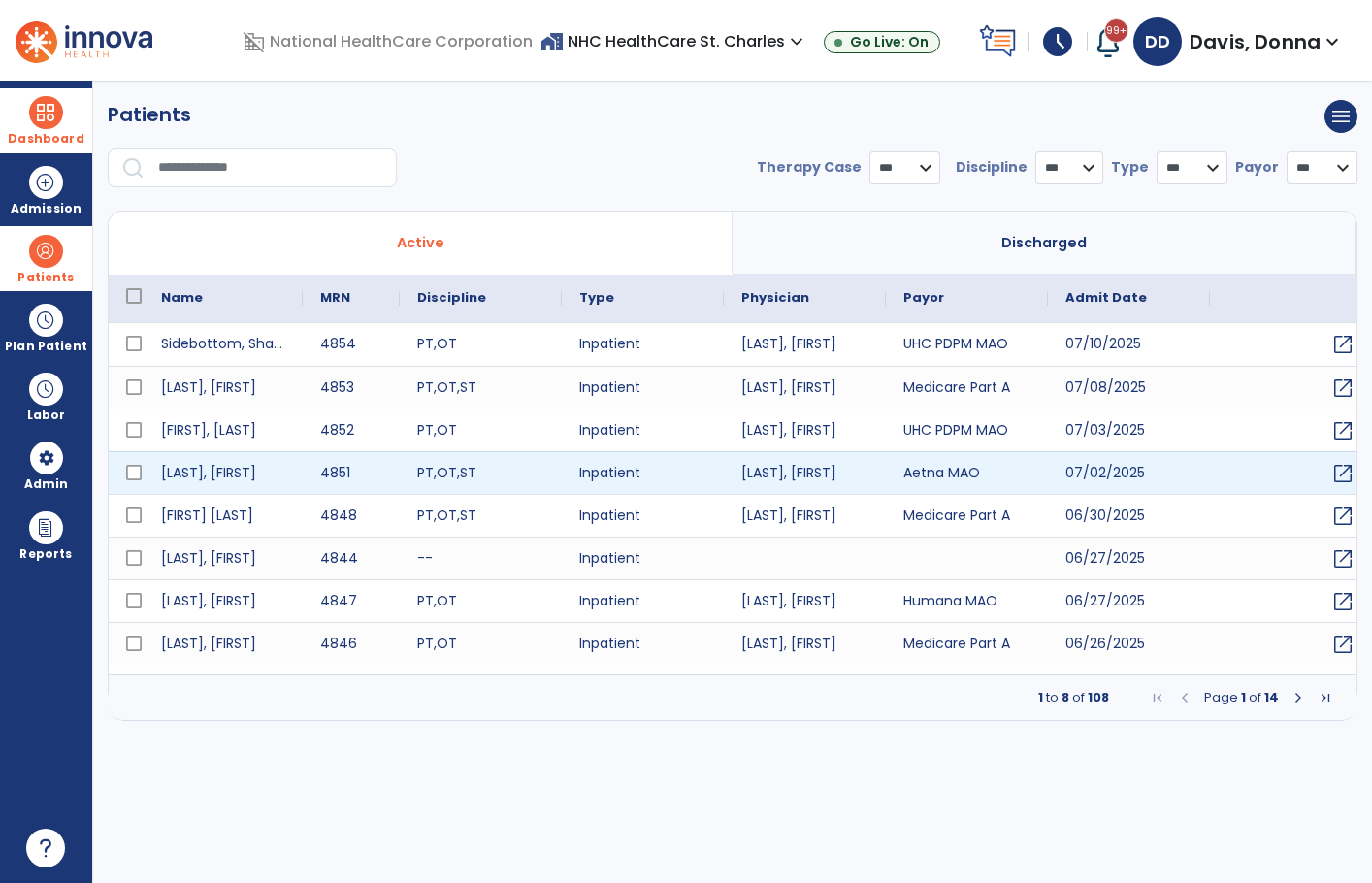 select on "***" 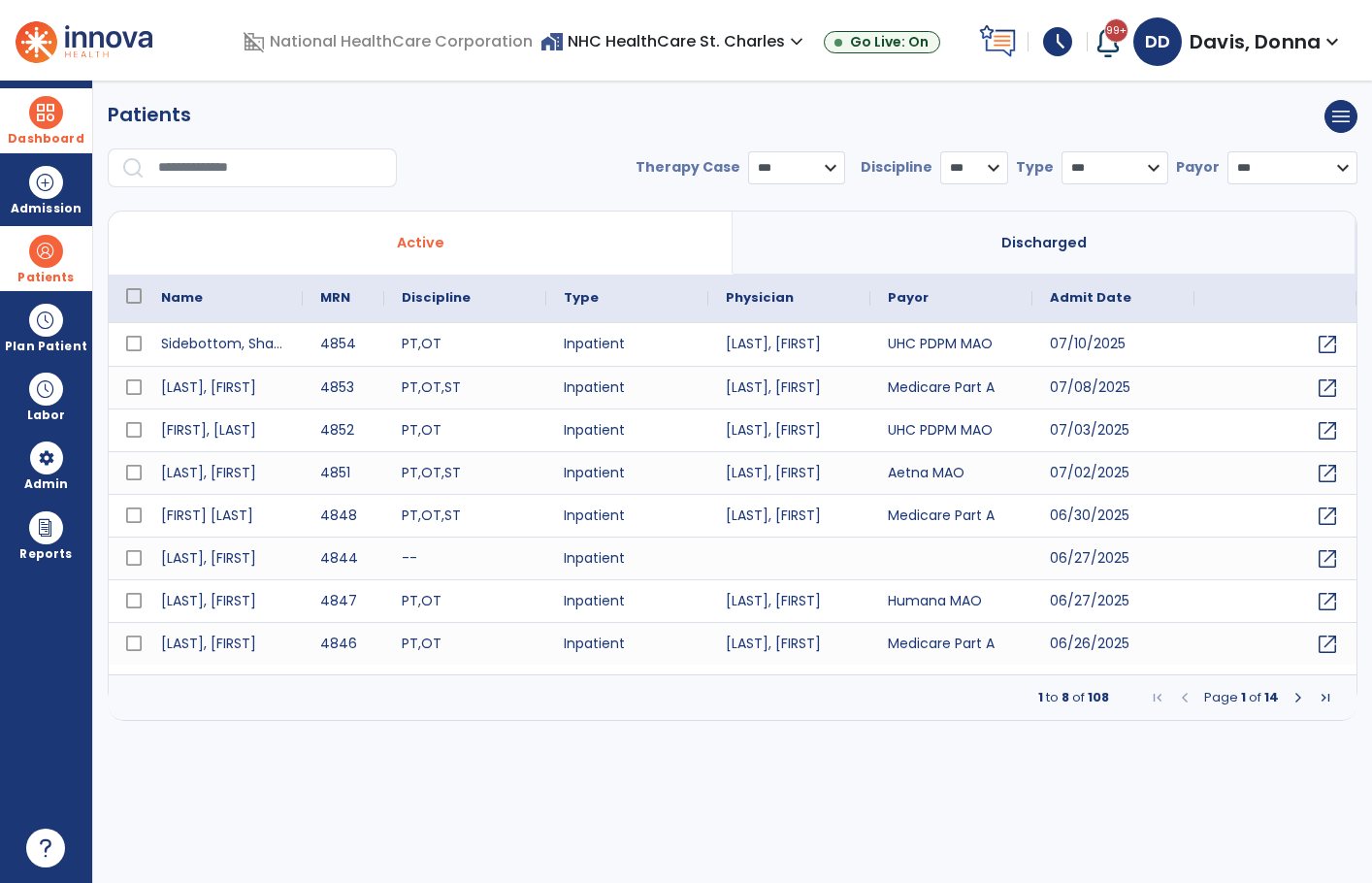 click on "Dashboard" at bounding box center [46, 120] 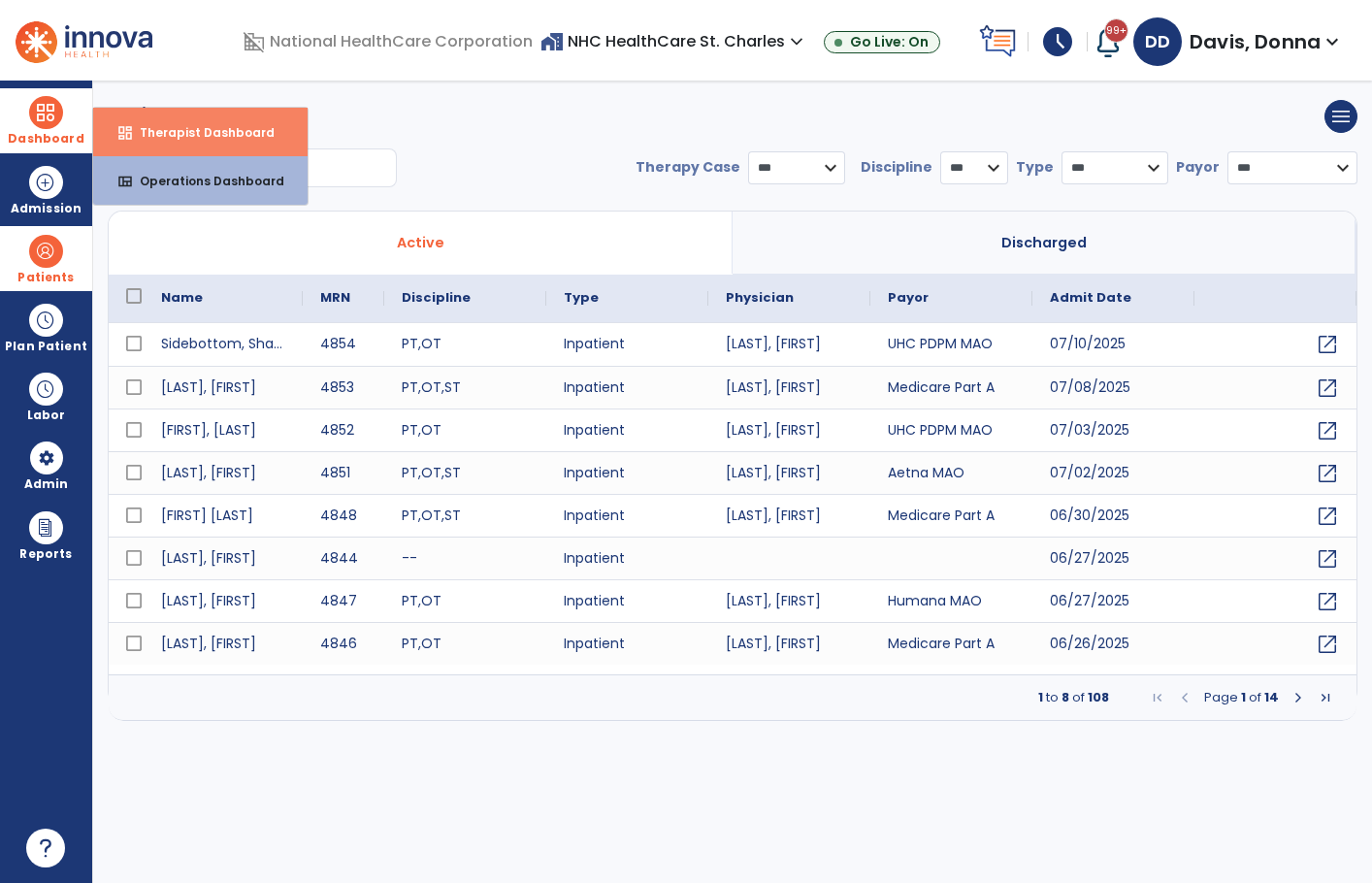 click on "Therapist Dashboard" at bounding box center (199, 132) 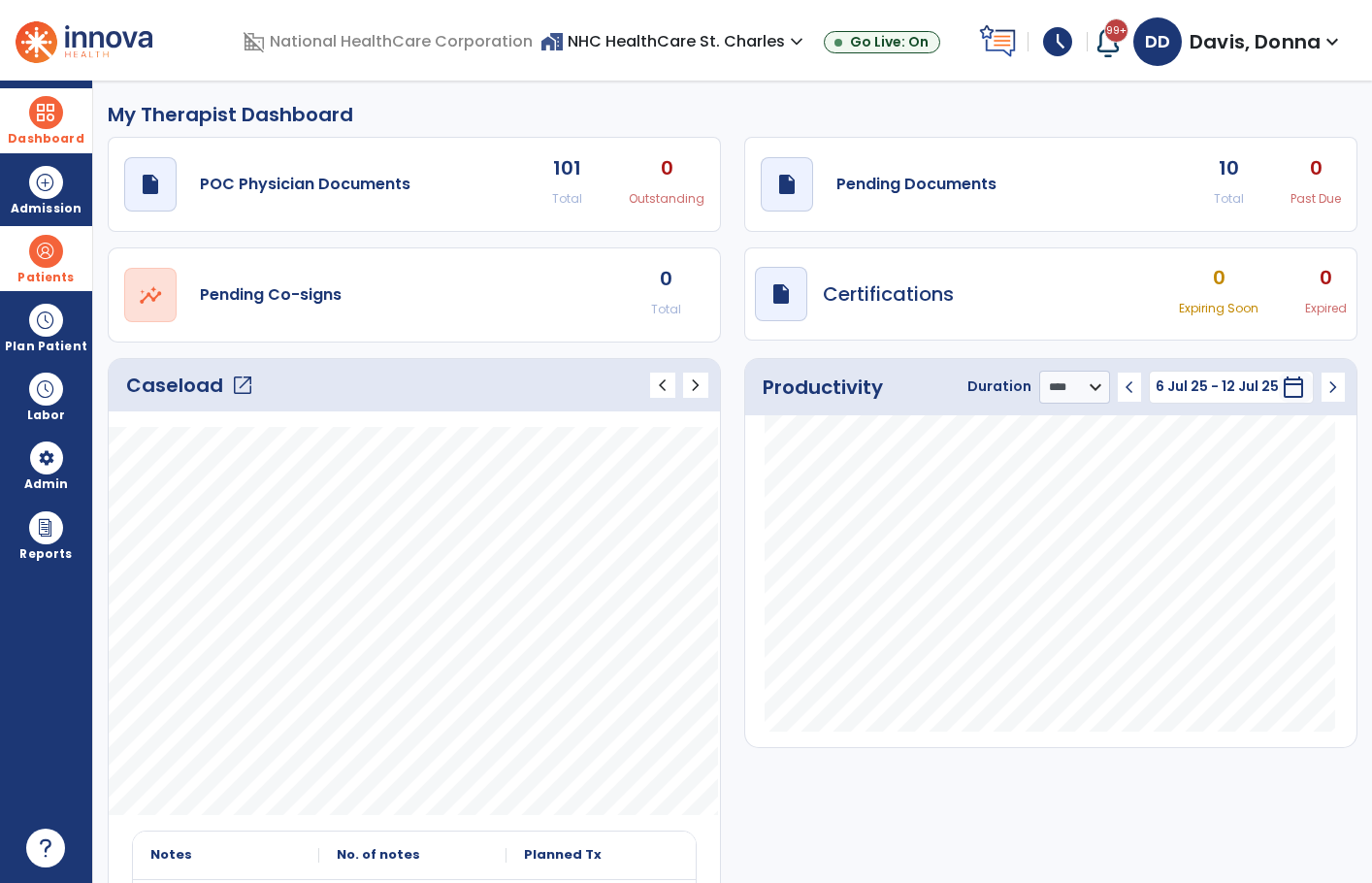 click at bounding box center (46, 251) 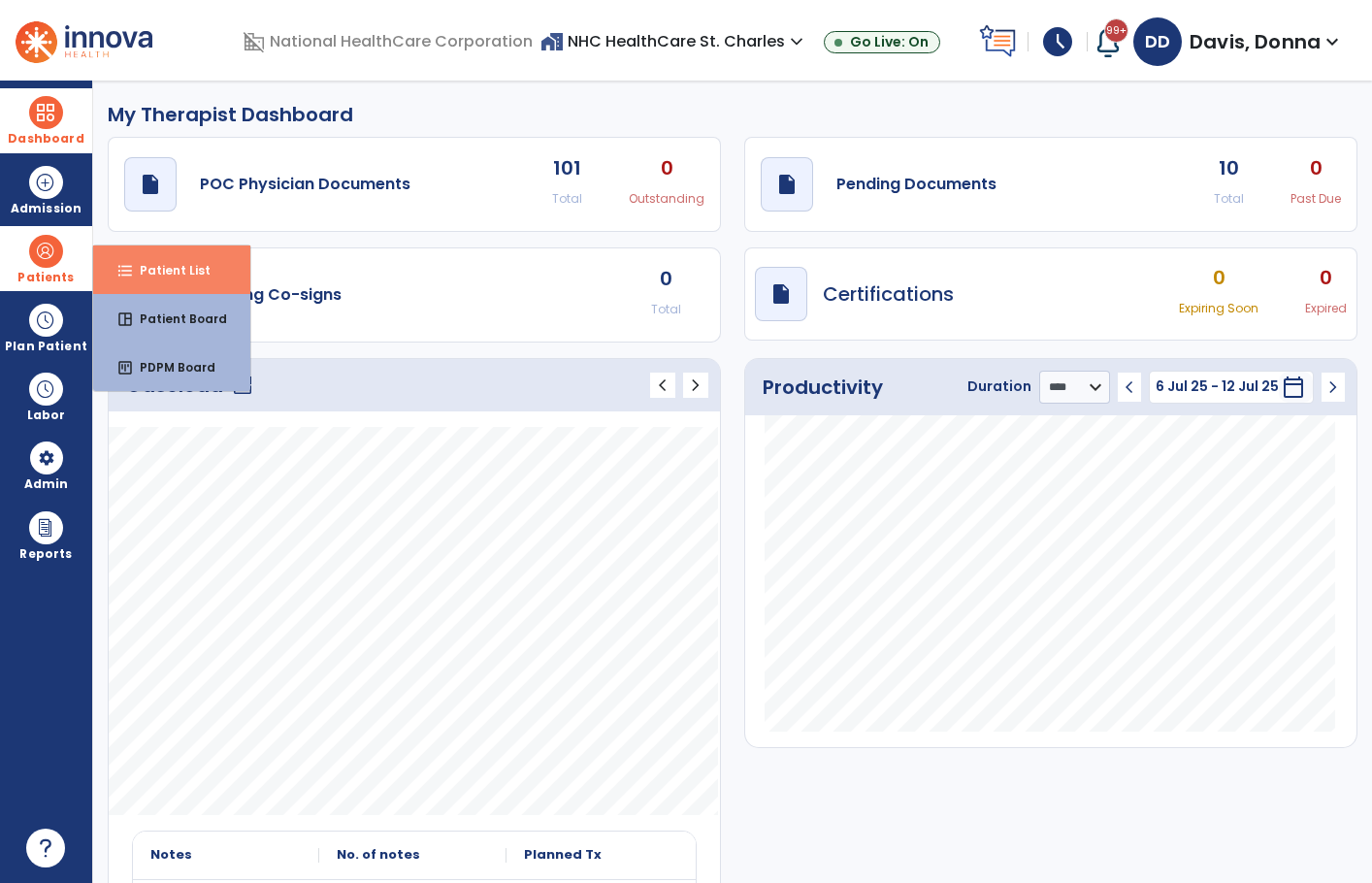 click on "Patient List" at bounding box center [167, 270] 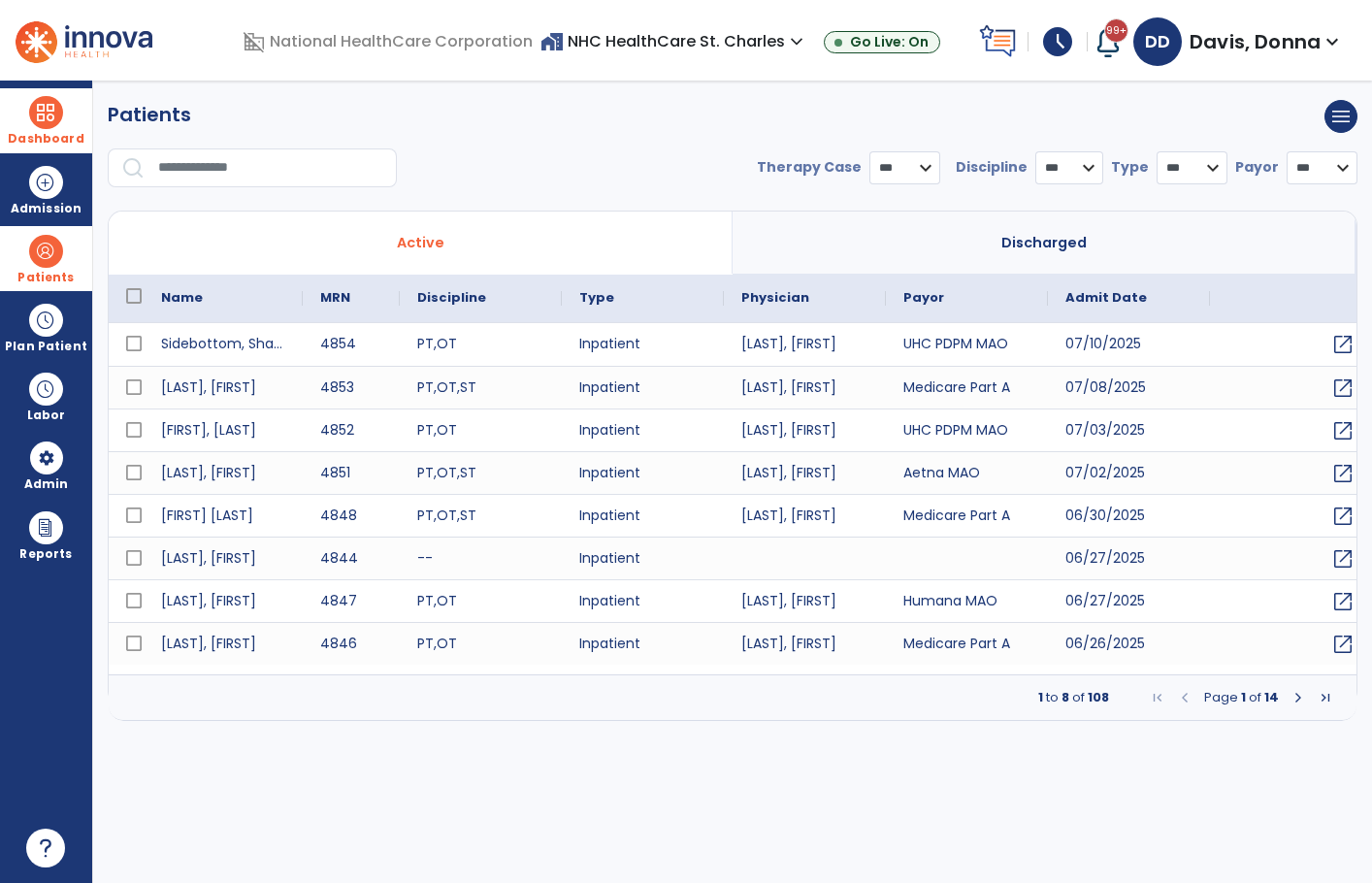 select on "***" 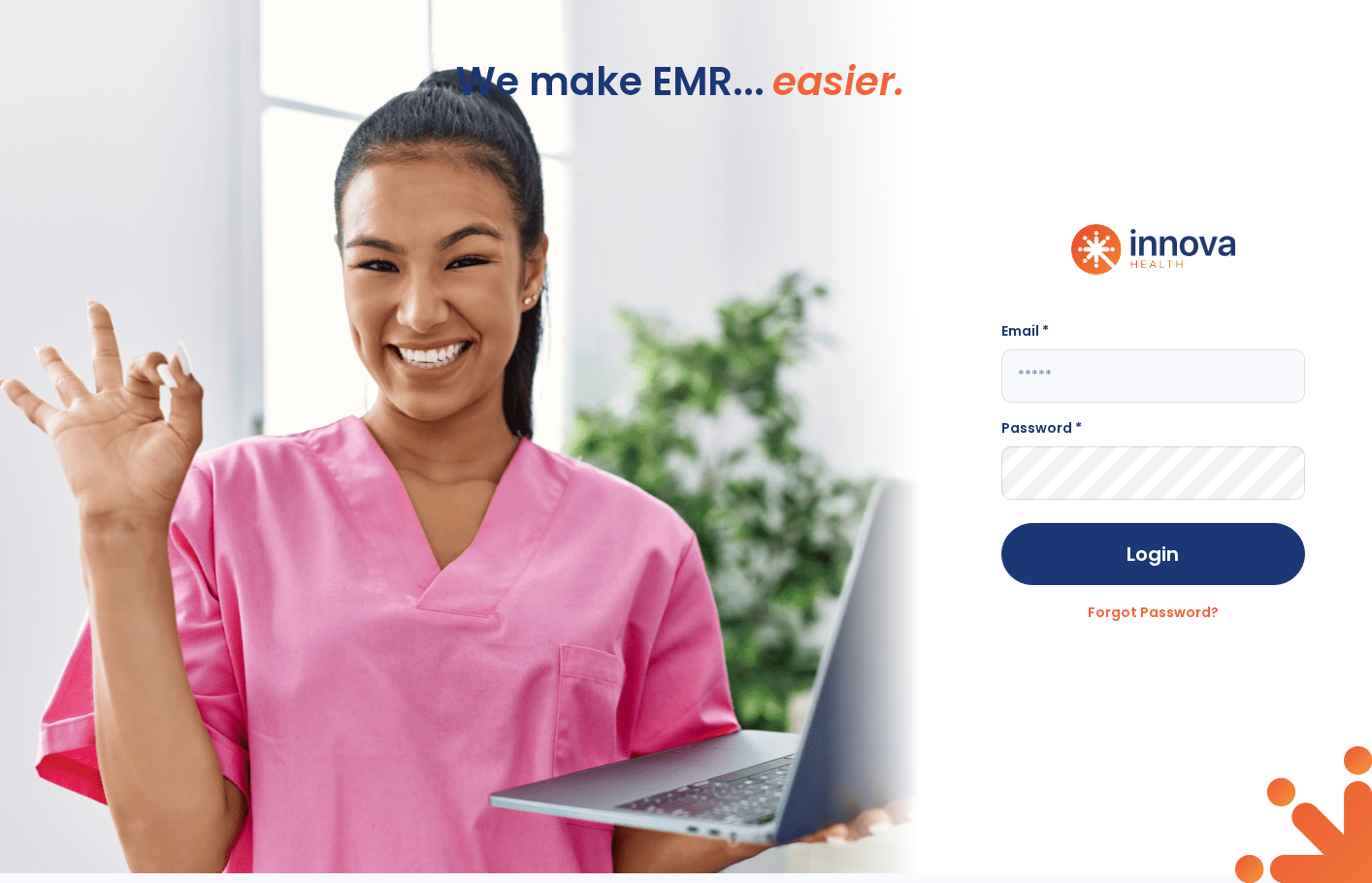 type on "**********" 